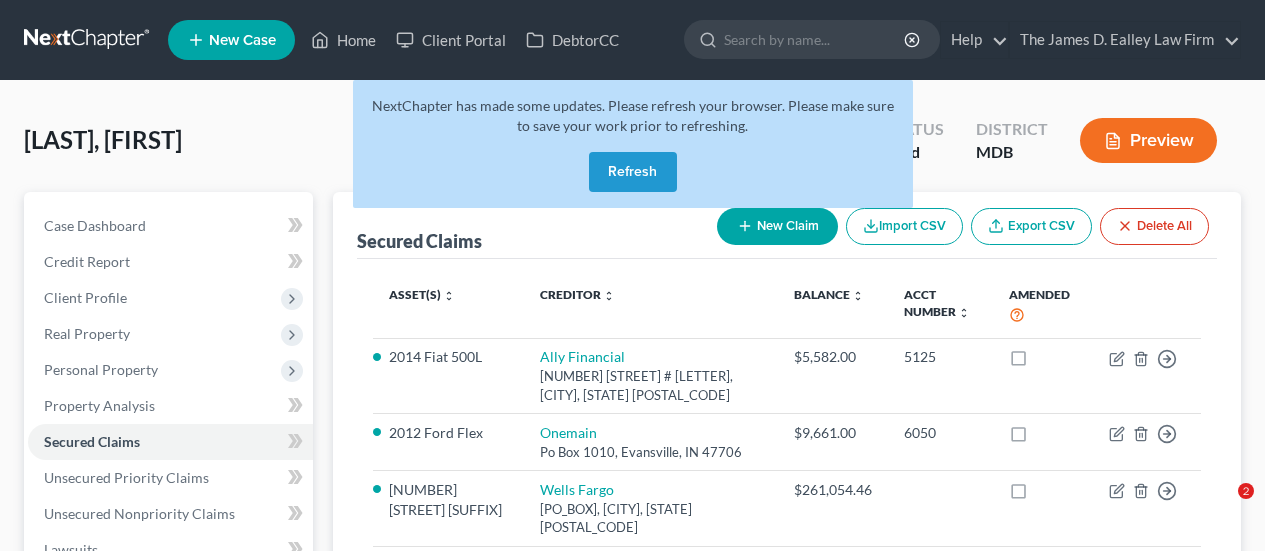 scroll, scrollTop: 124, scrollLeft: 0, axis: vertical 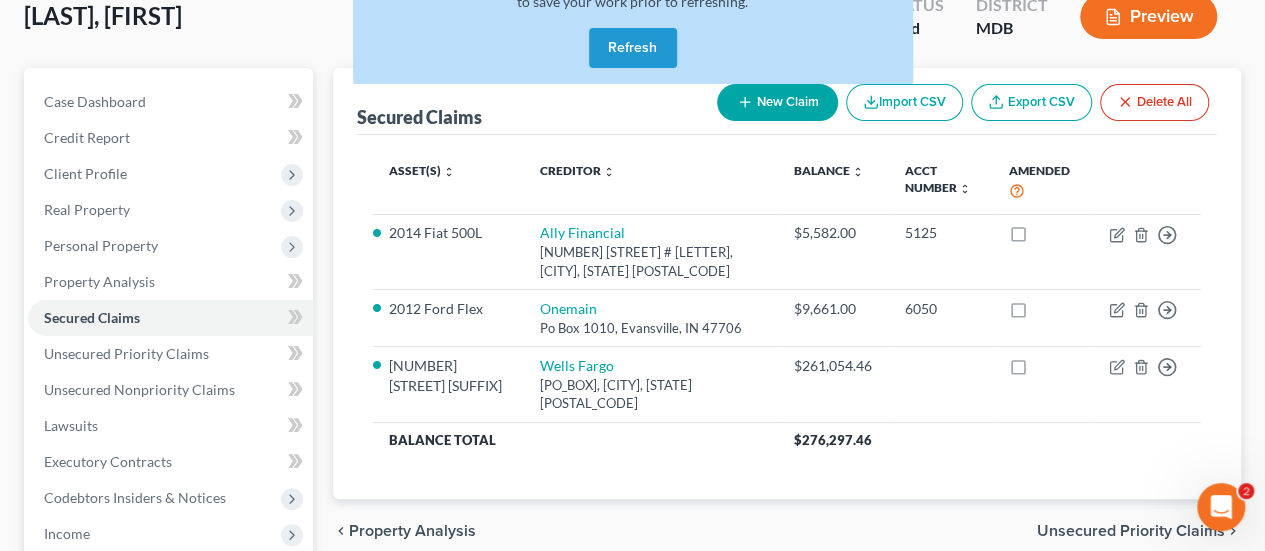 click on "Refresh" at bounding box center (633, 48) 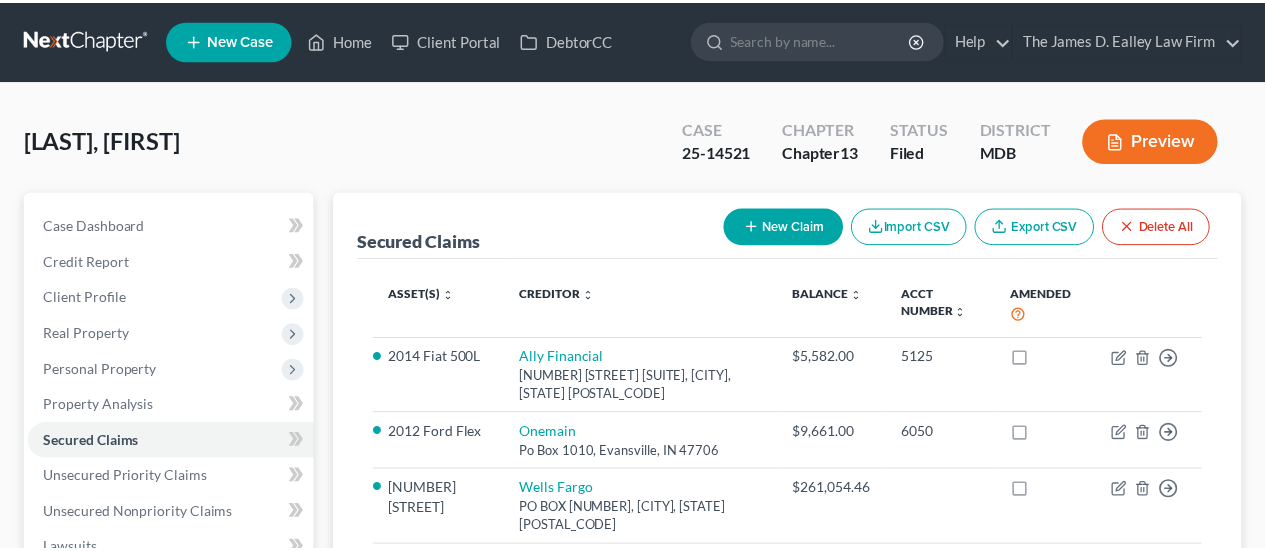 scroll, scrollTop: 124, scrollLeft: 0, axis: vertical 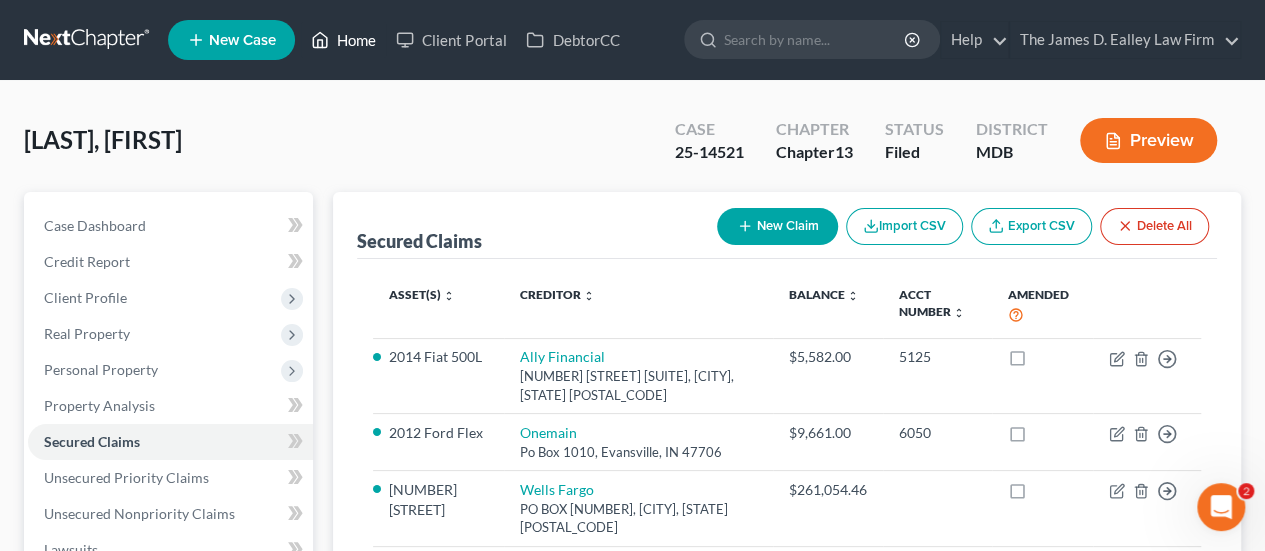 click on "Home" at bounding box center (343, 40) 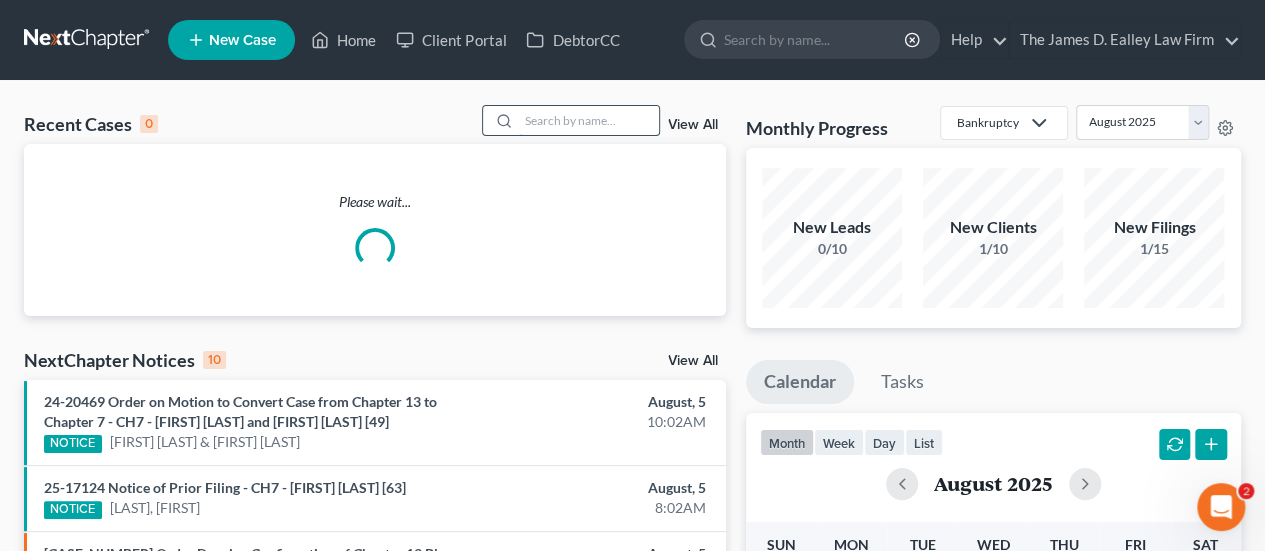 click at bounding box center (589, 120) 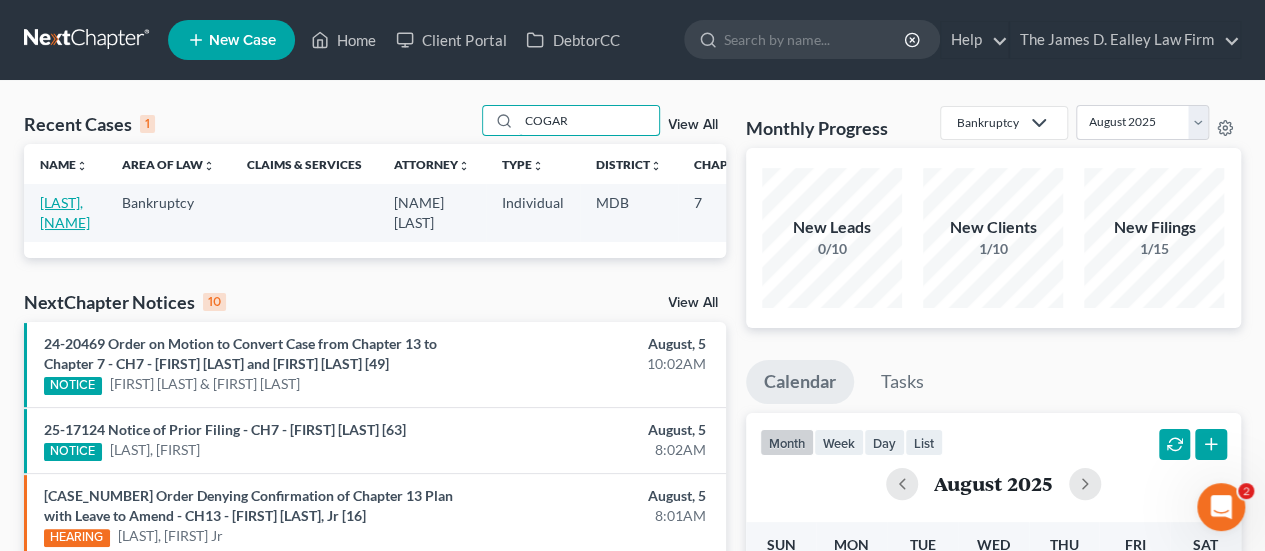 type on "COGAR" 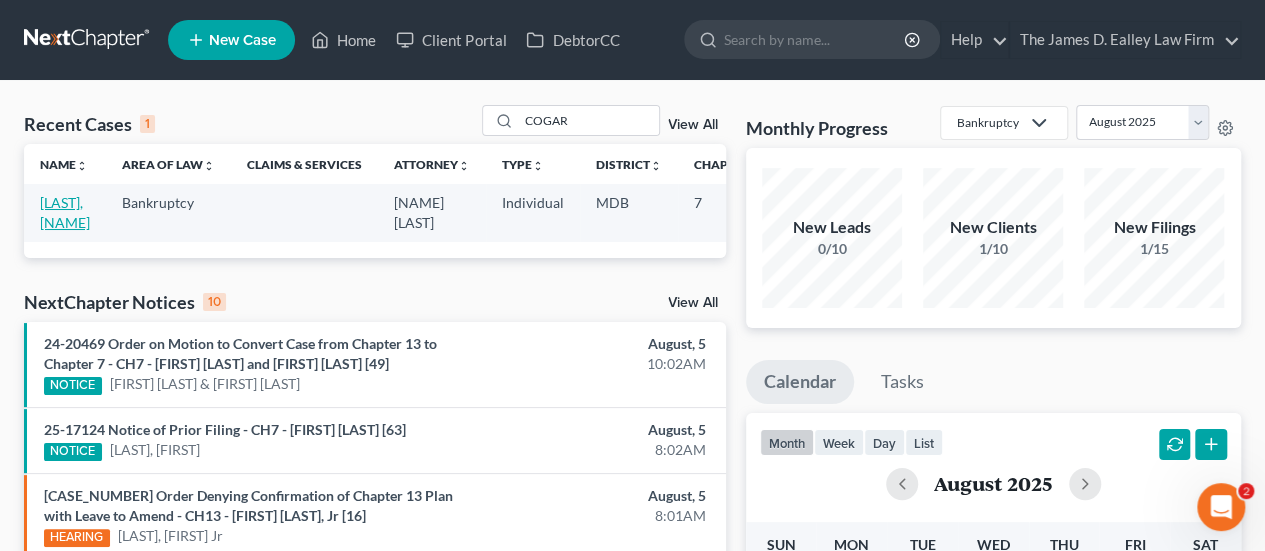 click on "[LAST], [NAME]" at bounding box center [65, 212] 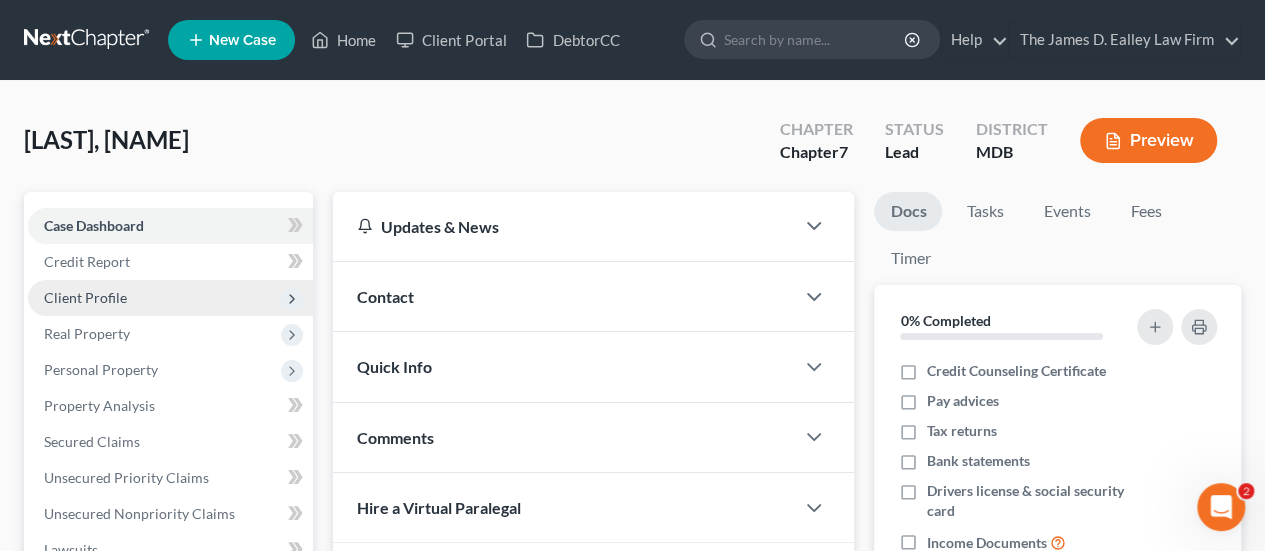 click on "Client Profile" at bounding box center (170, 298) 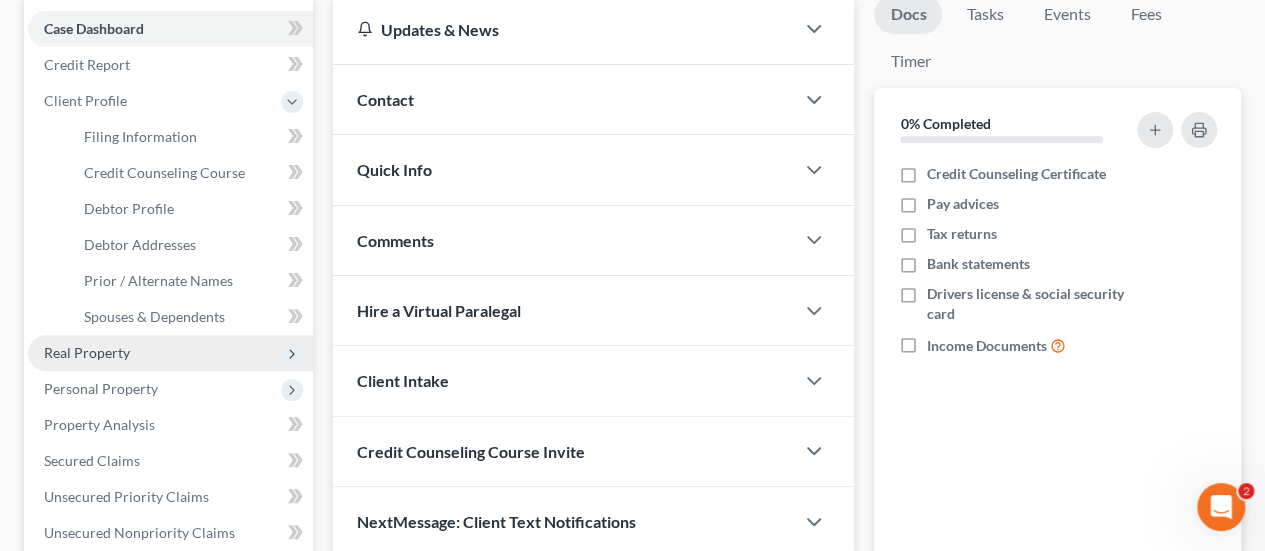 scroll, scrollTop: 200, scrollLeft: 0, axis: vertical 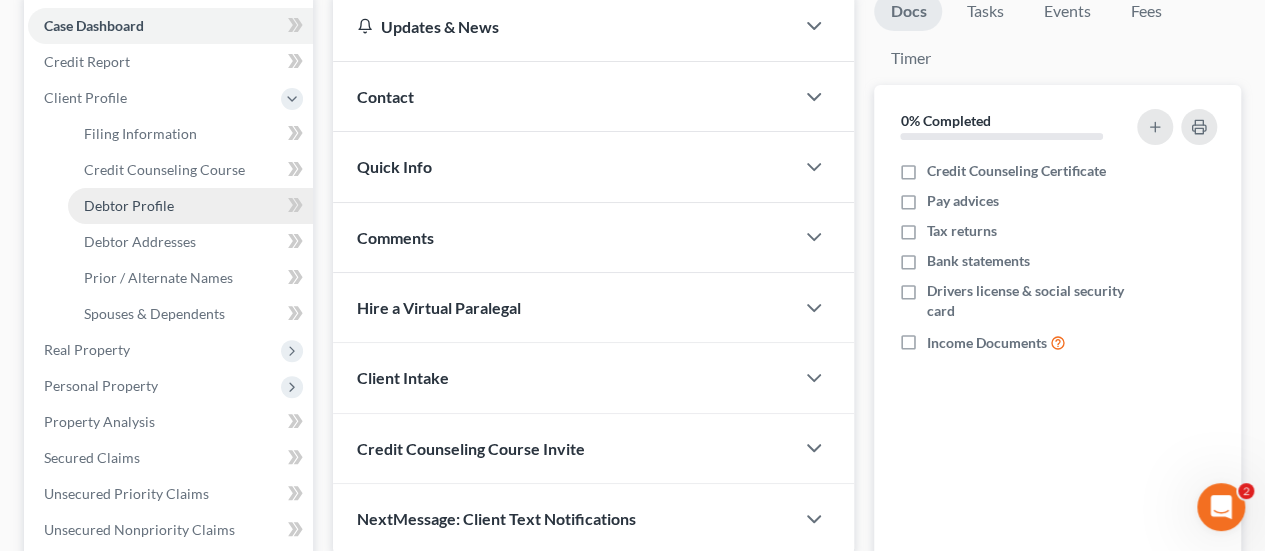 click on "Debtor Profile" at bounding box center (129, 205) 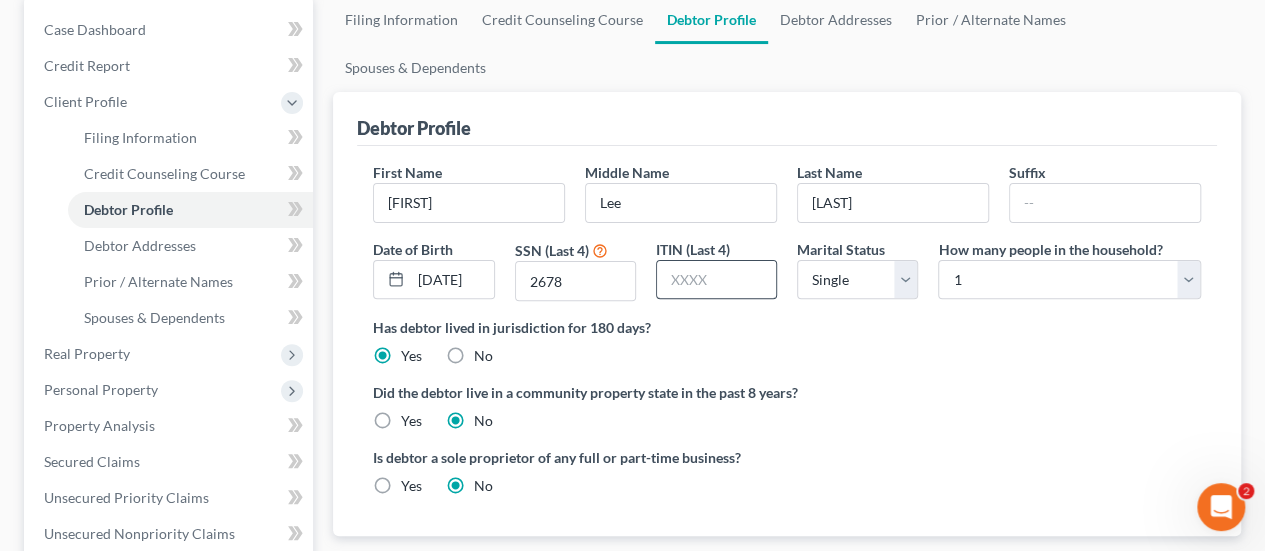 scroll, scrollTop: 200, scrollLeft: 0, axis: vertical 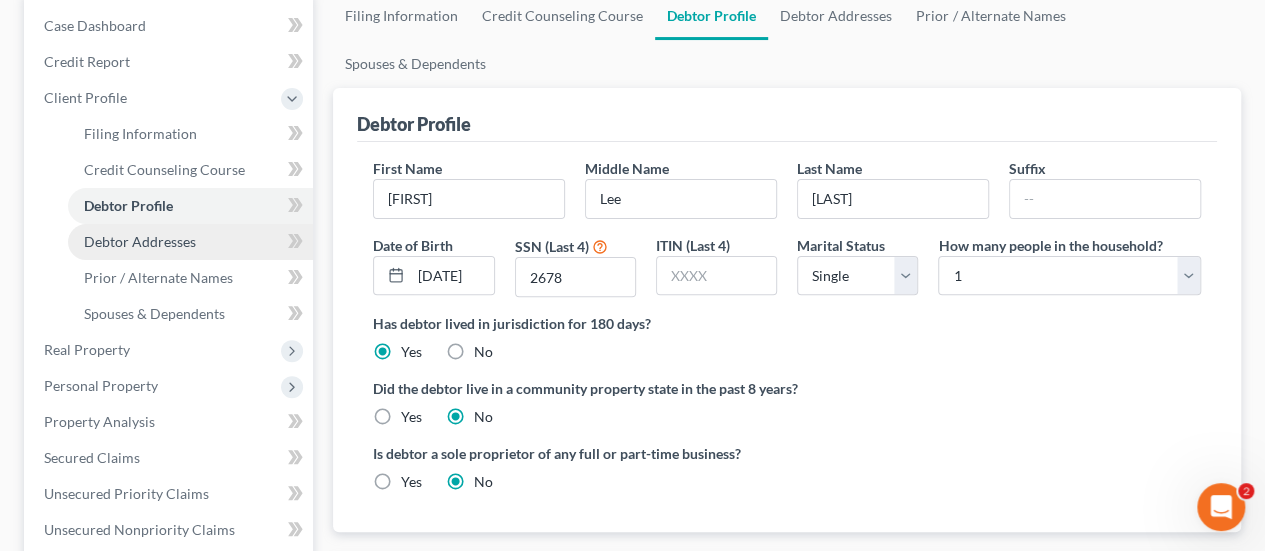 click on "Debtor Addresses" at bounding box center [190, 242] 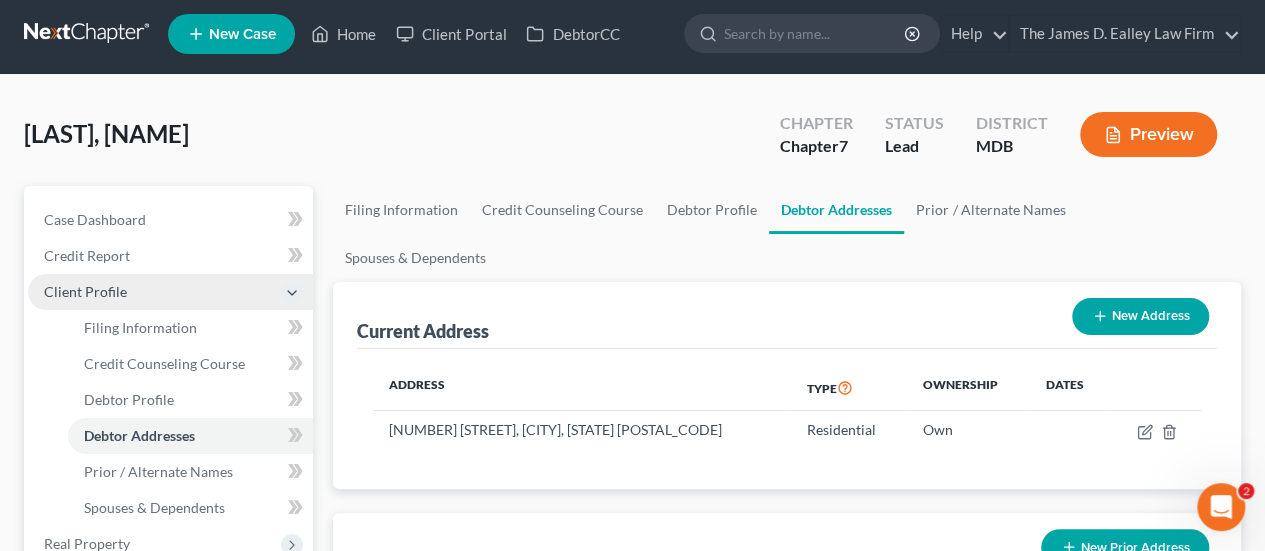 scroll, scrollTop: 300, scrollLeft: 0, axis: vertical 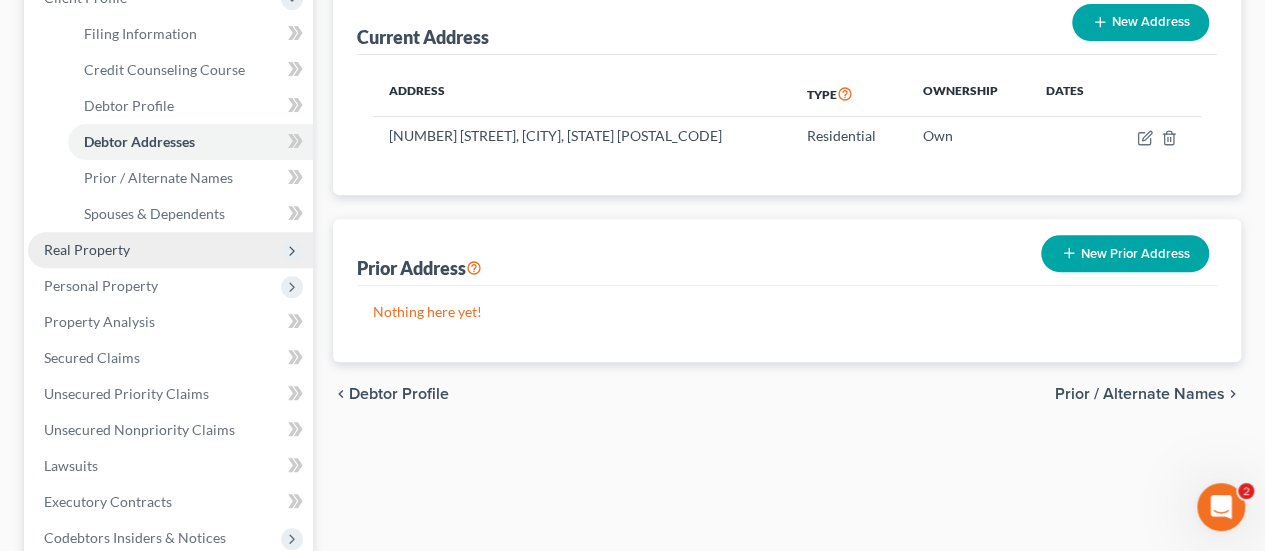 click on "Real Property" at bounding box center [170, 250] 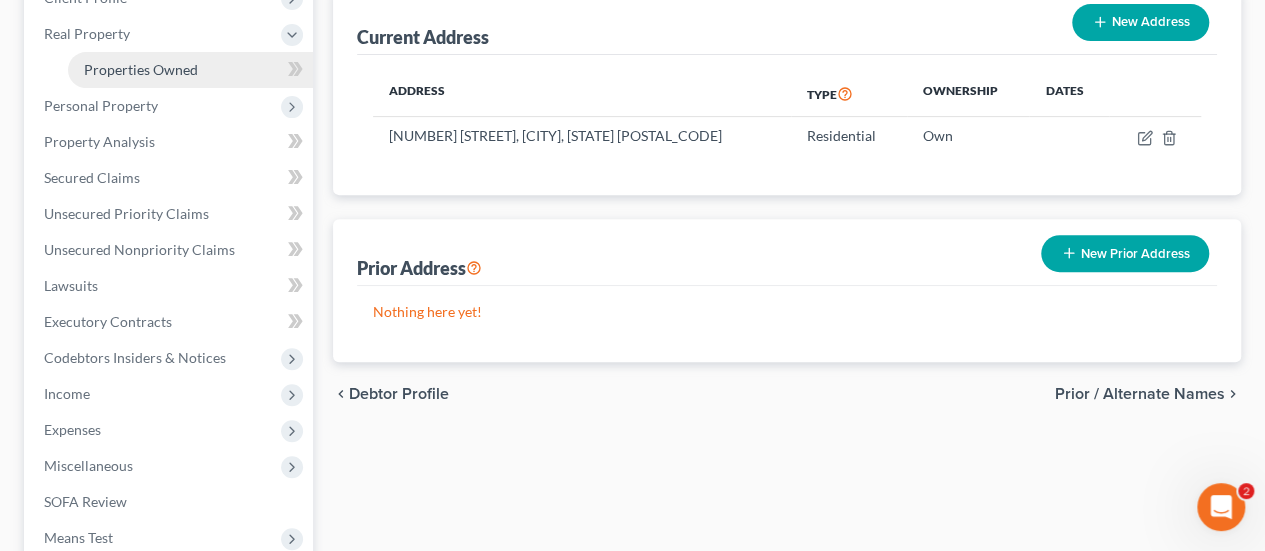 click on "Properties Owned" at bounding box center [141, 69] 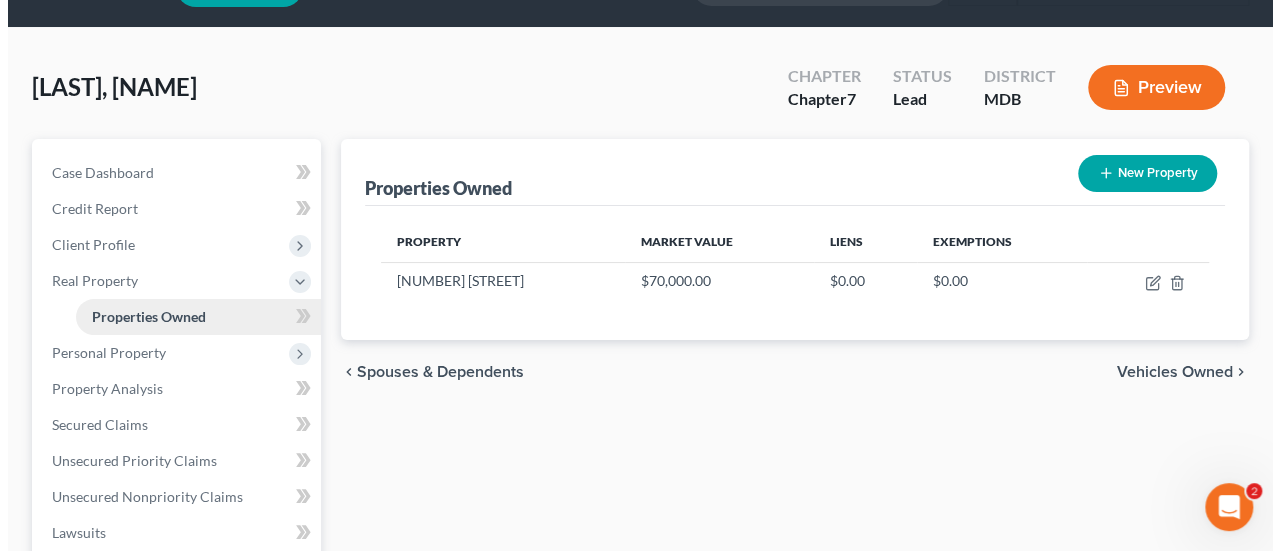 scroll, scrollTop: 0, scrollLeft: 0, axis: both 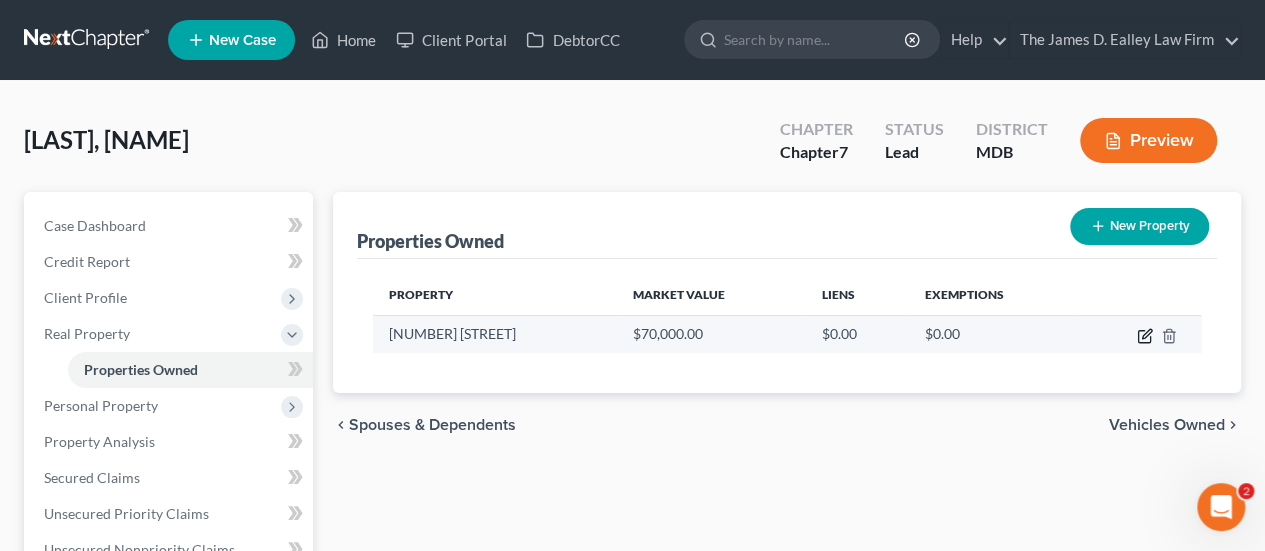 click 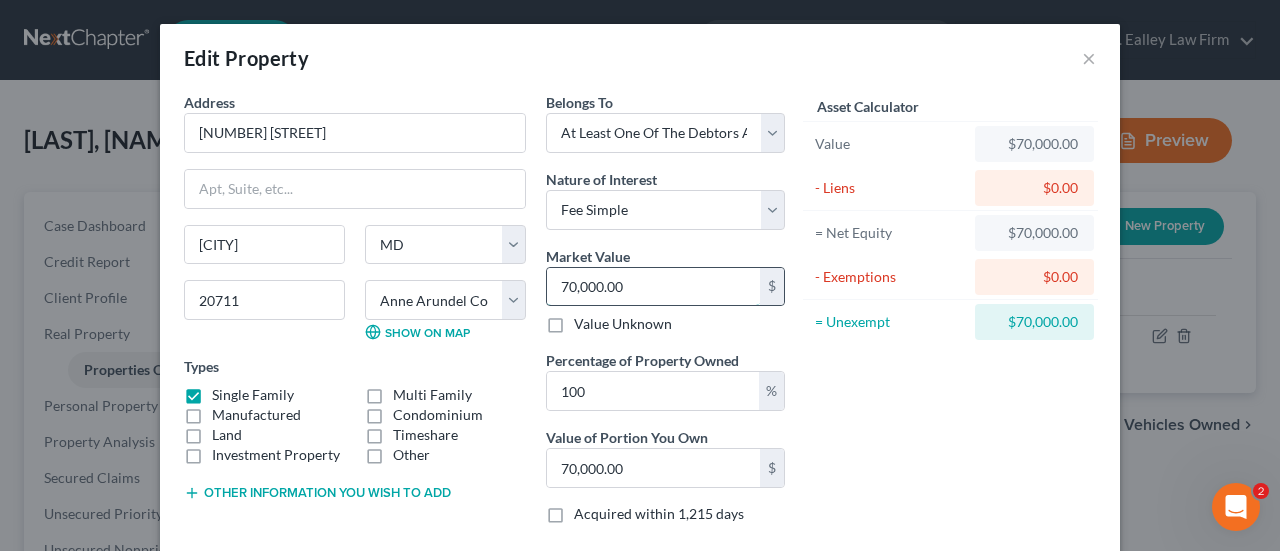 click on "70,000.00" at bounding box center (653, 287) 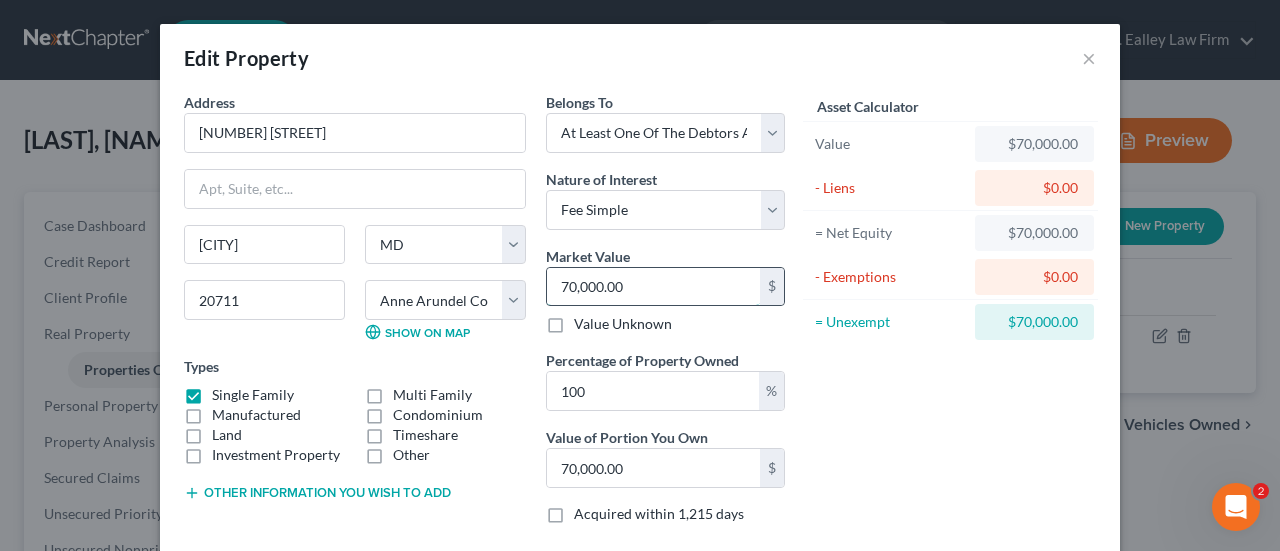 type on "5" 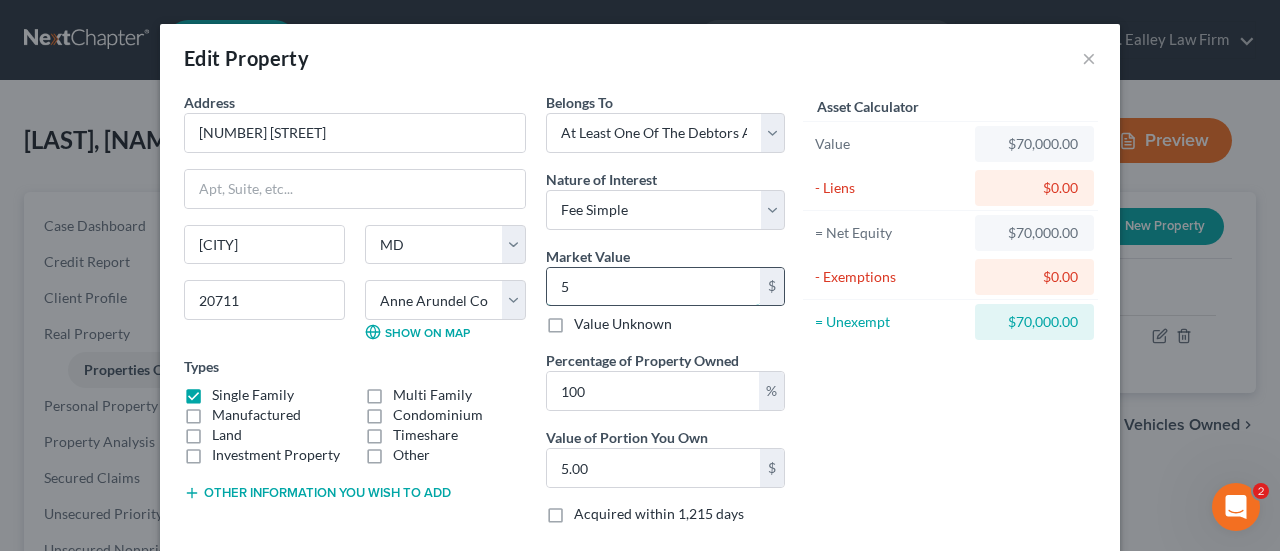 type on "51" 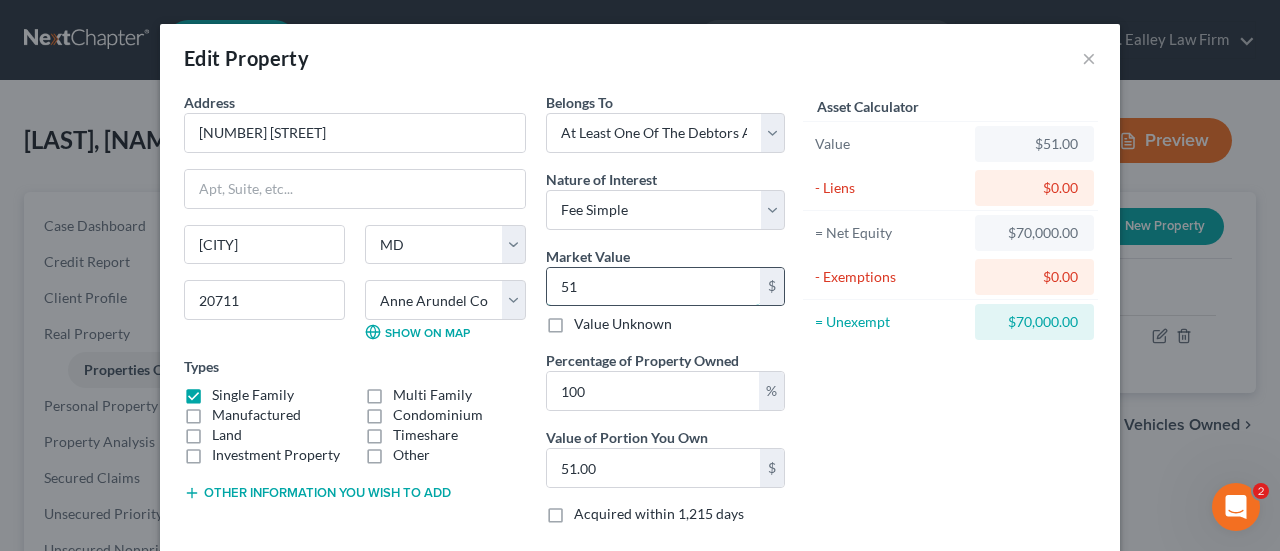 type on "515" 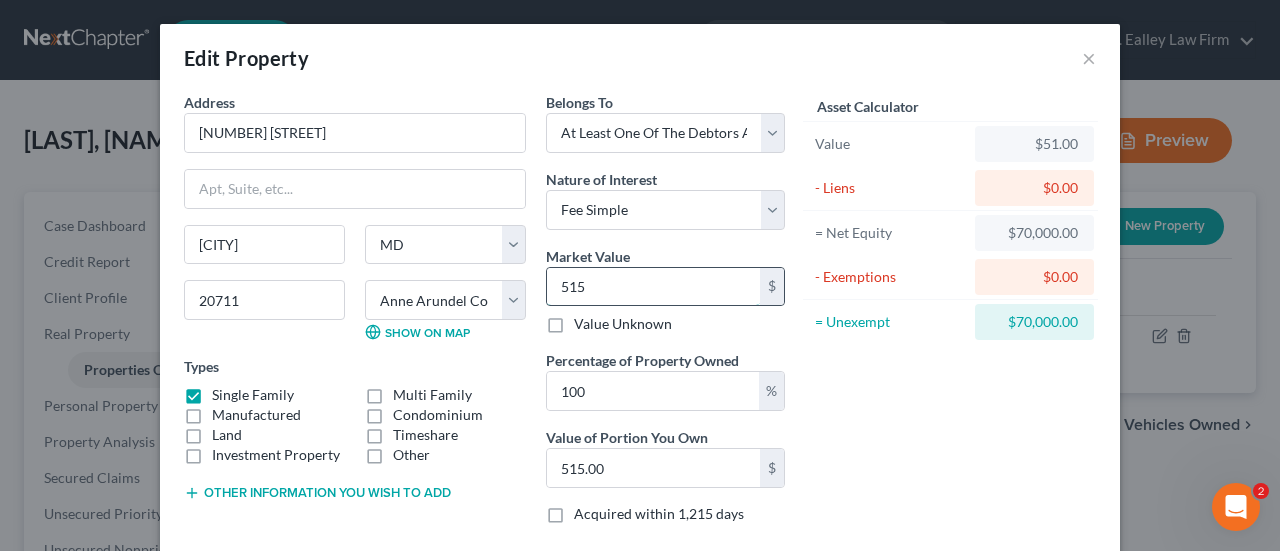 type on "5159" 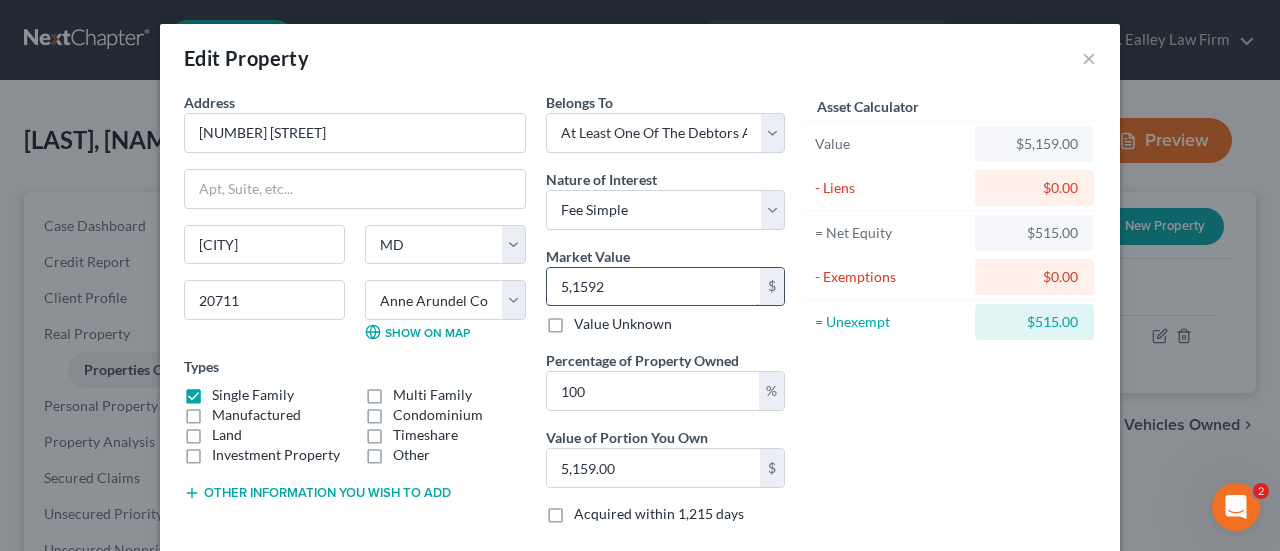 type on "51,592" 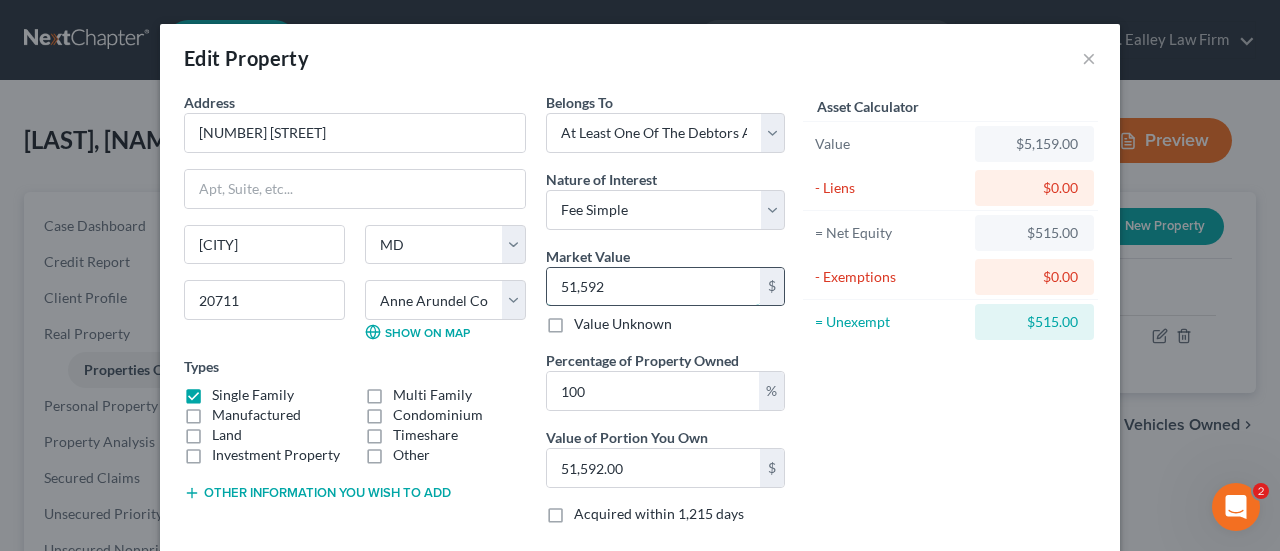 type on "51,592" 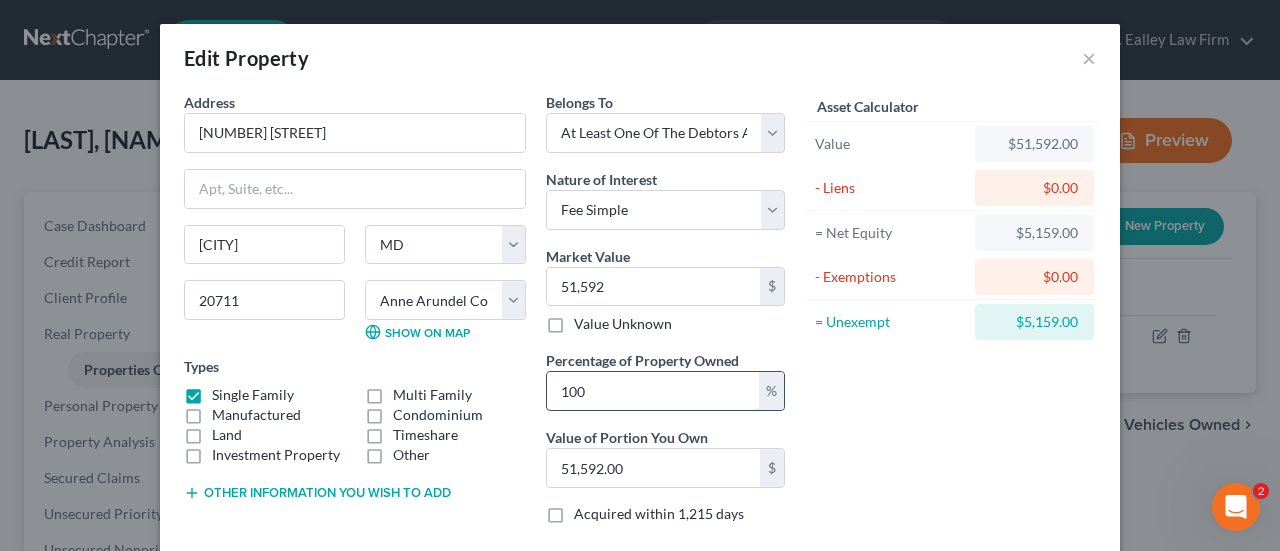 click on "100" at bounding box center [653, 391] 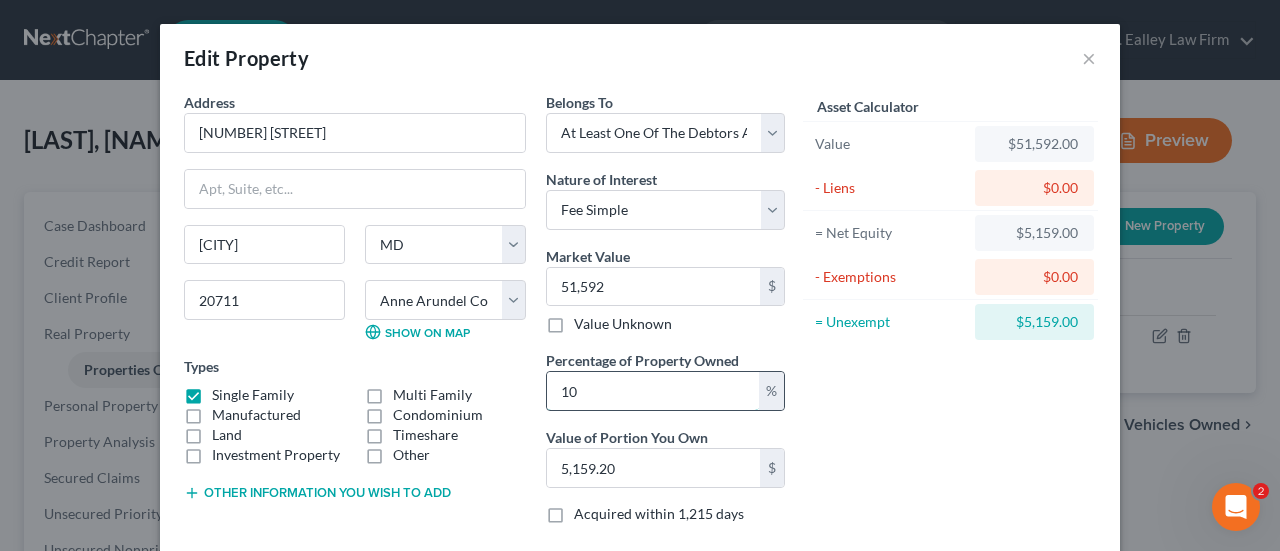 type on "1" 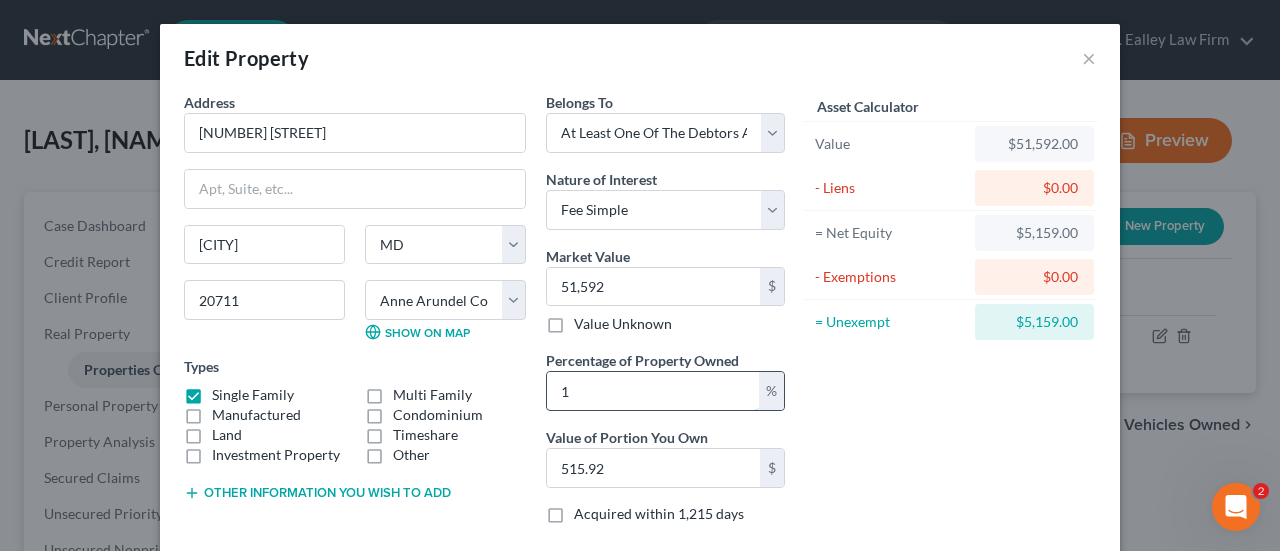 type 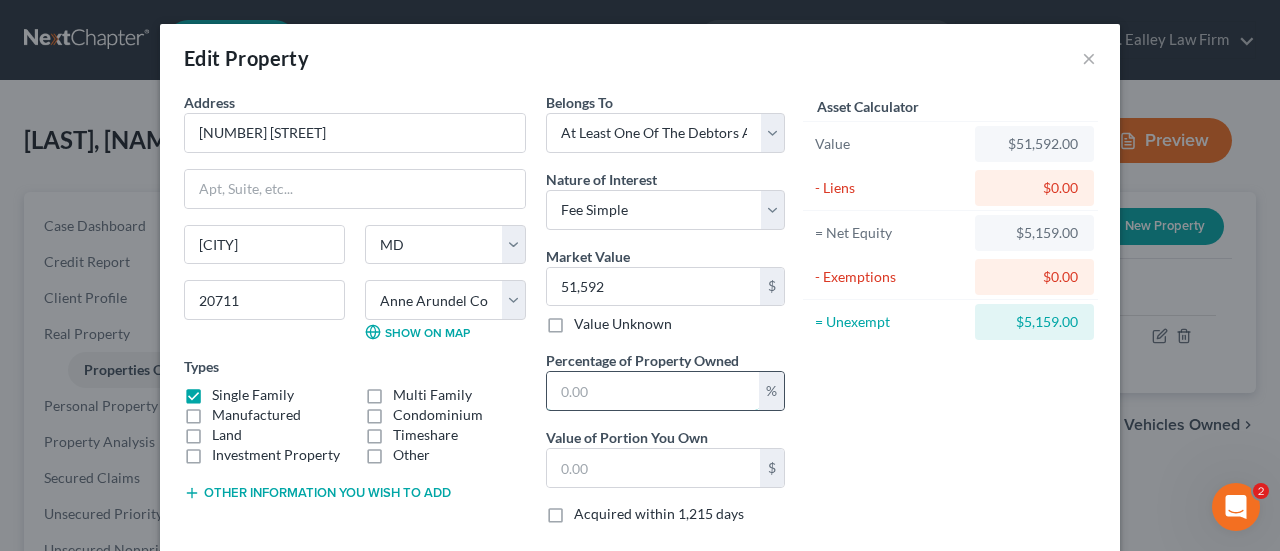 type on "5" 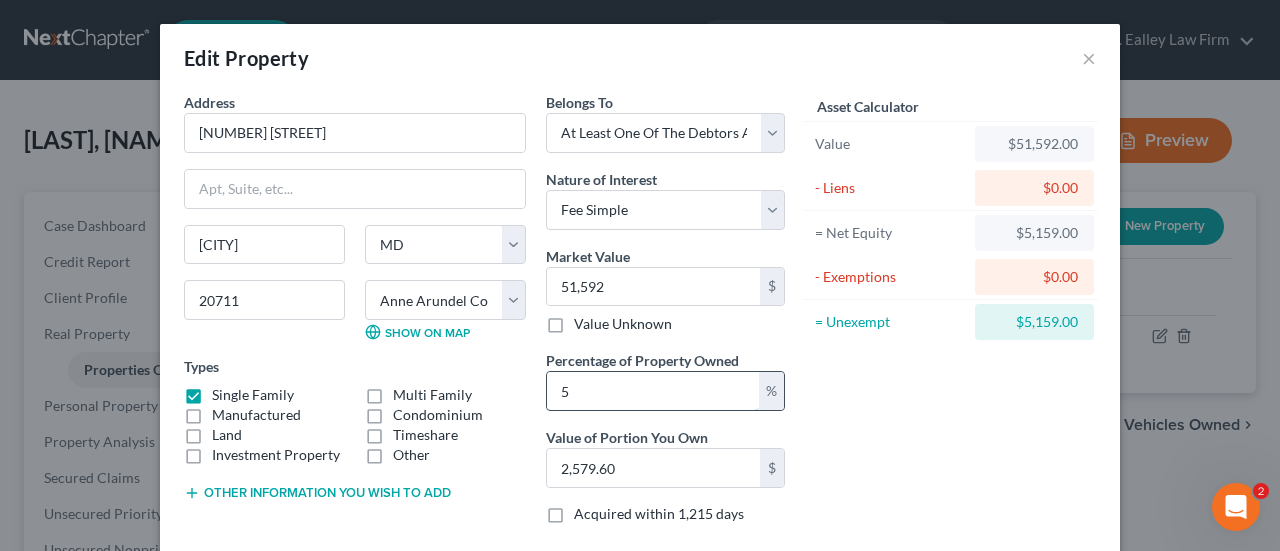 type on "50" 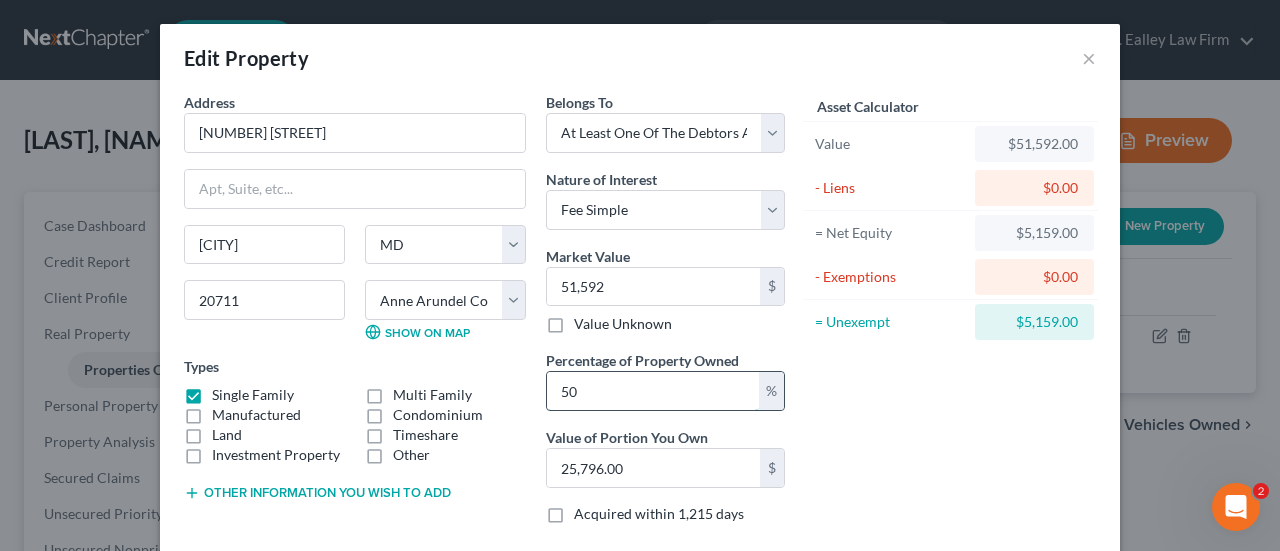 type on "50" 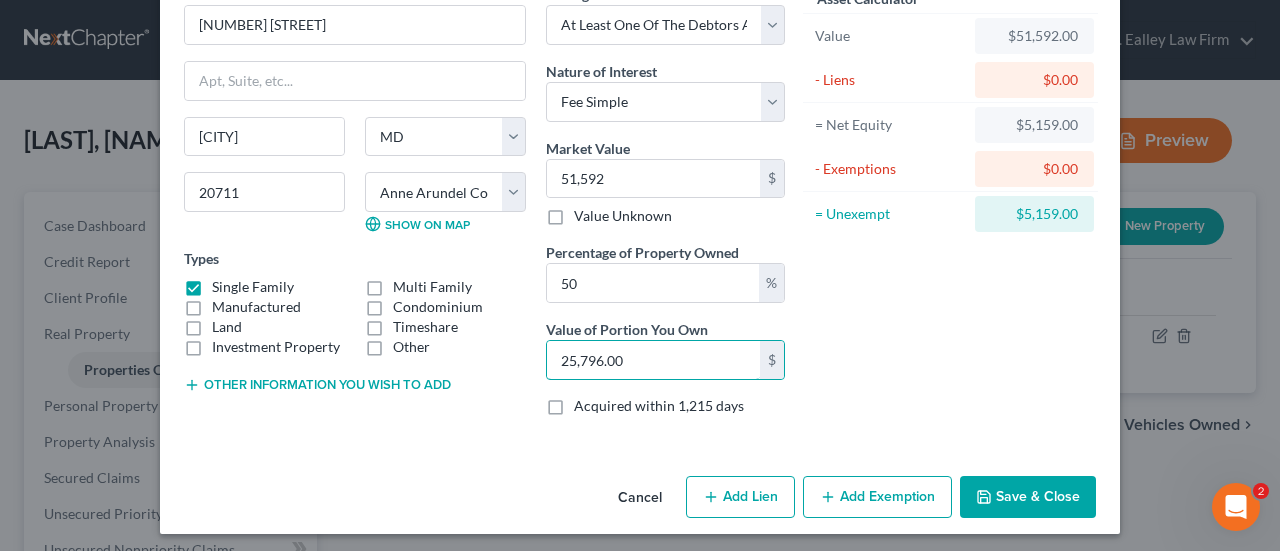 scroll, scrollTop: 110, scrollLeft: 0, axis: vertical 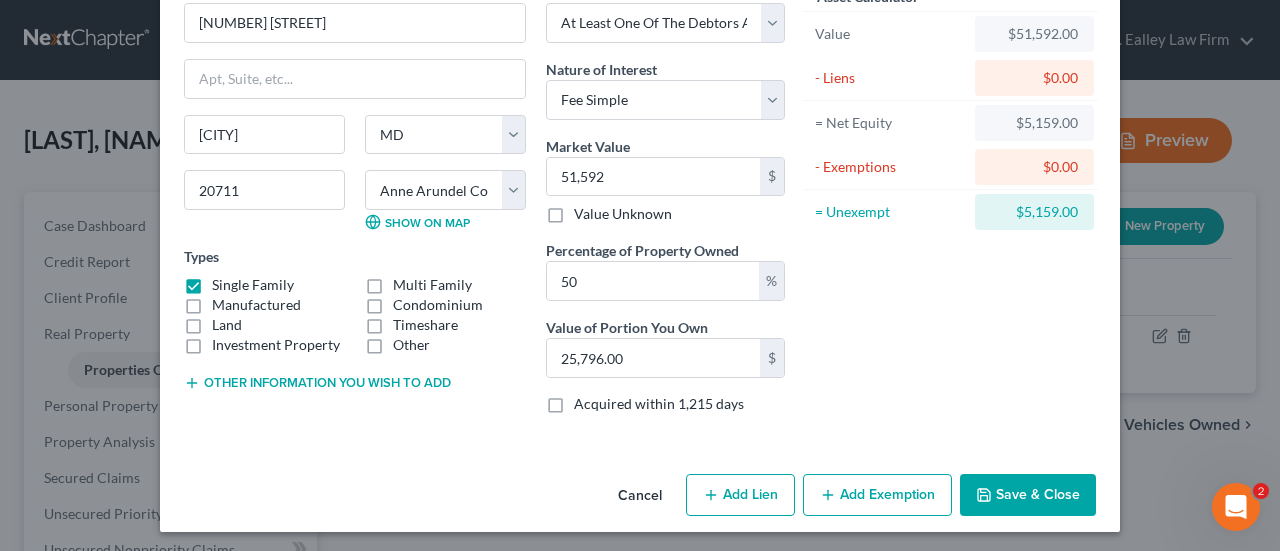 click on "Manufactured" at bounding box center (256, 305) 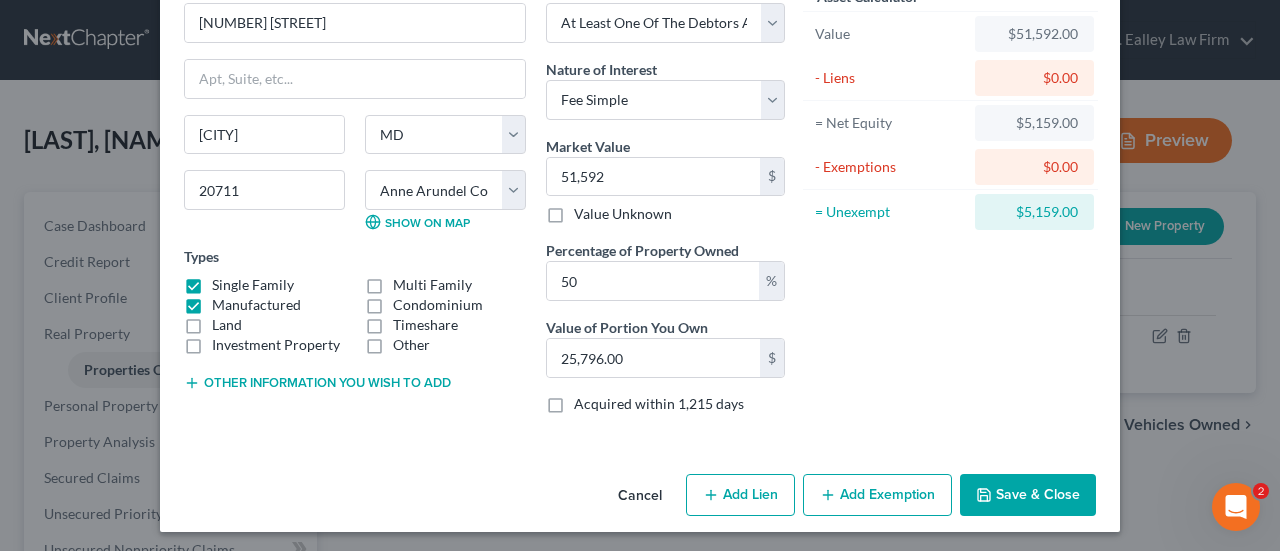 click on "Single Family" at bounding box center [253, 285] 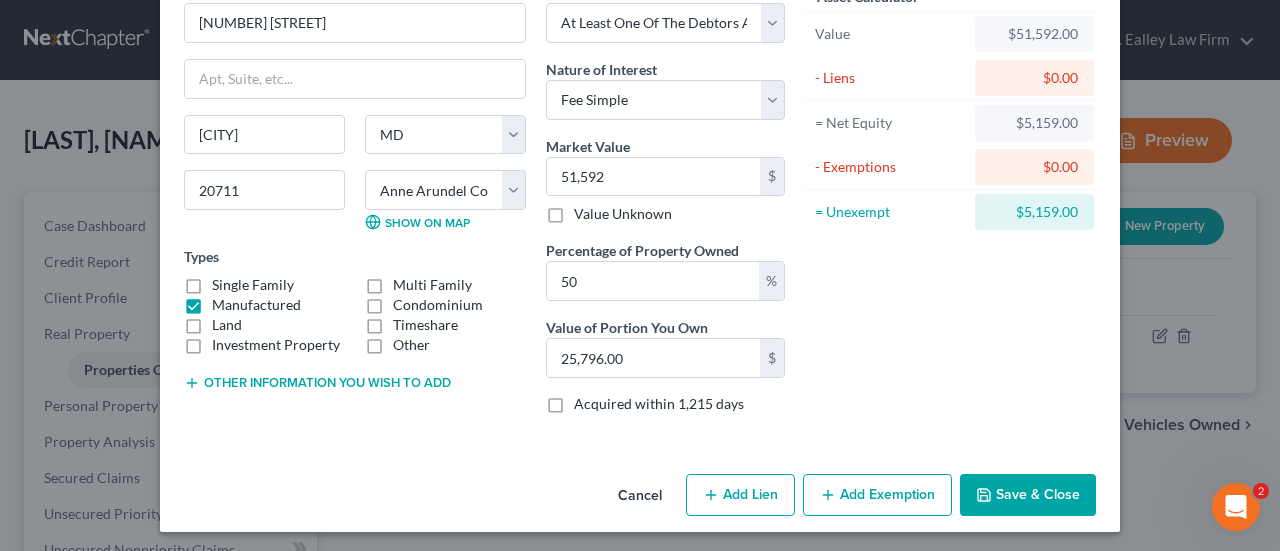 click on "Add Exemption" at bounding box center [877, 495] 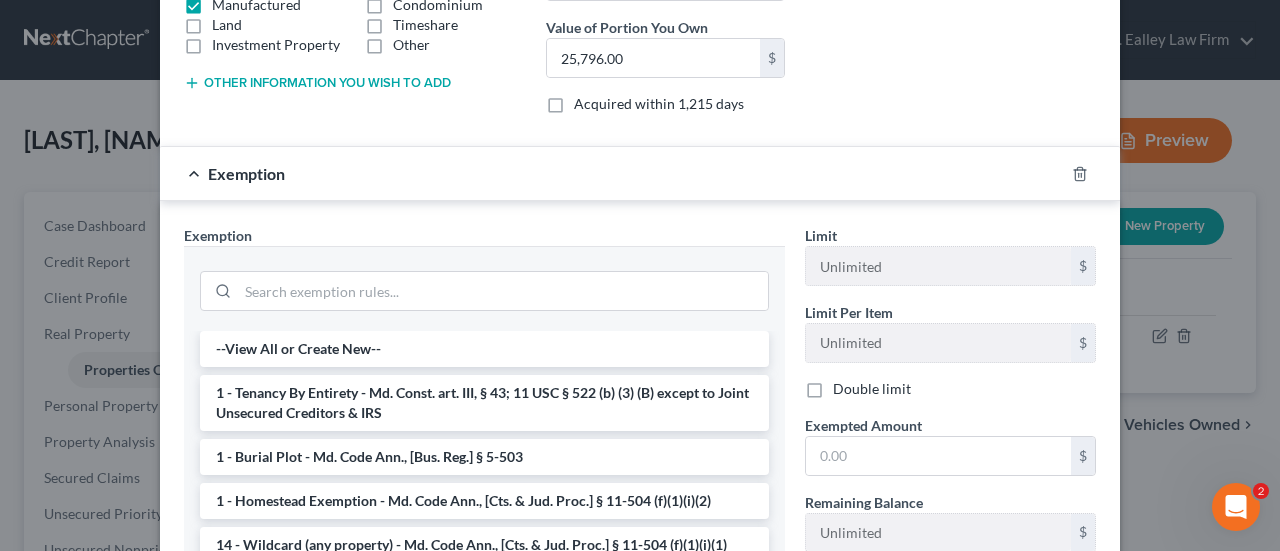 scroll, scrollTop: 510, scrollLeft: 0, axis: vertical 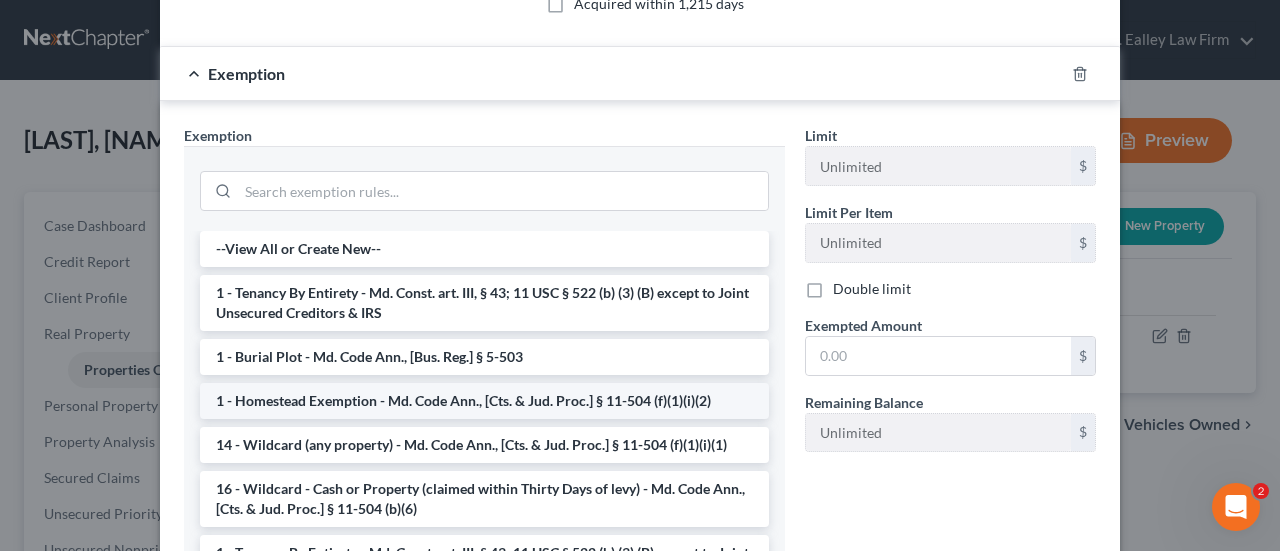 click on "1 - Homestead Exemption - Md. Code Ann., [Cts. & Jud. Proc.] § 11-504 (f)(1)(i)(2)" at bounding box center (484, 401) 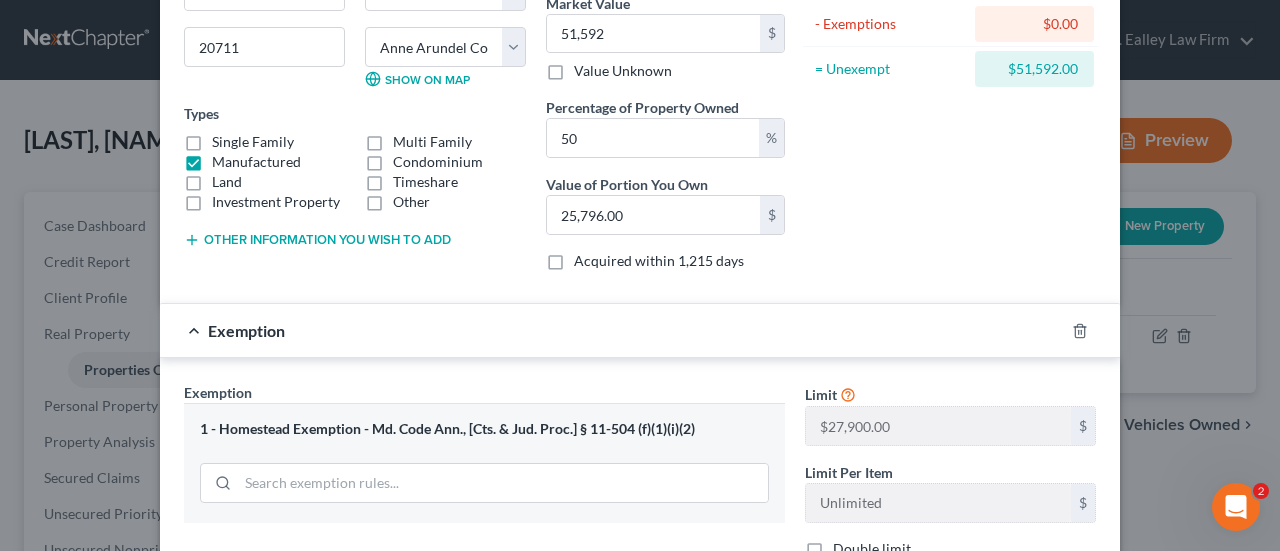 scroll, scrollTop: 110, scrollLeft: 0, axis: vertical 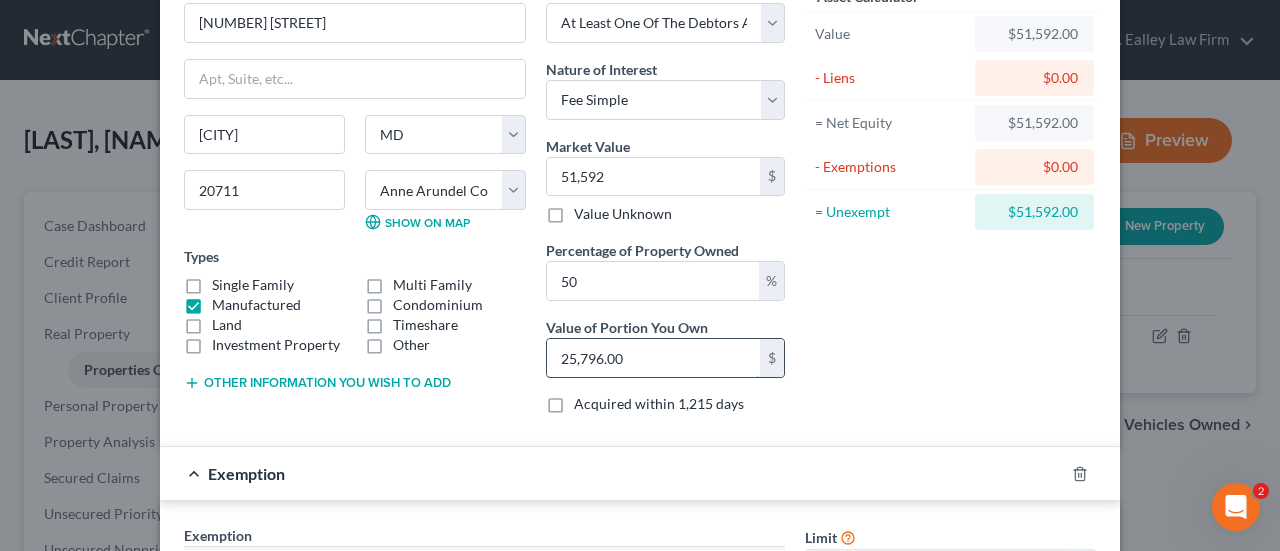 click on "25,796.00" at bounding box center (653, 358) 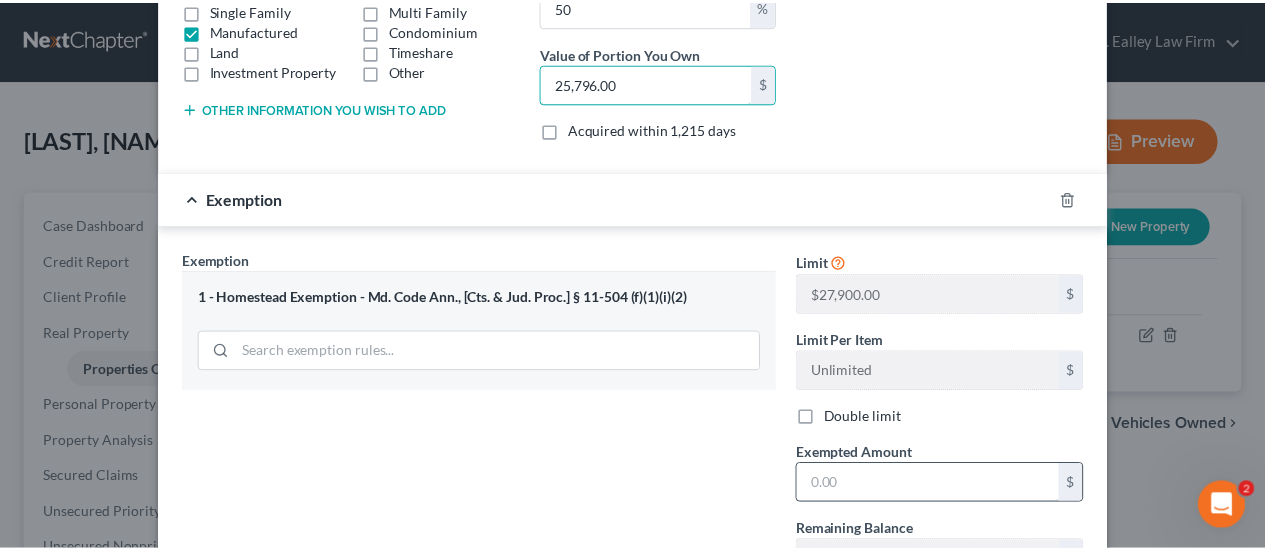 scroll, scrollTop: 550, scrollLeft: 0, axis: vertical 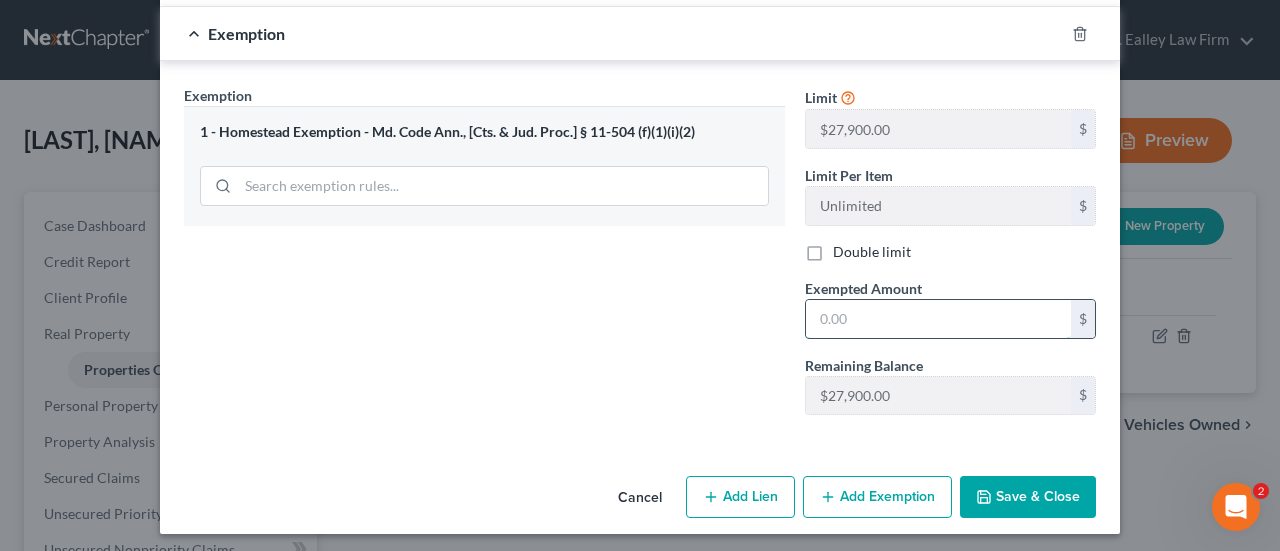 click at bounding box center (938, 319) 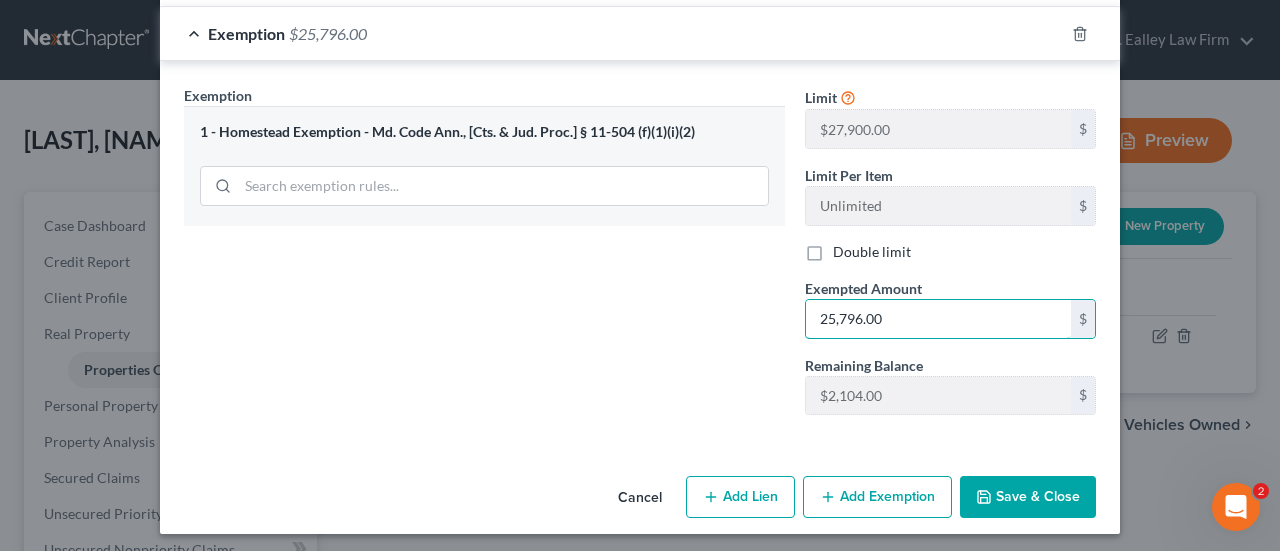 type on "25,796.00" 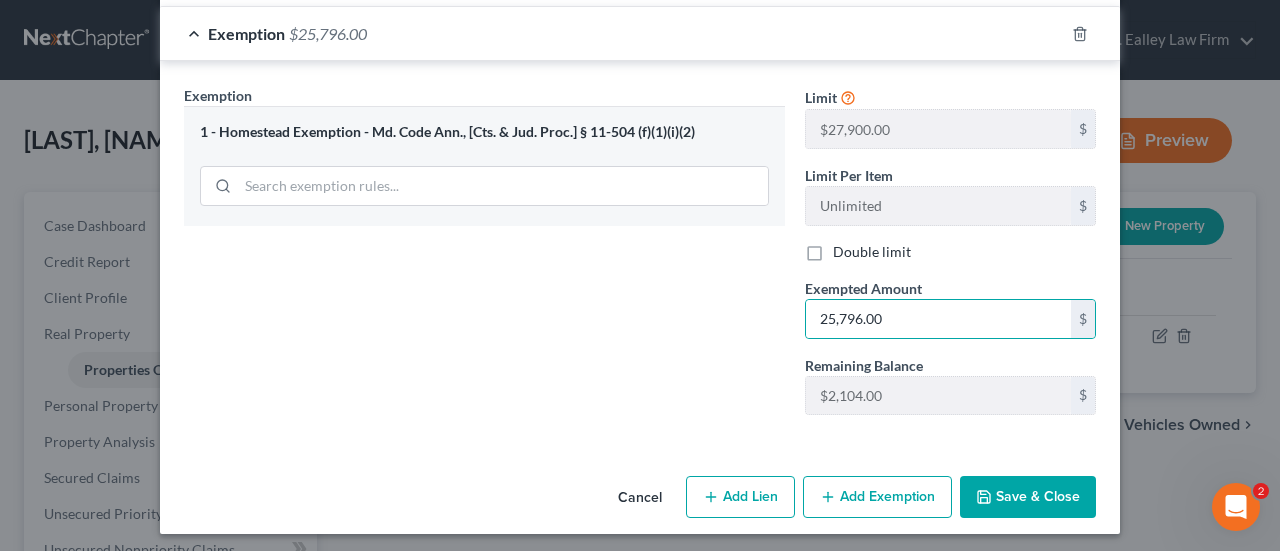 click on "Save & Close" at bounding box center (1028, 497) 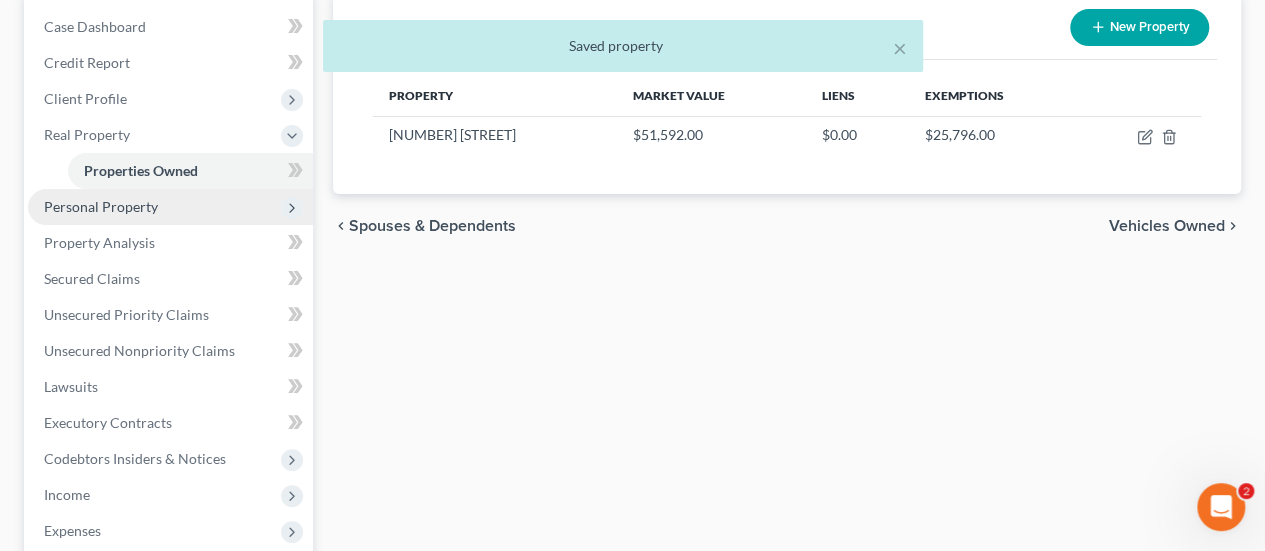 scroll, scrollTop: 200, scrollLeft: 0, axis: vertical 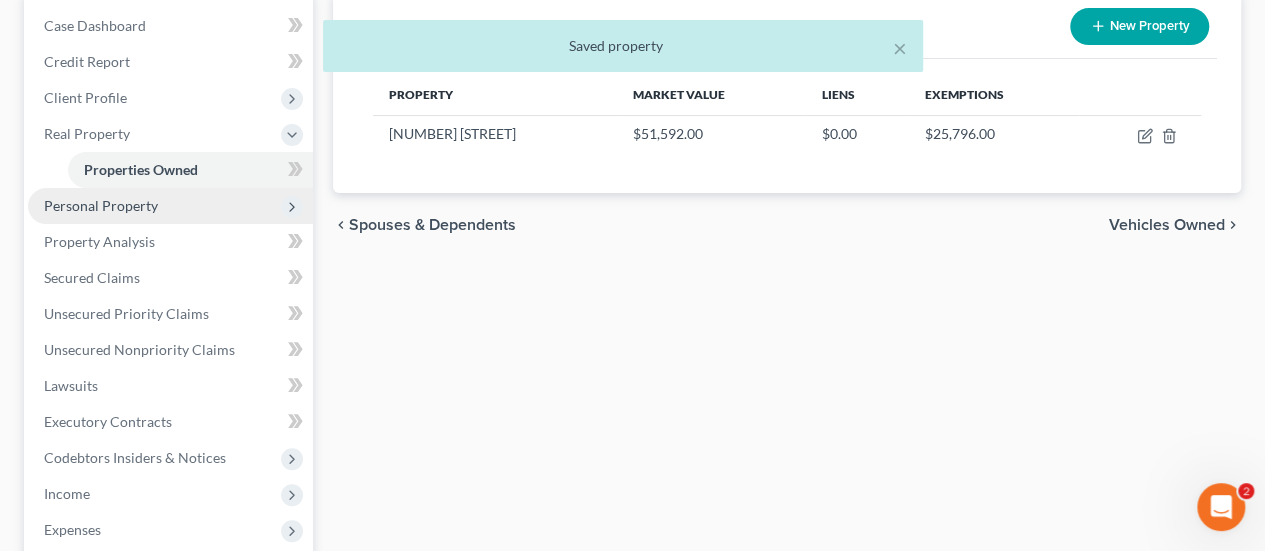 click on "Personal Property" at bounding box center [101, 205] 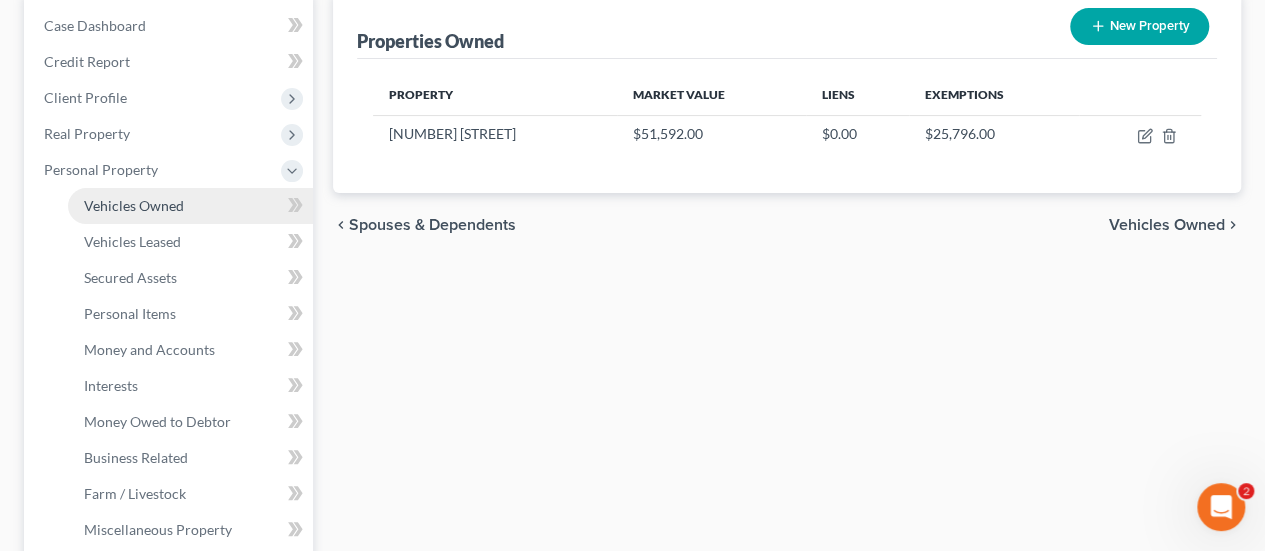 click on "Vehicles Owned" at bounding box center [190, 206] 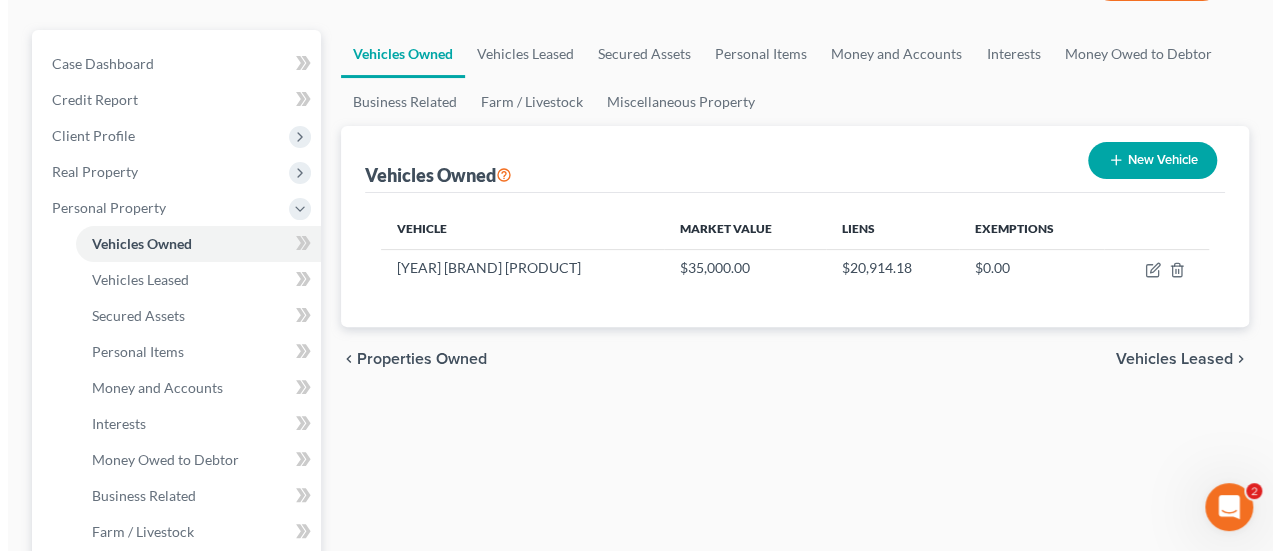 scroll, scrollTop: 200, scrollLeft: 0, axis: vertical 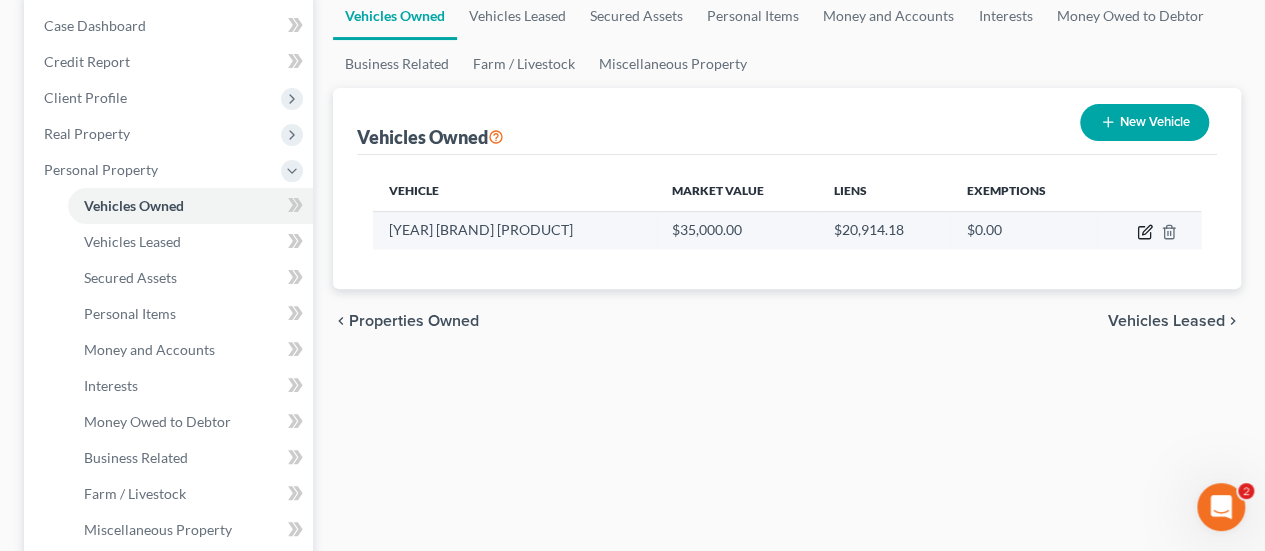 click 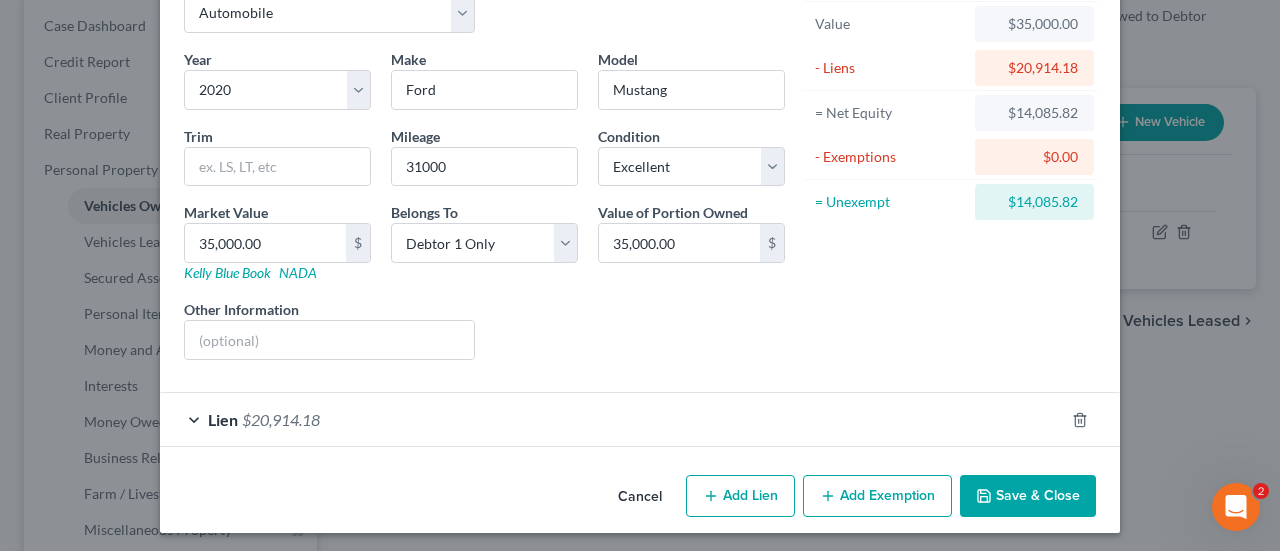 scroll, scrollTop: 121, scrollLeft: 0, axis: vertical 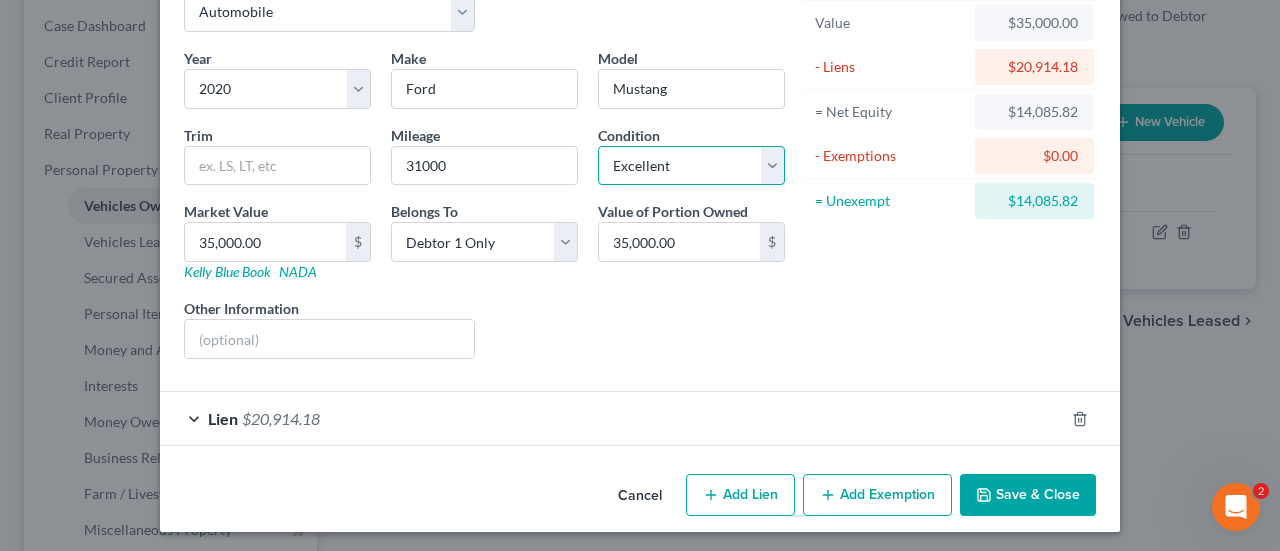 click on "Select Excellent Very Good Good Fair Poor" at bounding box center [691, 166] 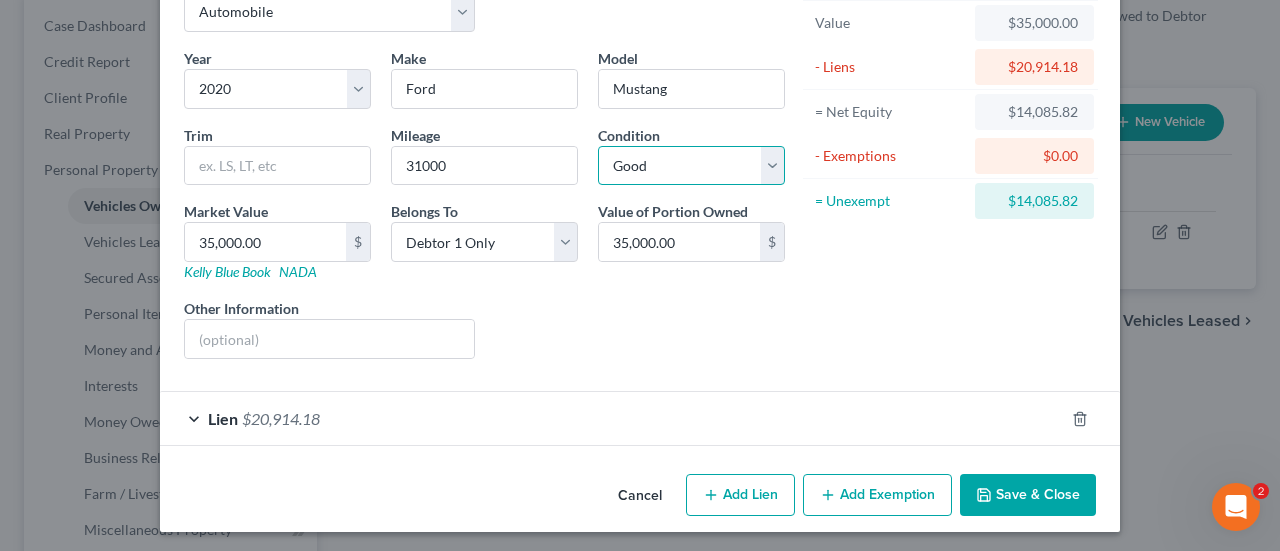 click on "Select Excellent Very Good Good Fair Poor" at bounding box center (691, 166) 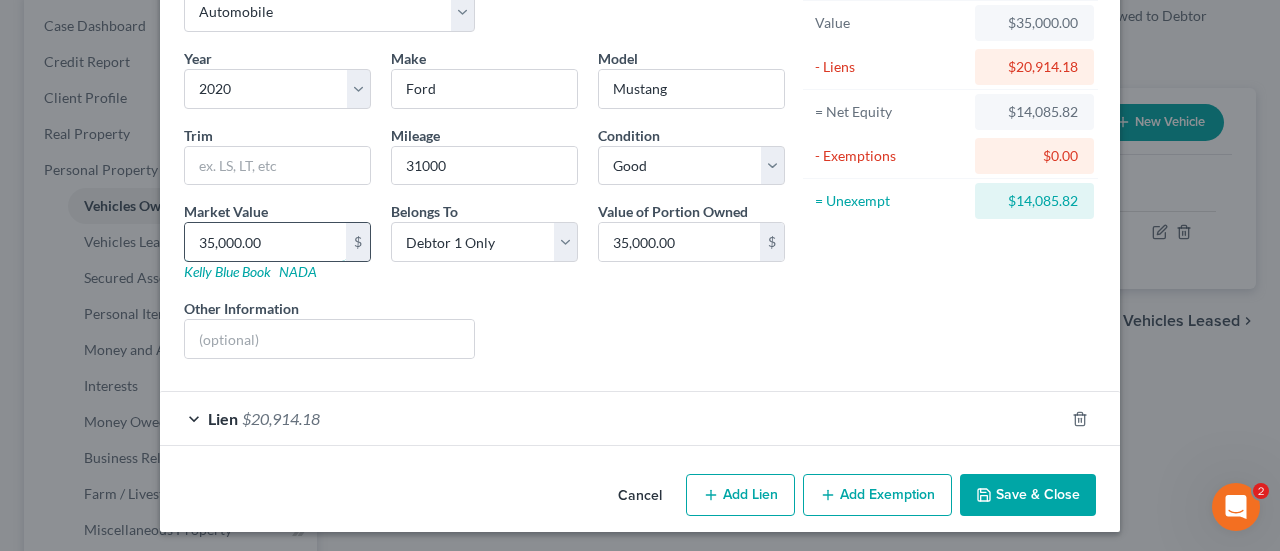 click on "35,000.00" at bounding box center [265, 242] 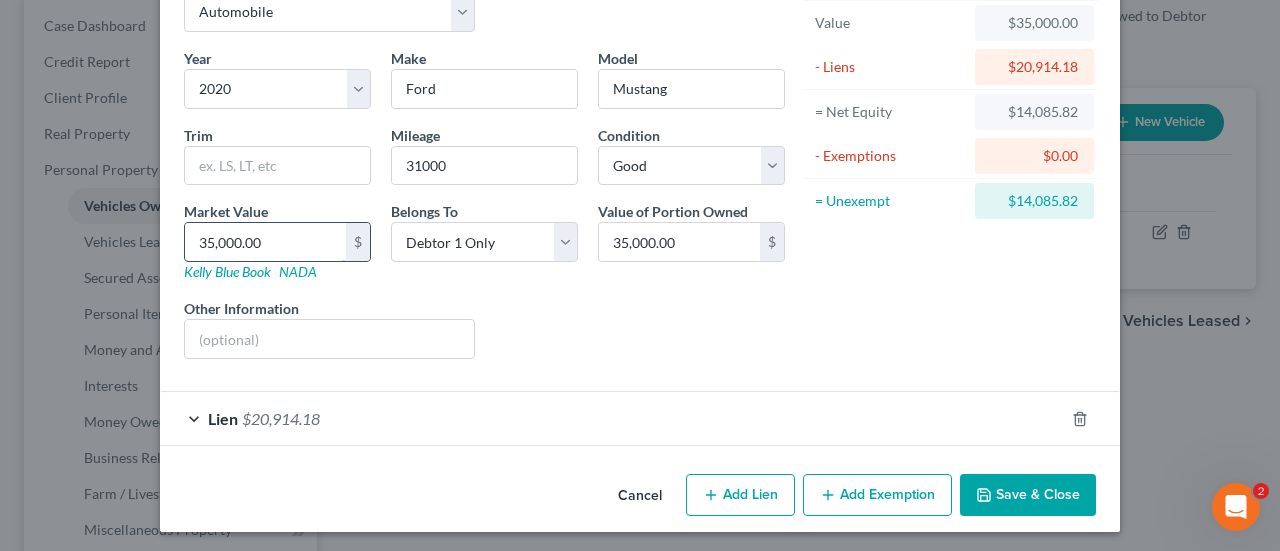 type on "2" 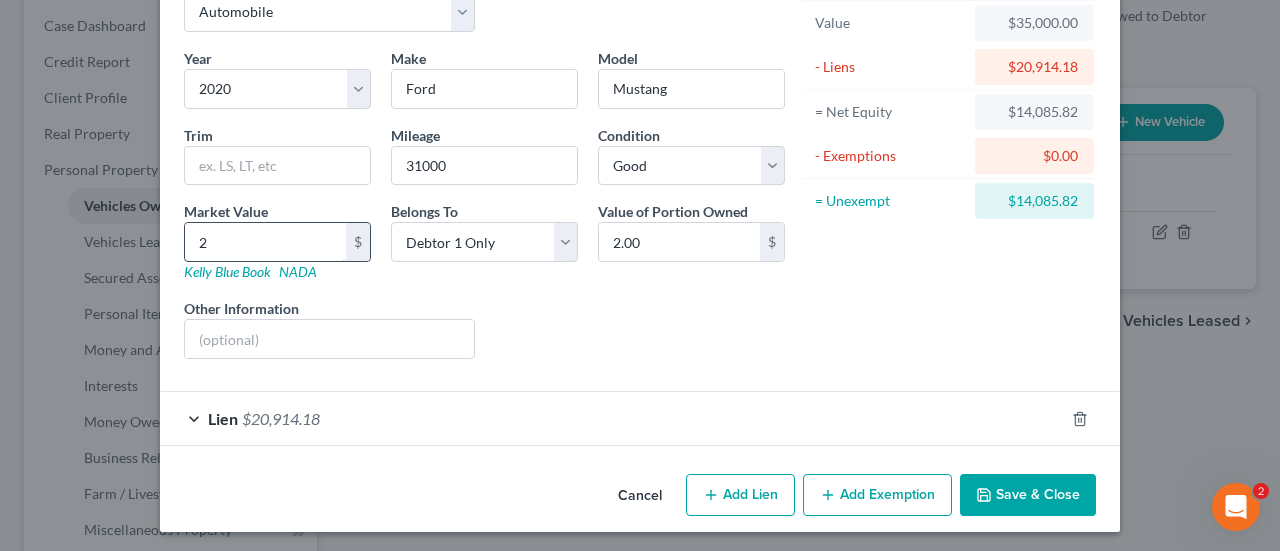 type on "25" 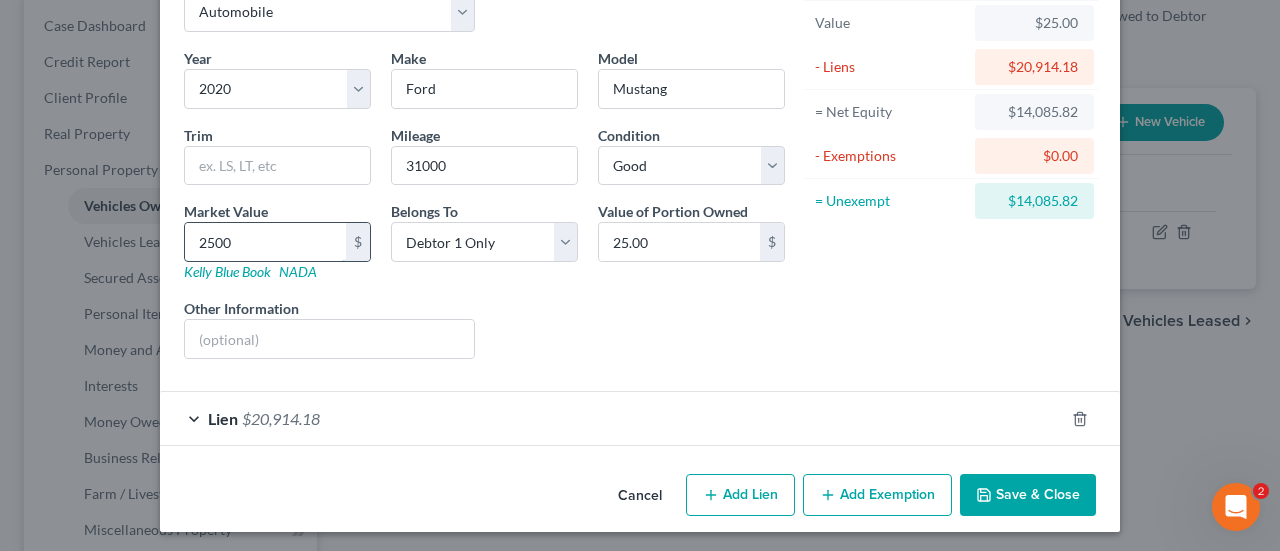 type on "2,500" 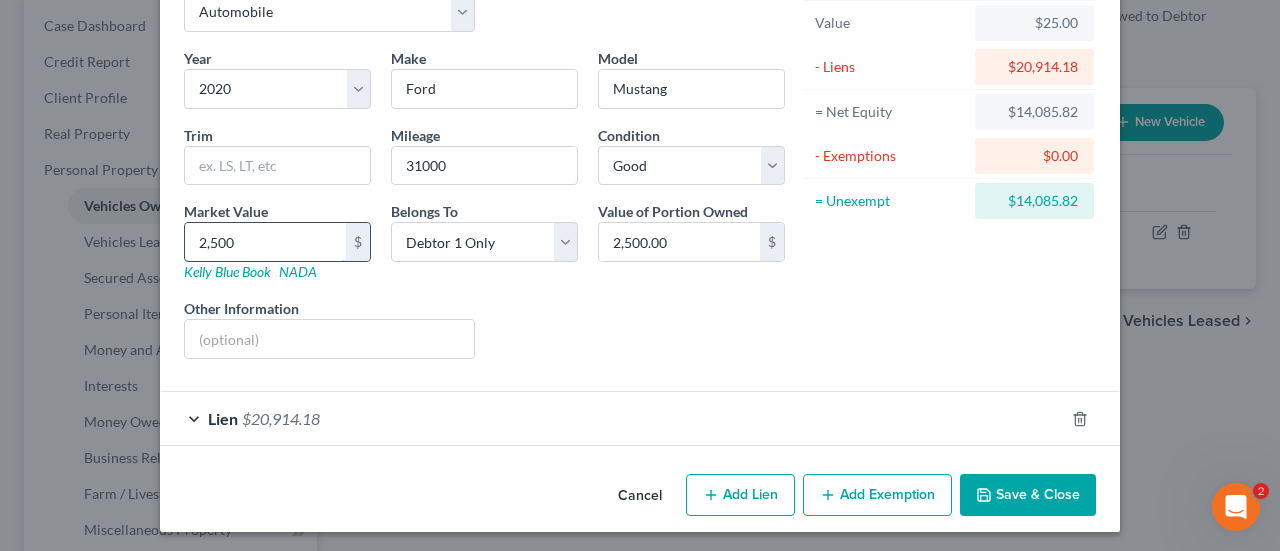 type on "2,5000" 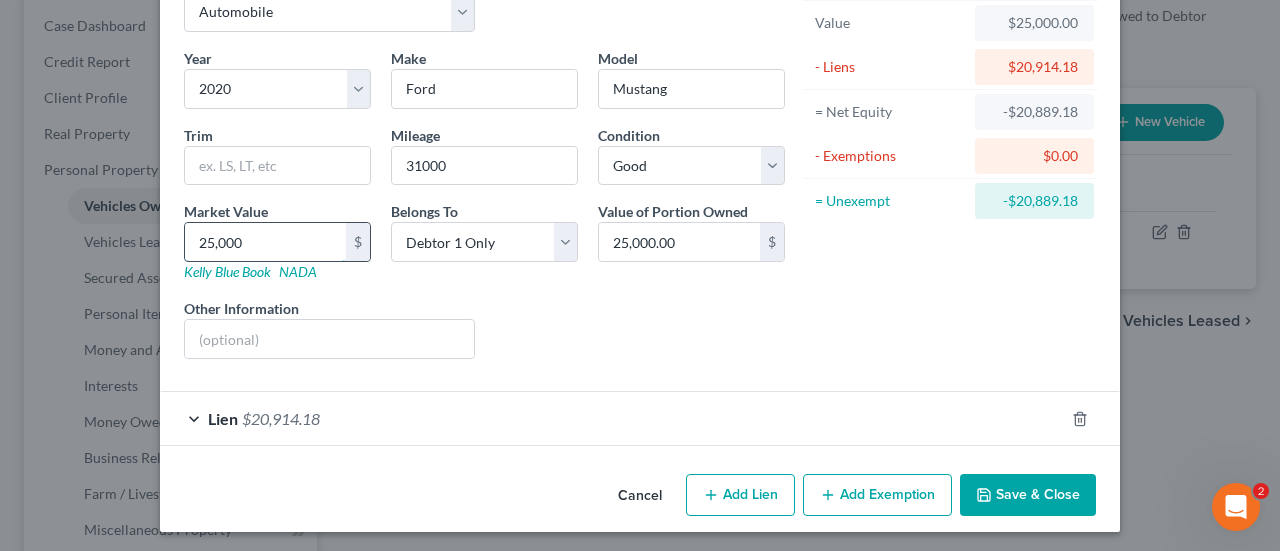 type on "25,000" 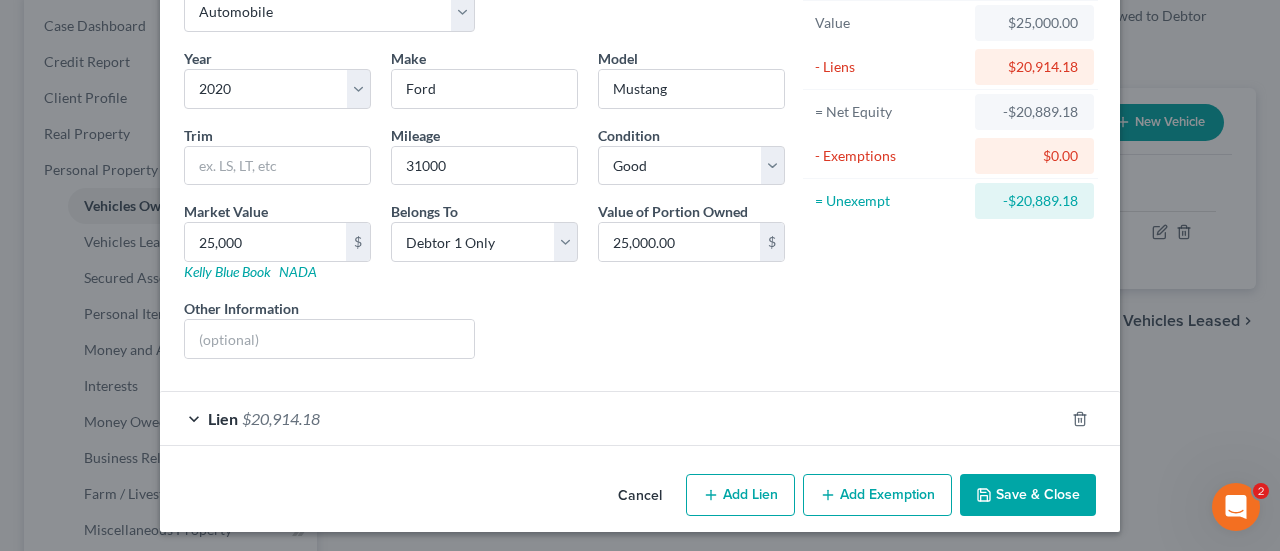 click on "Asset Calculator Value [AMOUNT] - Liens [AMOUNT] = Net Equity [AMOUNT] - Exemptions [AMOUNT] = Unexempt [AMOUNT]" at bounding box center (950, 173) 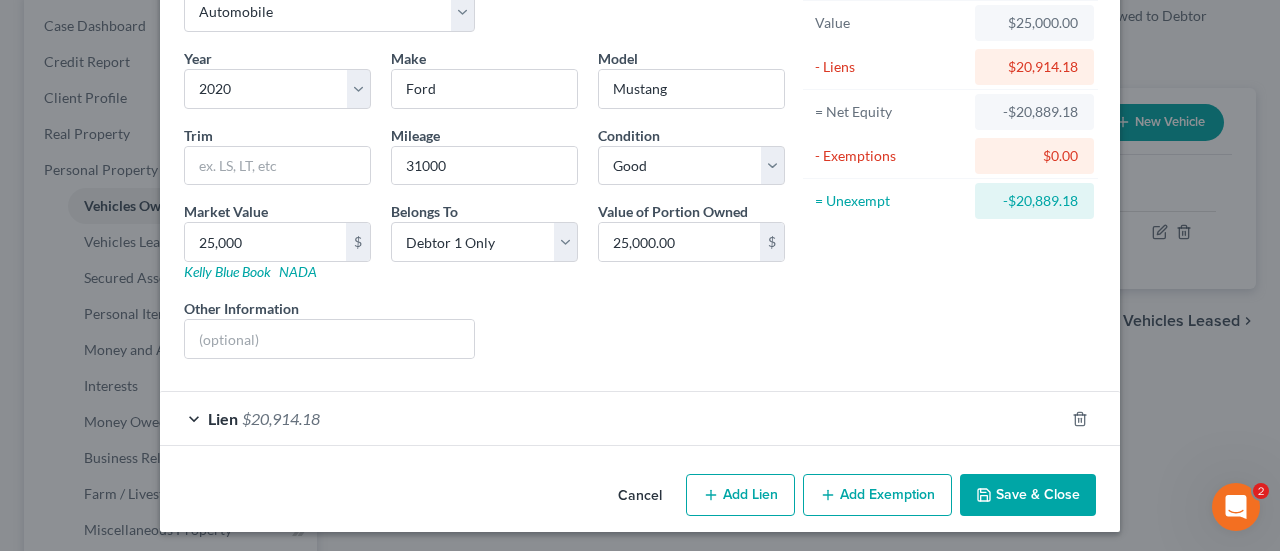 click on "Save & Close" at bounding box center (1028, 495) 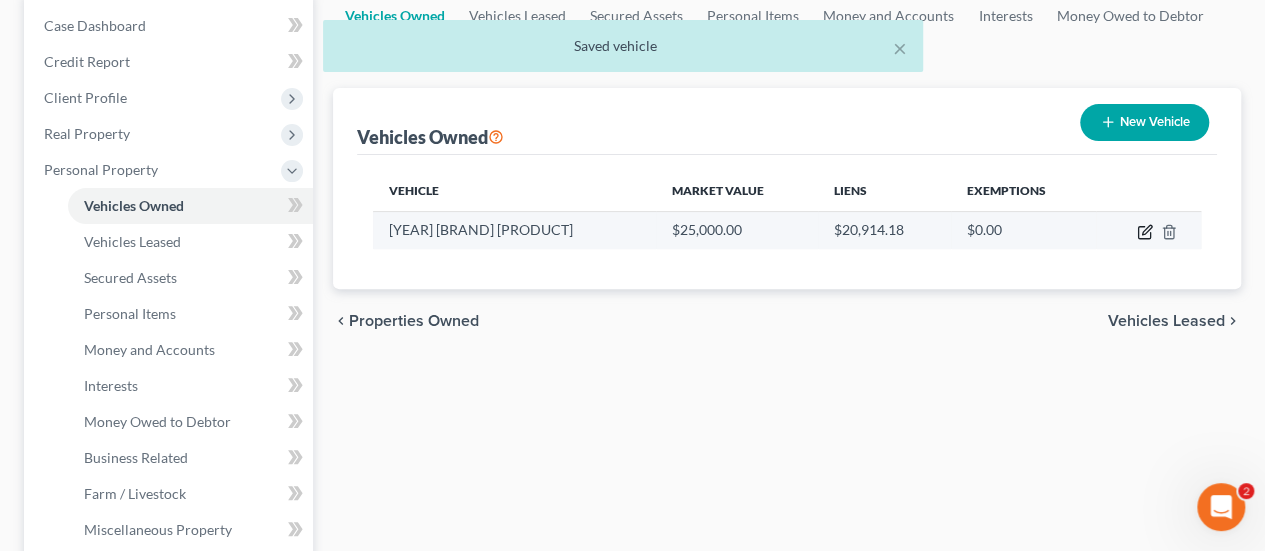 click 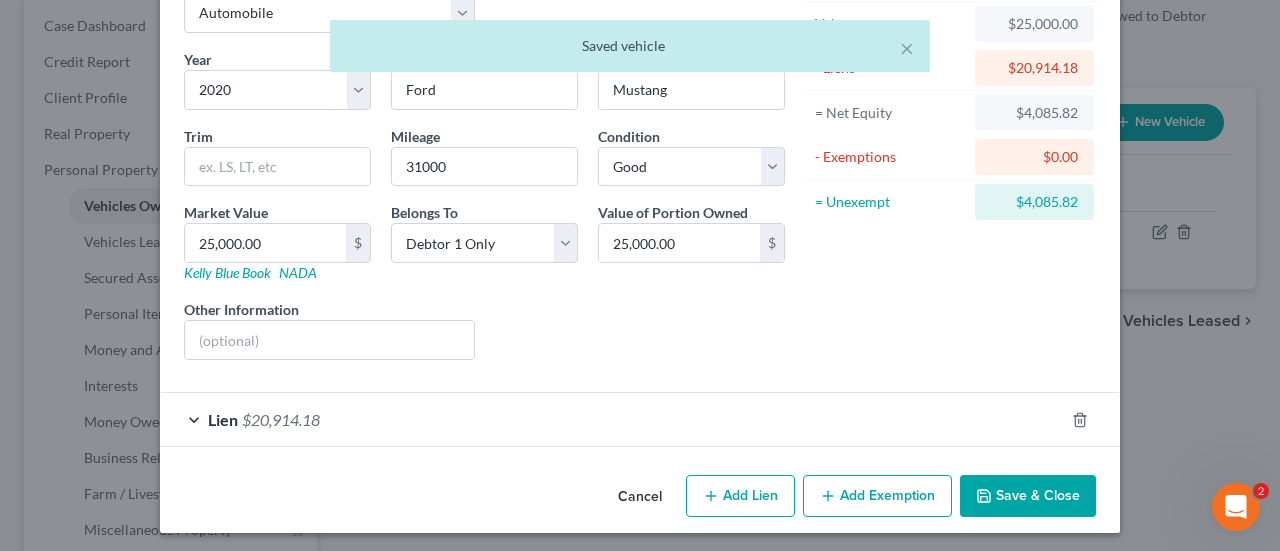 scroll, scrollTop: 121, scrollLeft: 0, axis: vertical 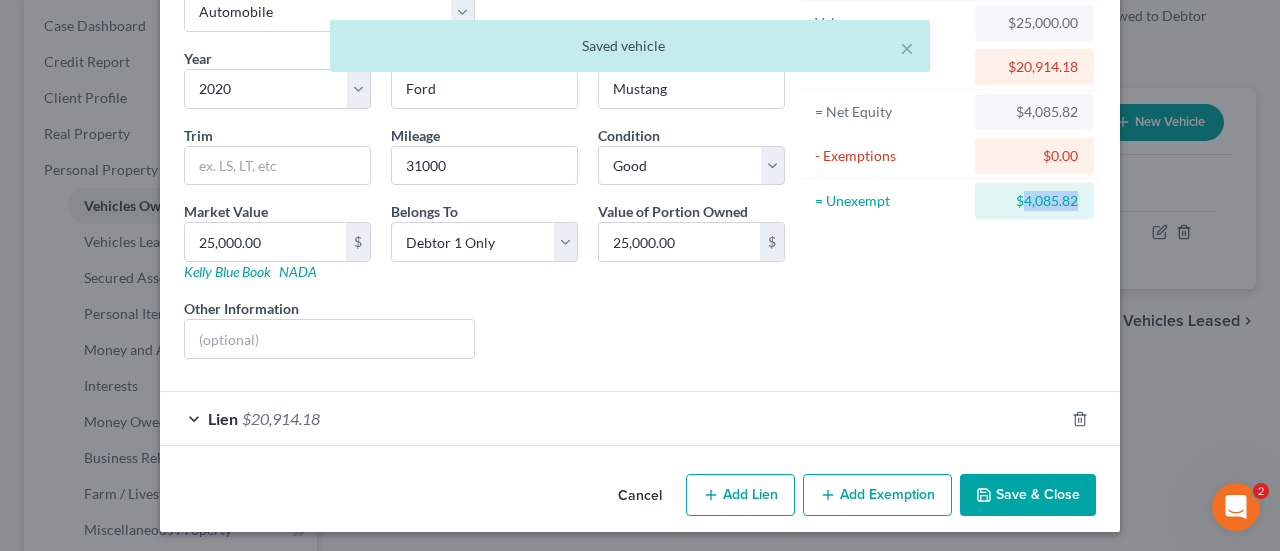 drag, startPoint x: 1080, startPoint y: 204, endPoint x: 1018, endPoint y: 203, distance: 62.008064 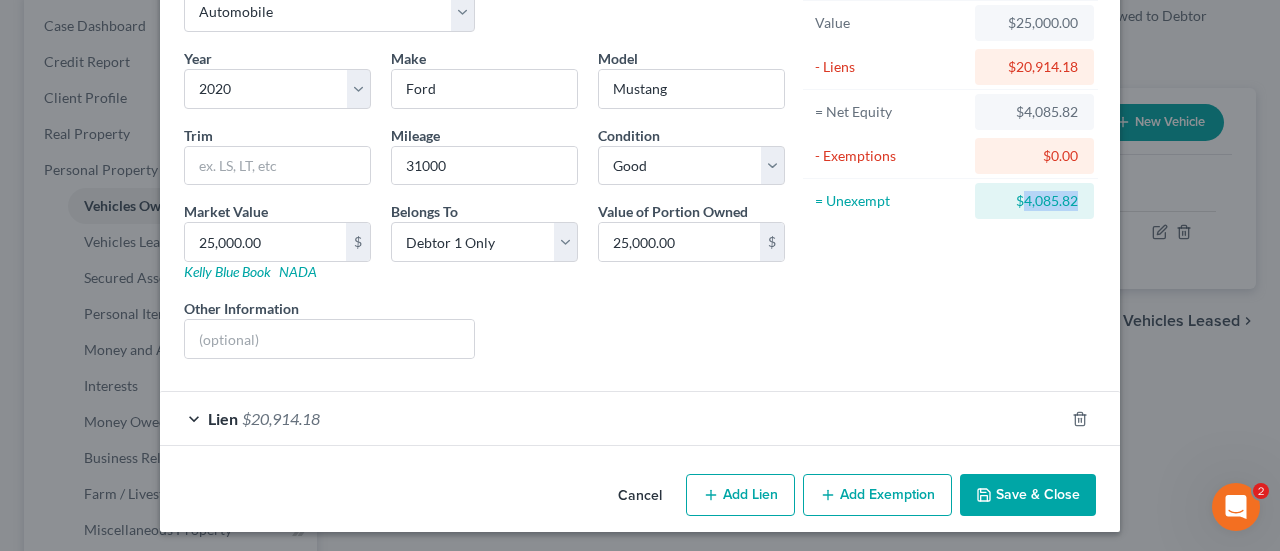 copy on "4,085.82" 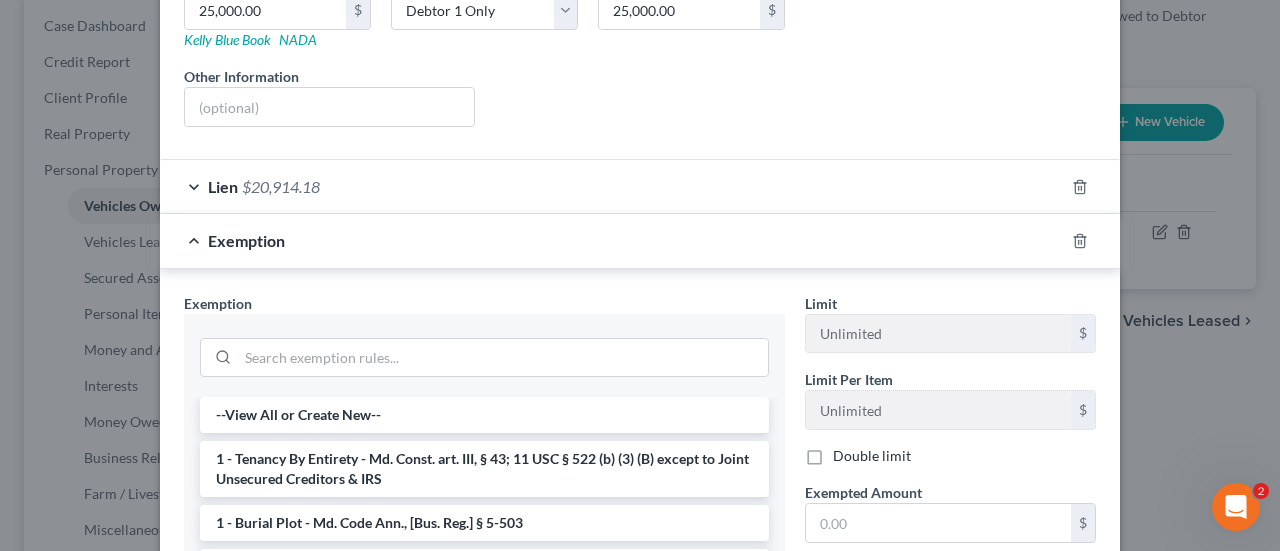 scroll, scrollTop: 621, scrollLeft: 0, axis: vertical 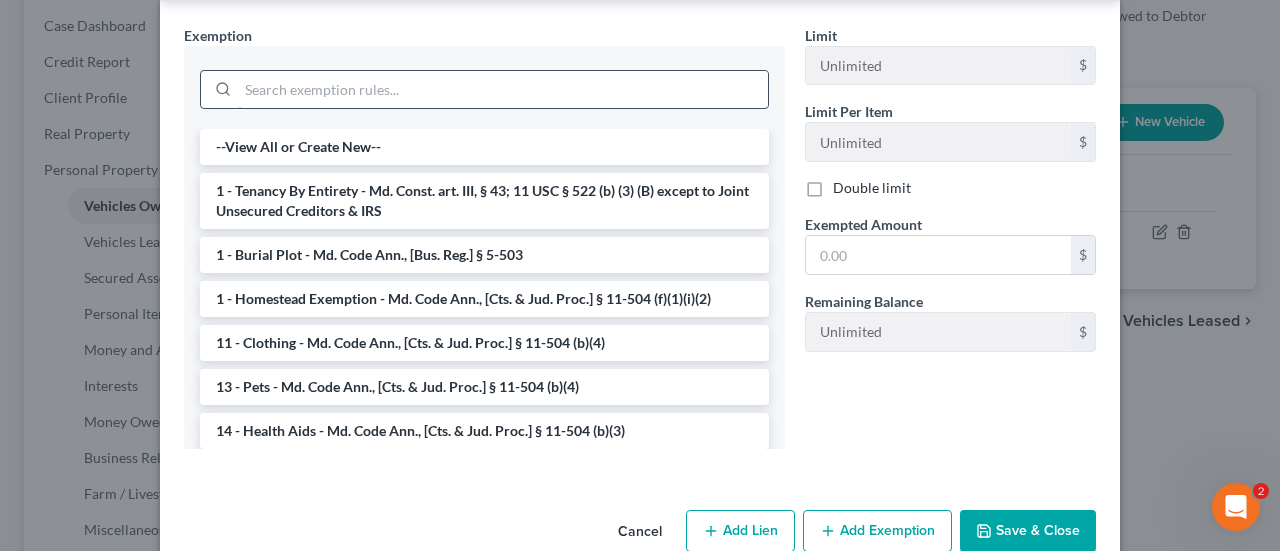 click at bounding box center (503, 90) 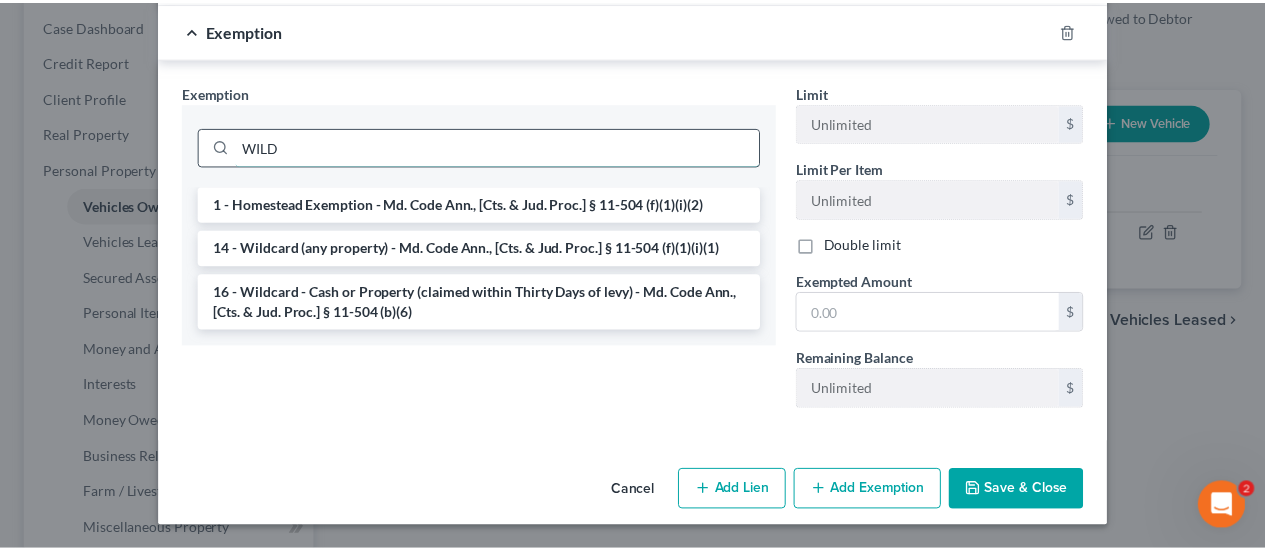scroll, scrollTop: 557, scrollLeft: 0, axis: vertical 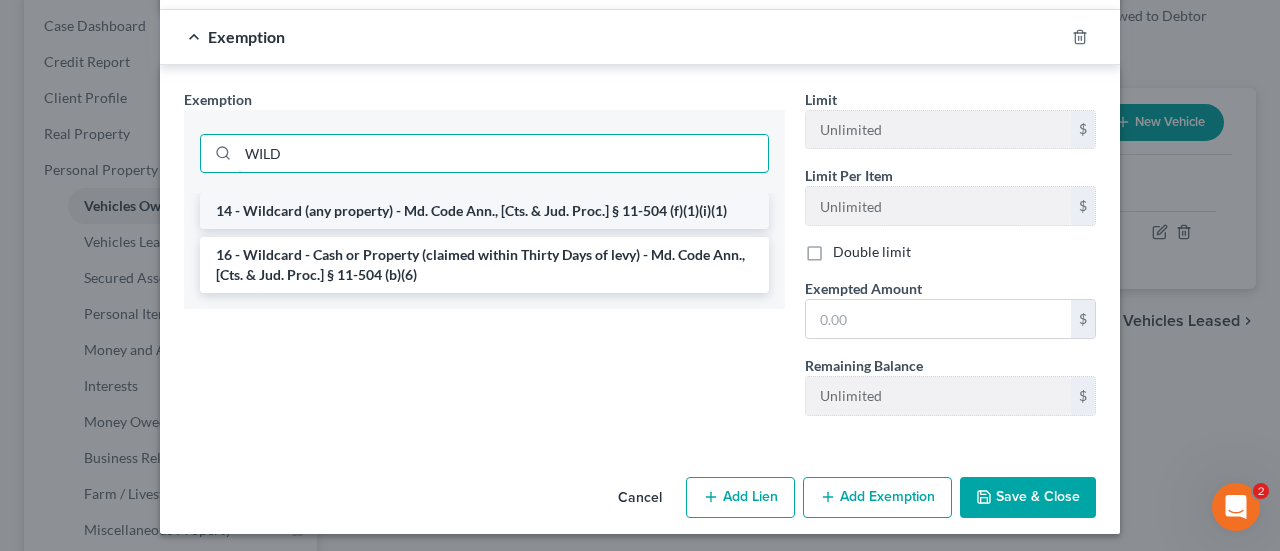 type on "WILD" 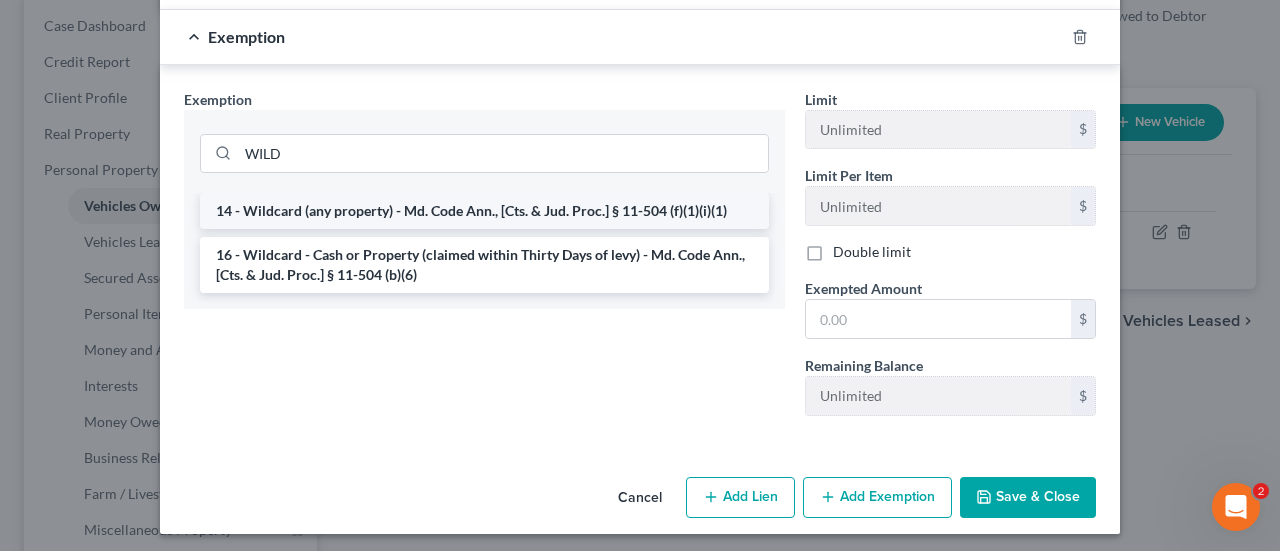 click on "14 - Wildcard (any property) - Md. Code Ann., [Cts. & Jud. Proc.] § 11-504 (f)(1)(i)(1)" at bounding box center [484, 211] 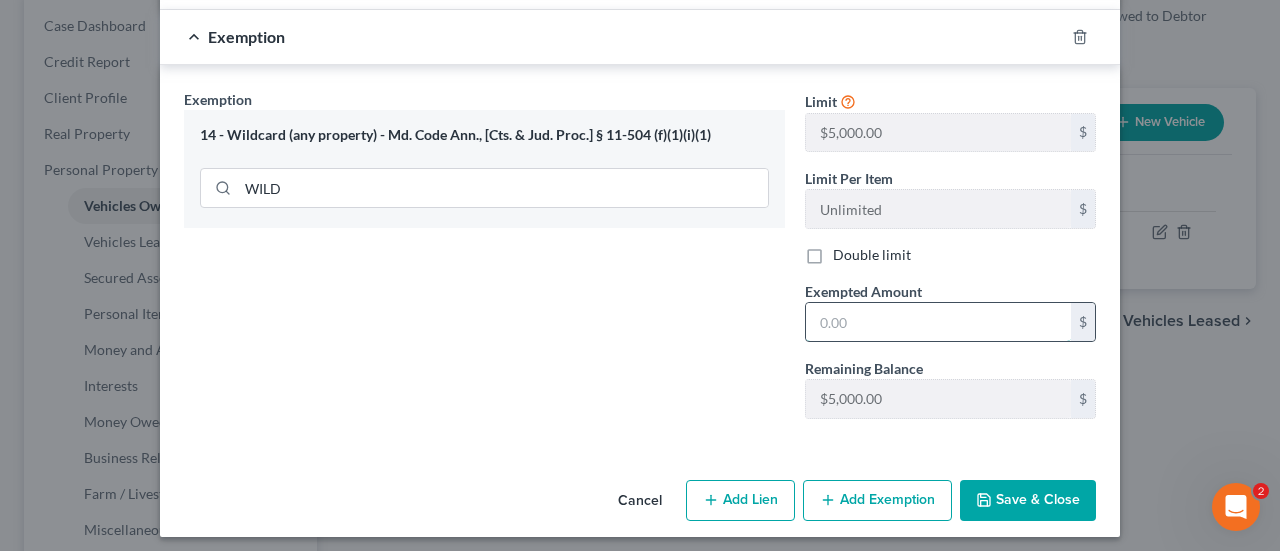 click at bounding box center (938, 322) 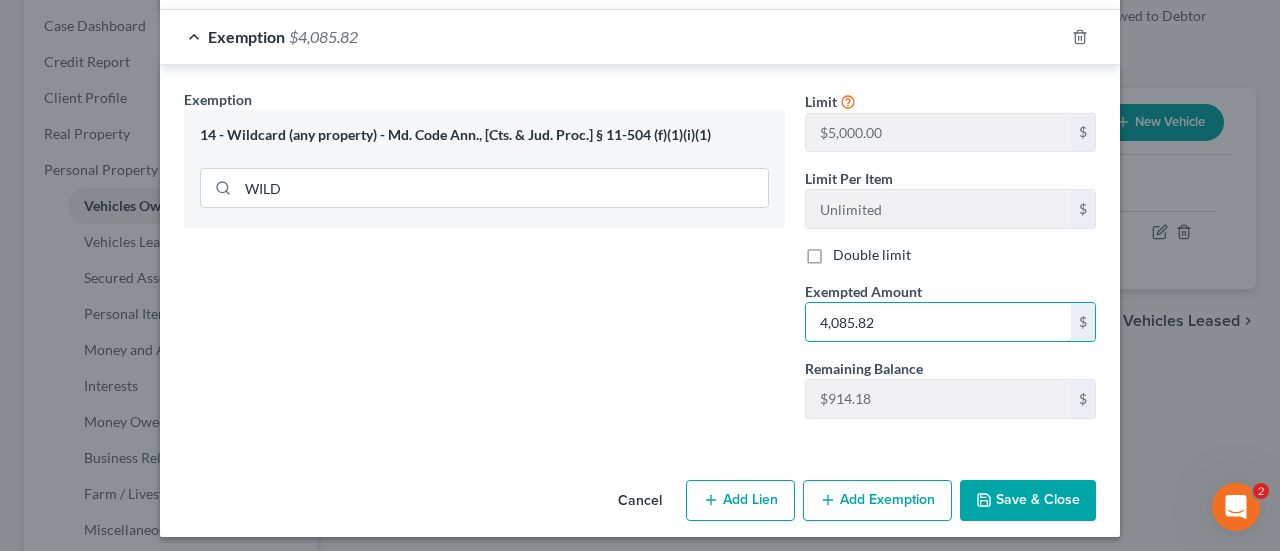 type on "4,085.82" 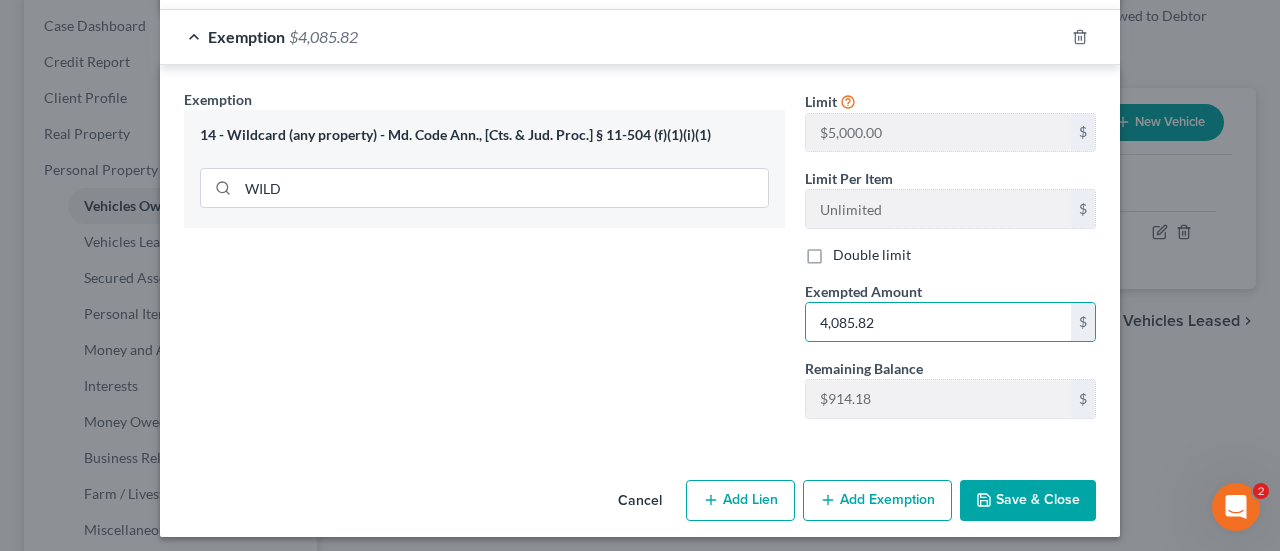 click on "Save & Close" at bounding box center [1028, 501] 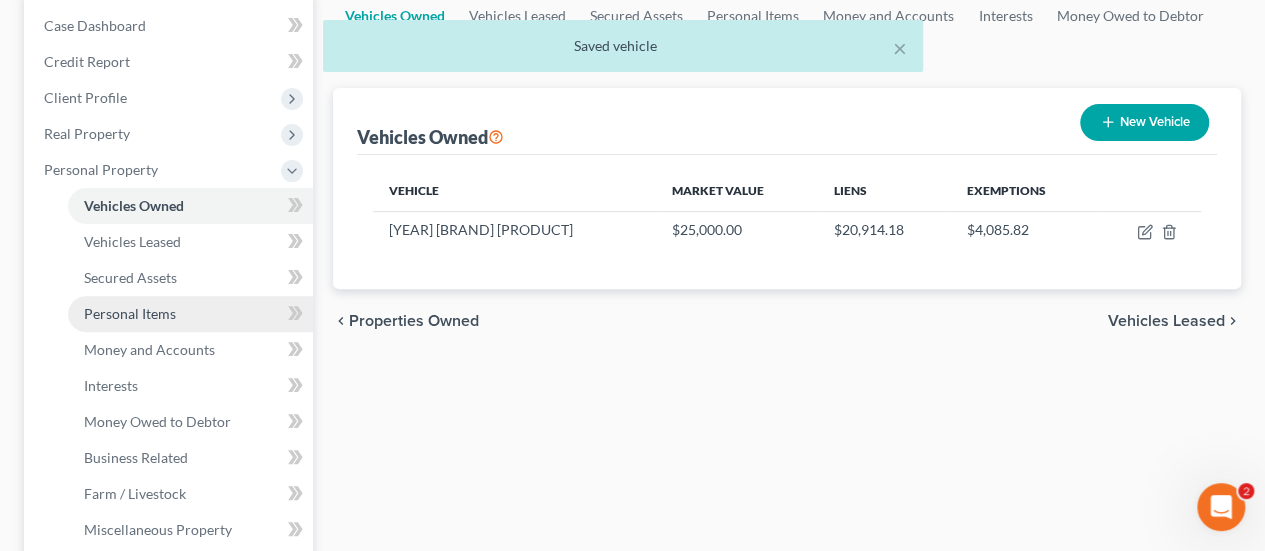 click on "Personal Items" at bounding box center [130, 313] 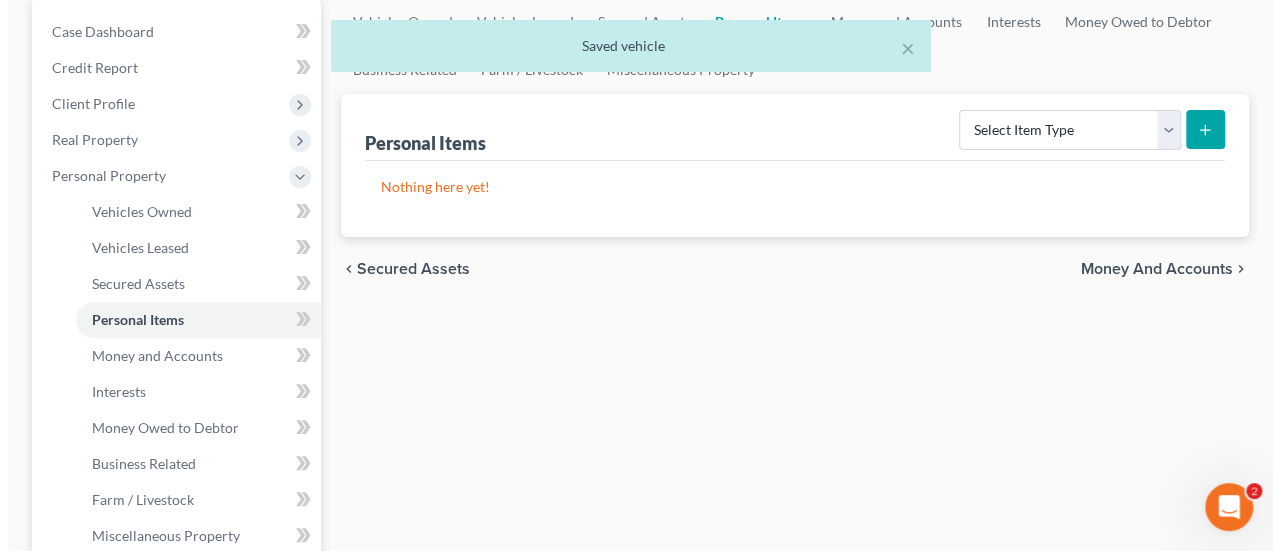 scroll, scrollTop: 0, scrollLeft: 0, axis: both 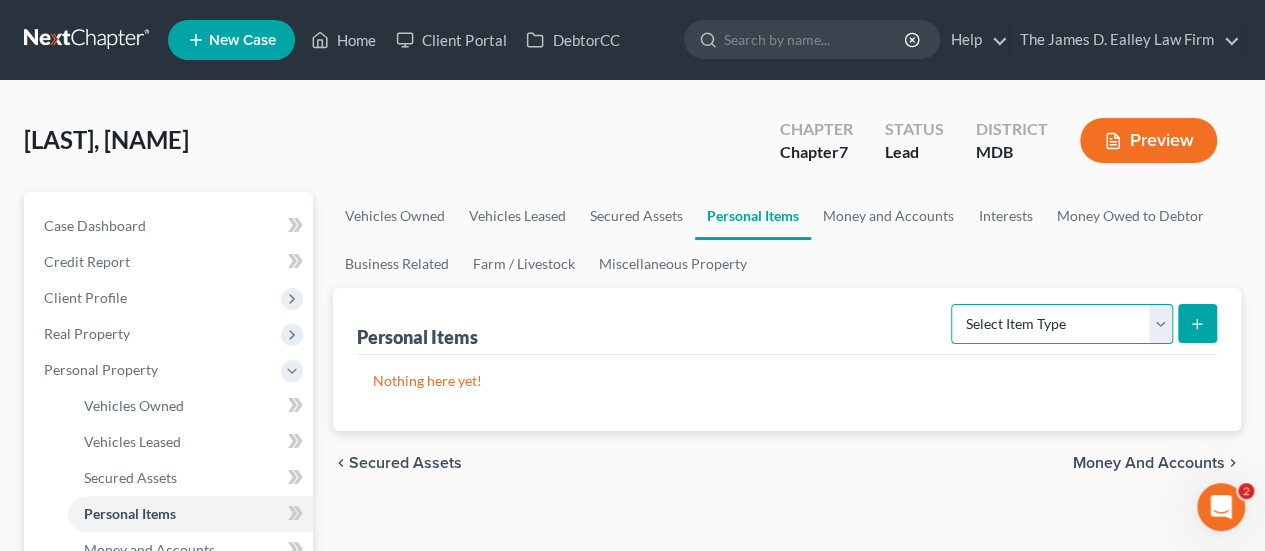 click on "Select Item Type Clothing Collectibles Of Value Electronics Firearms Household Goods Jewelry Other Pet(s) Sports & Hobby Equipment" at bounding box center [1062, 324] 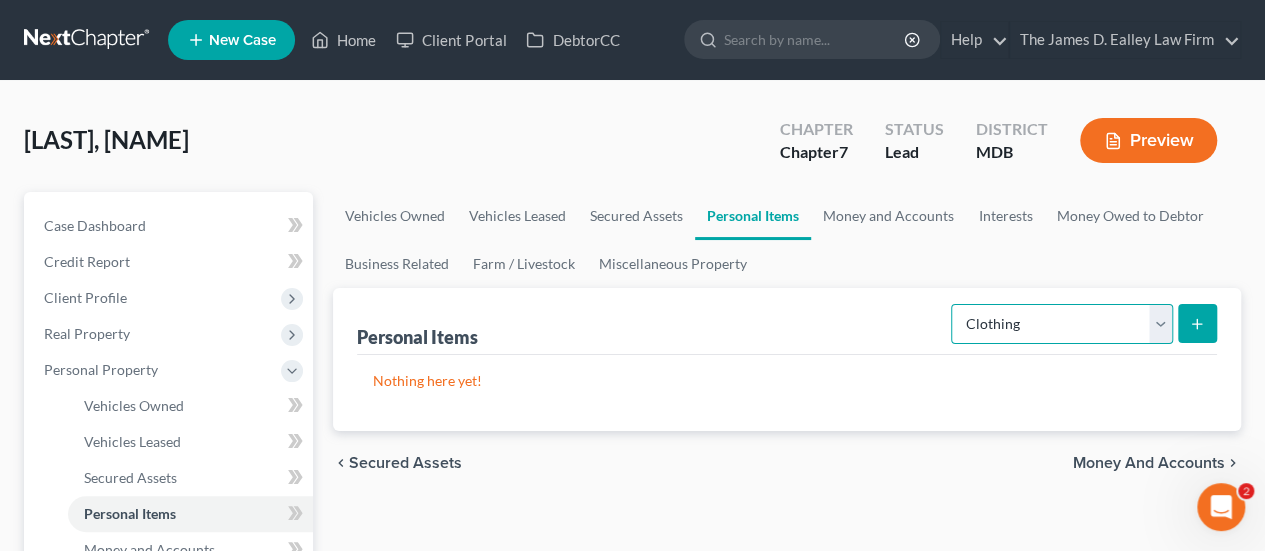 click on "Select Item Type Clothing Collectibles Of Value Electronics Firearms Household Goods Jewelry Other Pet(s) Sports & Hobby Equipment" at bounding box center (1062, 324) 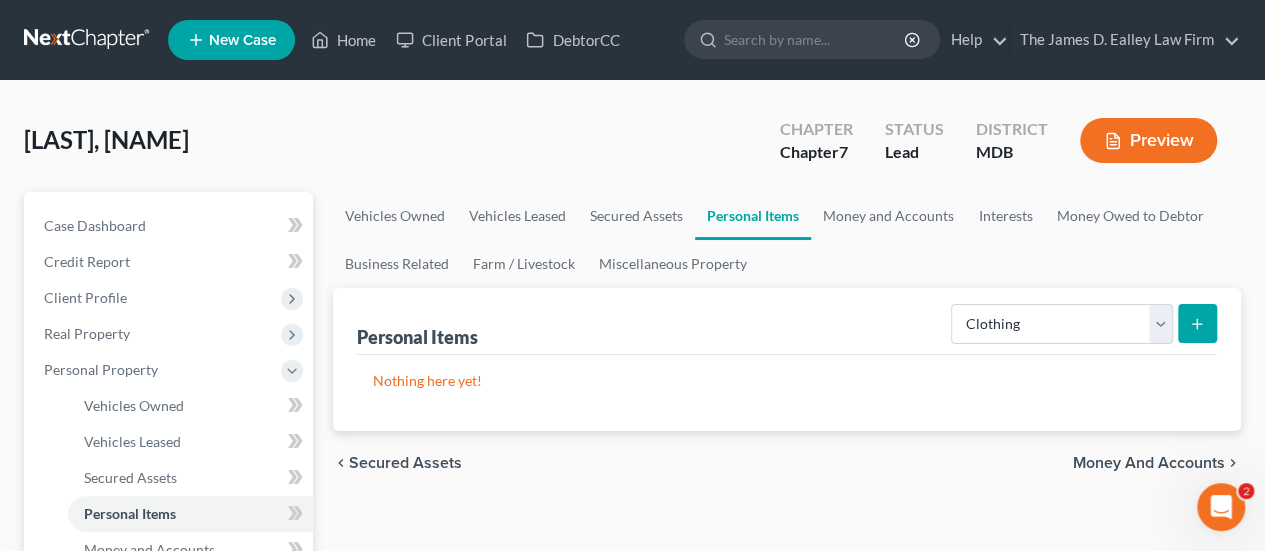 click at bounding box center (1197, 323) 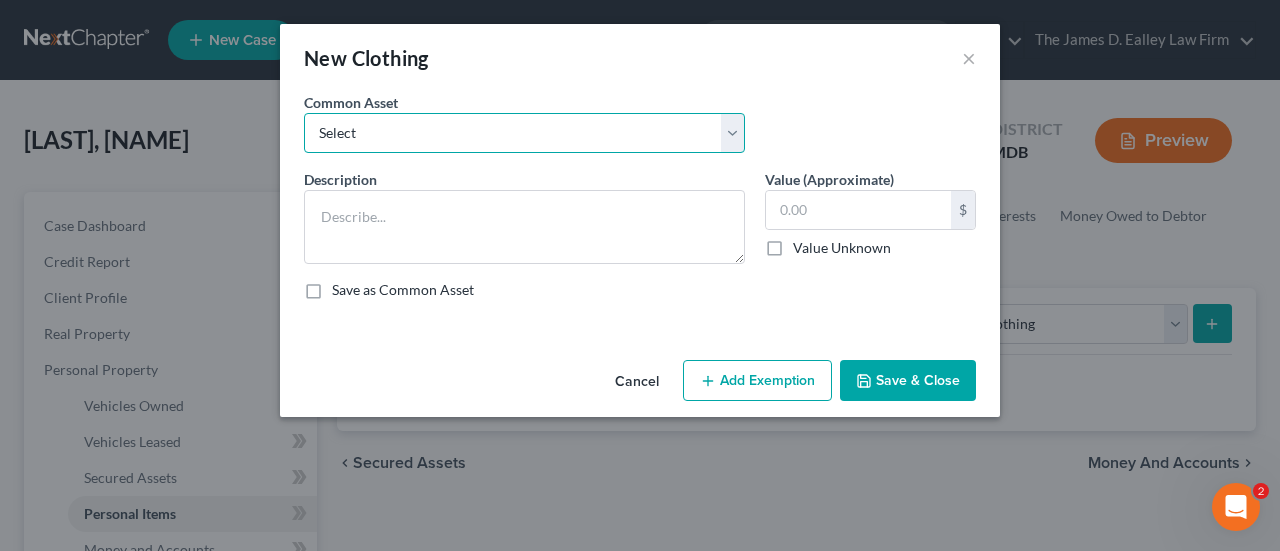 click on "Select Pants/Shorts, Skirts/Dresses, Shirts/Blouses, Suits, Coats/Jackets, Shoes/Boots Pants/Shorts, Shirts, Suits, Jackets, Shoes//Boots Pants/Shorts, Skirts/Dresses, Shirts/Blouses, Suits, Coats/Jackets, Shoes/Boots" at bounding box center [524, 133] 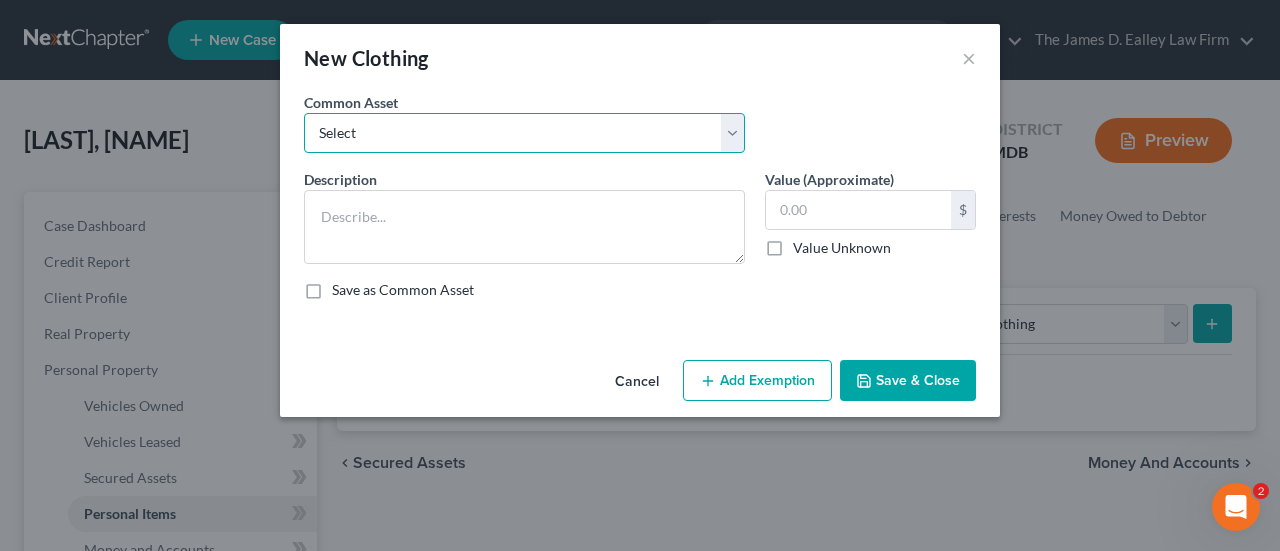 select on "2" 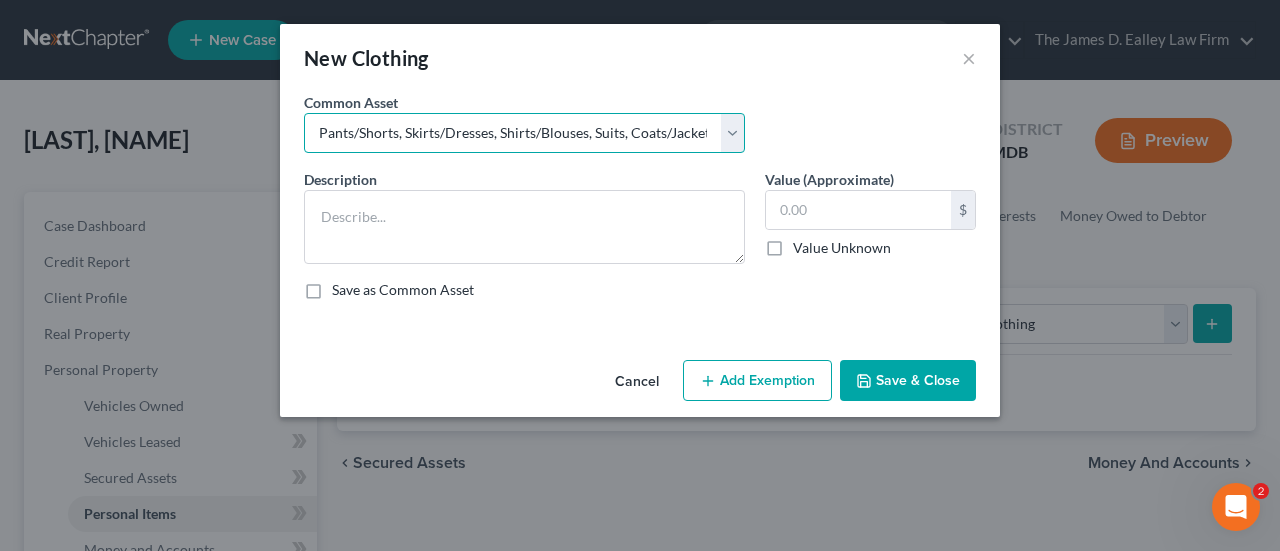 click on "Select Pants/Shorts, Skirts/Dresses, Shirts/Blouses, Suits, Coats/Jackets, Shoes/Boots Pants/Shorts, Shirts, Suits, Jackets, Shoes//Boots Pants/Shorts, Skirts/Dresses, Shirts/Blouses, Suits, Coats/Jackets, Shoes/Boots" at bounding box center [524, 133] 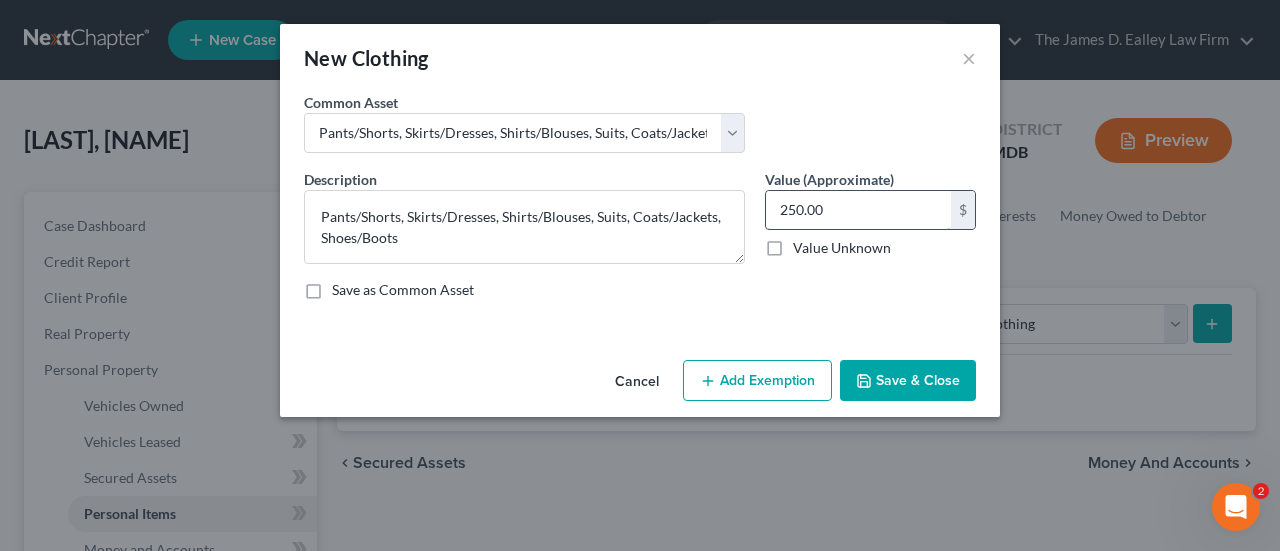 click on "250.00" at bounding box center [858, 210] 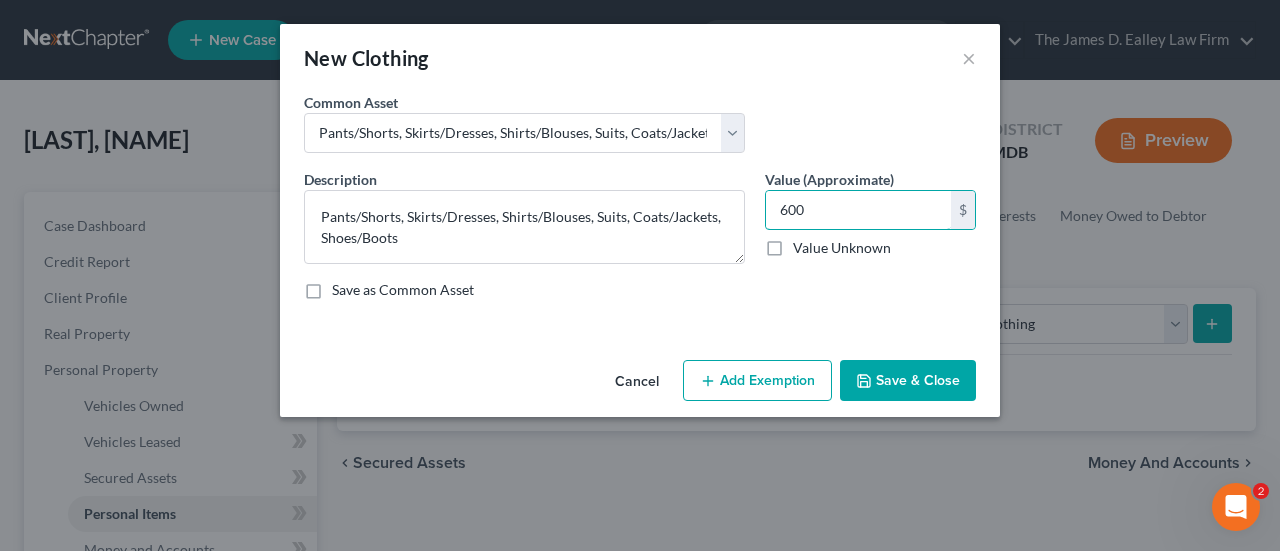 type on "600" 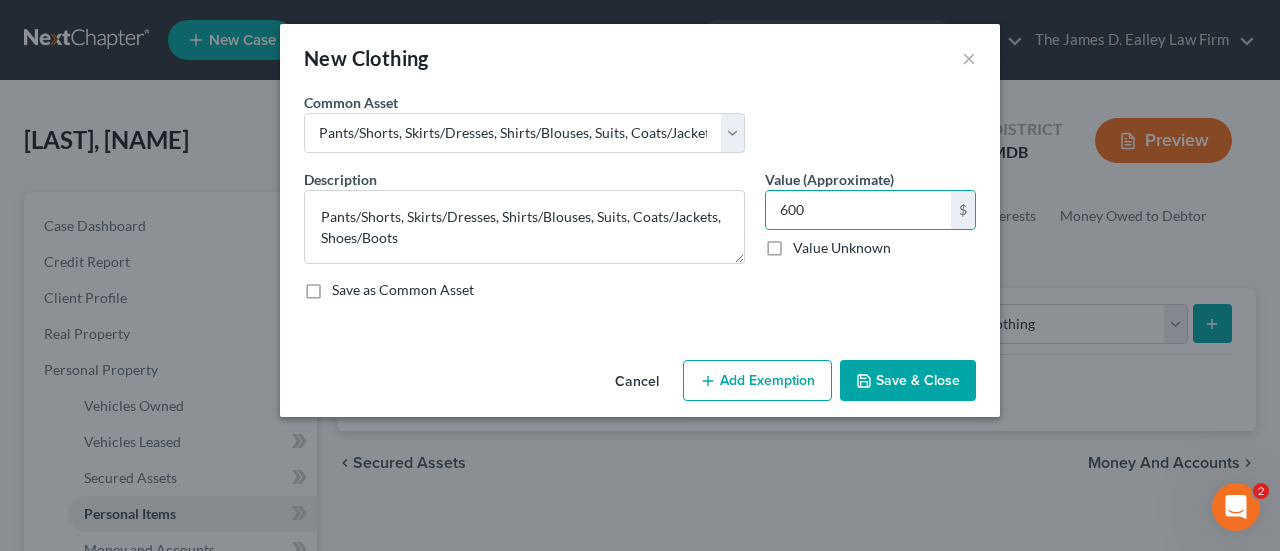 click on "Add Exemption" at bounding box center [757, 381] 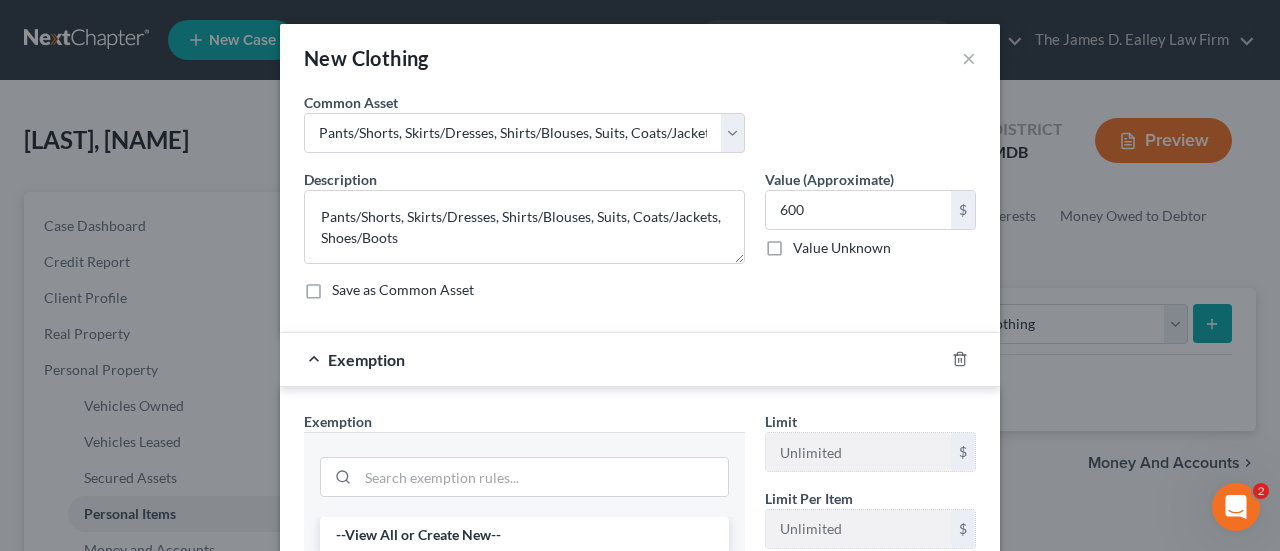 scroll, scrollTop: 300, scrollLeft: 0, axis: vertical 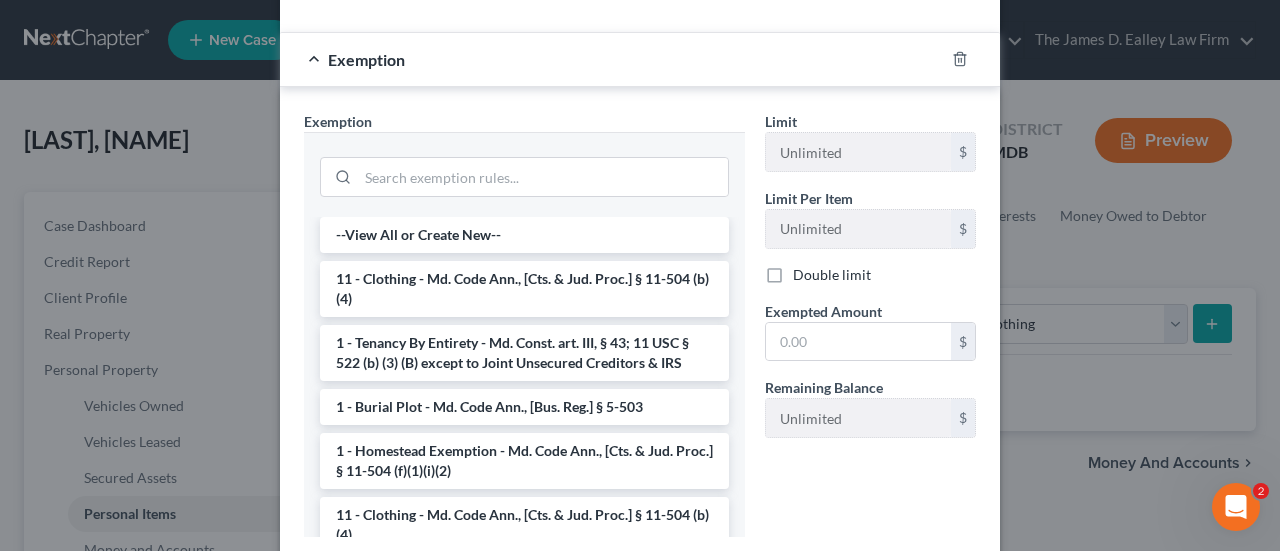 click on "11 - Clothing - Md. Code Ann., [Cts. & Jud. Proc.] § 11-504 (b)(4)" at bounding box center [524, 289] 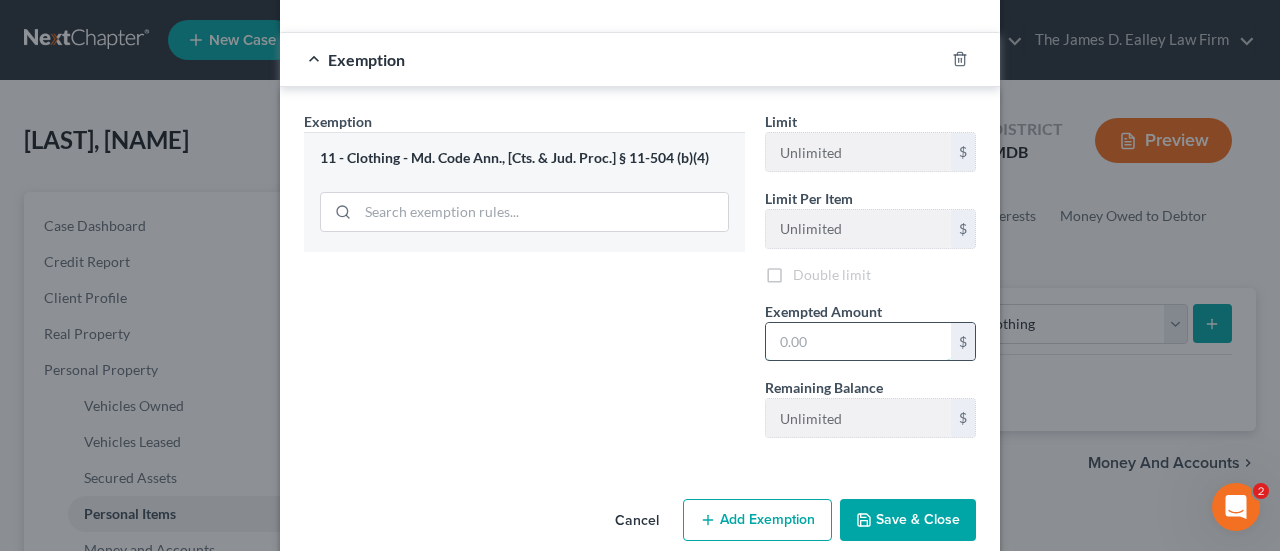 click at bounding box center [858, 342] 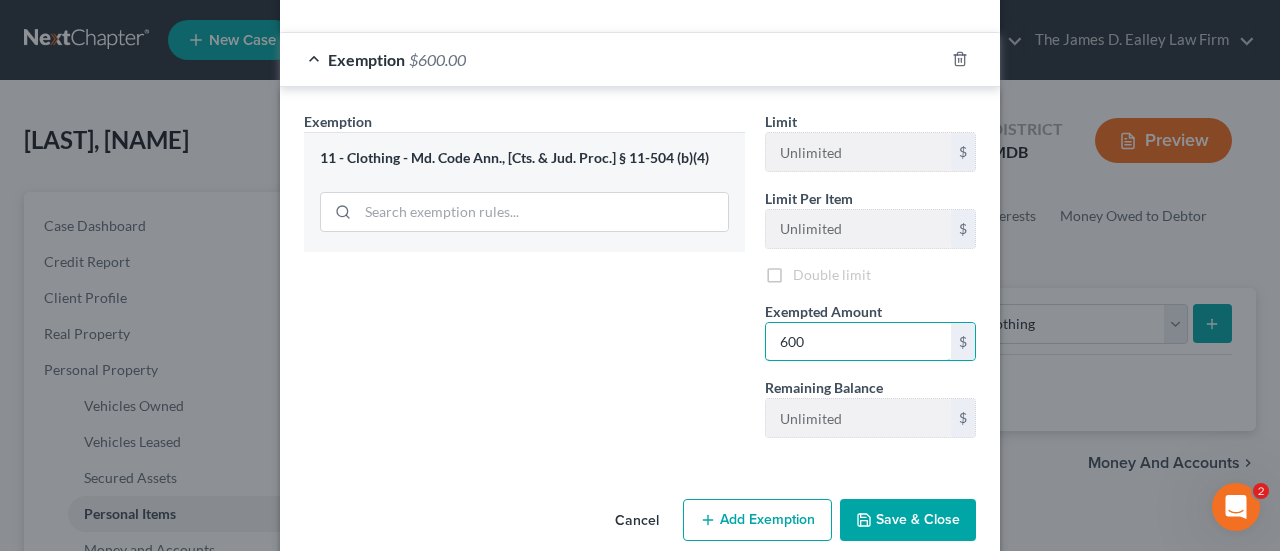type on "600" 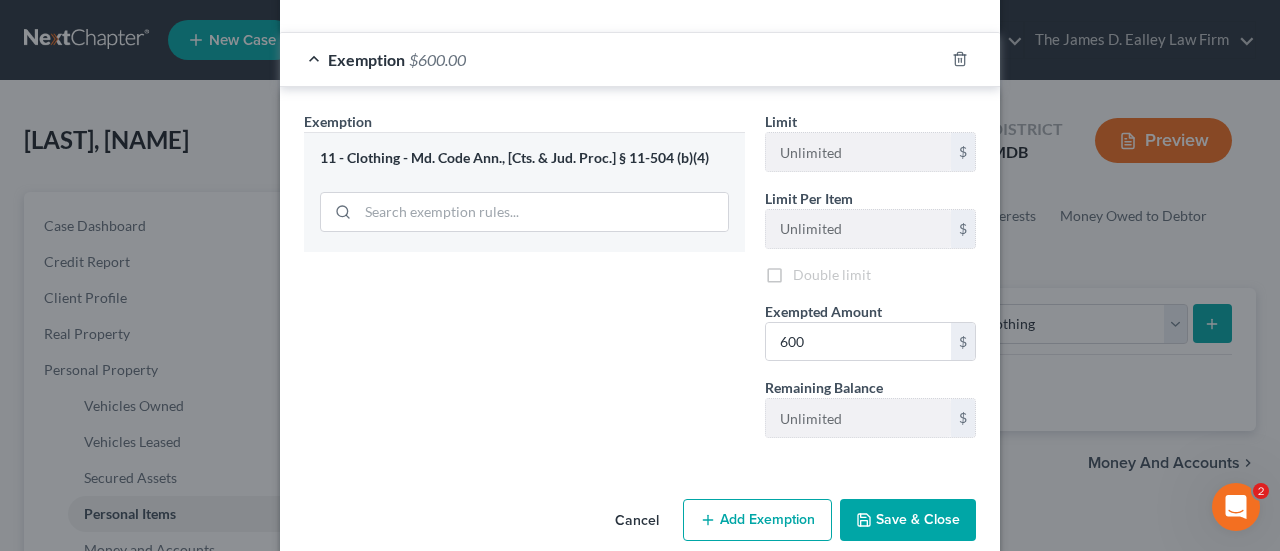 click on "Save & Close" at bounding box center [908, 520] 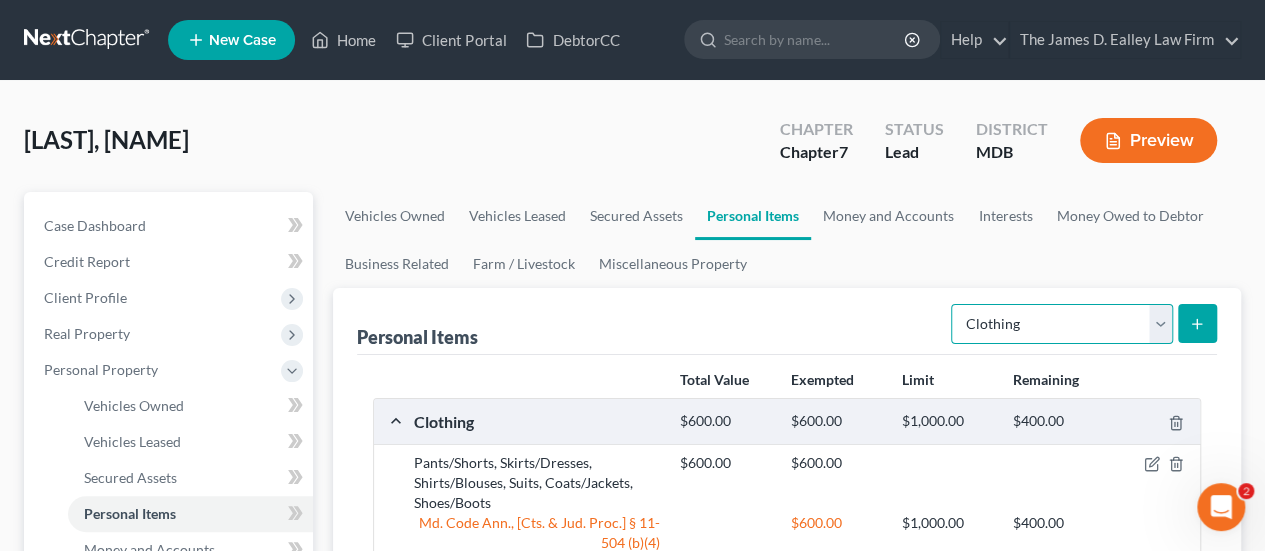 click on "Select Item Type Clothing Collectibles Of Value Electronics Firearms Household Goods Jewelry Other Pet(s) Sports & Hobby Equipment" at bounding box center [1062, 324] 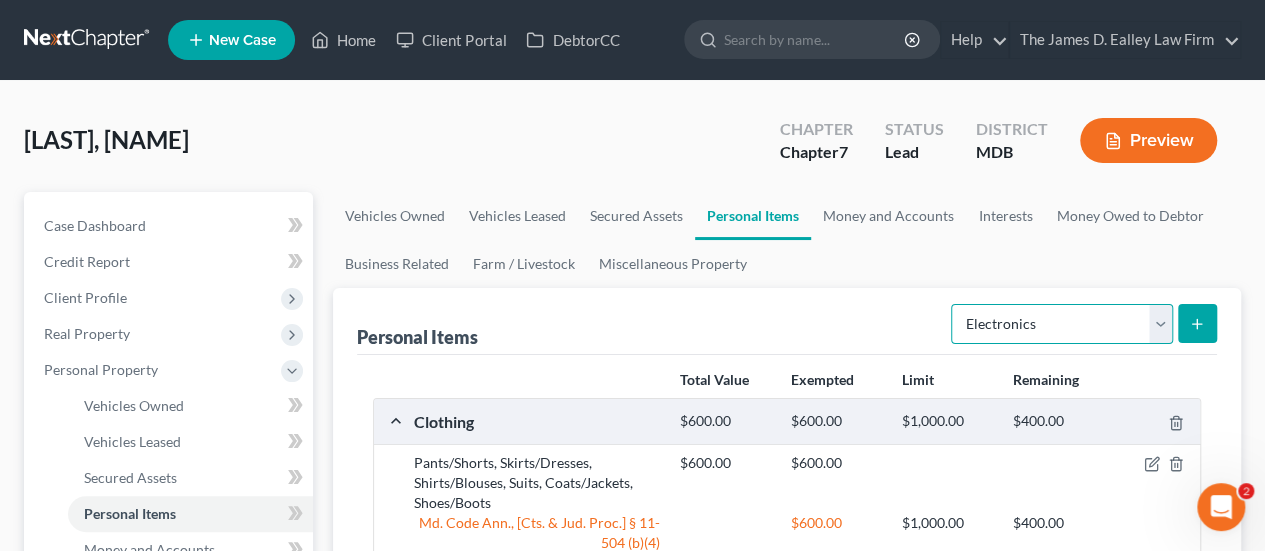 click on "Select Item Type Clothing Collectibles Of Value Electronics Firearms Household Goods Jewelry Other Pet(s) Sports & Hobby Equipment" at bounding box center [1062, 324] 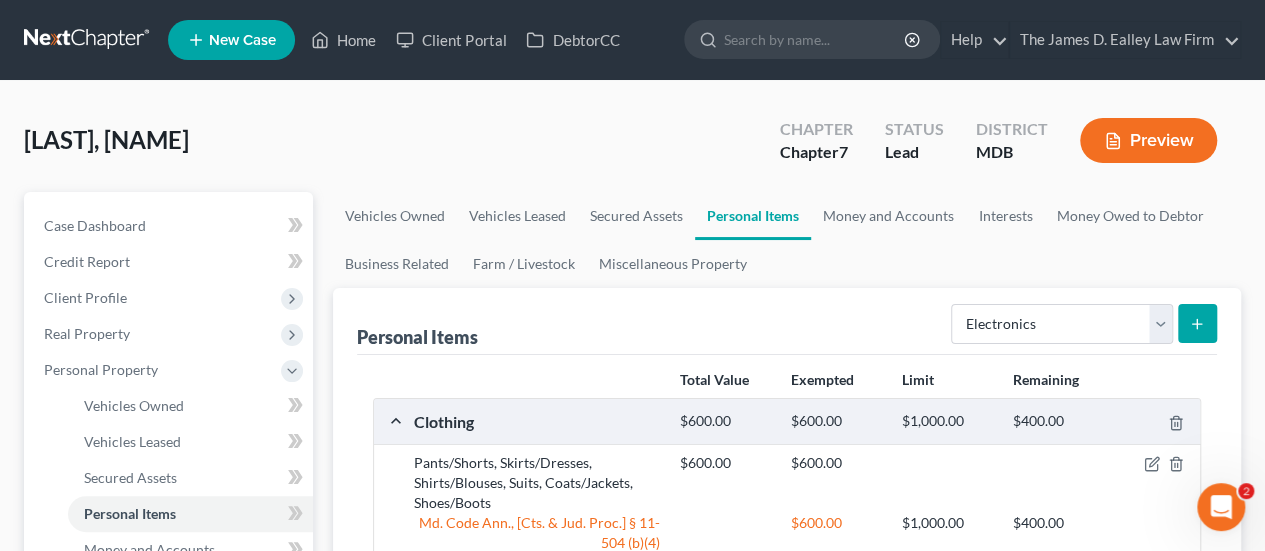 click 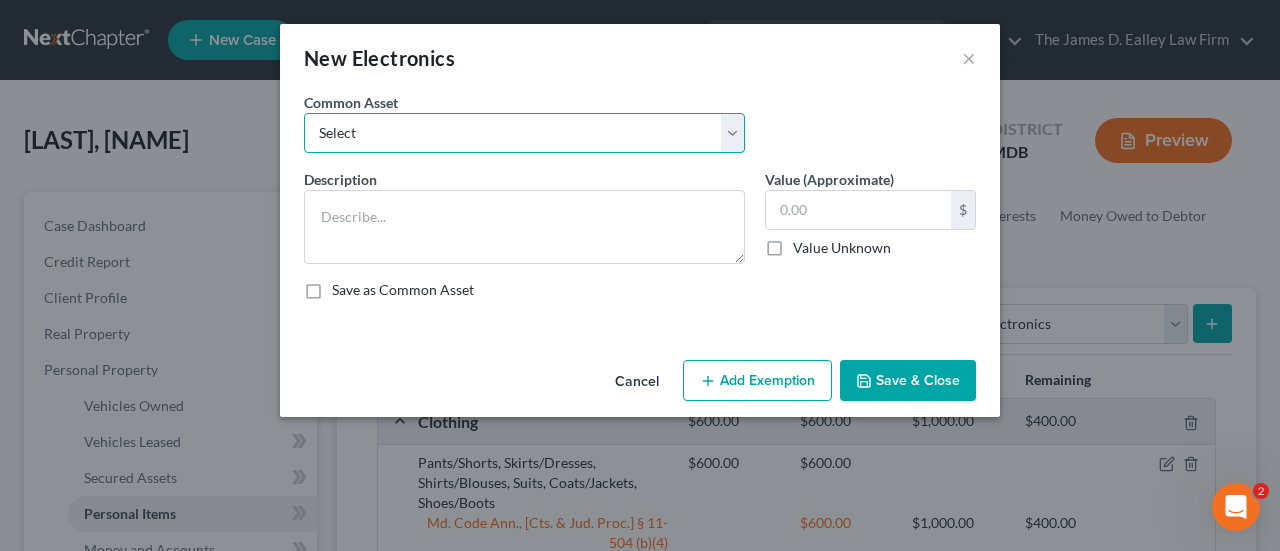 click on "Select TVs, DVR, DVDs, Computer, Tablets, Cell Phones TVs, DVR, DVDs, Computer, Tablets TV, Computers, DVR, DVD Televisions Computers/Tables/Cell Phones Stereo/Radio, Television, DVR/DVD/TIVO, Computer/Tablet, Cell Phone Computers/Tablets/Cell Phones/TVs TVs, DVD Player, Computers, Tablets, Cell Phones Computers/Tablets/Cell Phones/TVs Computer, Tablet, Cell Phone, TV Computers/Tablets/Cell Phones/TVs Camera, photography accessories Tablets/Cell Phones/TVs" at bounding box center (524, 133) 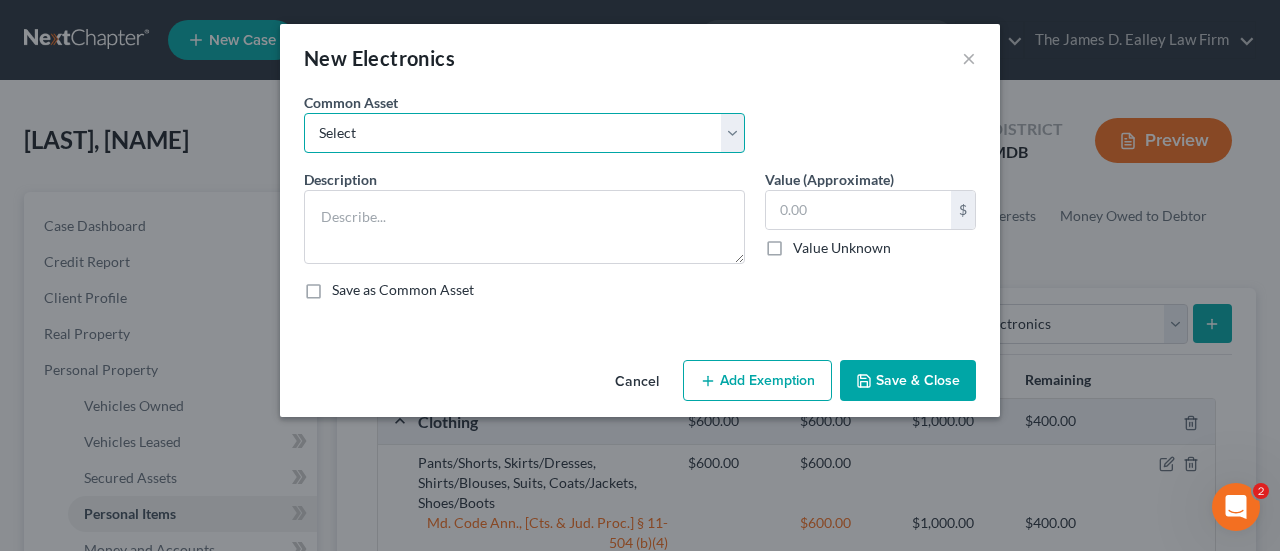 select on "9" 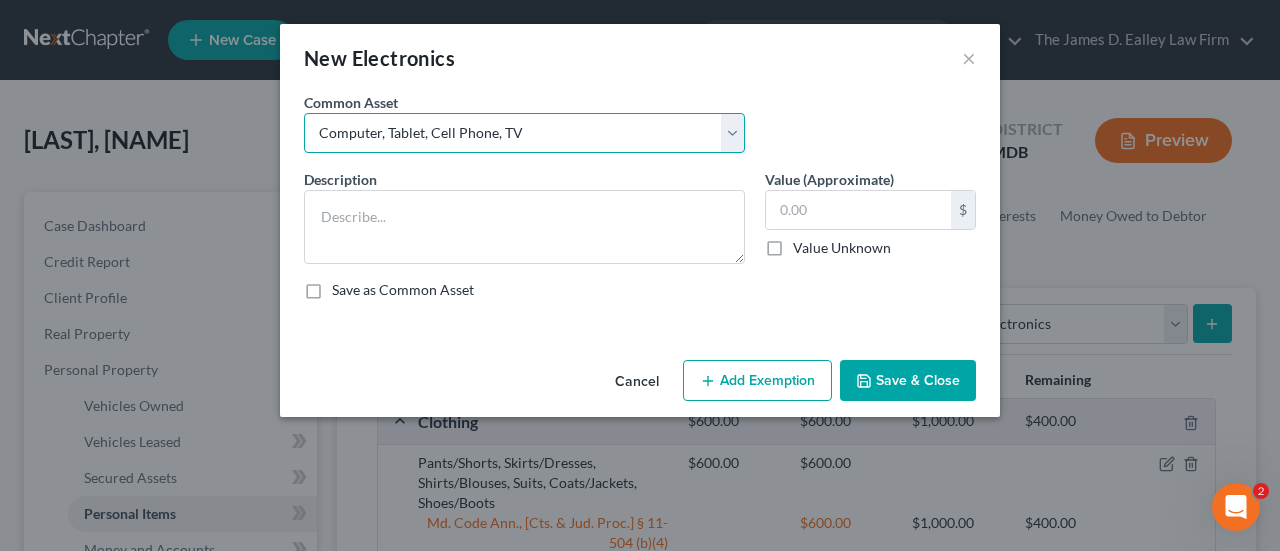 click on "Select TVs, DVR, DVDs, Computer, Tablets, Cell Phones TVs, DVR, DVDs, Computer, Tablets TV, Computers, DVR, DVD Televisions Computers/Tables/Cell Phones Stereo/Radio, Television, DVR/DVD/TIVO, Computer/Tablet, Cell Phone Computers/Tablets/Cell Phones/TVs TVs, DVD Player, Computers, Tablets, Cell Phones Computers/Tablets/Cell Phones/TVs Computer, Tablet, Cell Phone, TV Computers/Tablets/Cell Phones/TVs Camera, photography accessories Tablets/Cell Phones/TVs" at bounding box center (524, 133) 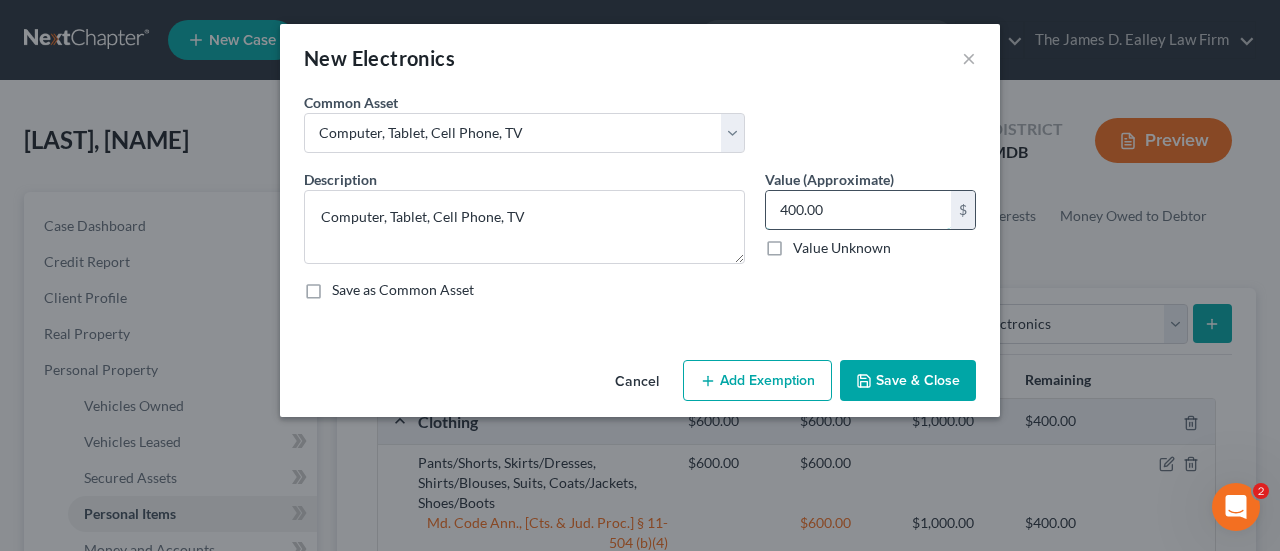 click on "400.00" at bounding box center [858, 210] 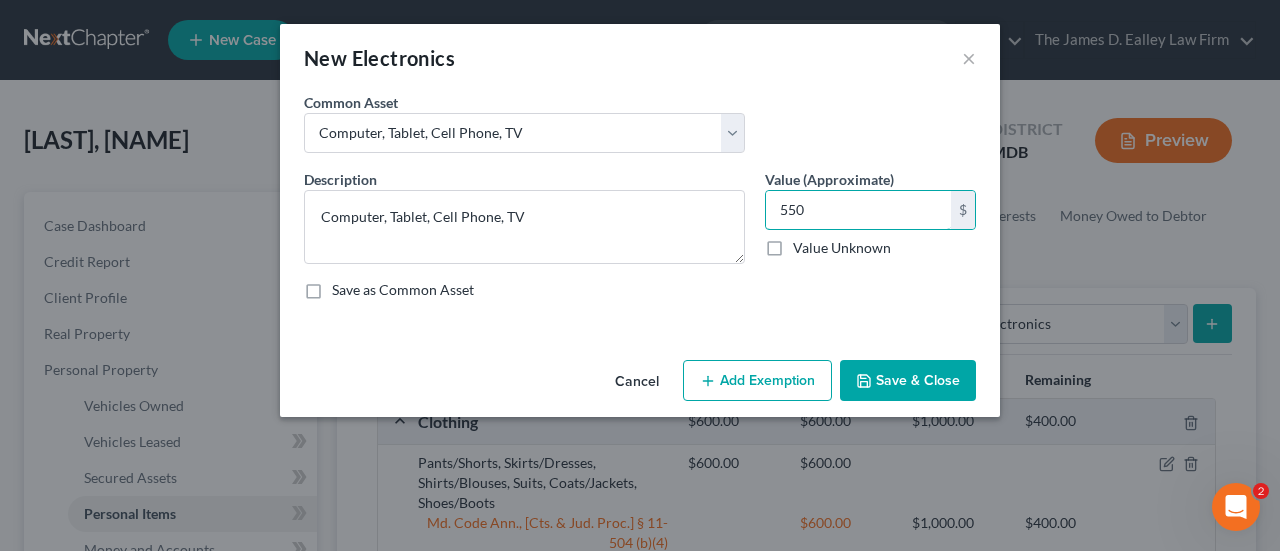 type on "550" 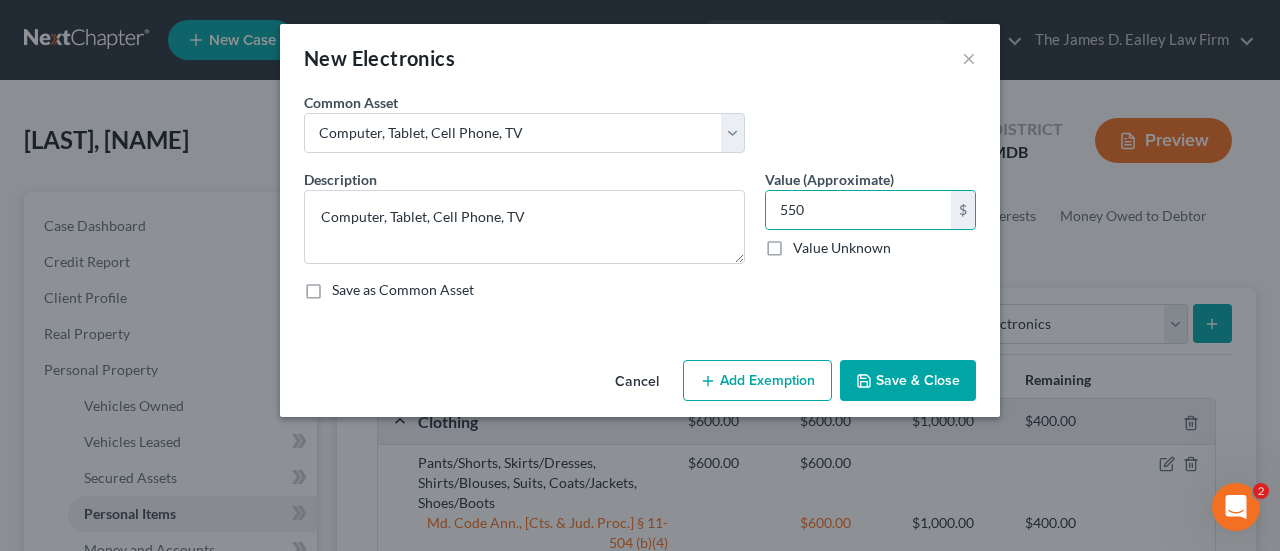 click on "Add Exemption" at bounding box center [757, 381] 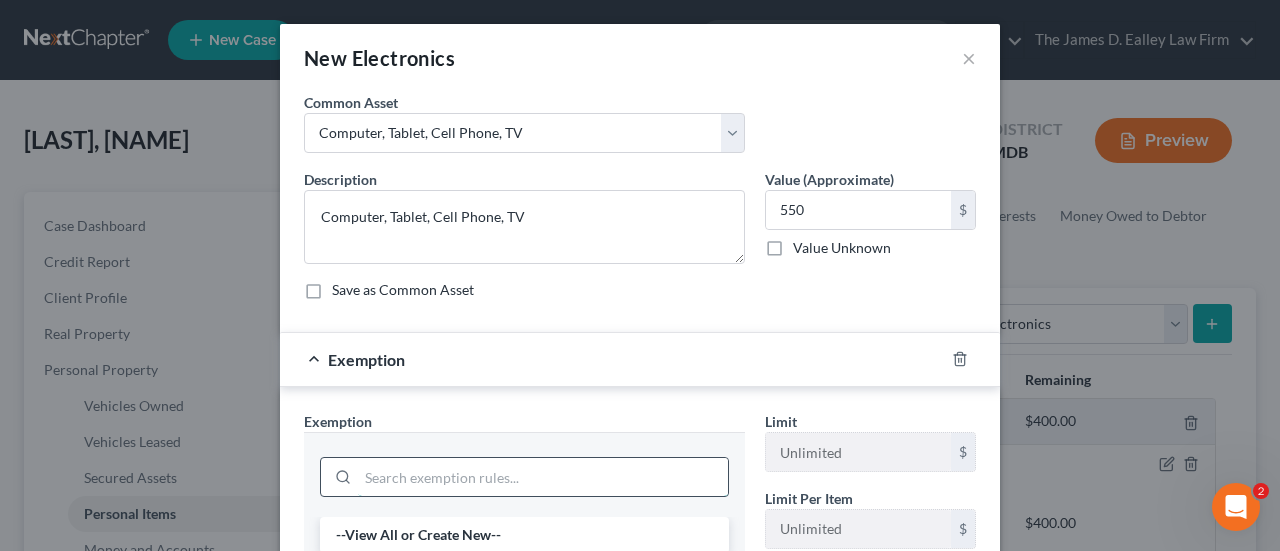 click at bounding box center (543, 477) 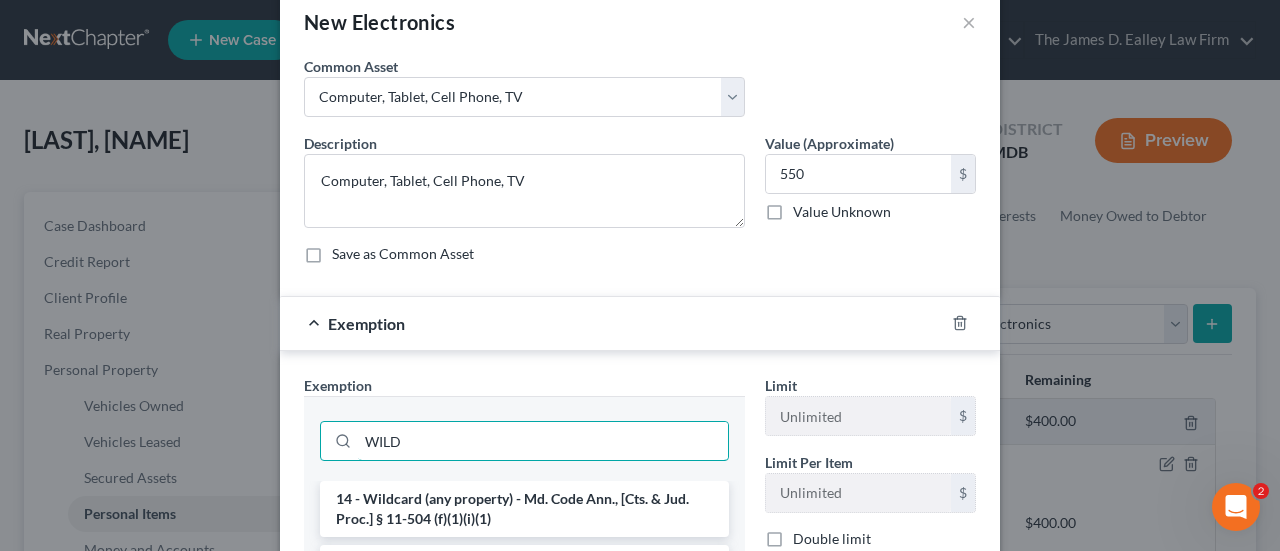 scroll, scrollTop: 300, scrollLeft: 0, axis: vertical 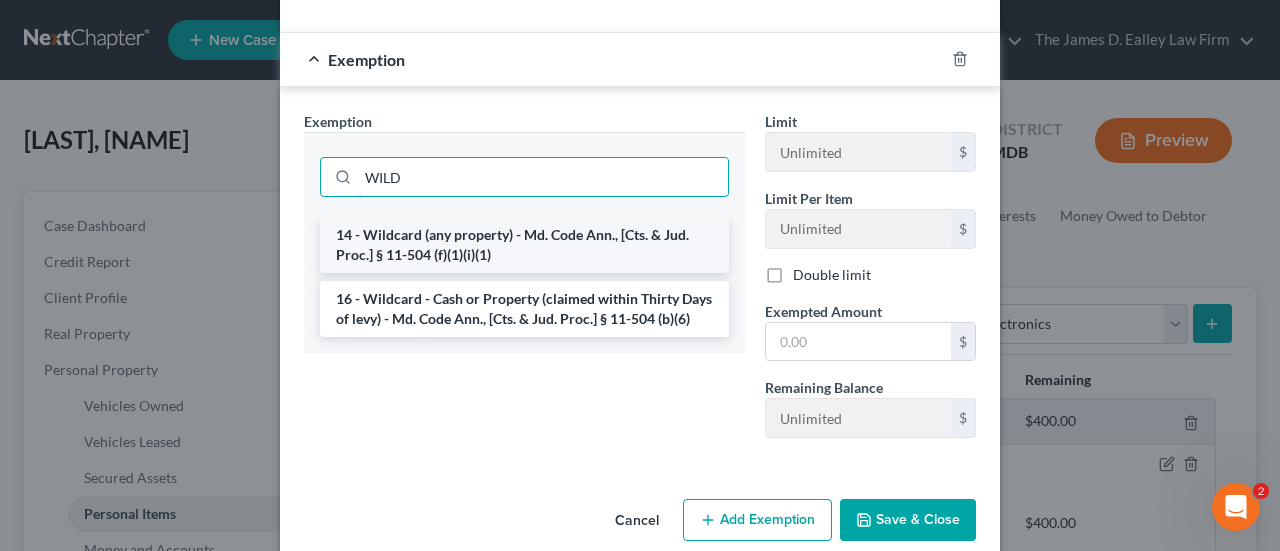 type on "WILD" 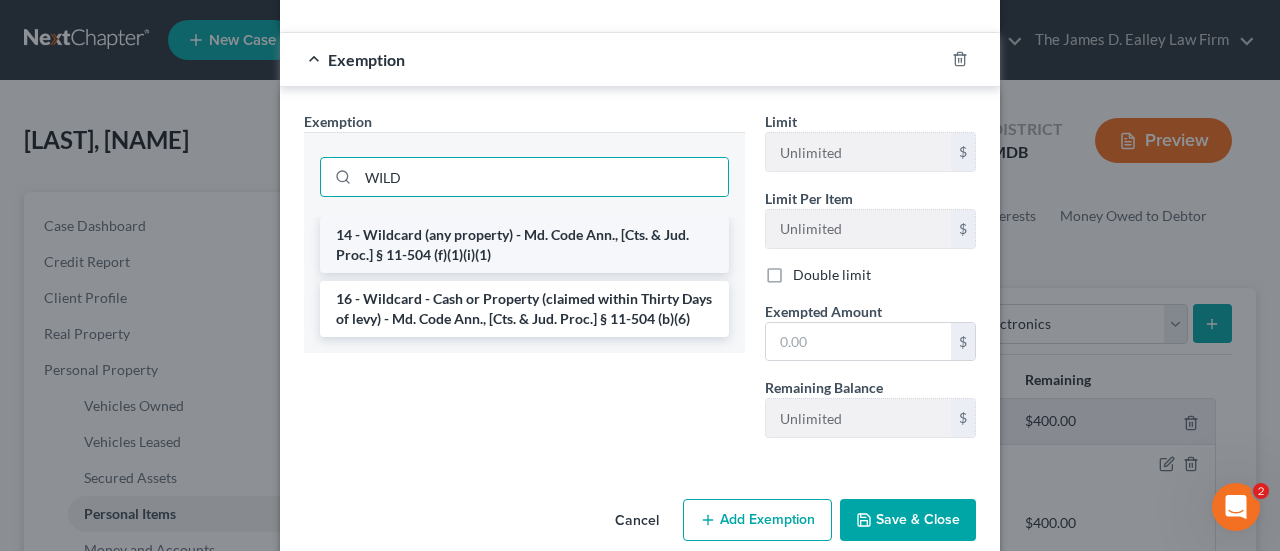 click on "14 - Wildcard (any property) - Md. Code Ann., [Cts. & Jud. Proc.] § 11-504 (f)(1)(i)(1)" at bounding box center (524, 245) 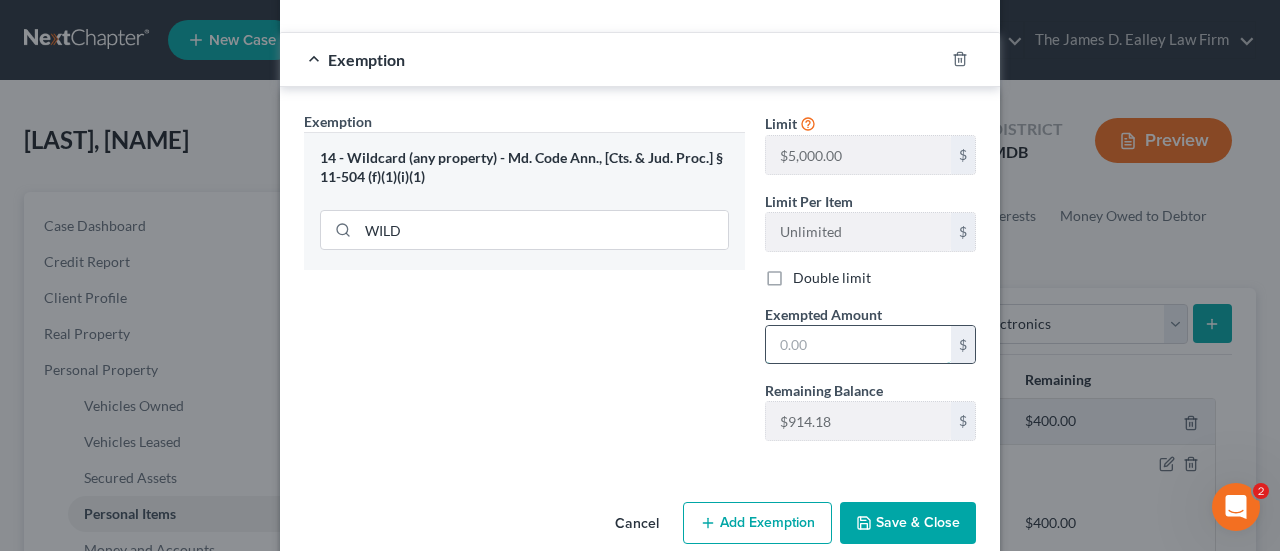 click at bounding box center (858, 345) 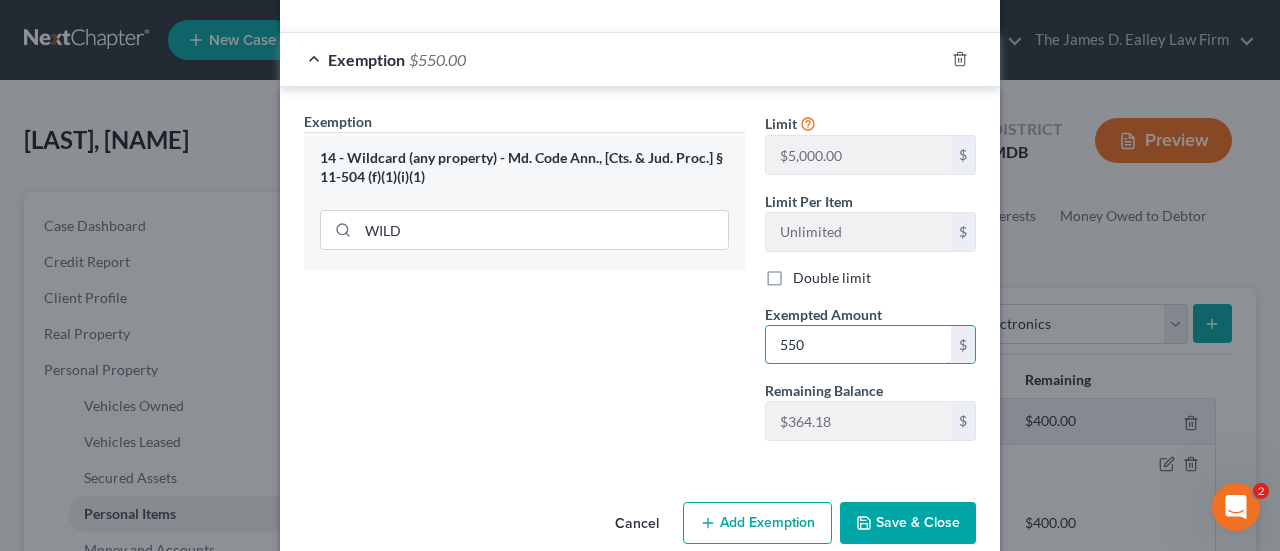 type on "550" 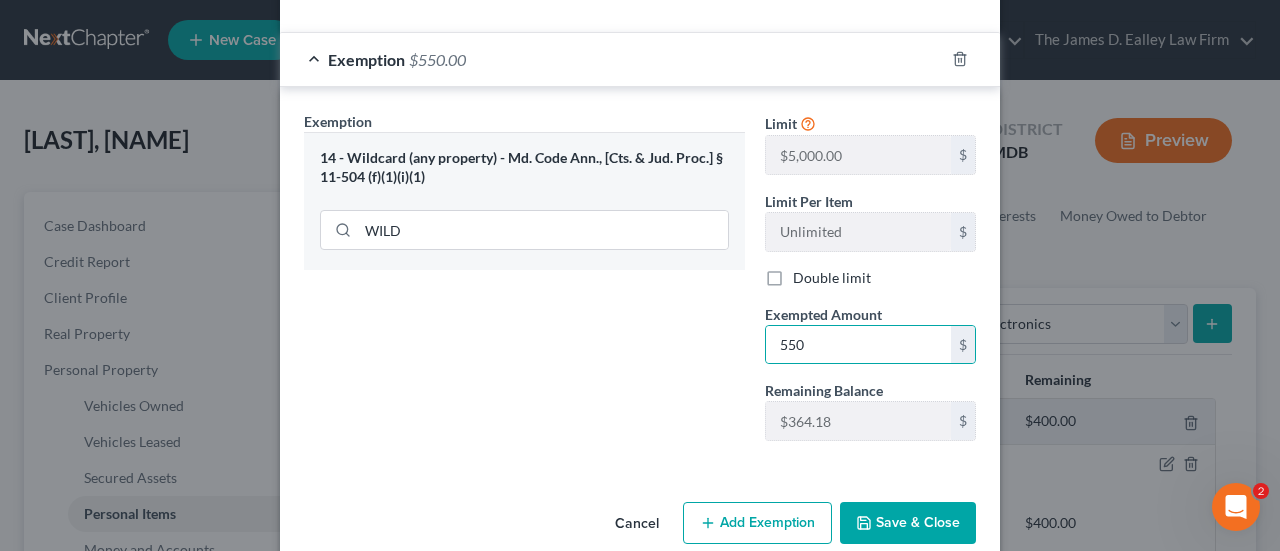 click on "Save & Close" at bounding box center (908, 523) 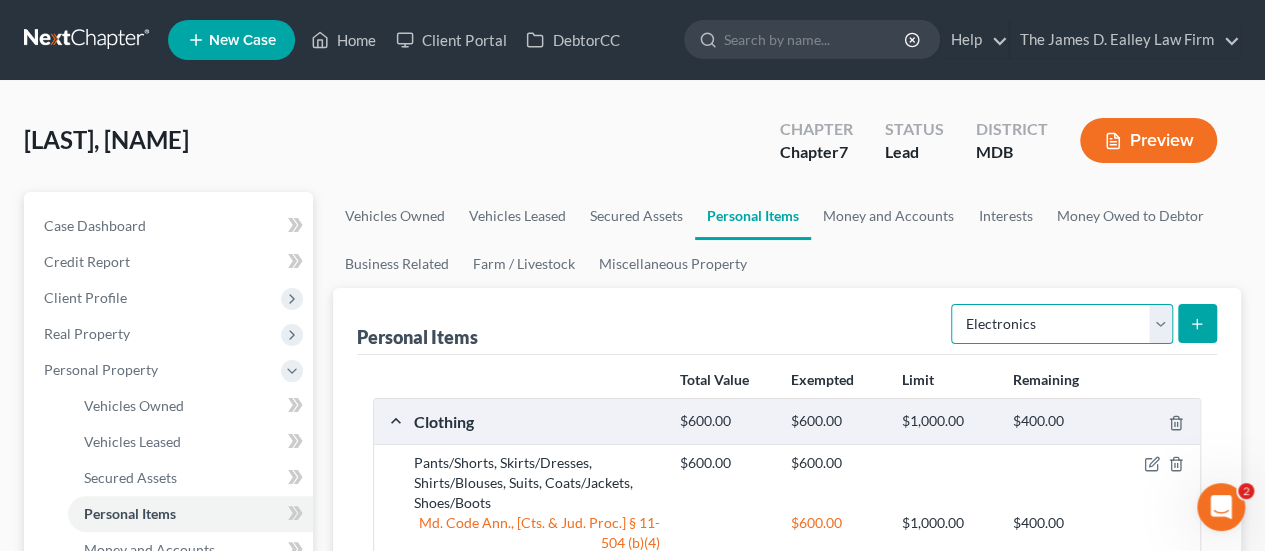 click on "Select Item Type Clothing Collectibles Of Value Electronics Firearms Household Goods Jewelry Other Pet(s) Sports & Hobby Equipment" at bounding box center [1062, 324] 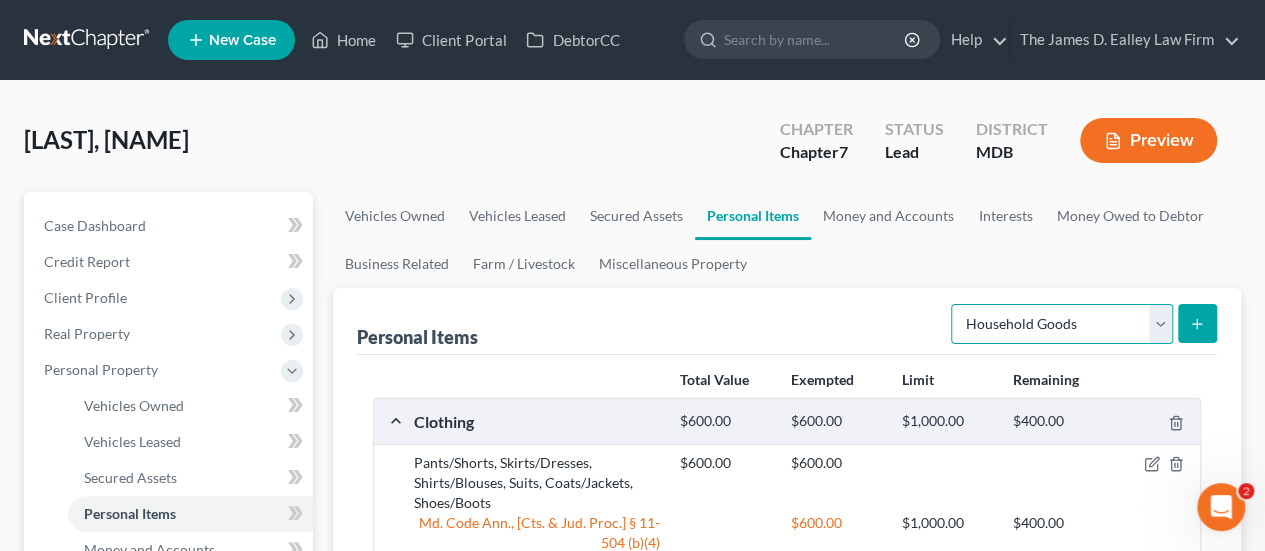 click on "Select Item Type Clothing Collectibles Of Value Electronics Firearms Household Goods Jewelry Other Pet(s) Sports & Hobby Equipment" at bounding box center (1062, 324) 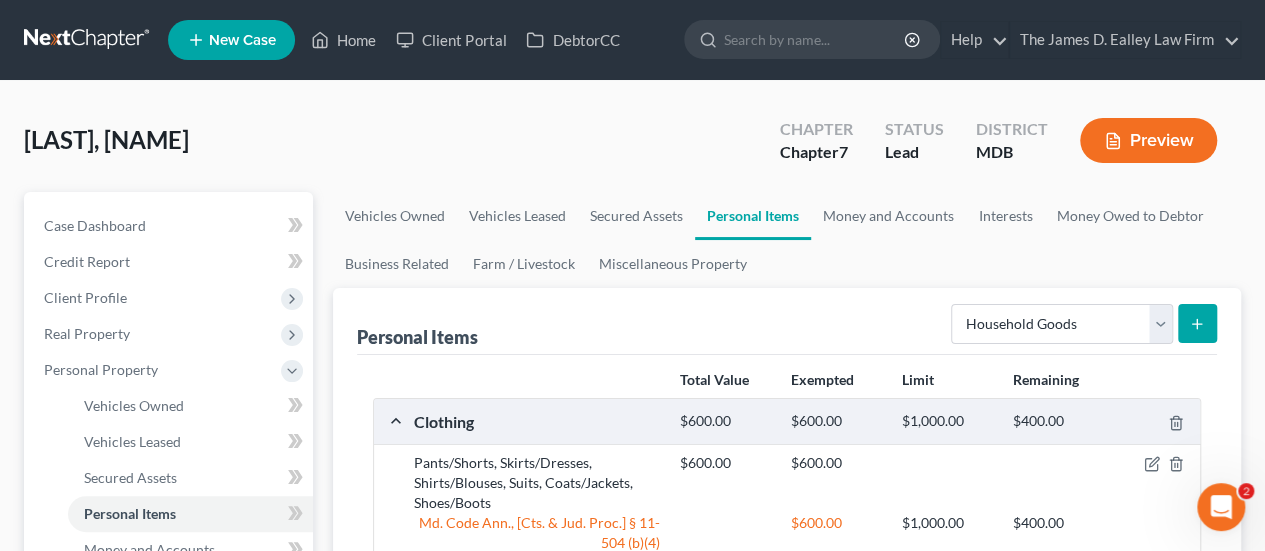 click at bounding box center [1197, 323] 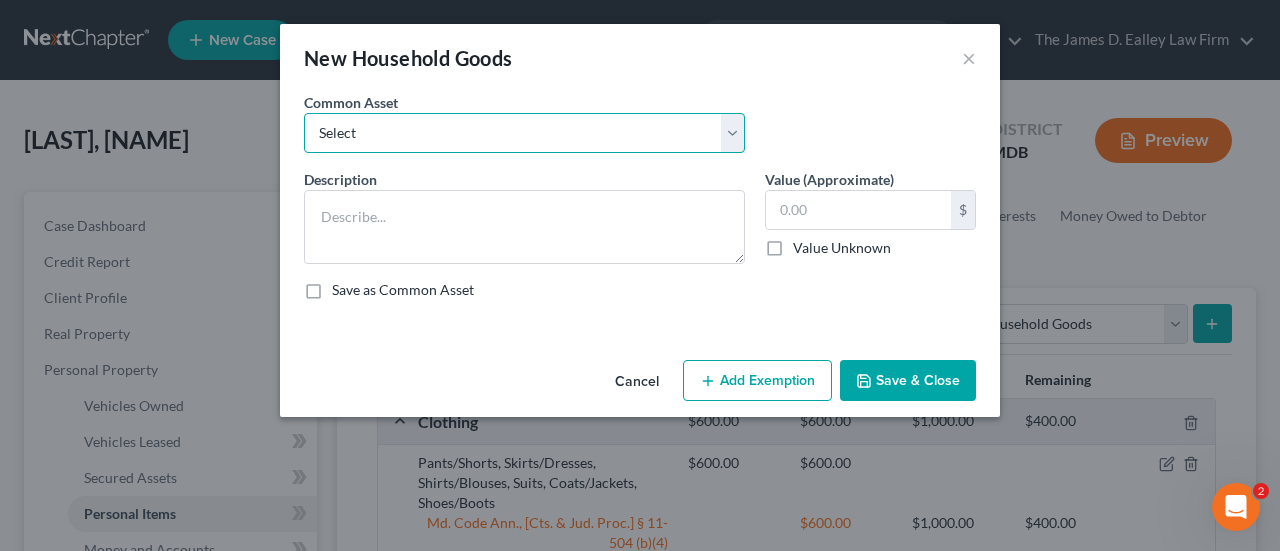 click on "Select Beds, Sofas, Tables, Chairs, Desk Pots, Pans, Dishes, Flatware, Glassware Washer, Dryer, Stove, Microwave, Fridge Beds, Chairs, Sofas, Tables Pots/Pans, Dishware/Glassware Oven/Stove/Microwave Beds, Sofas, Tables, Chairs, Desk Coffee/End Tables, Kitchen Tables, Dining Tables Pots/Pans, Dishware, Glassware Oven/Stove/Microwave/Refrigerator Lawnmower, Yard Tools Beds, Dressers, Sofas, Tables, Chairs, Desk, Rugs, Curtains Bed/Stove/Microwave/Refrigerator Beds, Sofas, Tables, Chairs, Desk, Lamps, Pictures Beds, Dressers, Sofas, Tables, Chairs, Desk, Rugs, Curtains, Lamps" at bounding box center (524, 133) 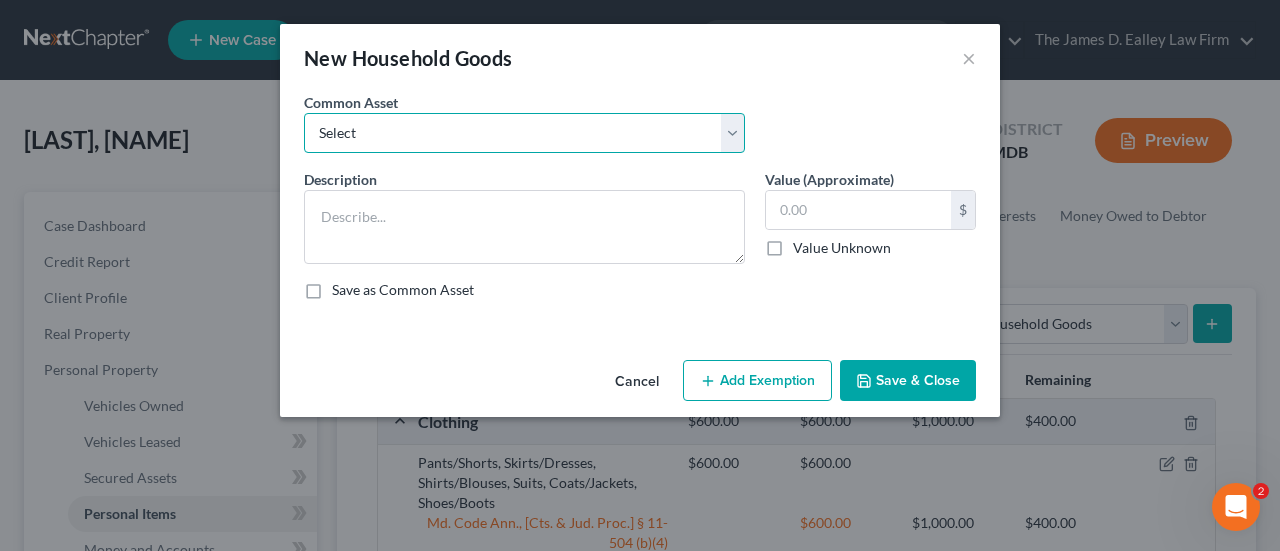 select on "14" 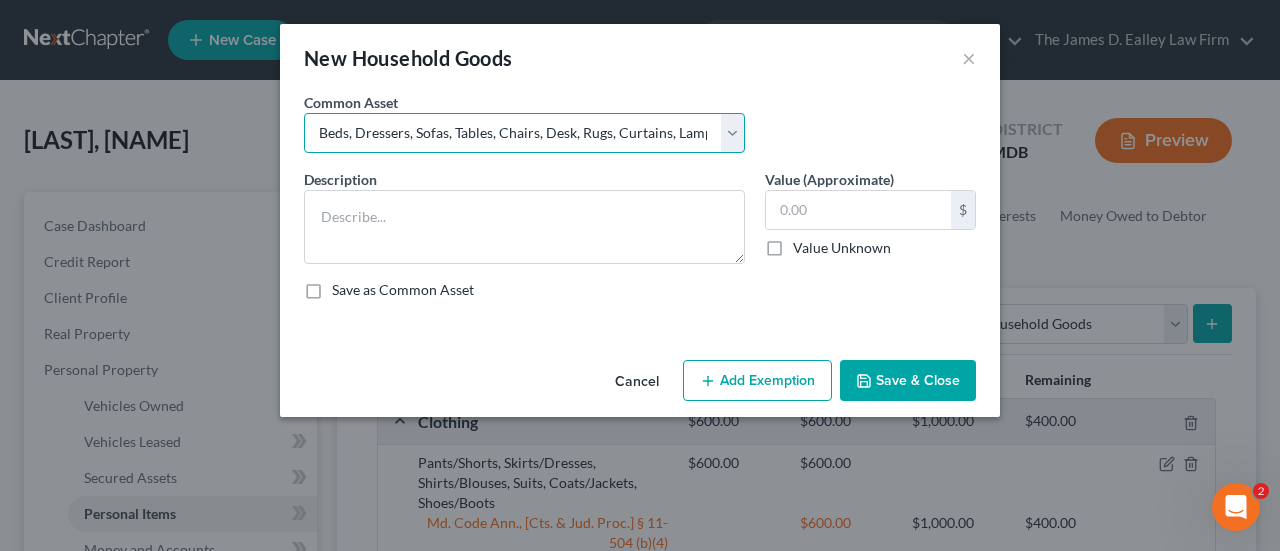click on "Select Beds, Sofas, Tables, Chairs, Desk Pots, Pans, Dishes, Flatware, Glassware Washer, Dryer, Stove, Microwave, Fridge Beds, Chairs, Sofas, Tables Pots/Pans, Dishware/Glassware Oven/Stove/Microwave Beds, Sofas, Tables, Chairs, Desk Coffee/End Tables, Kitchen Tables, Dining Tables Pots/Pans, Dishware, Glassware Oven/Stove/Microwave/Refrigerator Lawnmower, Yard Tools Beds, Dressers, Sofas, Tables, Chairs, Desk, Rugs, Curtains Bed/Stove/Microwave/Refrigerator Beds, Sofas, Tables, Chairs, Desk, Lamps, Pictures Beds, Dressers, Sofas, Tables, Chairs, Desk, Rugs, Curtains, Lamps" at bounding box center [524, 133] 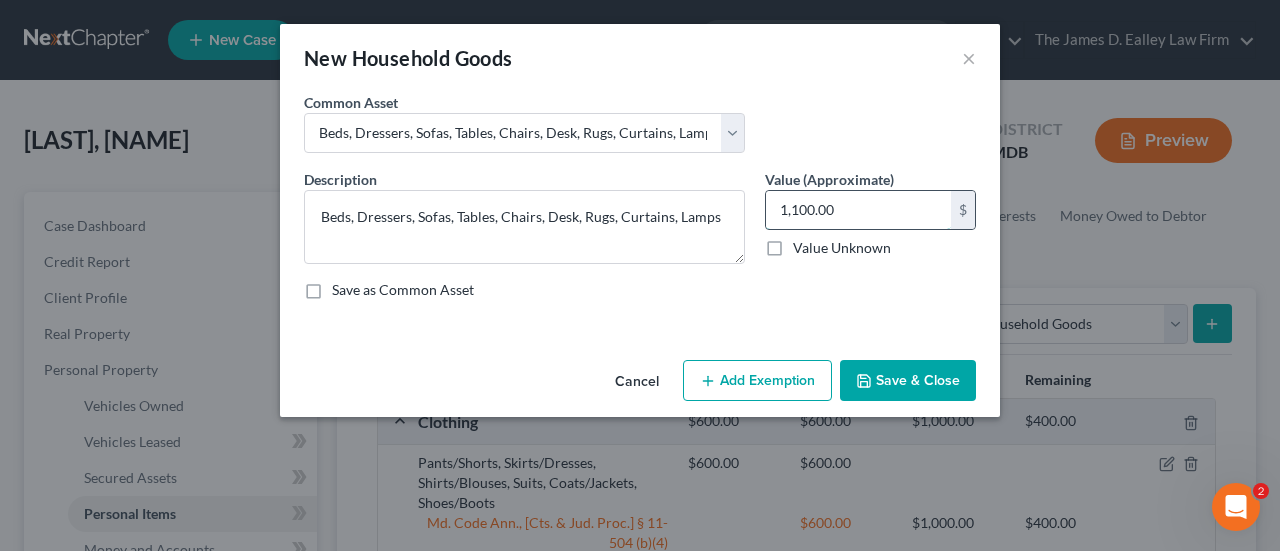 click on "1,100.00" at bounding box center [858, 210] 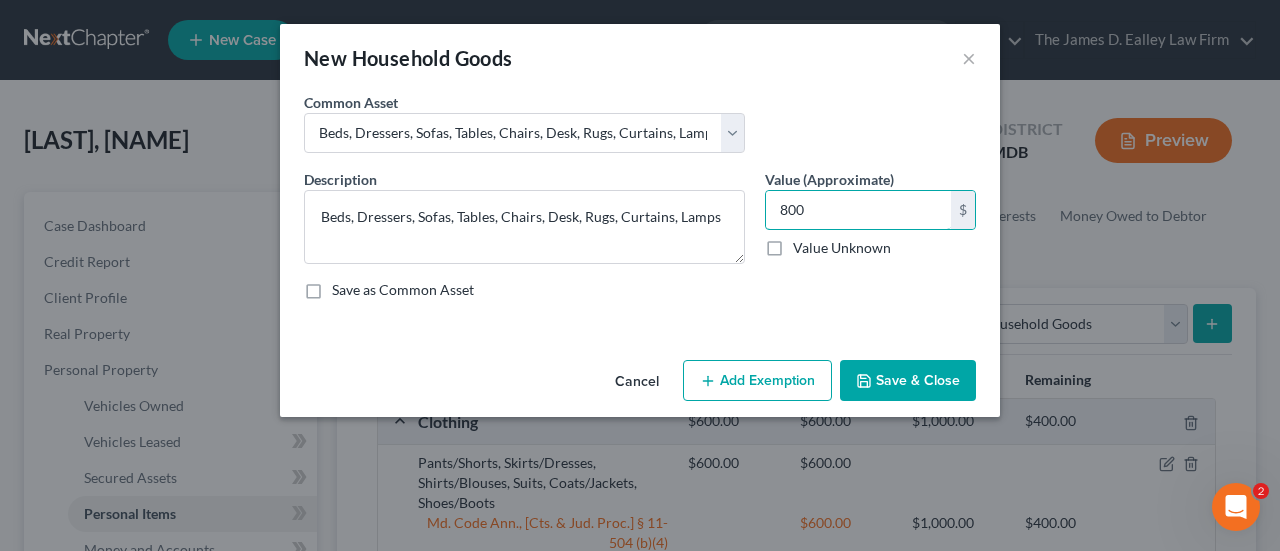 type on "800" 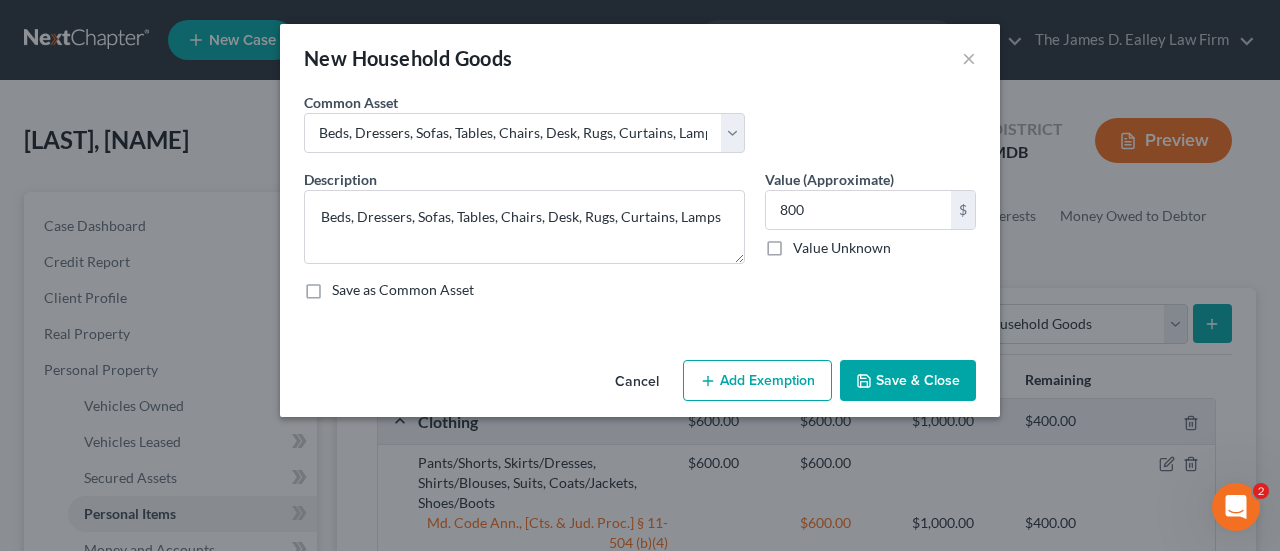 click on "Add Exemption" at bounding box center (757, 381) 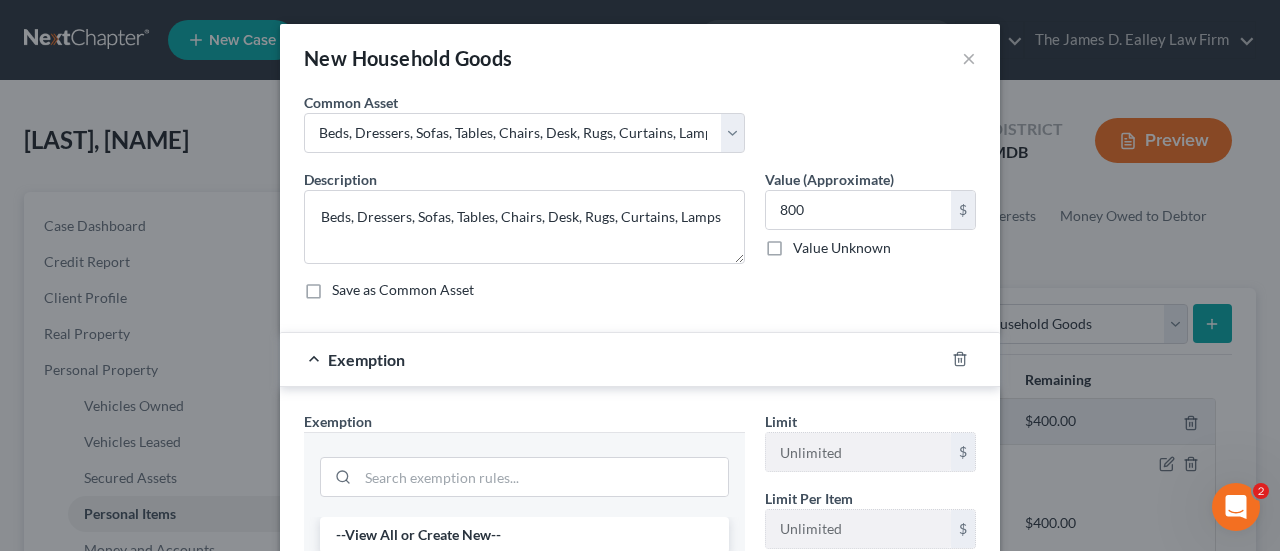 scroll, scrollTop: 300, scrollLeft: 0, axis: vertical 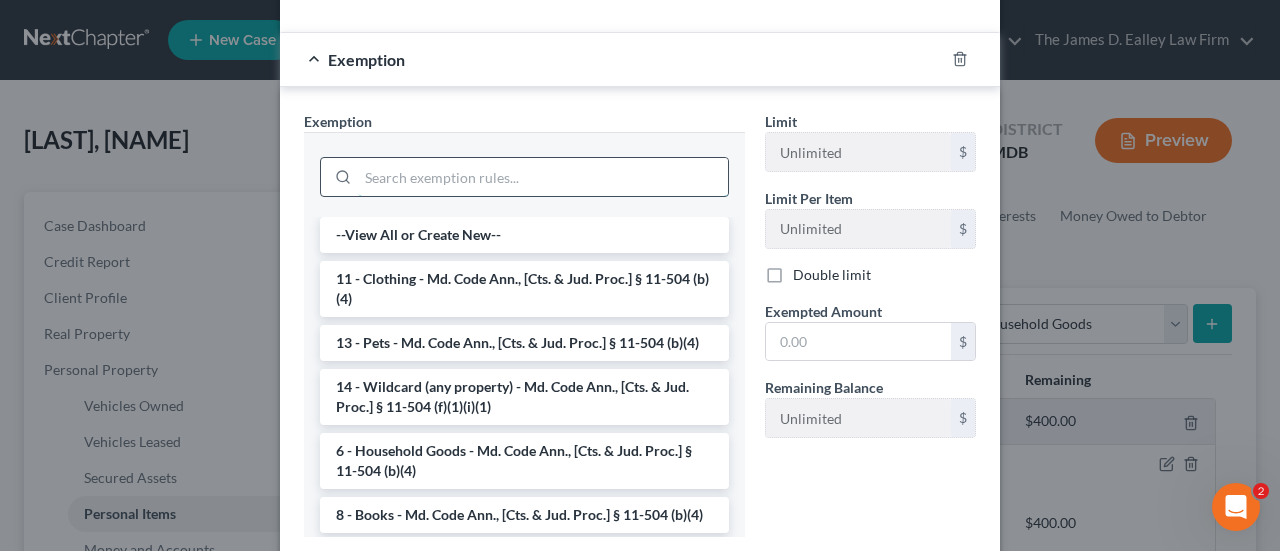 click at bounding box center [543, 177] 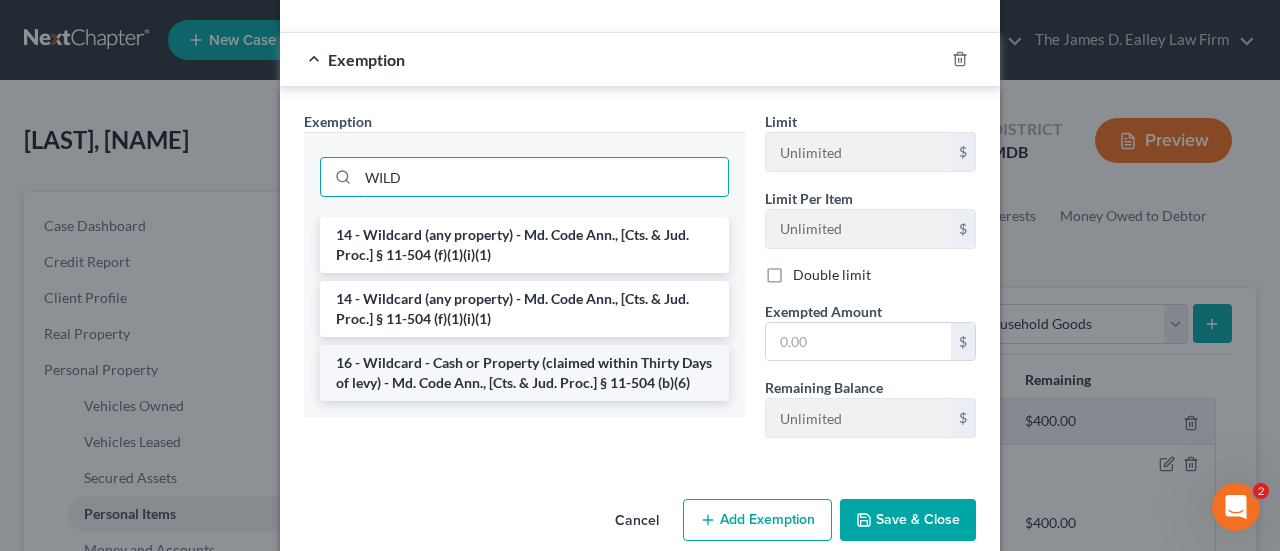 type on "WILD" 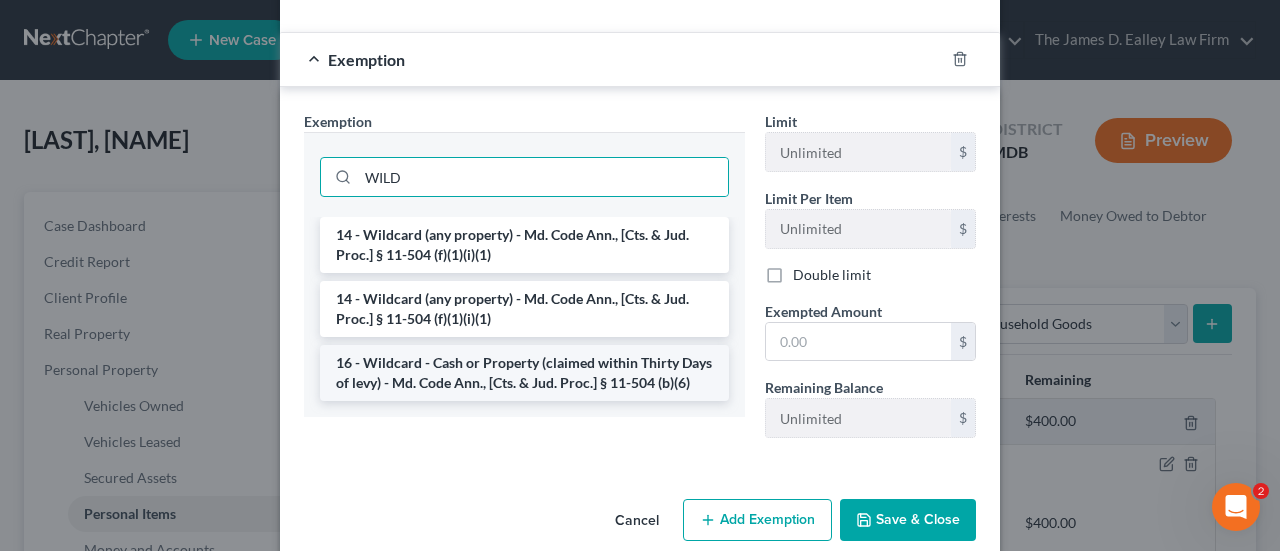 click on "16 - Wildcard - Cash or Property (claimed within Thirty Days of levy) - Md. Code Ann., [Cts. & Jud. Proc.] § 11-504 (b)(6)" at bounding box center [524, 373] 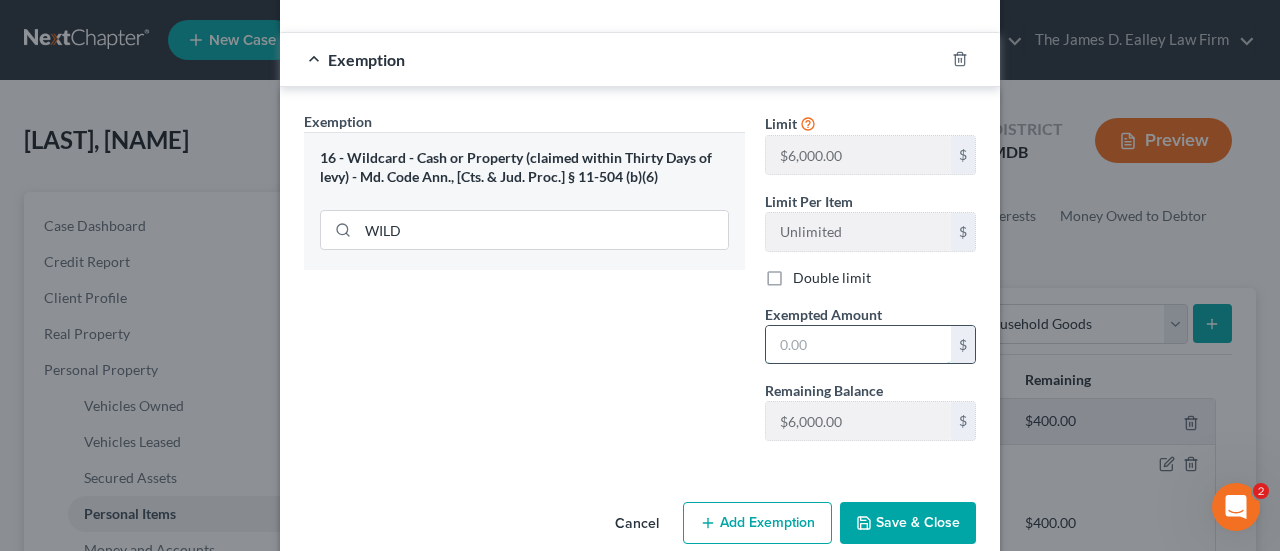 click at bounding box center (858, 345) 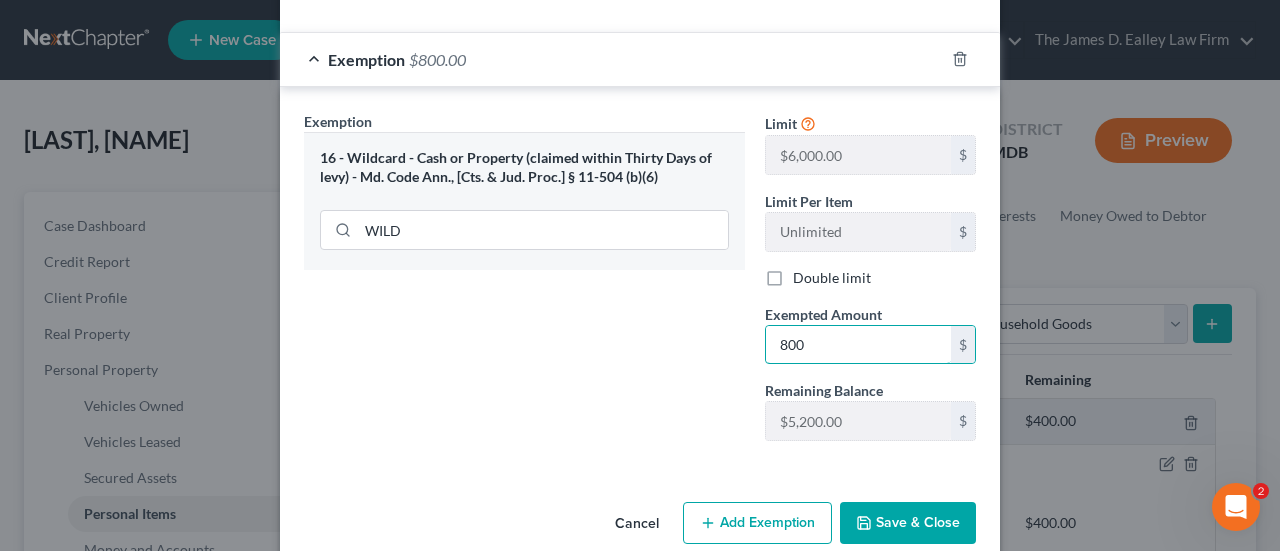 type on "800" 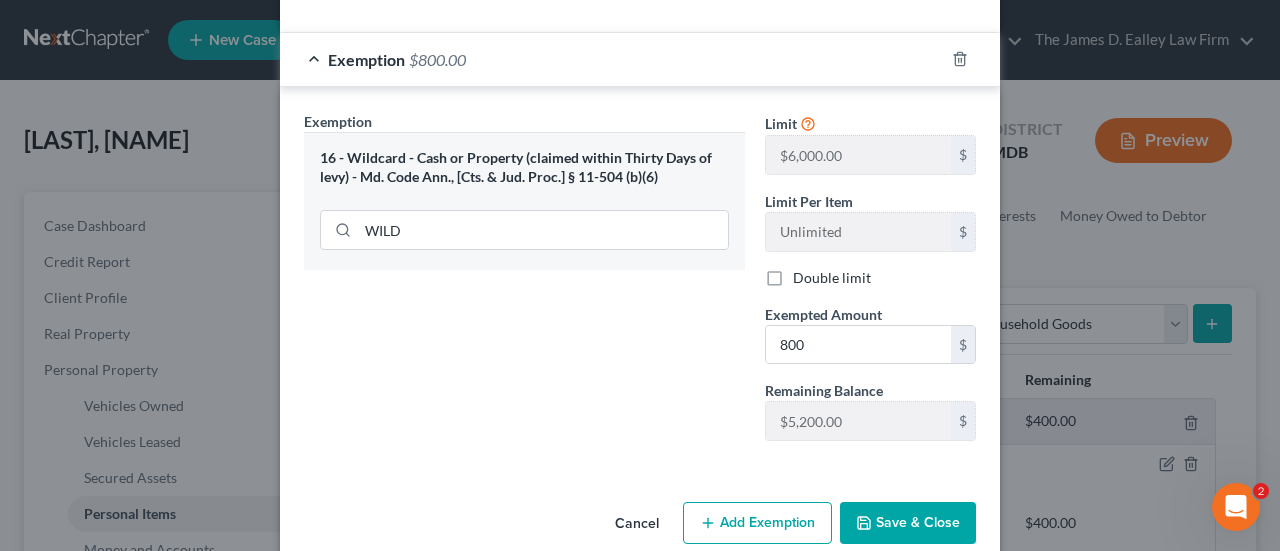 click 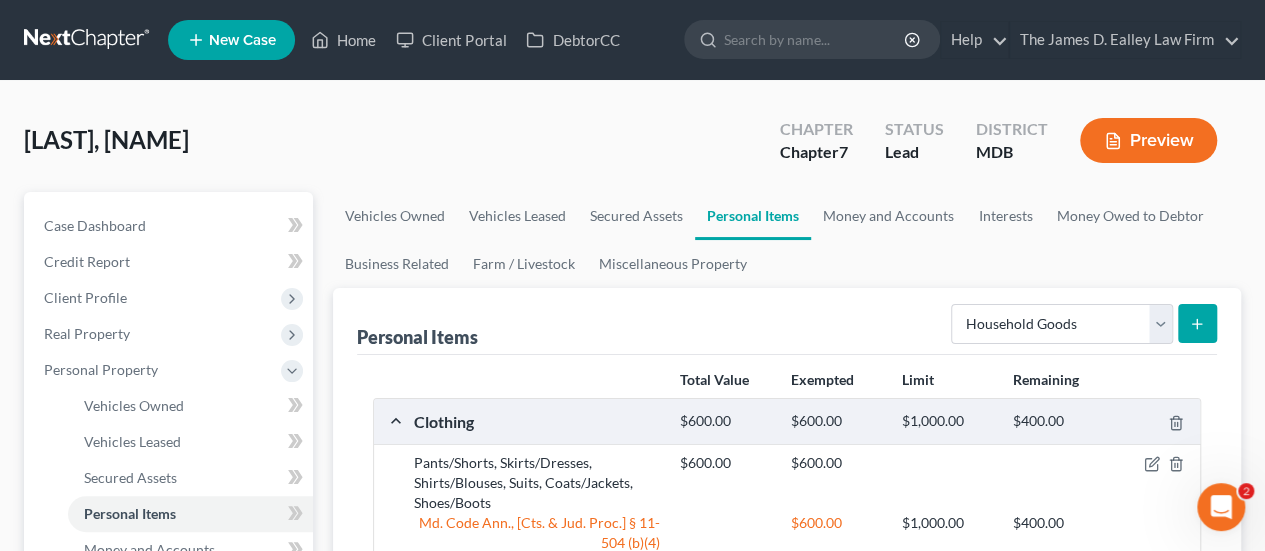 click 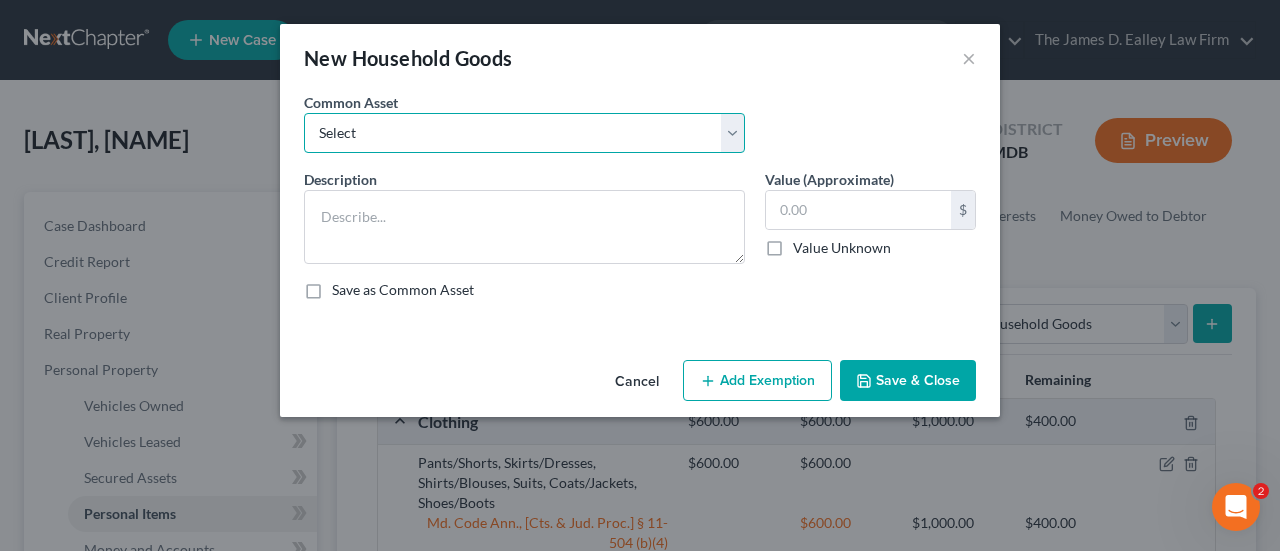 click on "Select Beds, Sofas, Tables, Chairs, Desk Pots, Pans, Dishes, Flatware, Glassware Washer, Dryer, Stove, Microwave, Fridge Beds, Chairs, Sofas, Tables Pots/Pans, Dishware/Glassware Oven/Stove/Microwave Beds, Sofas, Tables, Chairs, Desk Coffee/End Tables, Kitchen Tables, Dining Tables Pots/Pans, Dishware, Glassware Oven/Stove/Microwave/Refrigerator Lawnmower, Yard Tools Beds, Dressers, Sofas, Tables, Chairs, Desk, Rugs, Curtains Bed/Stove/Microwave/Refrigerator Beds, Sofas, Tables, Chairs, Desk, Lamps, Pictures Beds, Dressers, Sofas, Tables, Chairs, Desk, Rugs, Curtains, Lamps" at bounding box center [524, 133] 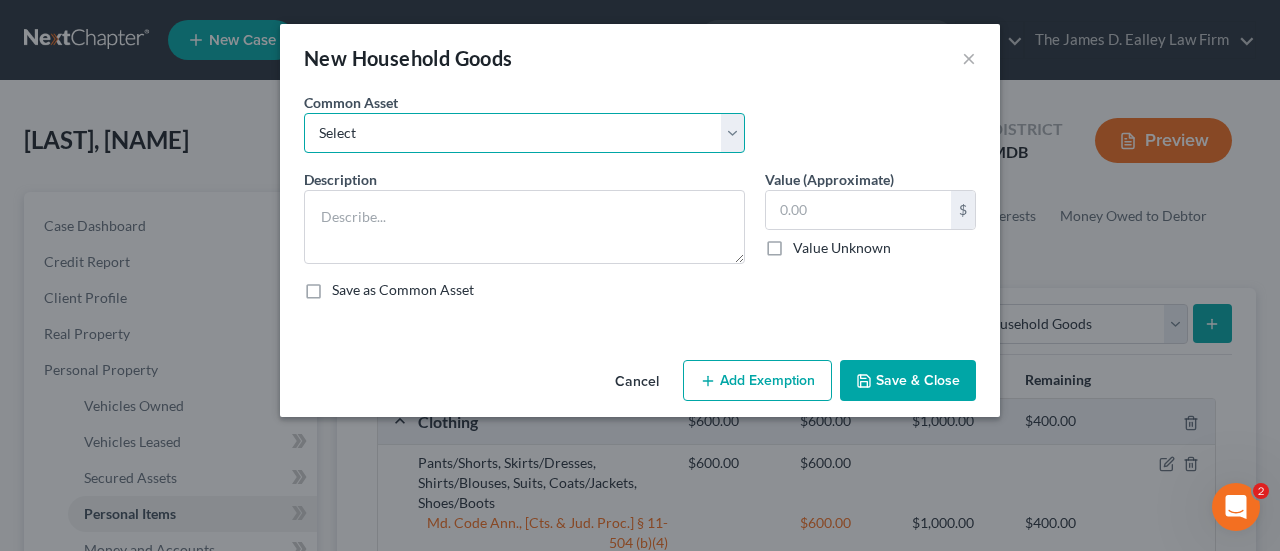 select on "1" 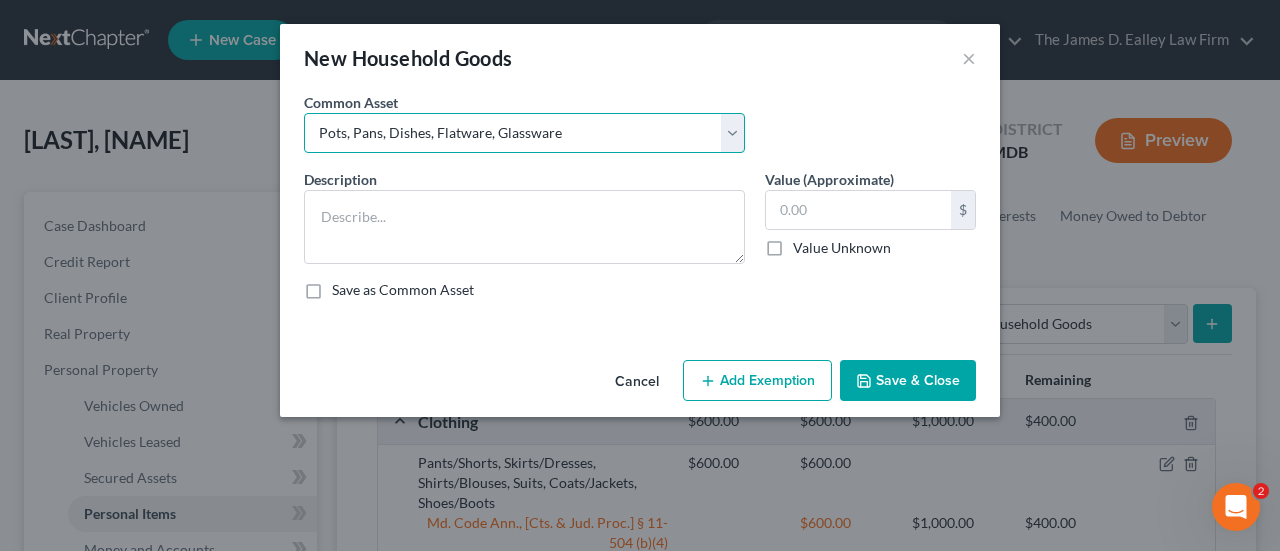 click on "Select Beds, Sofas, Tables, Chairs, Desk Pots, Pans, Dishes, Flatware, Glassware Washer, Dryer, Stove, Microwave, Fridge Beds, Chairs, Sofas, Tables Pots/Pans, Dishware/Glassware Oven/Stove/Microwave Beds, Sofas, Tables, Chairs, Desk Coffee/End Tables, Kitchen Tables, Dining Tables Pots/Pans, Dishware, Glassware Oven/Stove/Microwave/Refrigerator Lawnmower, Yard Tools Beds, Dressers, Sofas, Tables, Chairs, Desk, Rugs, Curtains Bed/Stove/Microwave/Refrigerator Beds, Sofas, Tables, Chairs, Desk, Lamps, Pictures Beds, Dressers, Sofas, Tables, Chairs, Desk, Rugs, Curtains, Lamps" at bounding box center [524, 133] 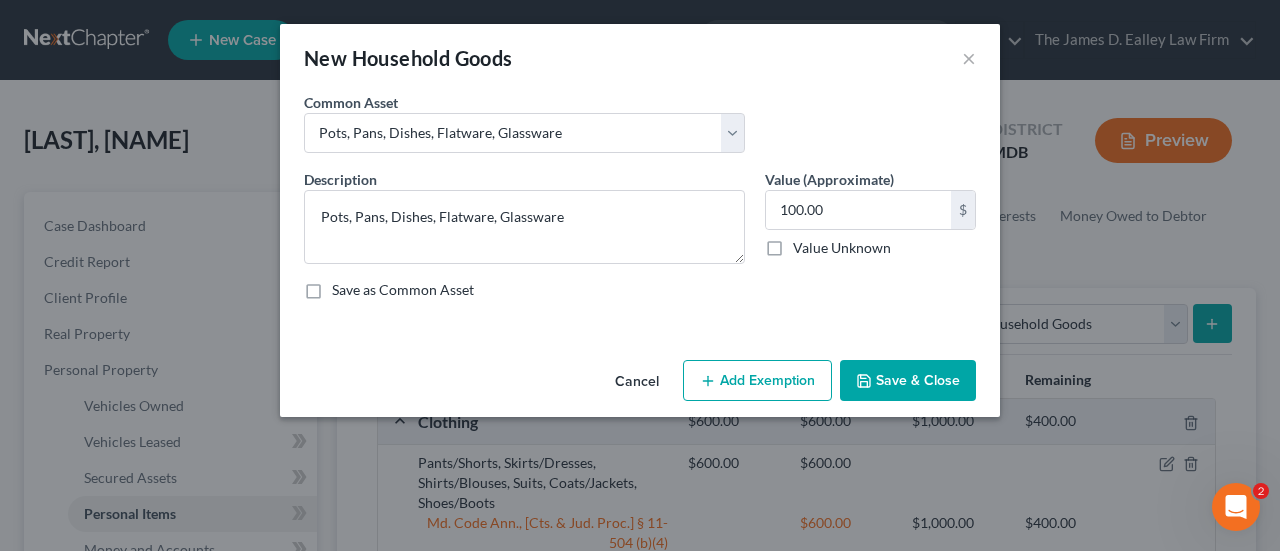 click on "Add Exemption" at bounding box center [757, 381] 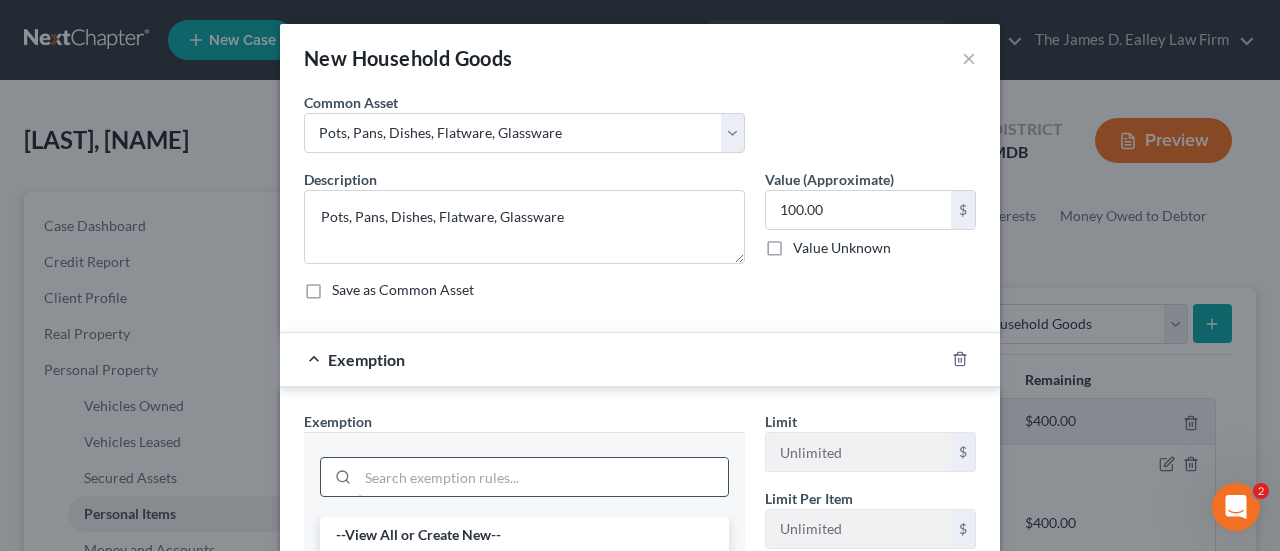 click at bounding box center (543, 477) 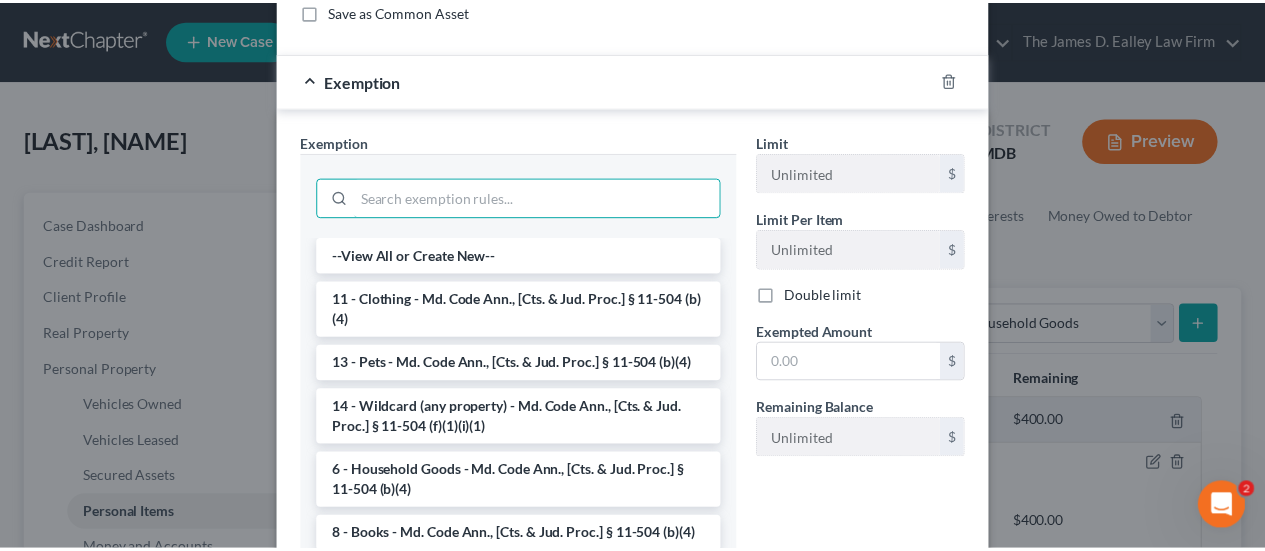scroll, scrollTop: 300, scrollLeft: 0, axis: vertical 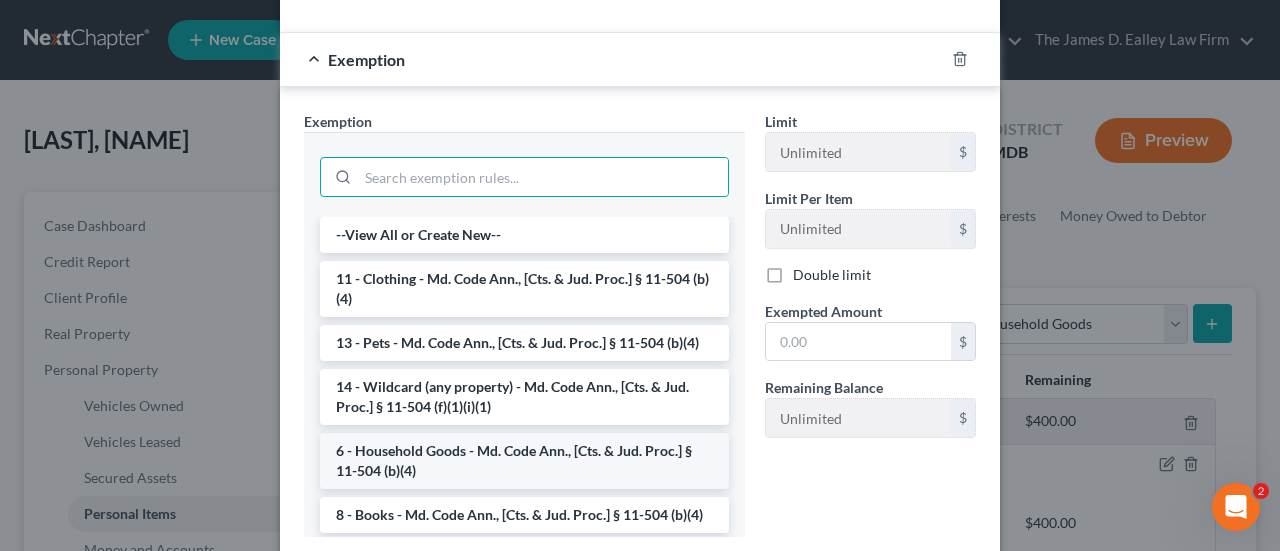 click on "6 - Household Goods - Md. Code Ann., [Cts. & Jud. Proc.] § 11-504 (b)(4)" at bounding box center (524, 461) 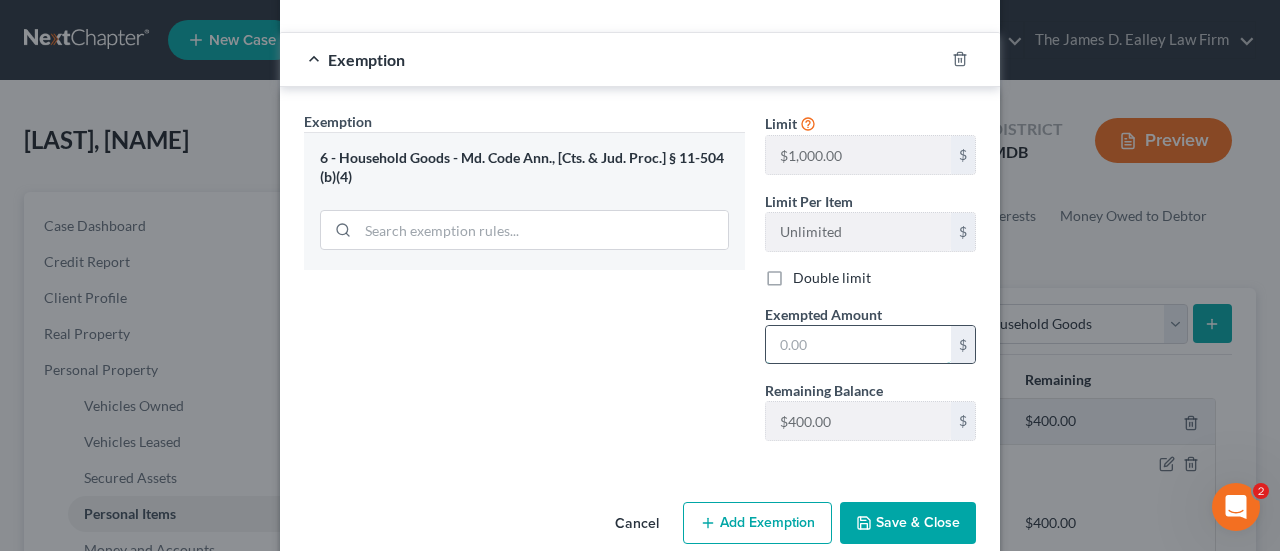 click at bounding box center [858, 345] 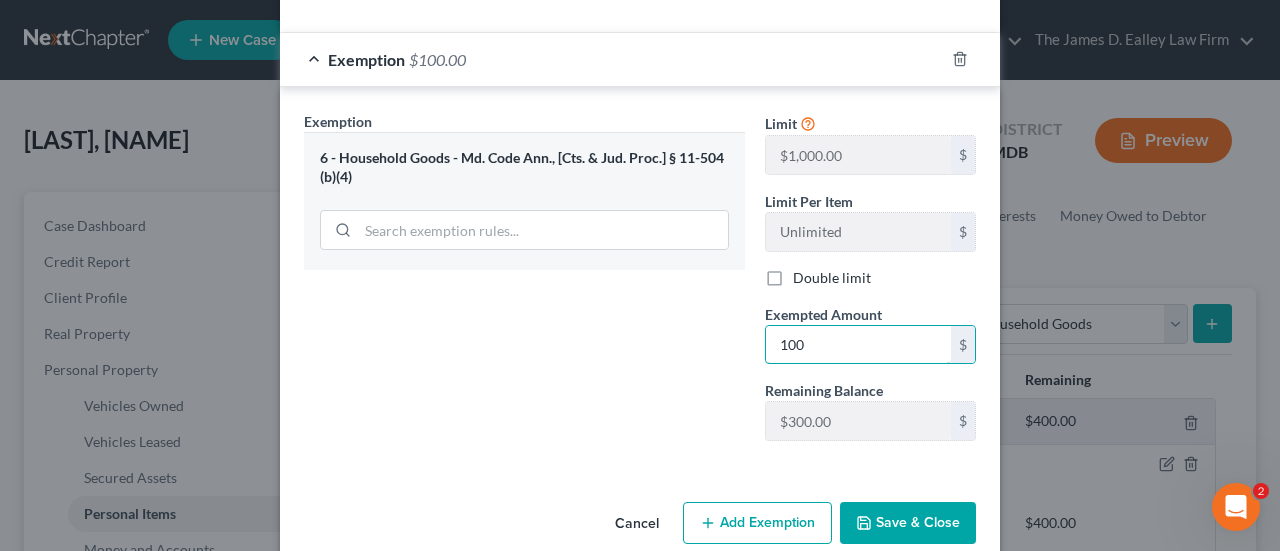type on "100" 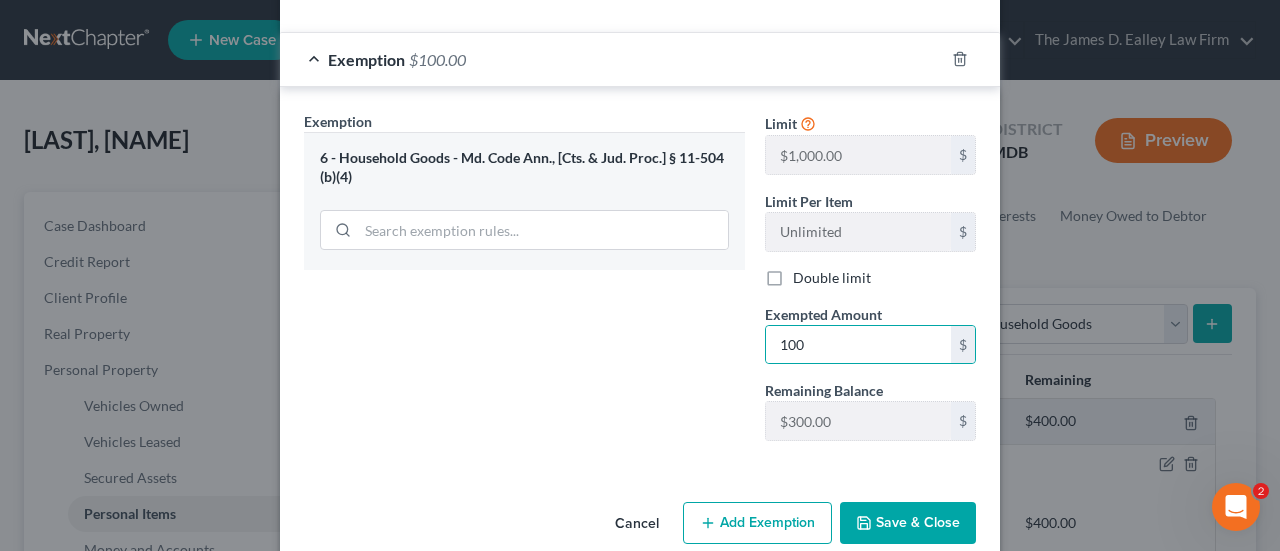 click on "Save & Close" at bounding box center [908, 523] 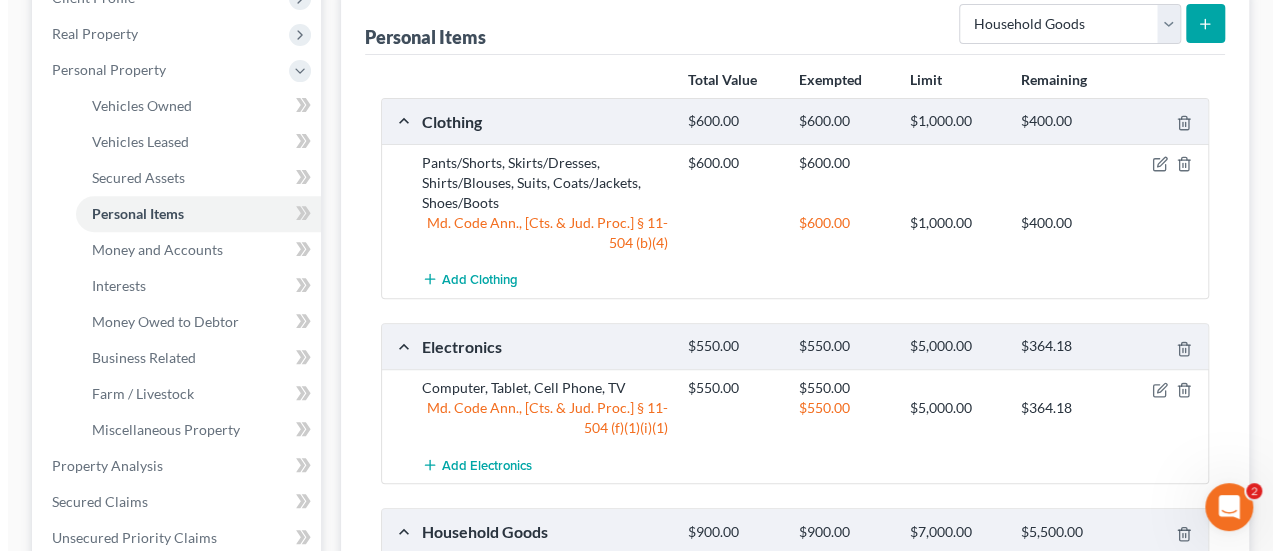 scroll, scrollTop: 100, scrollLeft: 0, axis: vertical 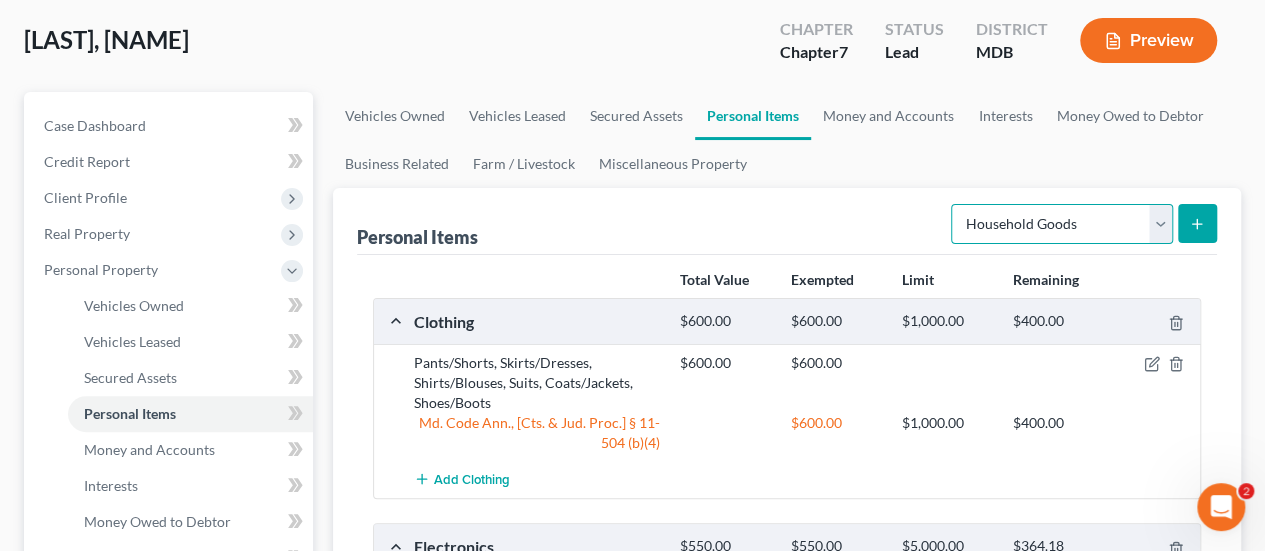 click on "Select Item Type Clothing Collectibles Of Value Electronics Firearms Household Goods Jewelry Other Pet(s) Sports & Hobby Equipment" at bounding box center (1062, 224) 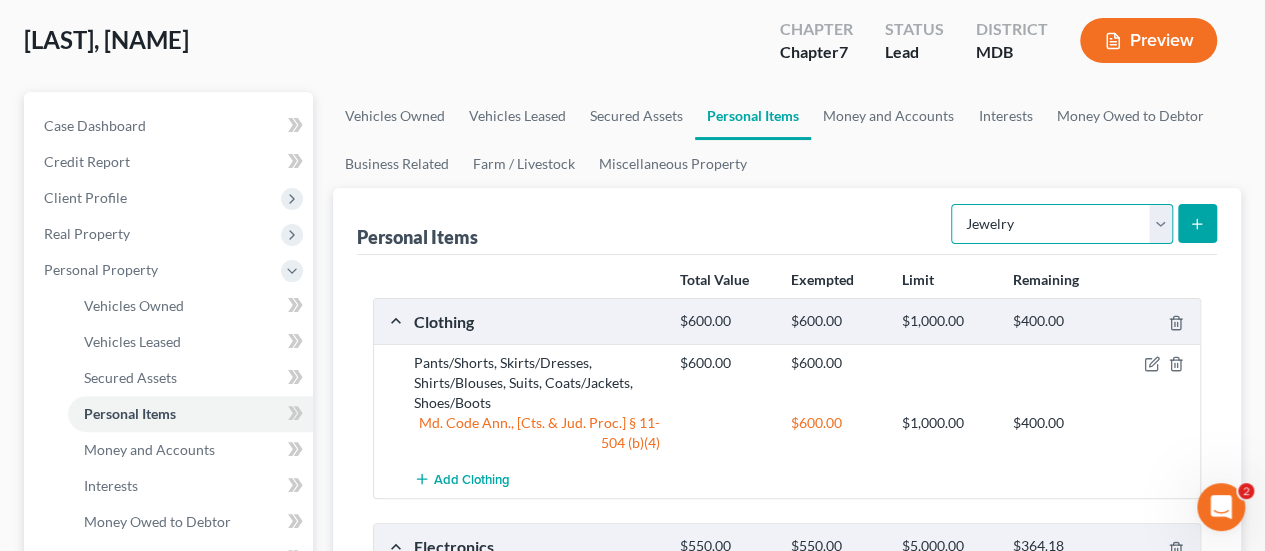 click on "Select Item Type Clothing Collectibles Of Value Electronics Firearms Household Goods Jewelry Other Pet(s) Sports & Hobby Equipment" at bounding box center (1062, 224) 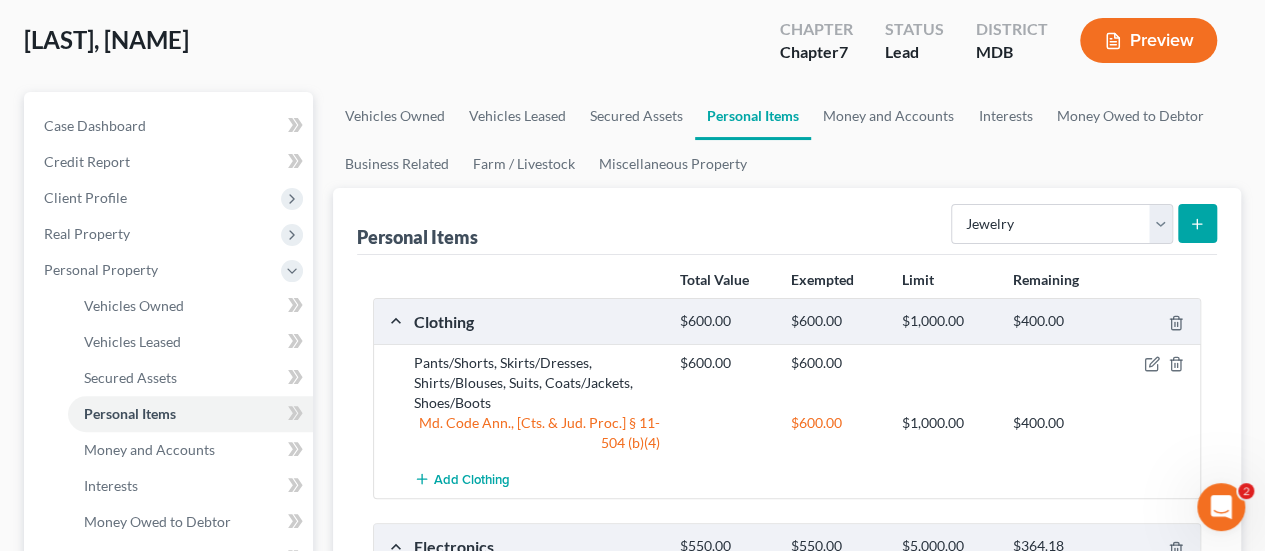 click 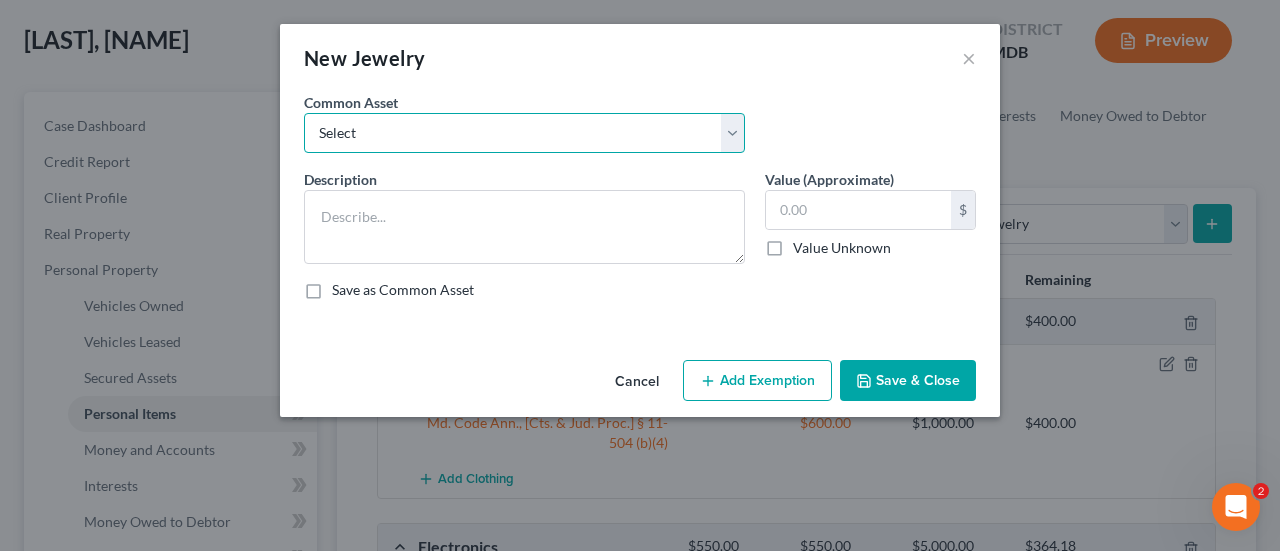 click on "Select Watches, Jewelry, Necklaces, Earrings, Bracelets, Rings Watches/Necklaces" at bounding box center (524, 133) 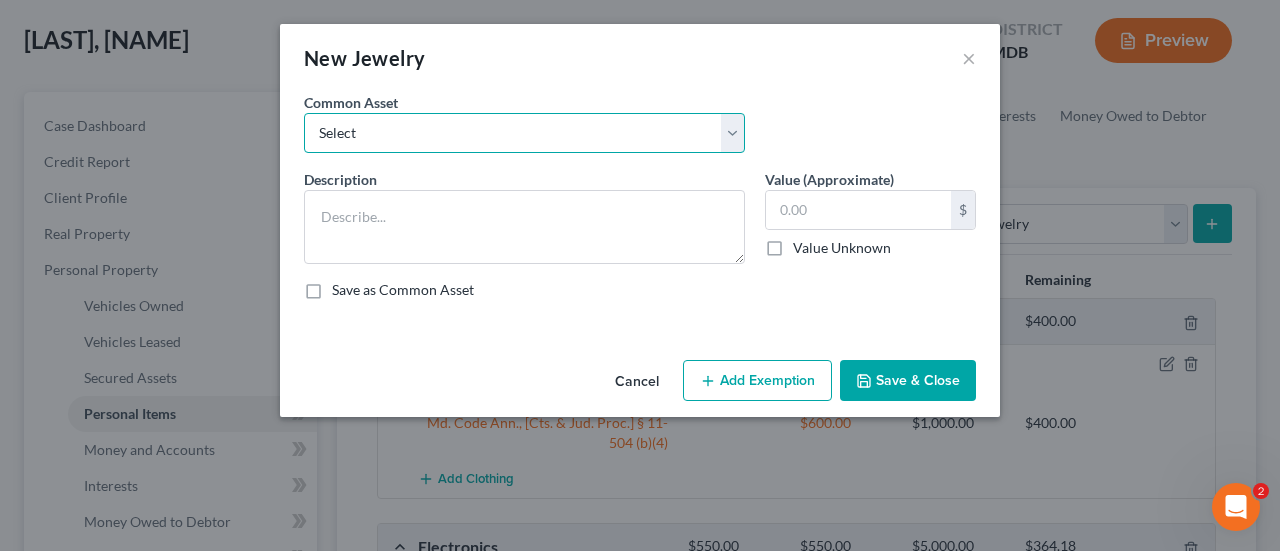select on "0" 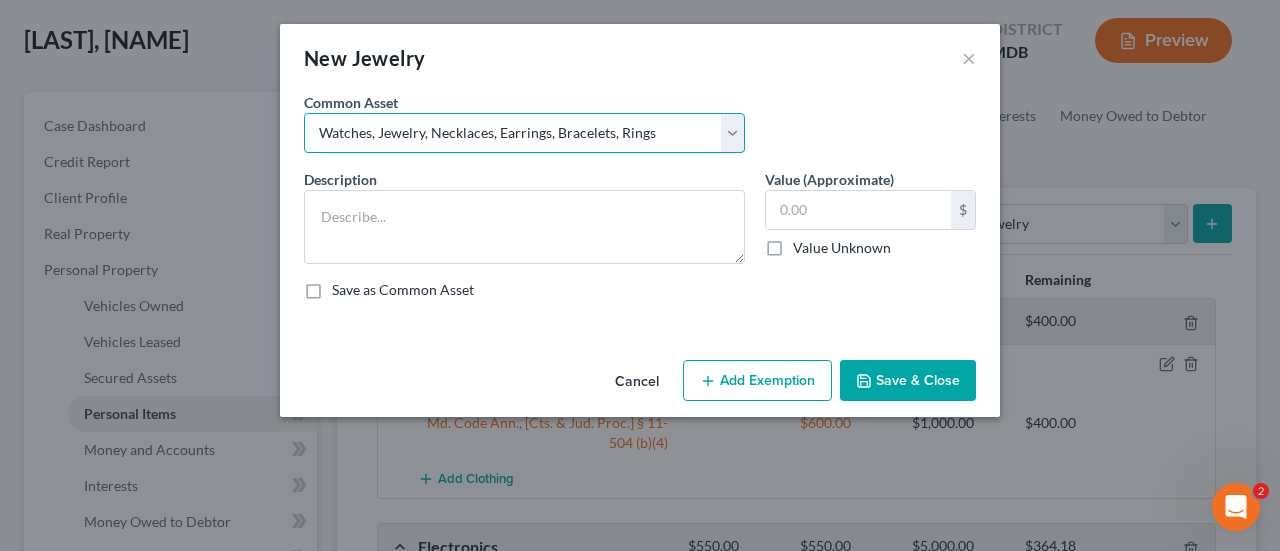 click on "Select Watches, Jewelry, Necklaces, Earrings, Bracelets, Rings Watches/Necklaces" at bounding box center [524, 133] 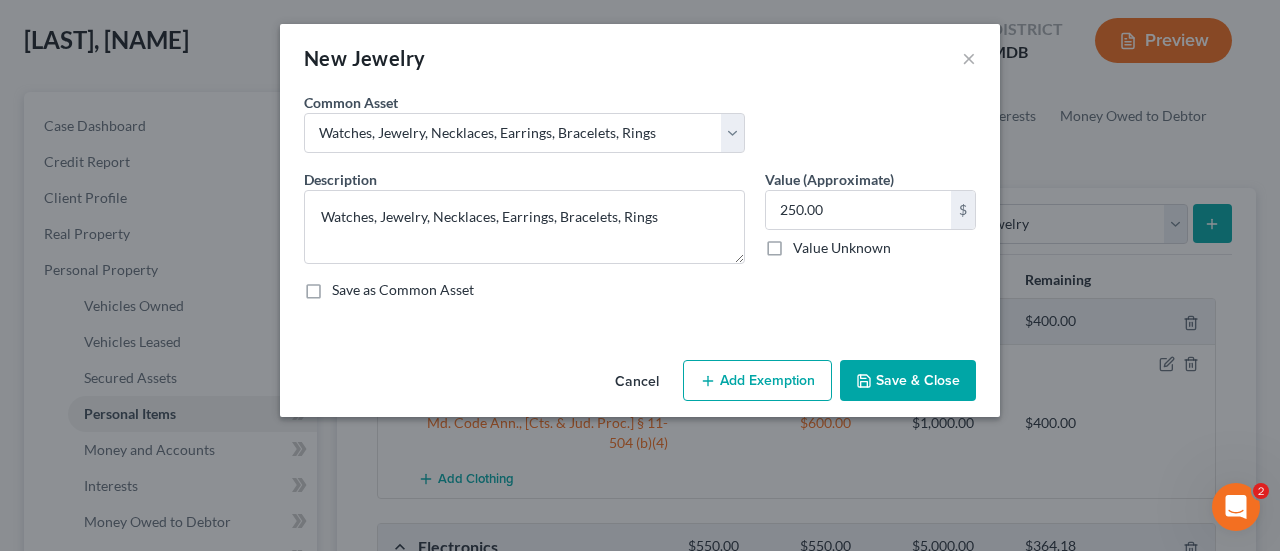 click on "Add Exemption" at bounding box center [757, 381] 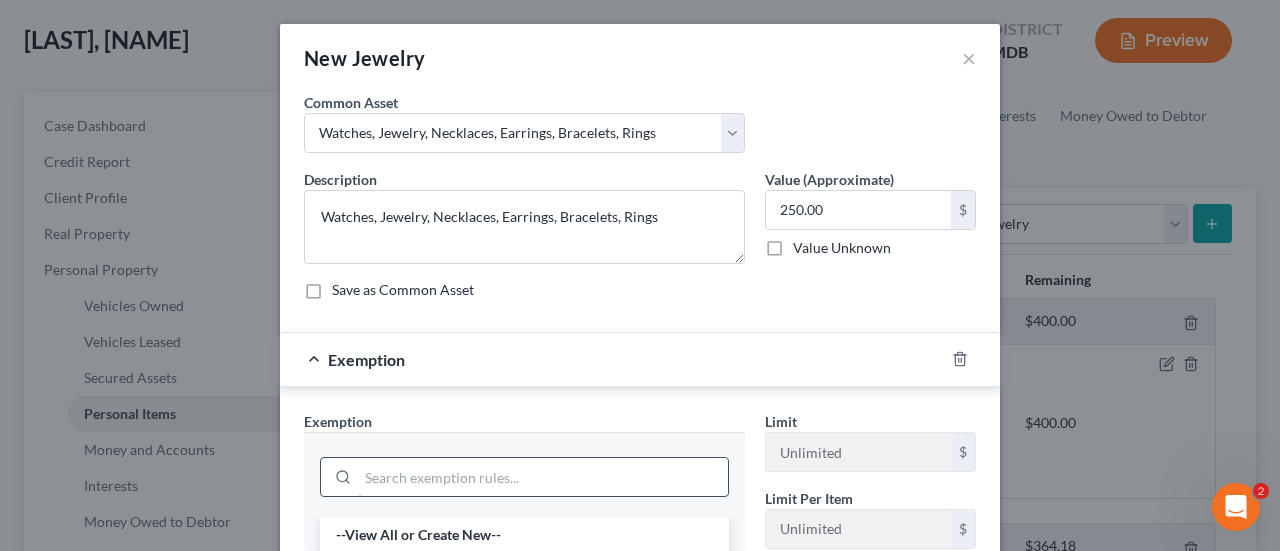 click at bounding box center (543, 477) 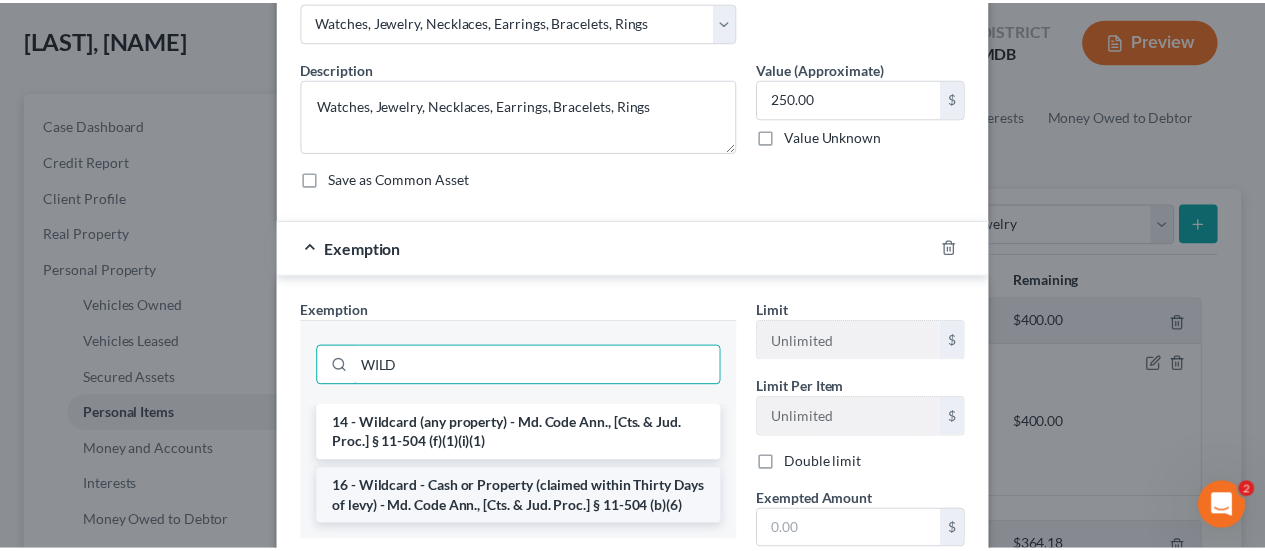 scroll, scrollTop: 300, scrollLeft: 0, axis: vertical 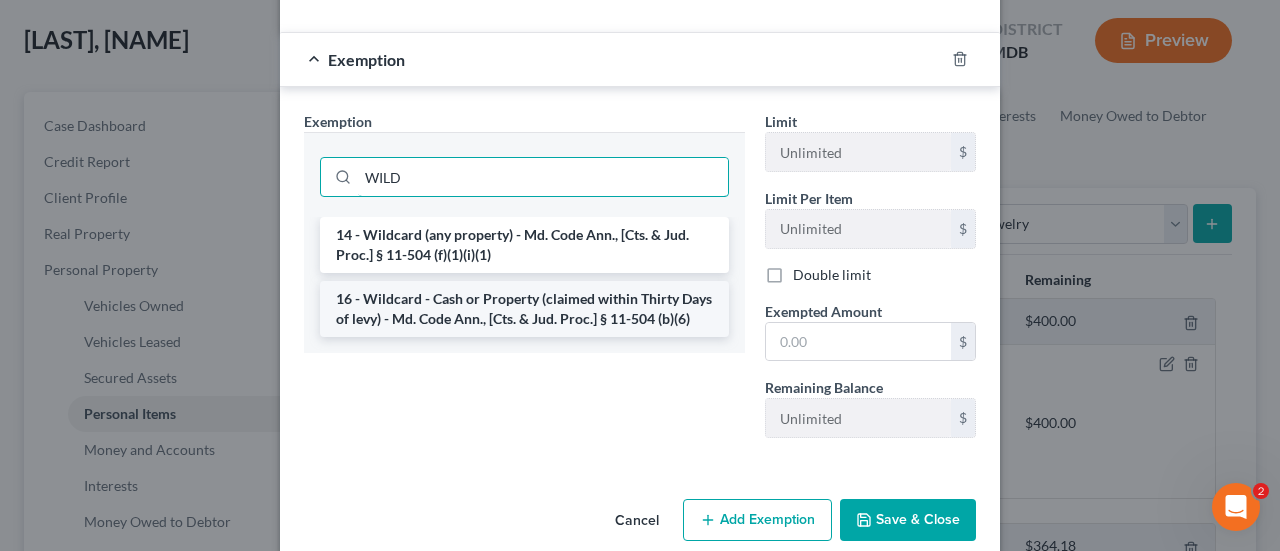 type on "WILD" 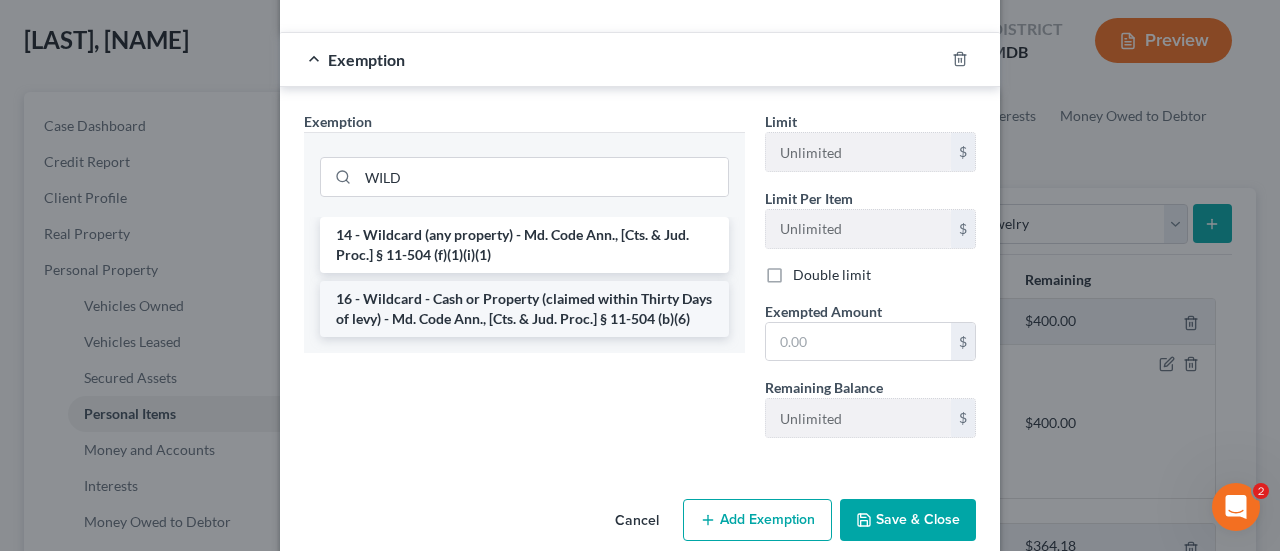 click on "16 - Wildcard - Cash or Property (claimed within Thirty Days of levy) - Md. Code Ann., [Cts. & Jud. Proc.] § 11-504 (b)(6)" at bounding box center (524, 309) 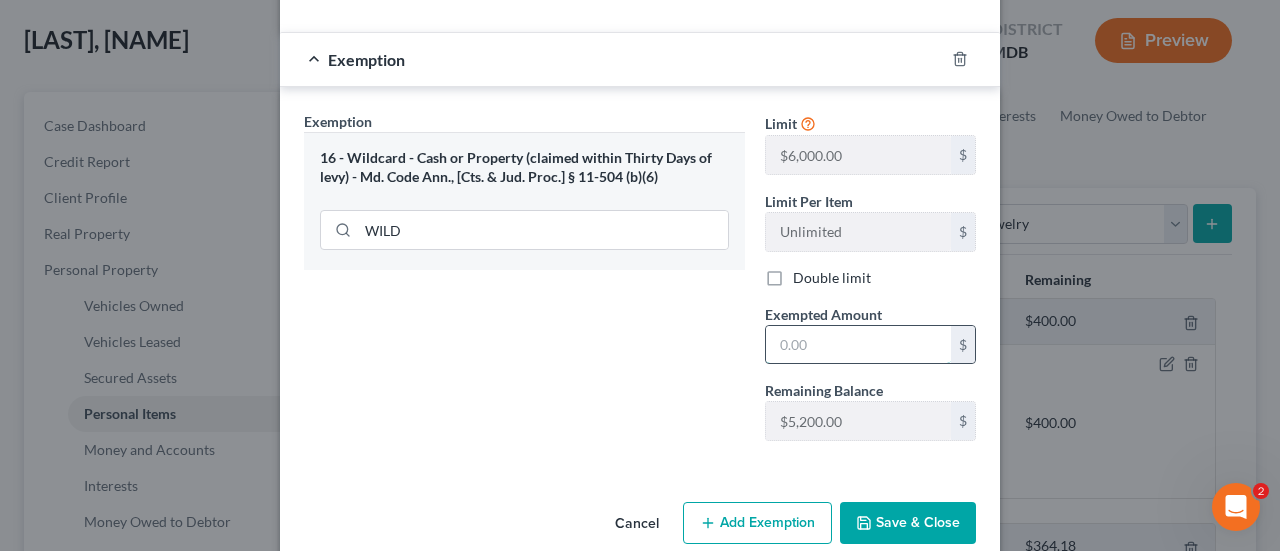 click at bounding box center [858, 345] 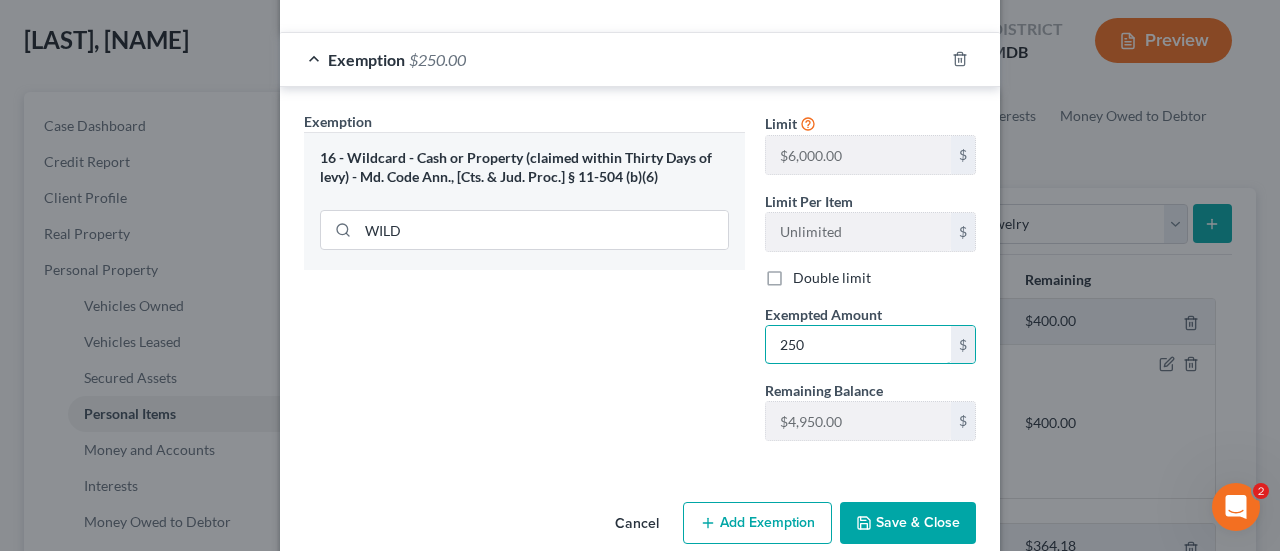 type on "250" 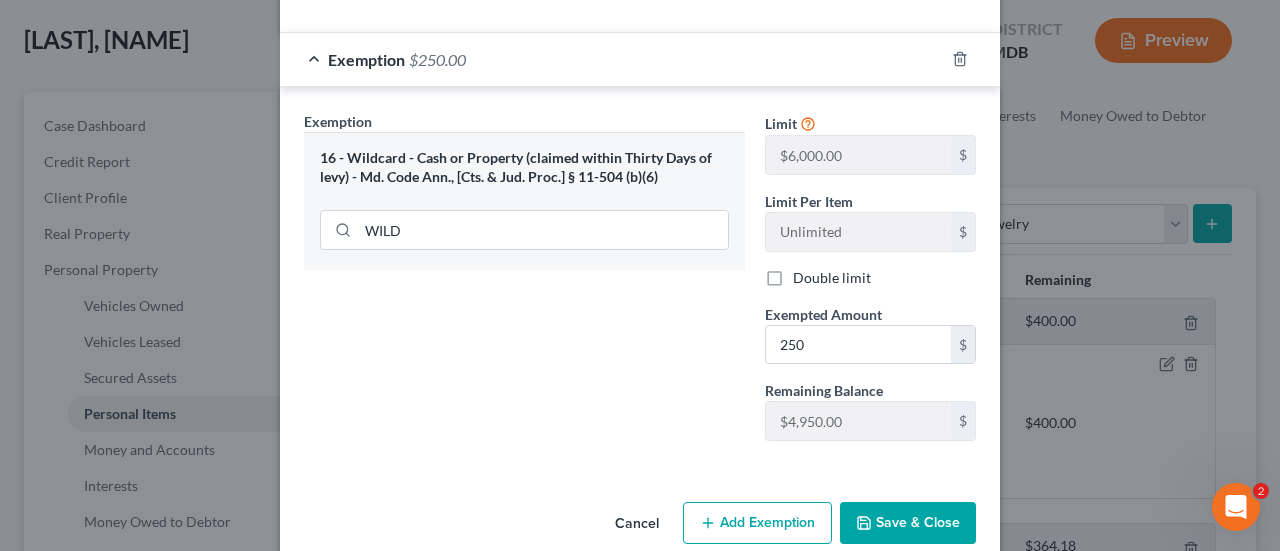 click on "Save & Close" at bounding box center (908, 523) 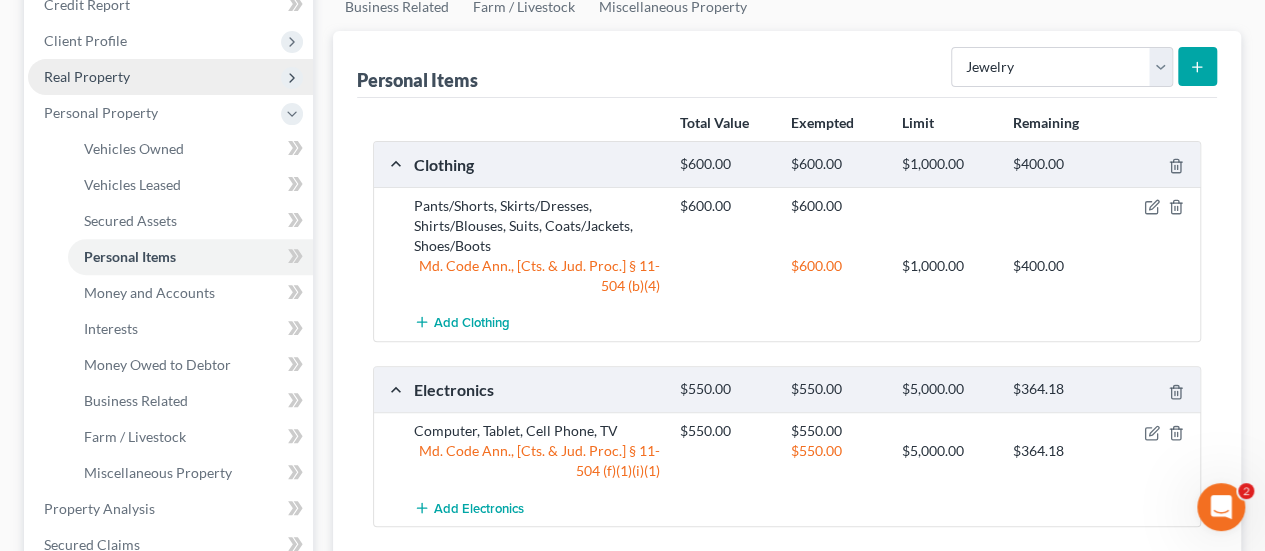 scroll, scrollTop: 300, scrollLeft: 0, axis: vertical 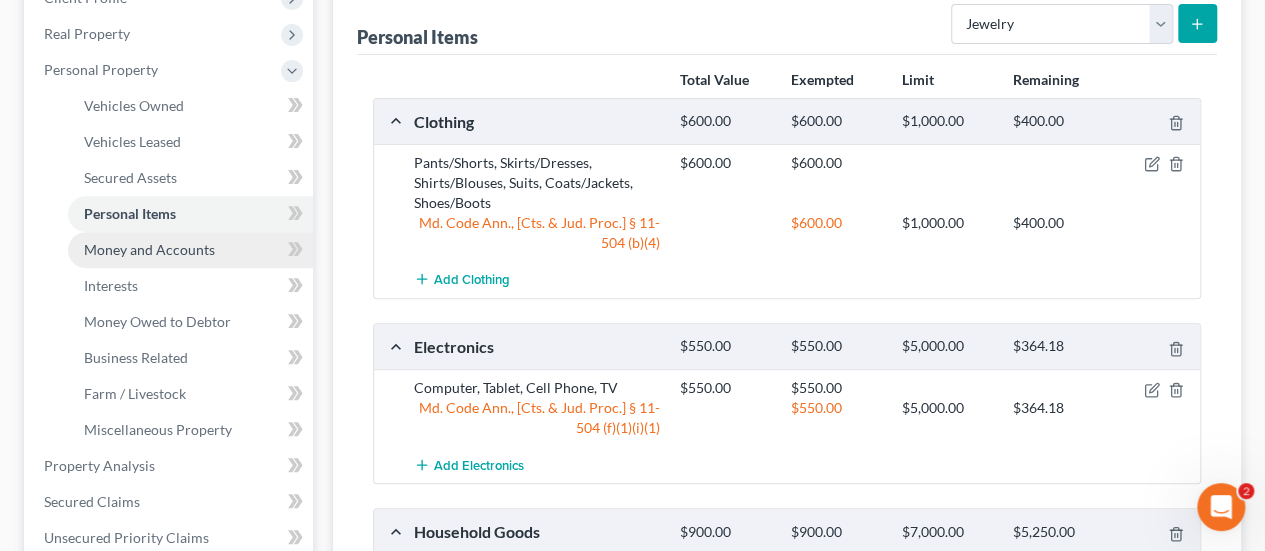 click on "Money and Accounts" at bounding box center (190, 250) 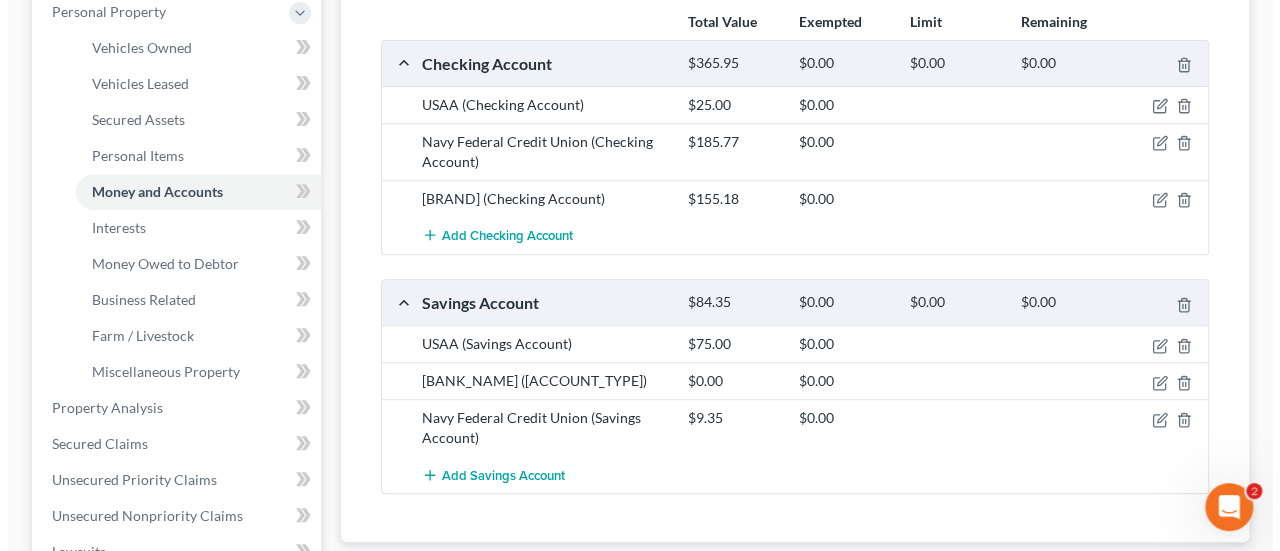 scroll, scrollTop: 400, scrollLeft: 0, axis: vertical 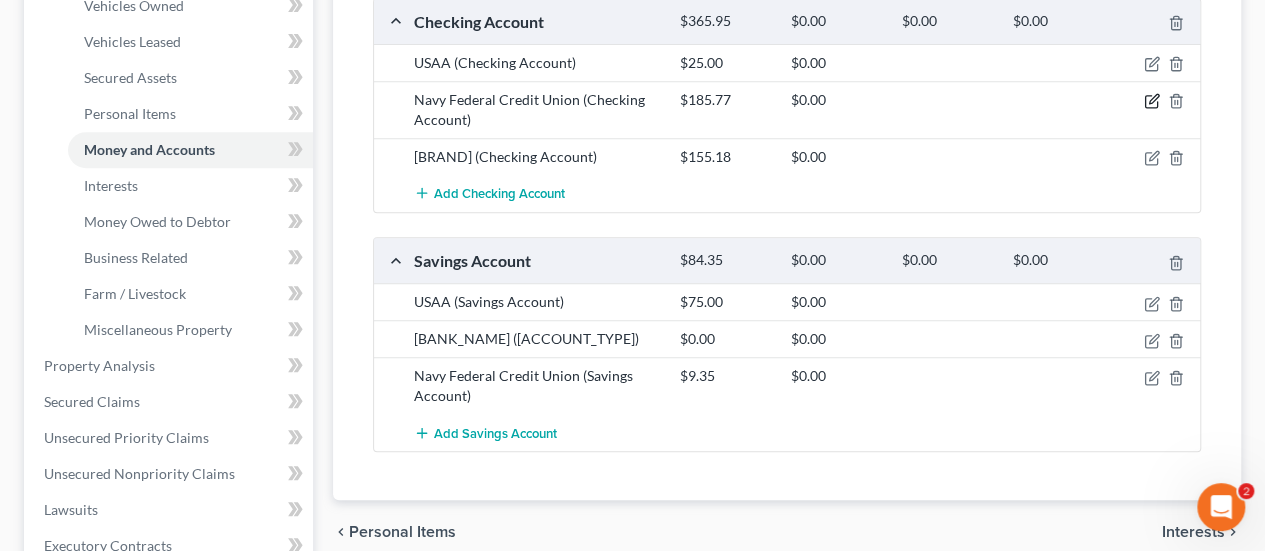 click 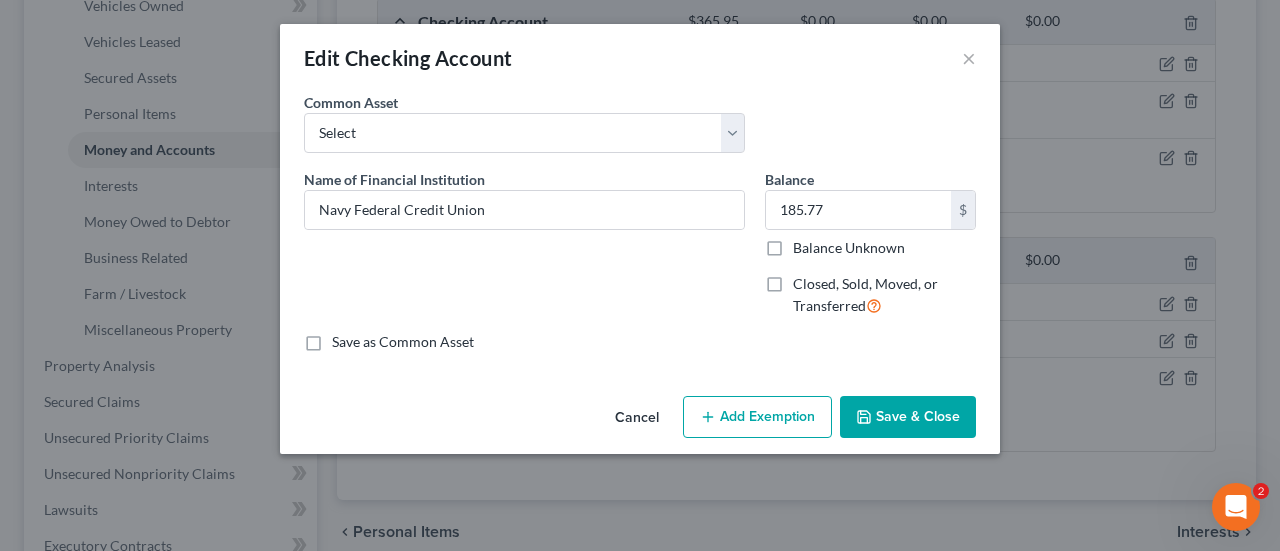 click on "Add Exemption" at bounding box center (757, 417) 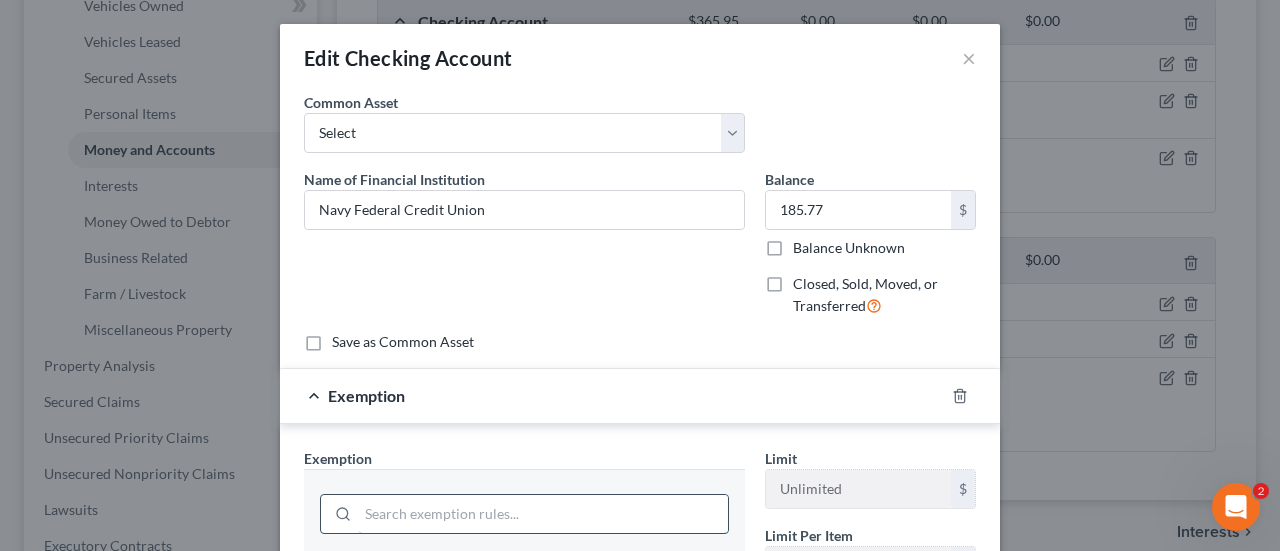 drag, startPoint x: 416, startPoint y: 513, endPoint x: 426, endPoint y: 515, distance: 10.198039 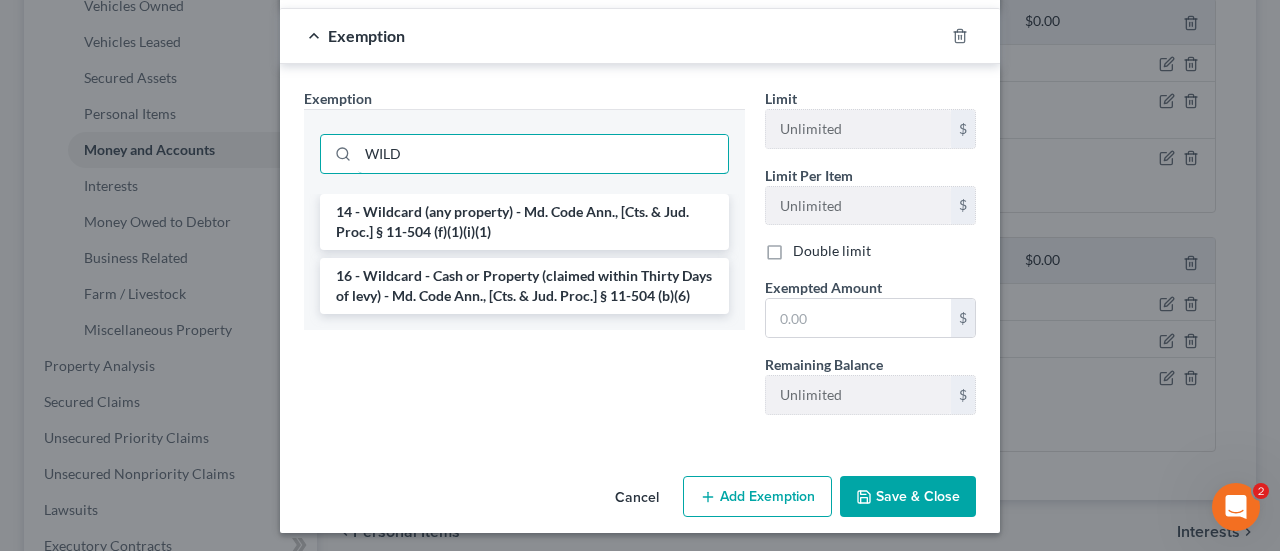 scroll, scrollTop: 361, scrollLeft: 0, axis: vertical 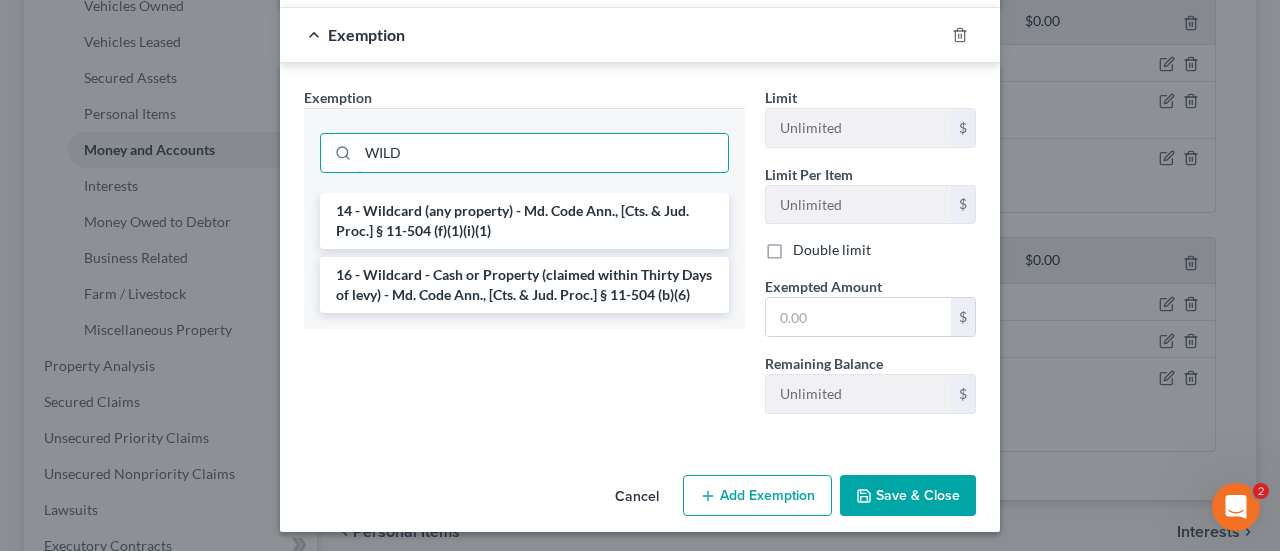 type on "WILD" 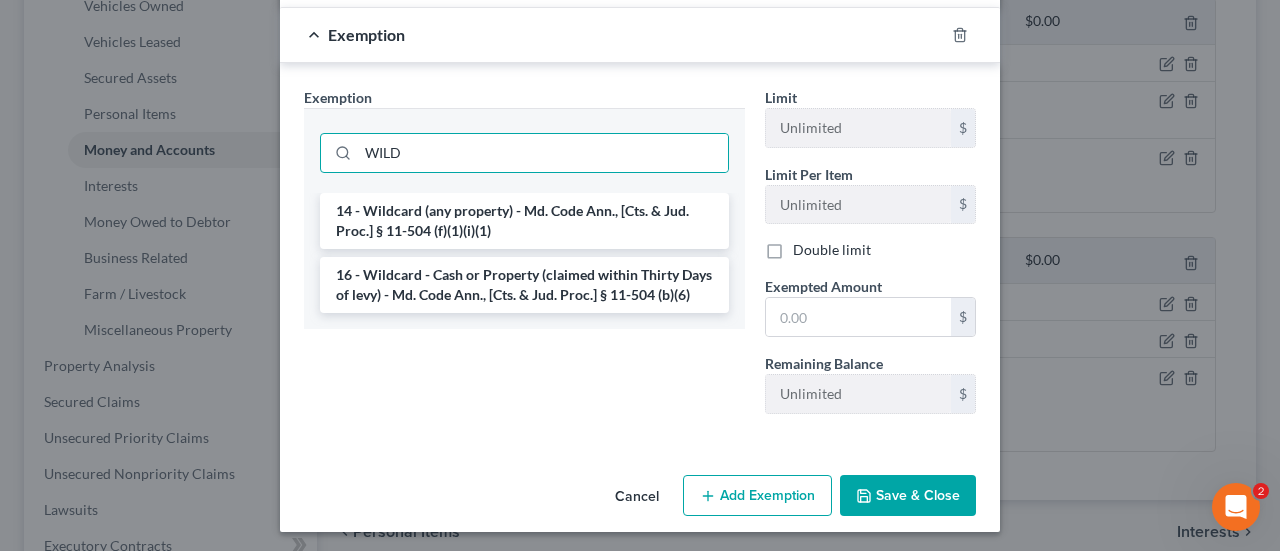 click on "16 - Wildcard - Cash or Property (claimed within Thirty Days of levy) - Md. Code Ann., [Cts. & Jud. Proc.] § 11-504 (b)(6)" at bounding box center (524, 285) 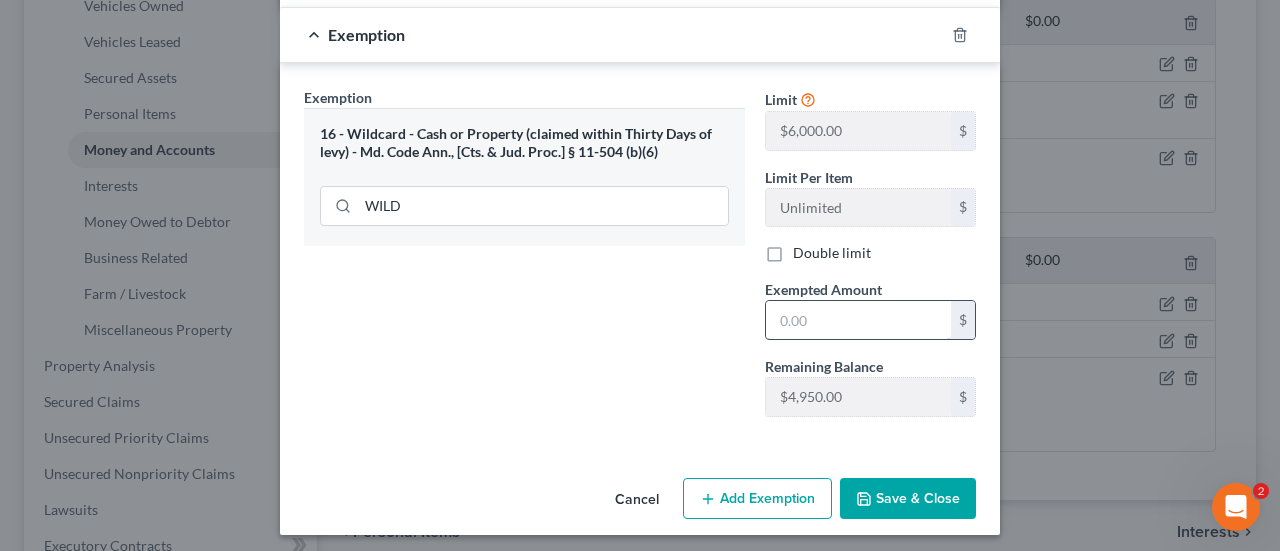 click at bounding box center (858, 320) 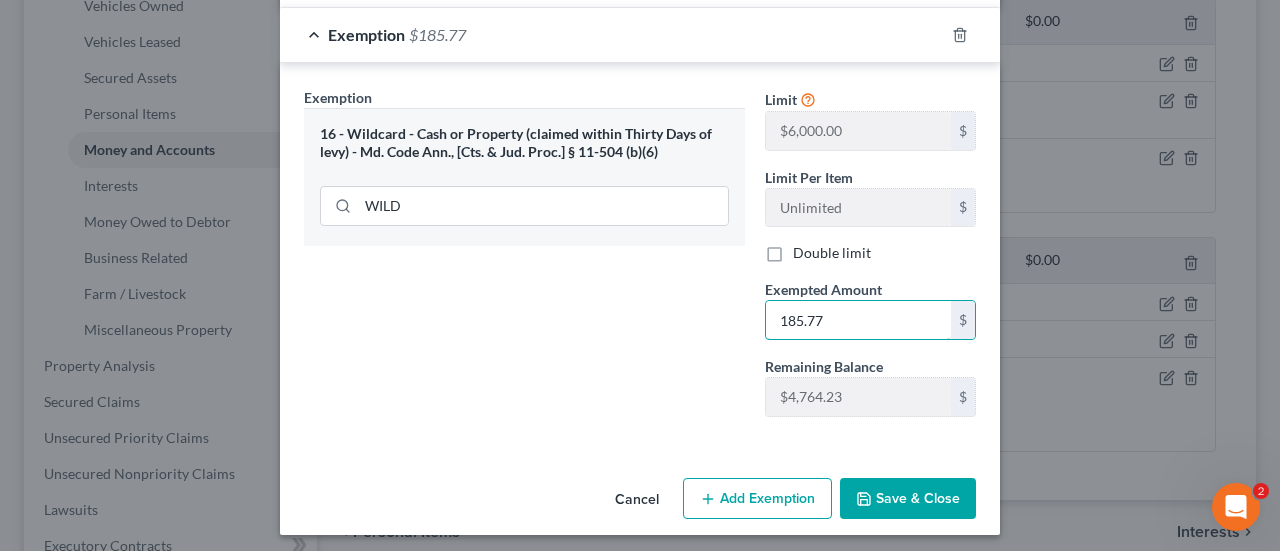 type on "185.77" 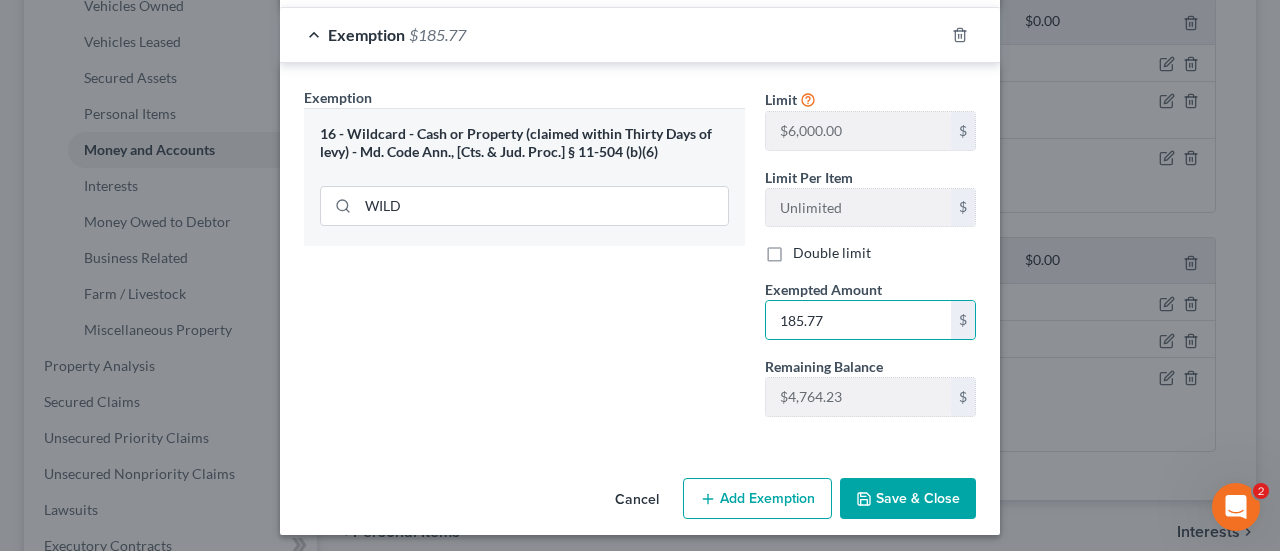 click on "Save & Close" at bounding box center (908, 499) 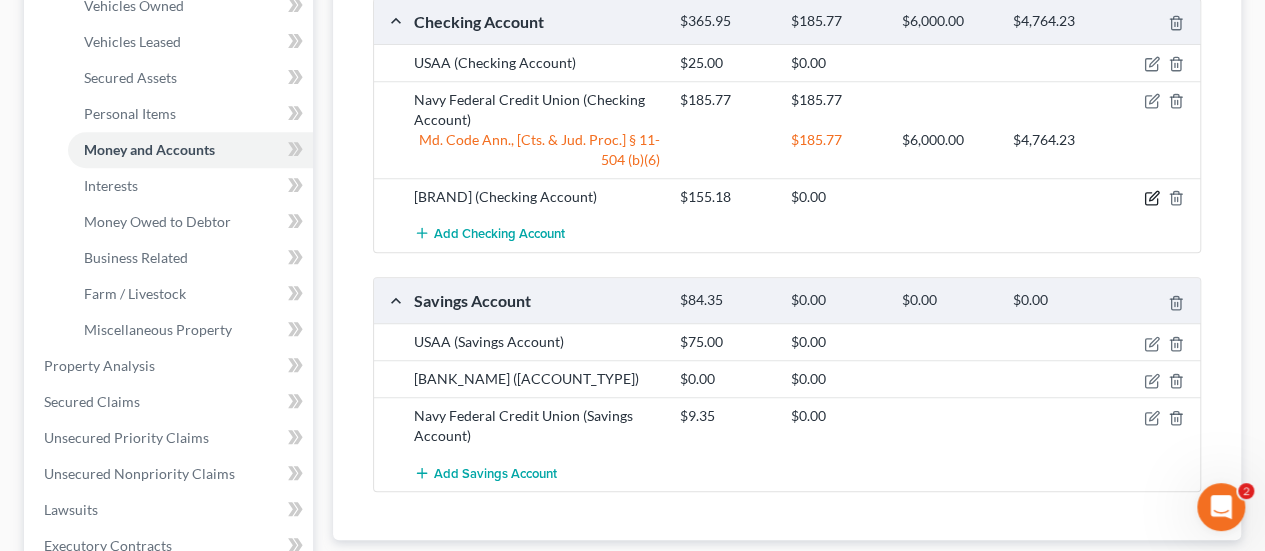 click 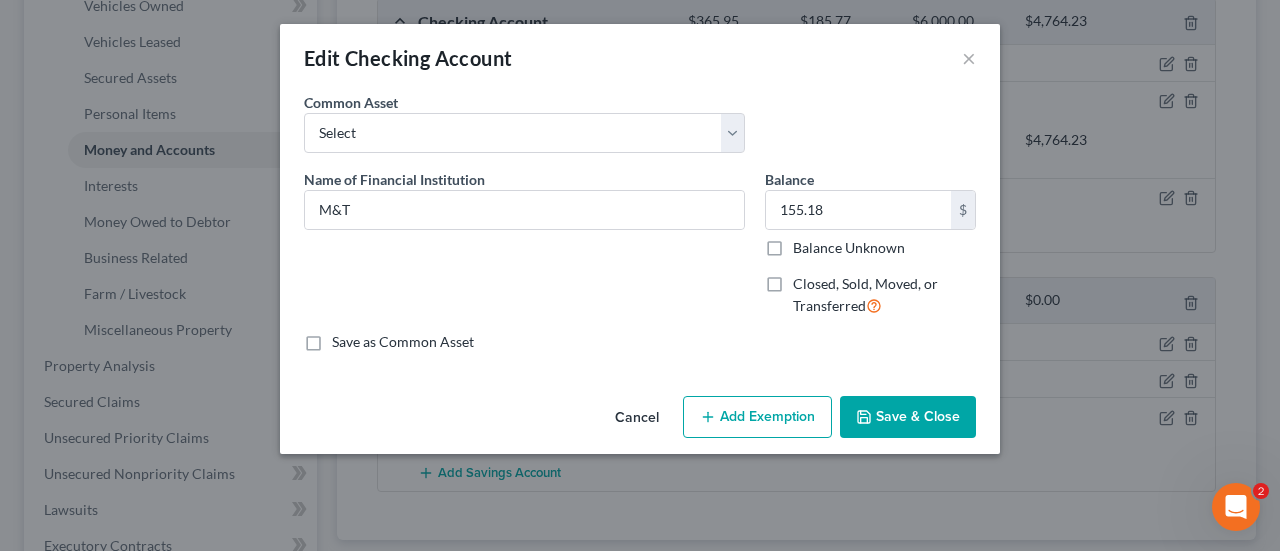 click on "Add Exemption" at bounding box center [757, 417] 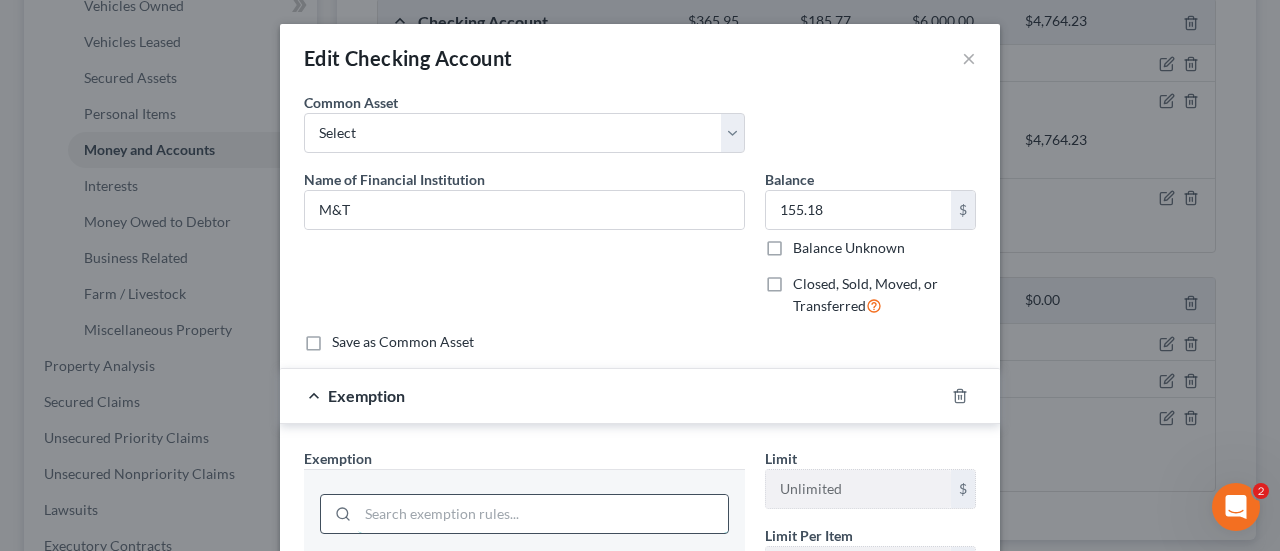 click at bounding box center (543, 514) 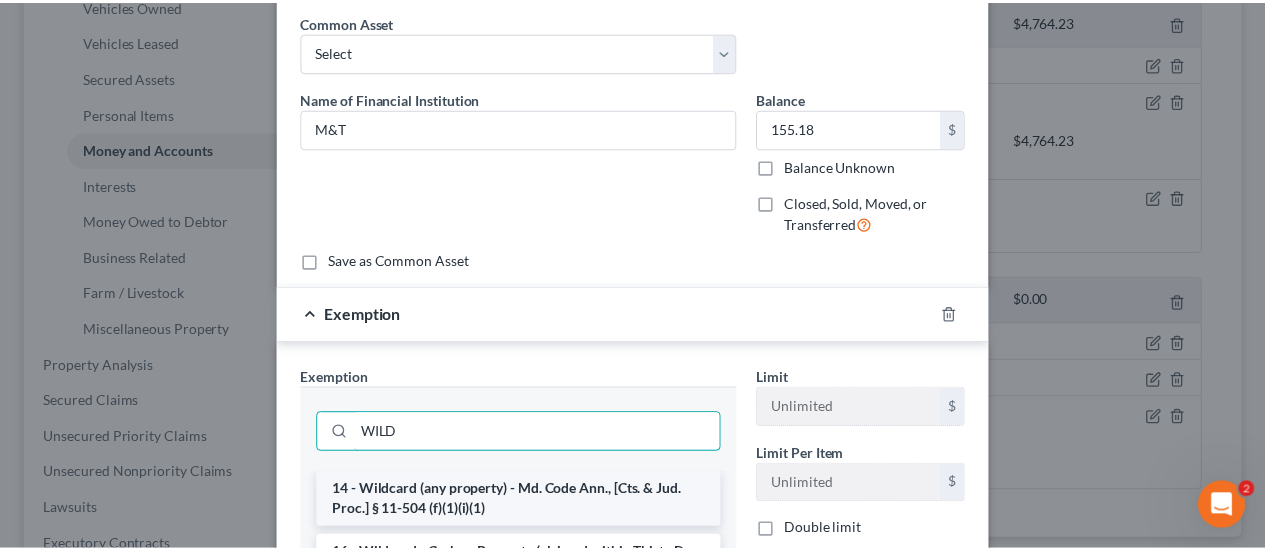 scroll, scrollTop: 300, scrollLeft: 0, axis: vertical 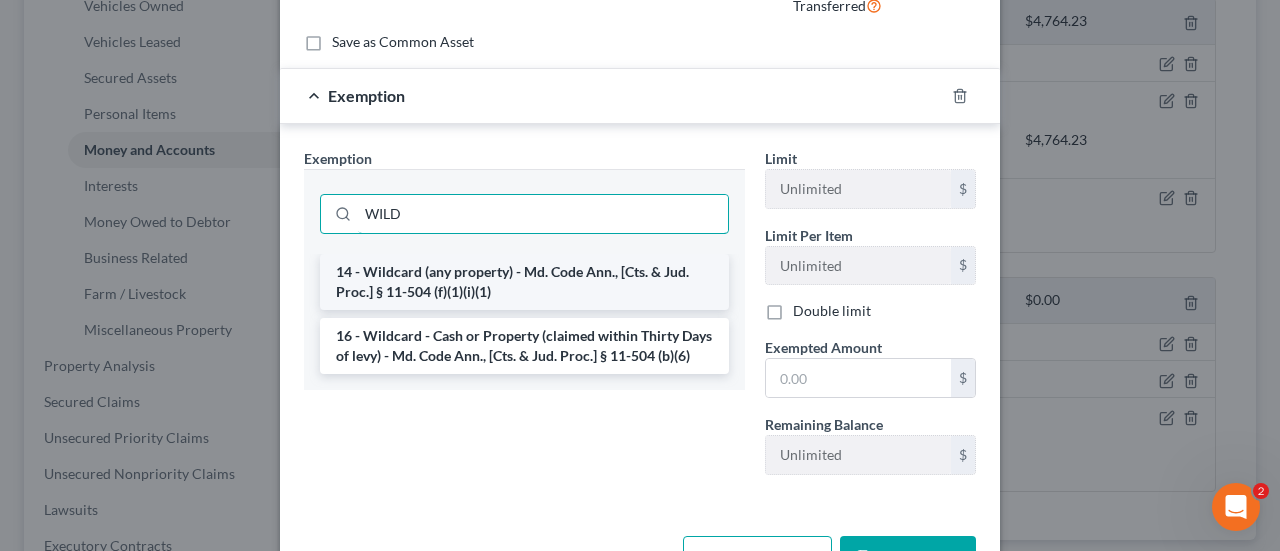 type on "WILD" 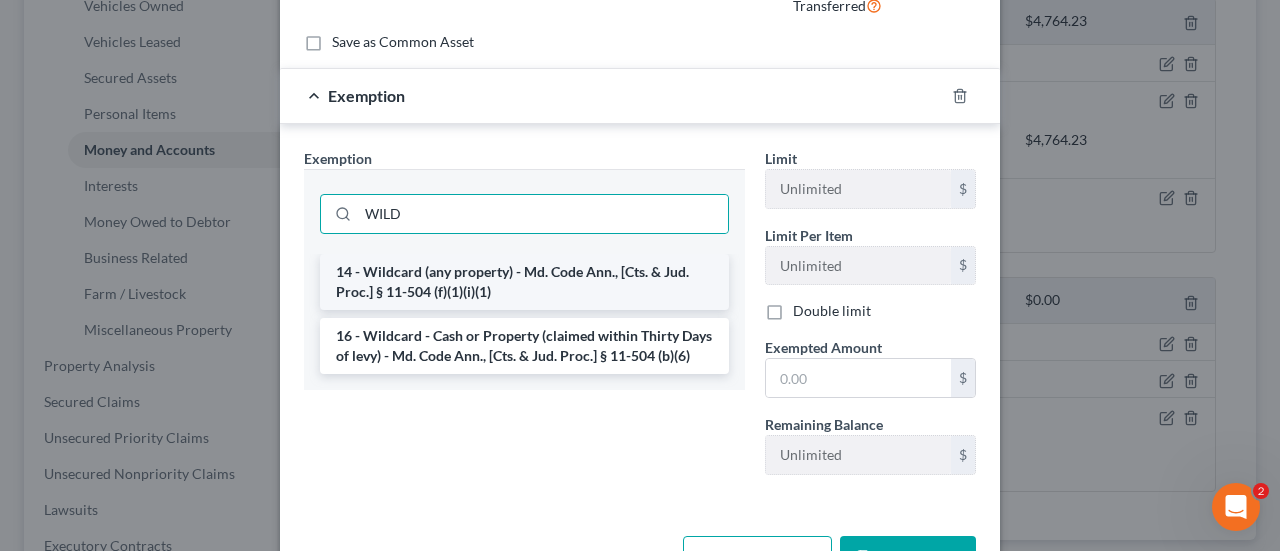 click on "14 - Wildcard (any property) - Md. Code Ann., [Cts. & Jud. Proc.] § 11-504 (f)(1)(i)(1)" at bounding box center [524, 282] 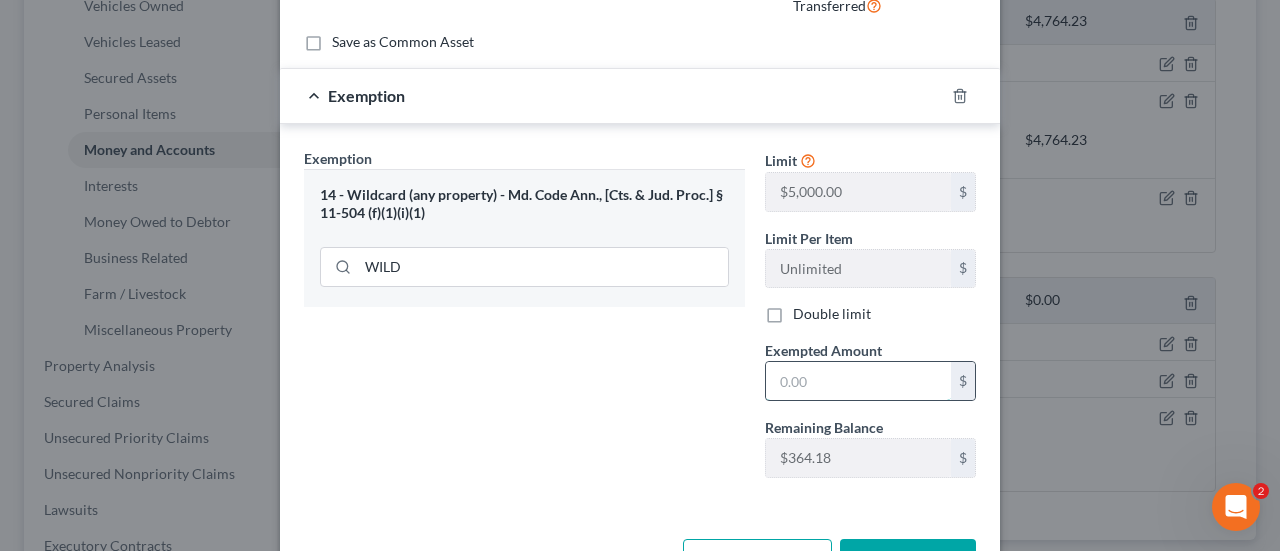 click at bounding box center (858, 381) 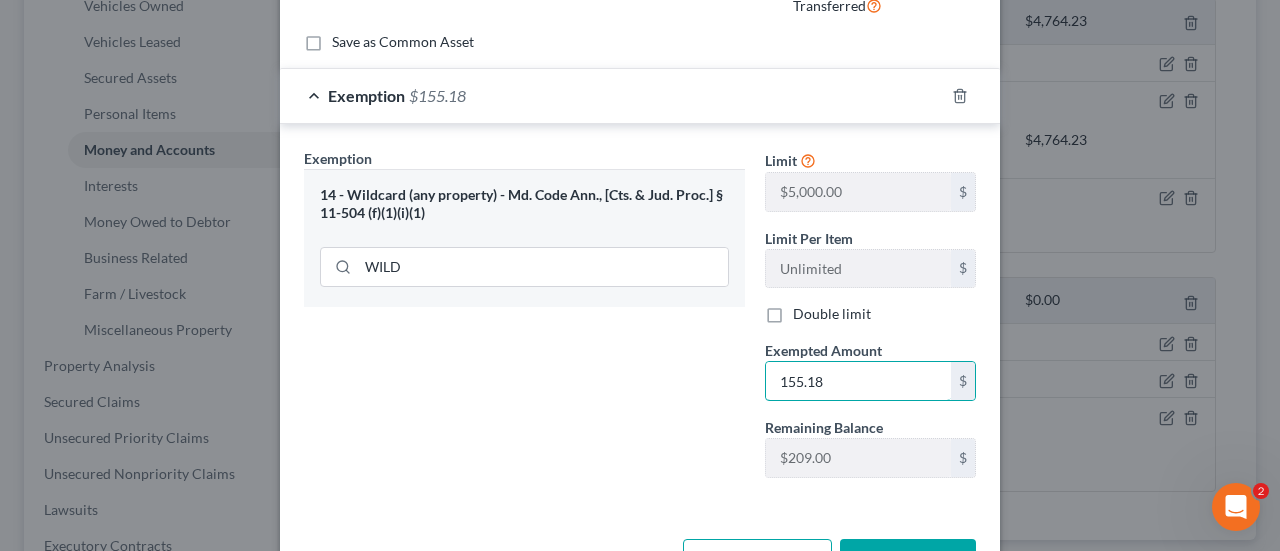 type on "155.18" 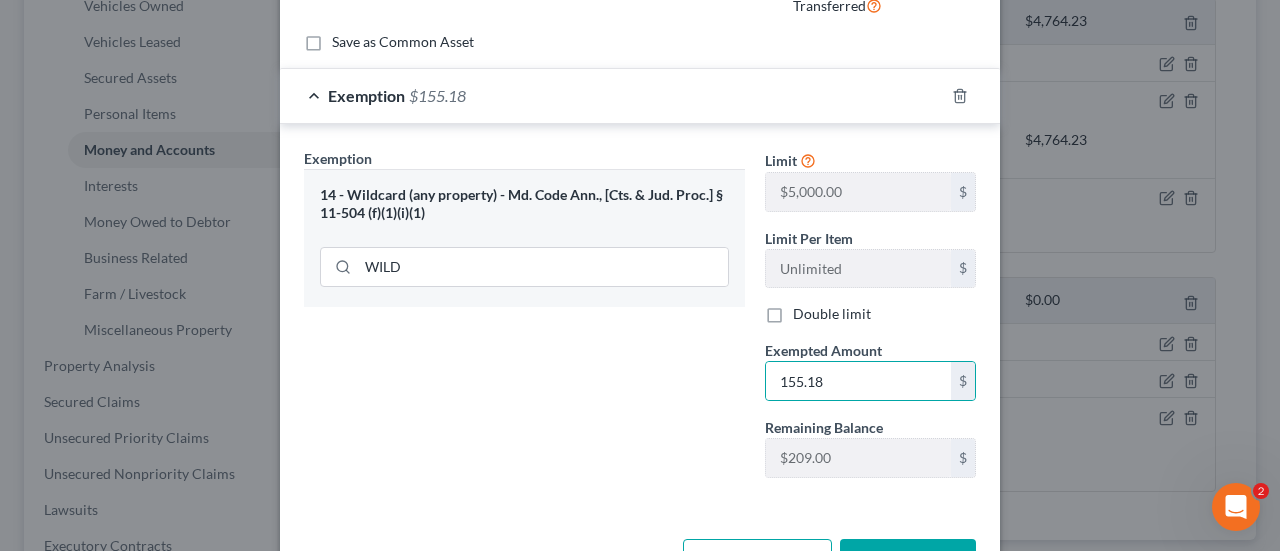 click on "Cancel Add Exemption Save & Close" at bounding box center (640, 564) 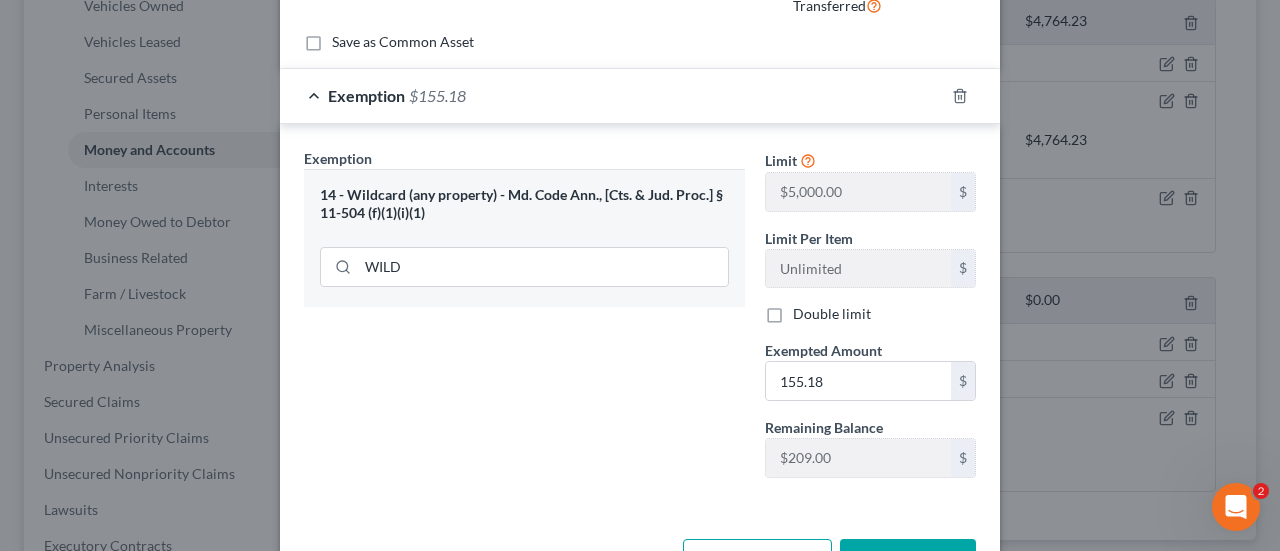 click on "Save & Close" at bounding box center [908, 560] 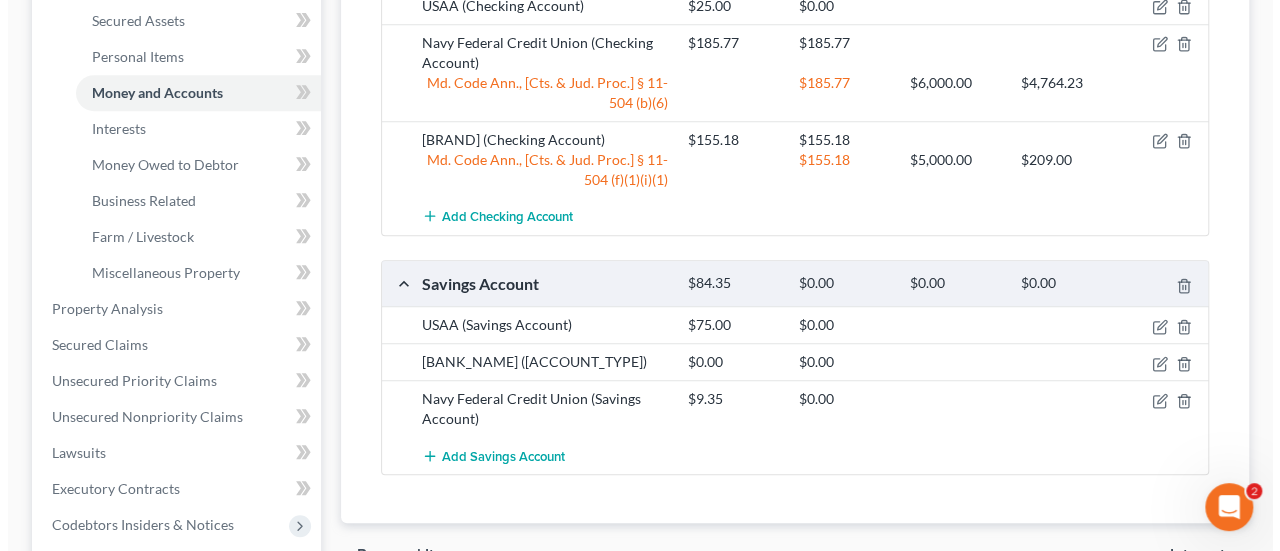 scroll, scrollTop: 500, scrollLeft: 0, axis: vertical 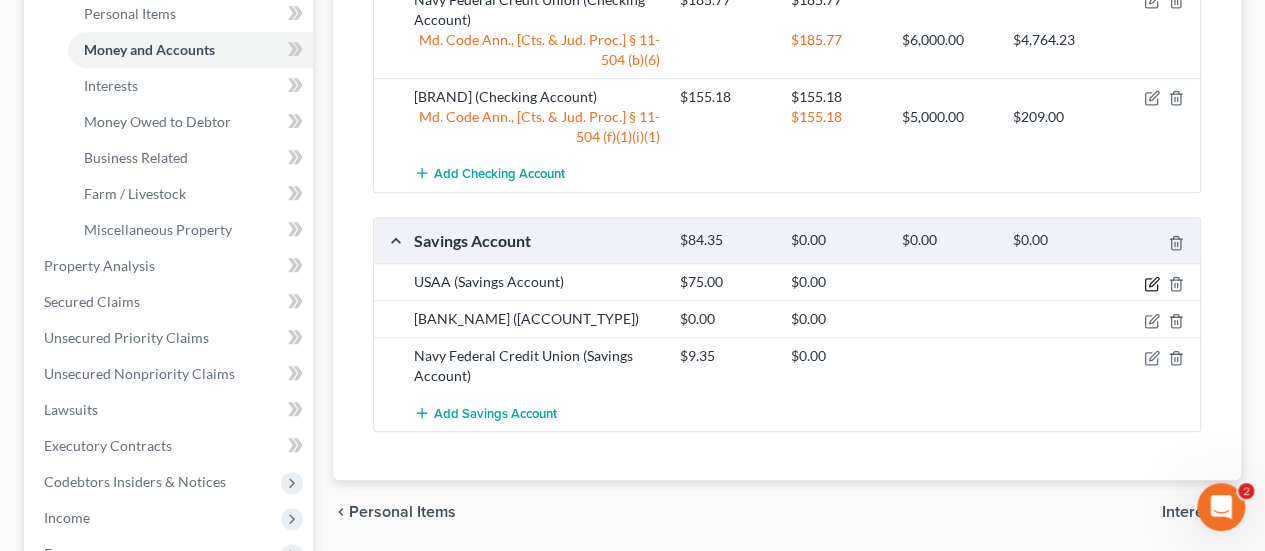 click 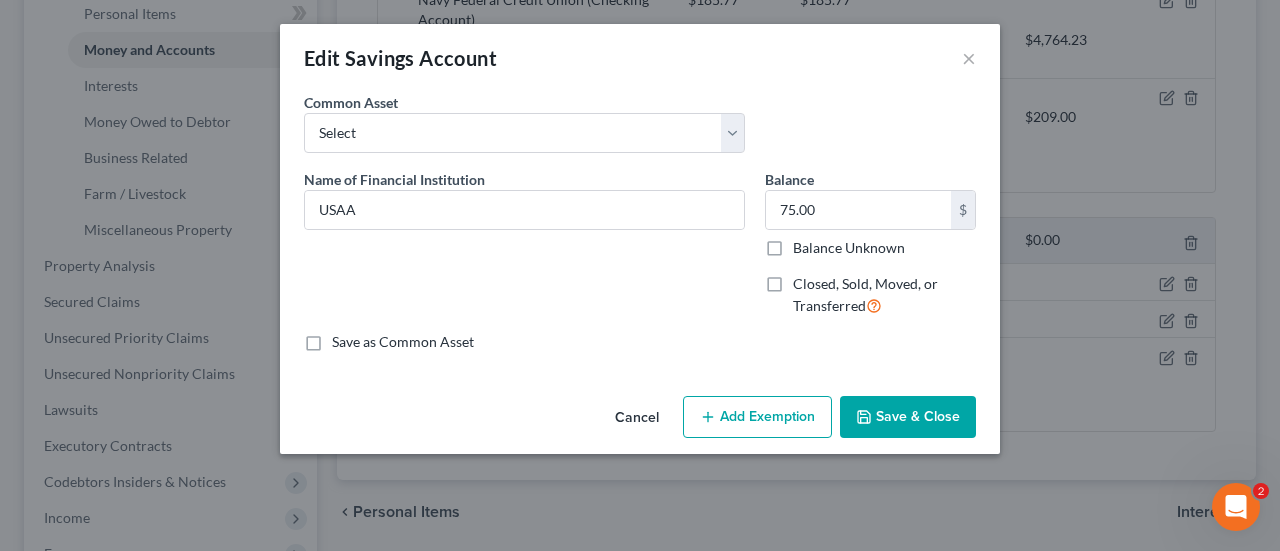 click on "Add Exemption" at bounding box center (757, 417) 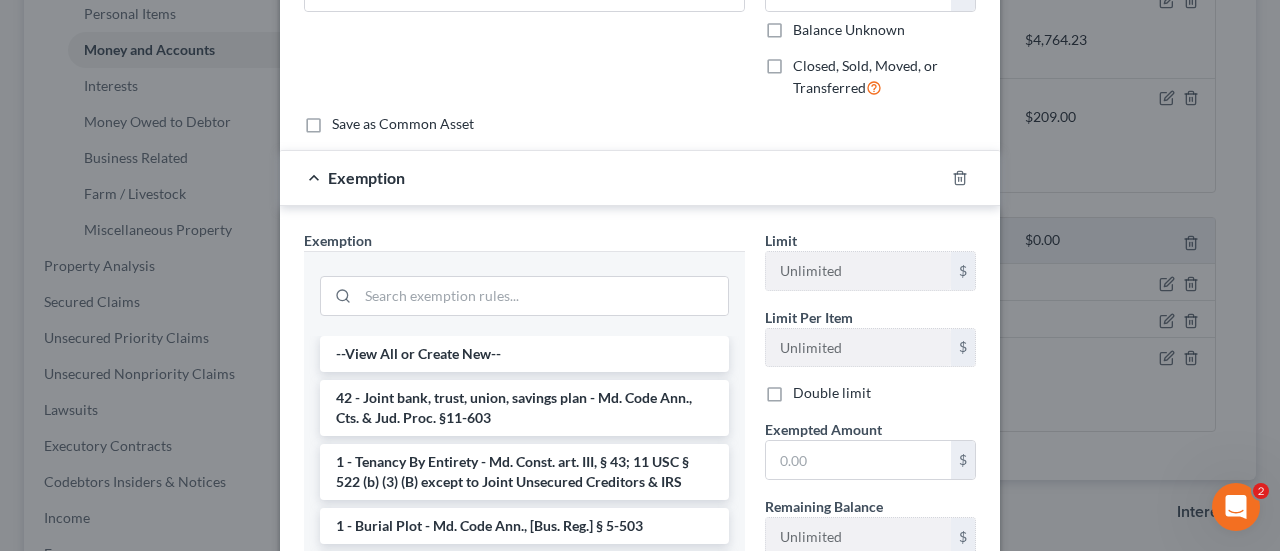scroll, scrollTop: 400, scrollLeft: 0, axis: vertical 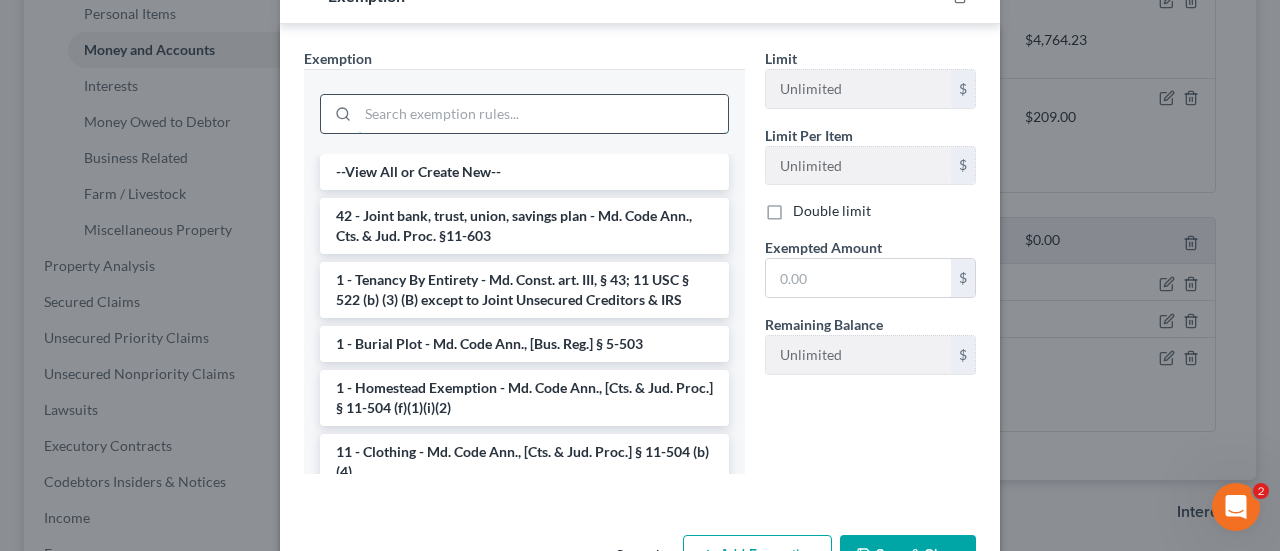 click at bounding box center [543, 114] 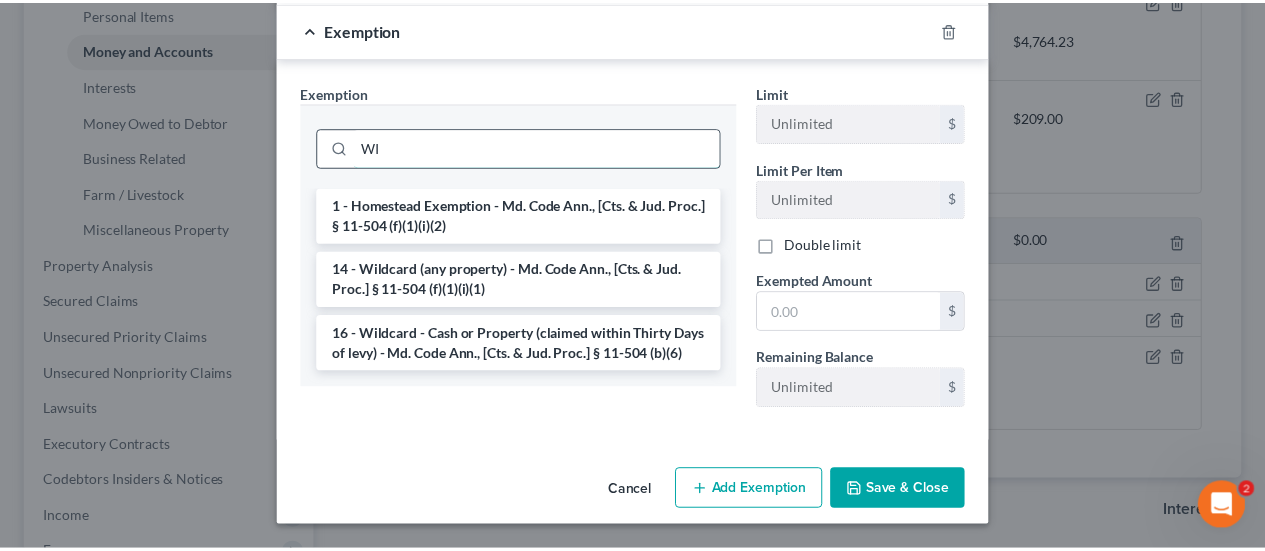 scroll, scrollTop: 361, scrollLeft: 0, axis: vertical 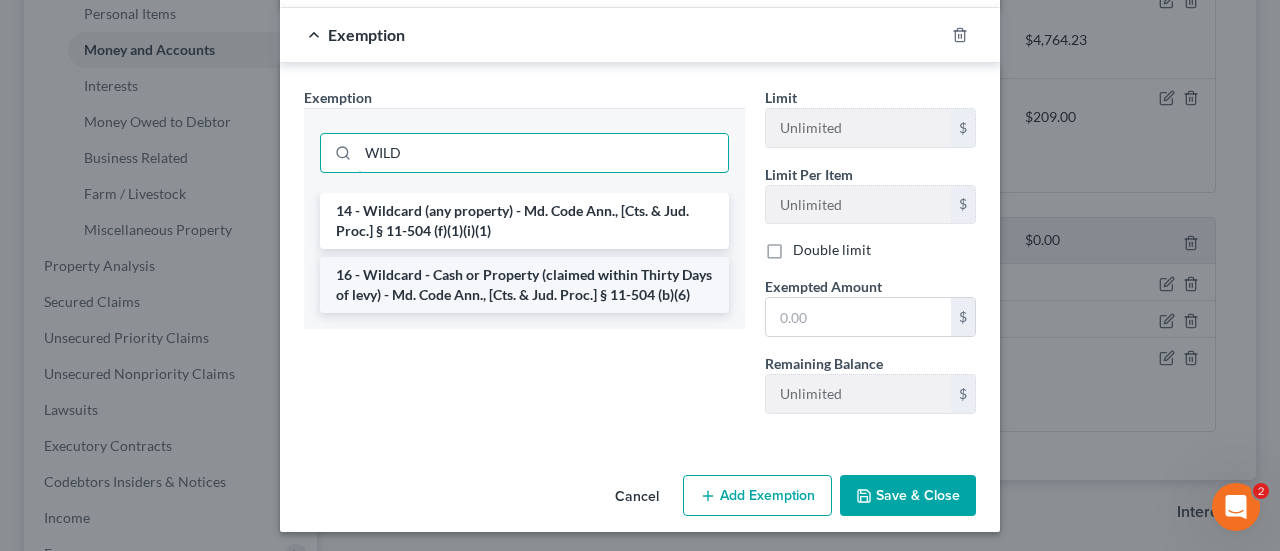 type on "WILD" 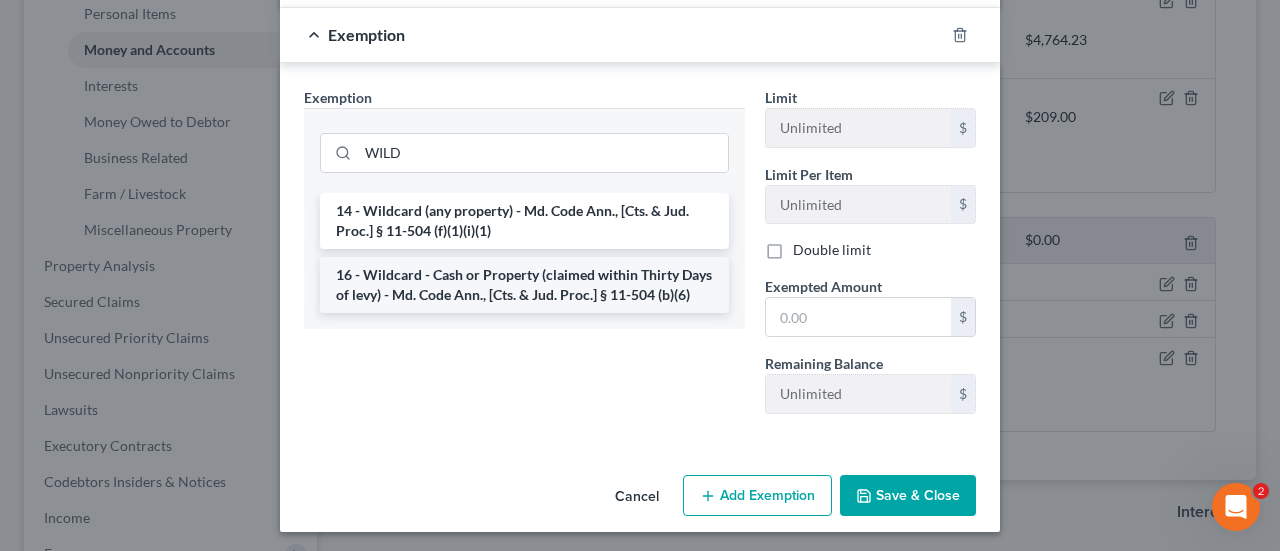click on "16 - Wildcard - Cash or Property (claimed within Thirty Days of levy) - Md. Code Ann., [Cts. & Jud. Proc.] § 11-504 (b)(6)" at bounding box center [524, 285] 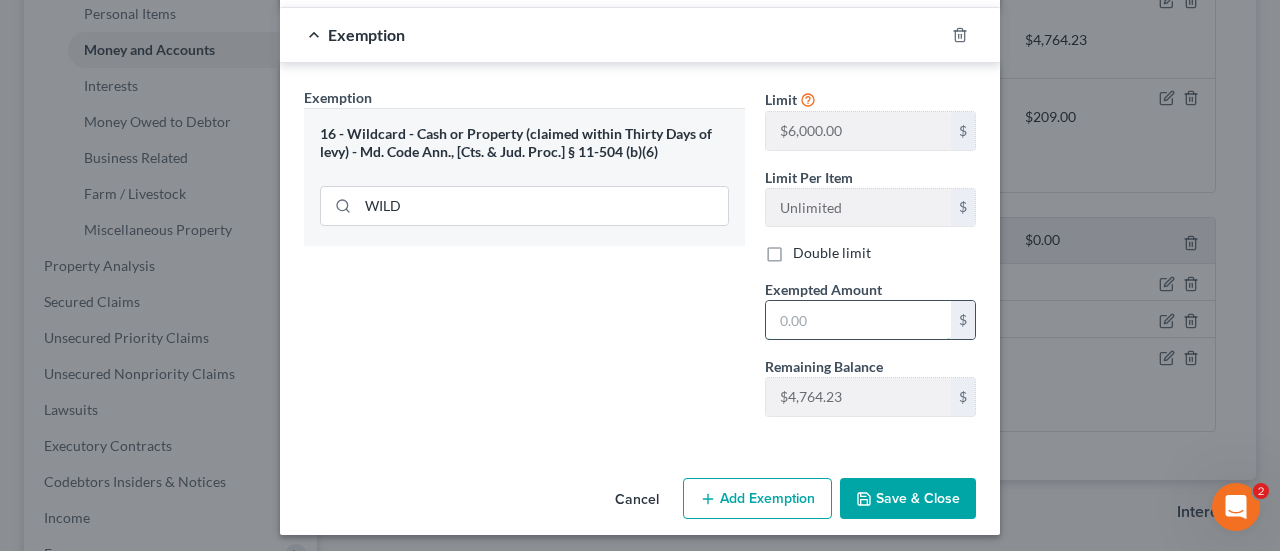 click at bounding box center (858, 320) 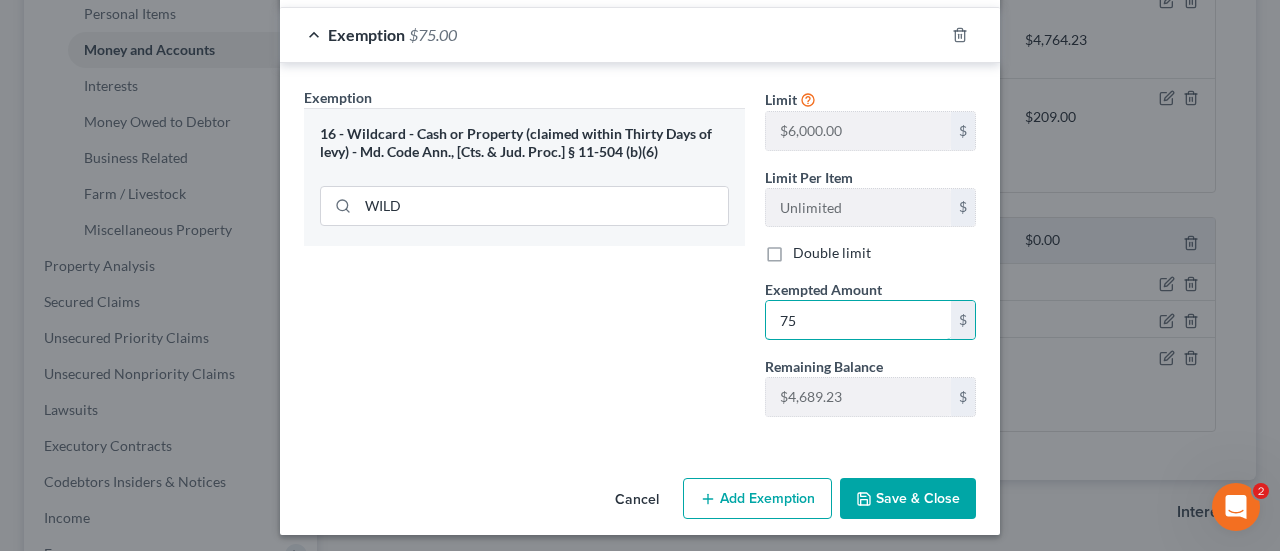 type on "75" 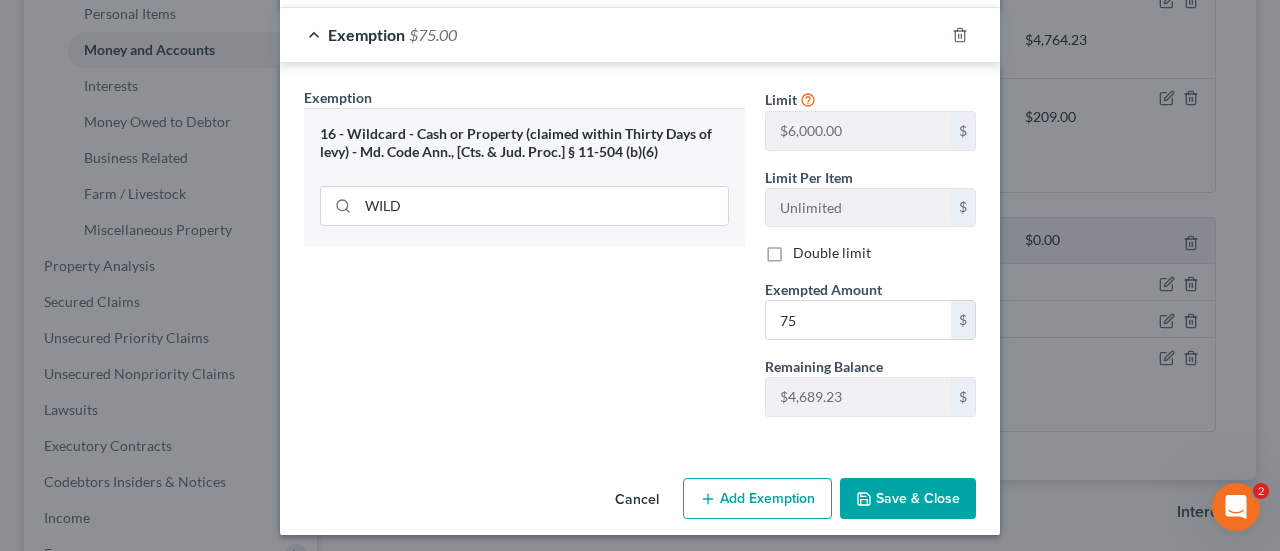 click 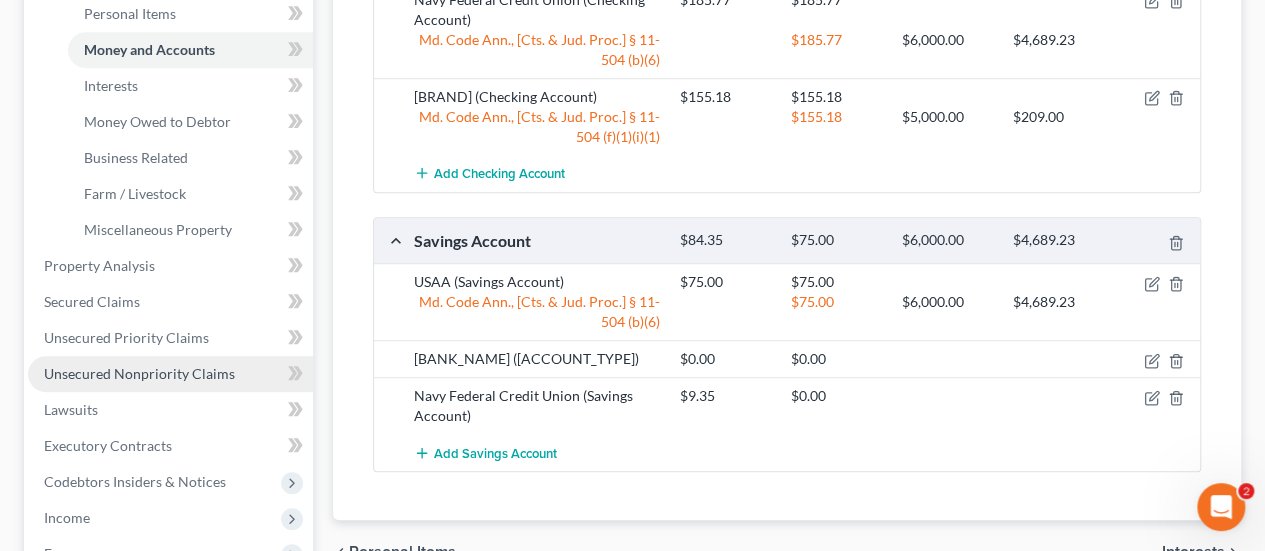 click on "Unsecured Nonpriority Claims" at bounding box center [139, 373] 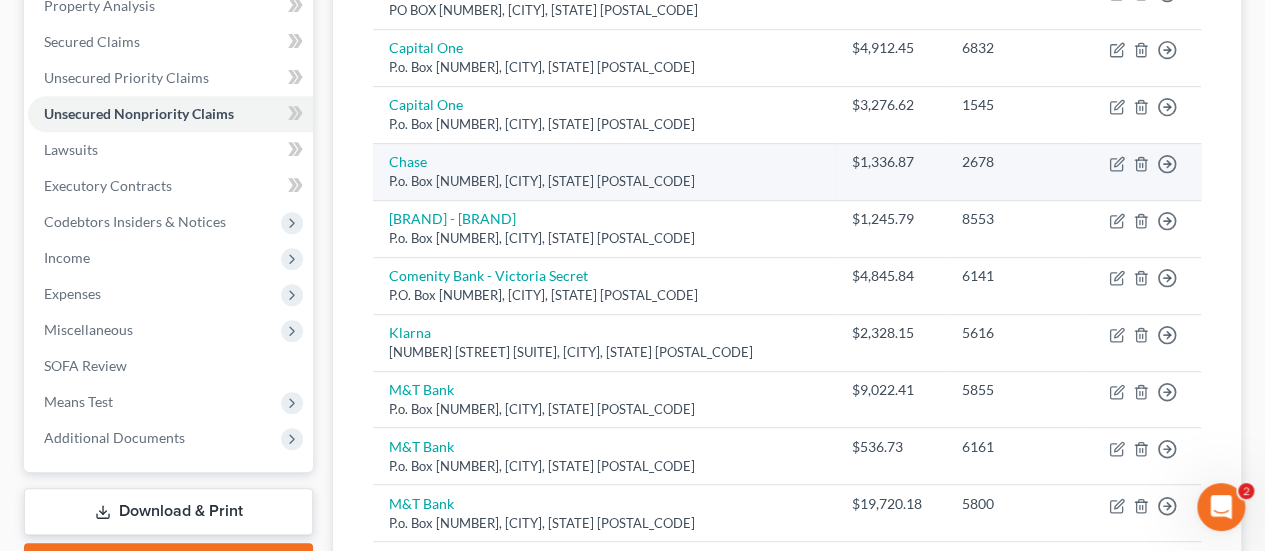 scroll, scrollTop: 300, scrollLeft: 0, axis: vertical 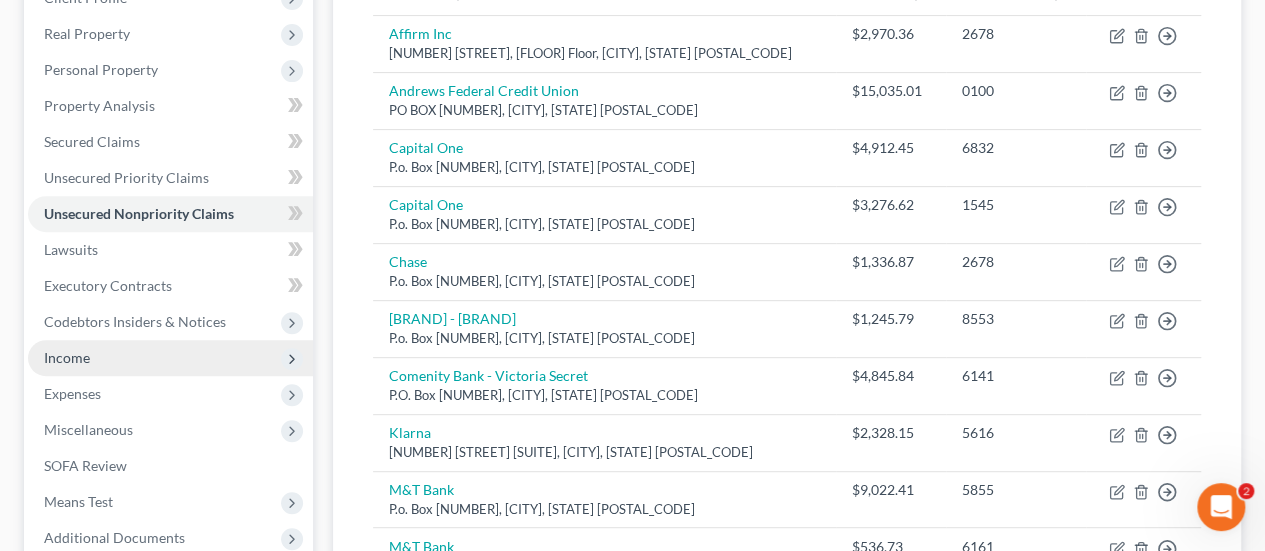 click on "Income" at bounding box center (67, 357) 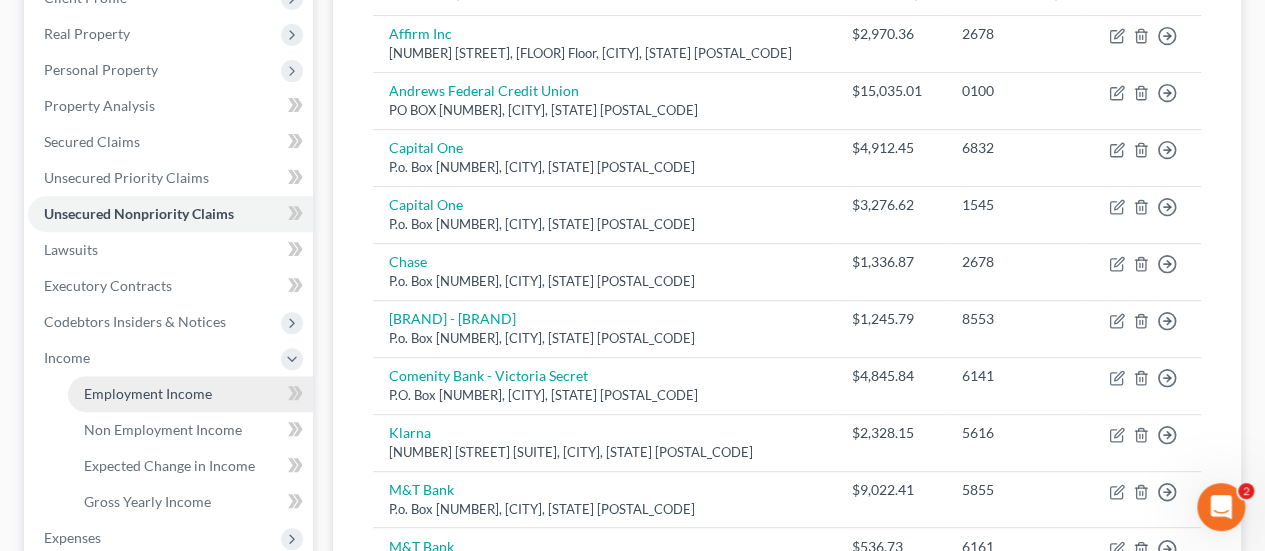 click on "Employment Income" at bounding box center [148, 393] 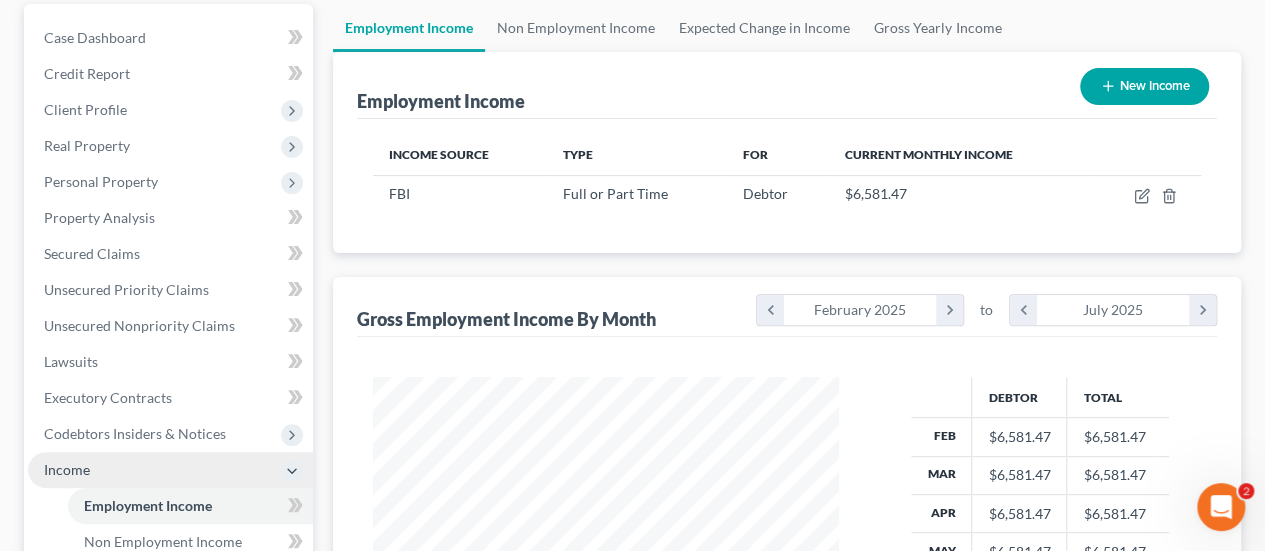 scroll, scrollTop: 0, scrollLeft: 0, axis: both 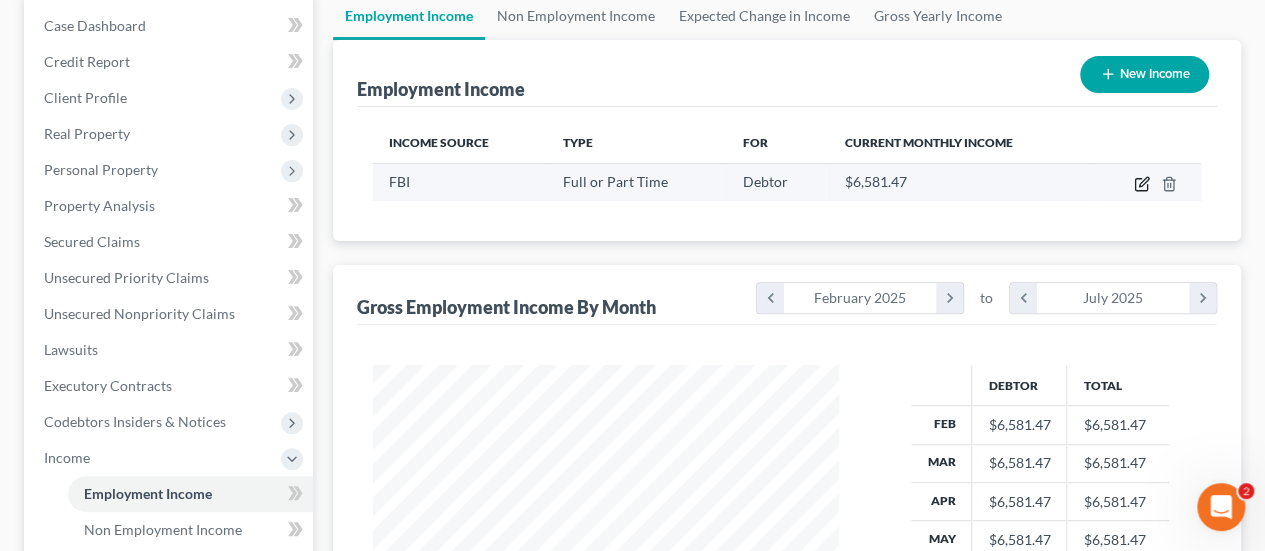 click 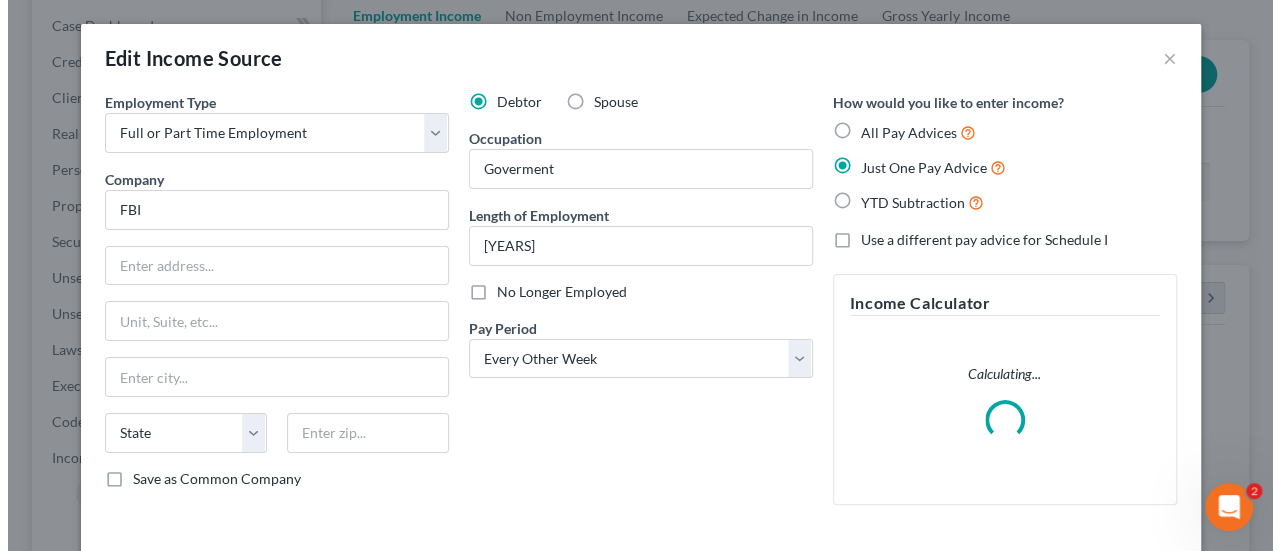 scroll, scrollTop: 999644, scrollLeft: 999487, axis: both 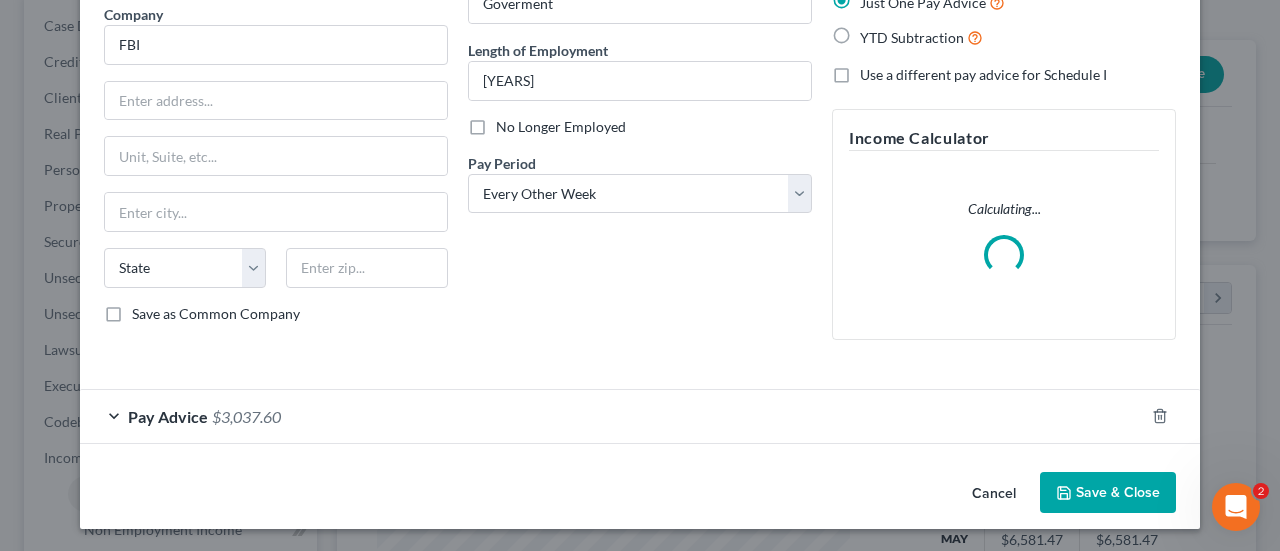 click on "$3,037.60" at bounding box center [246, 416] 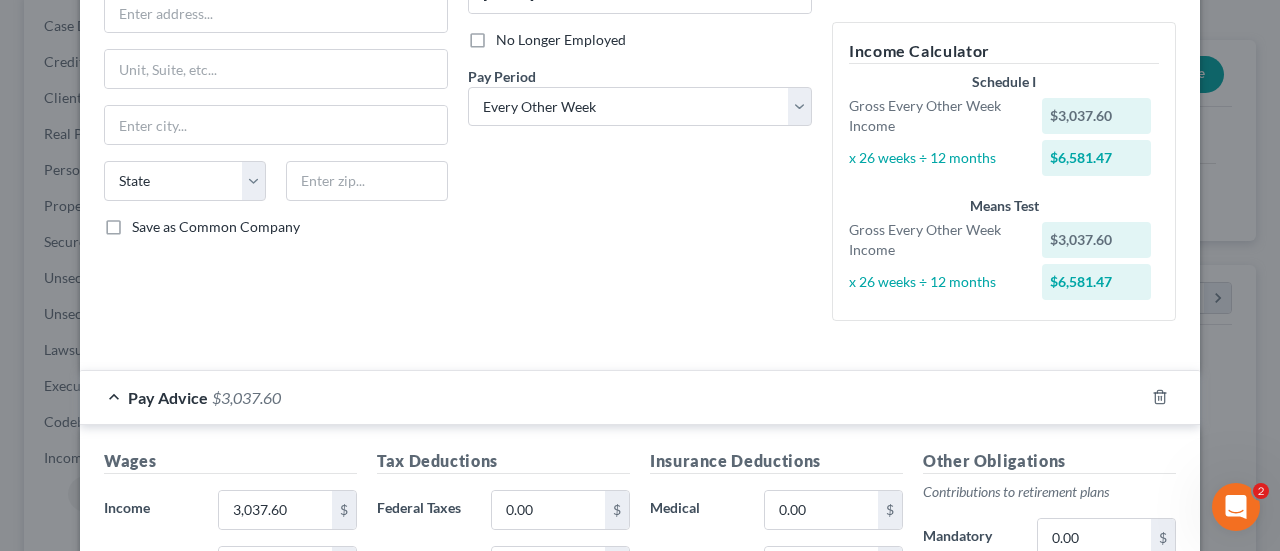scroll, scrollTop: 365, scrollLeft: 0, axis: vertical 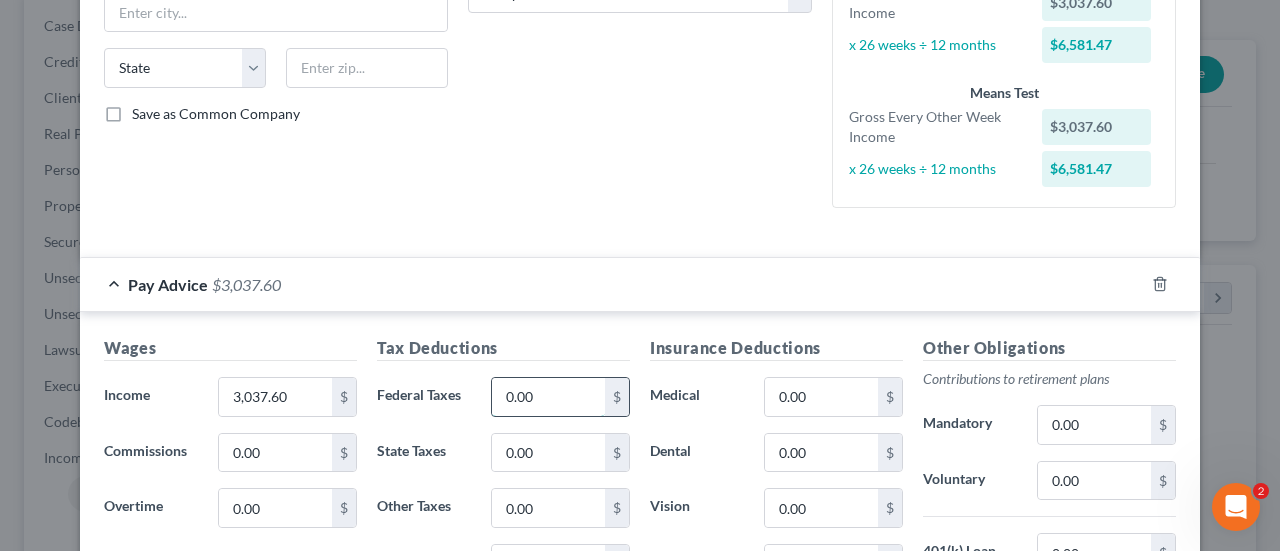 click on "0.00" at bounding box center [548, 397] 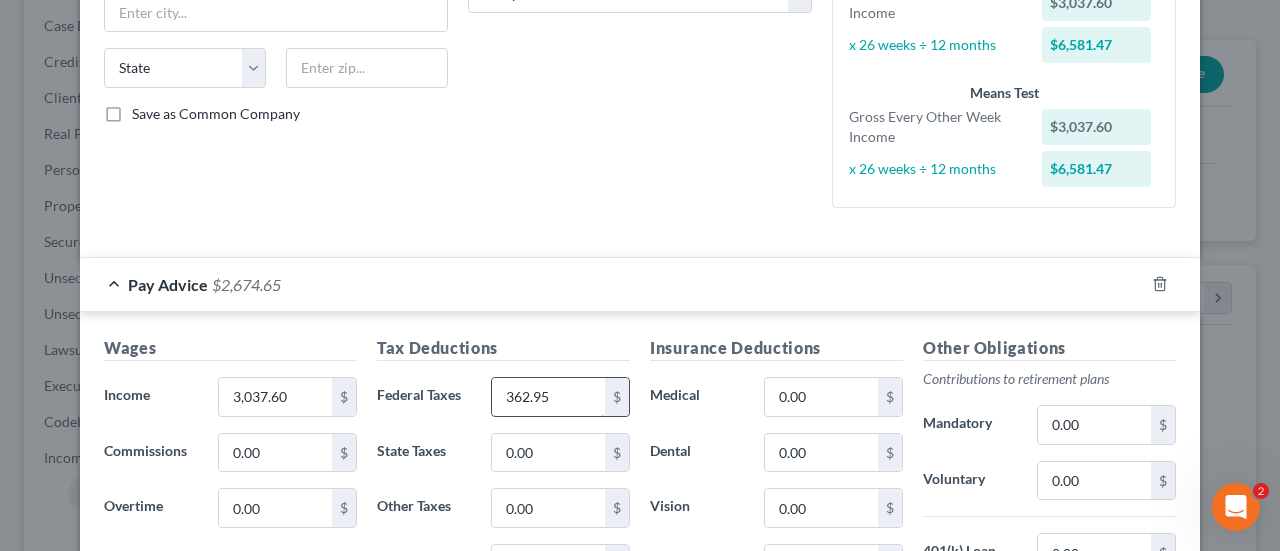 type on "362.95" 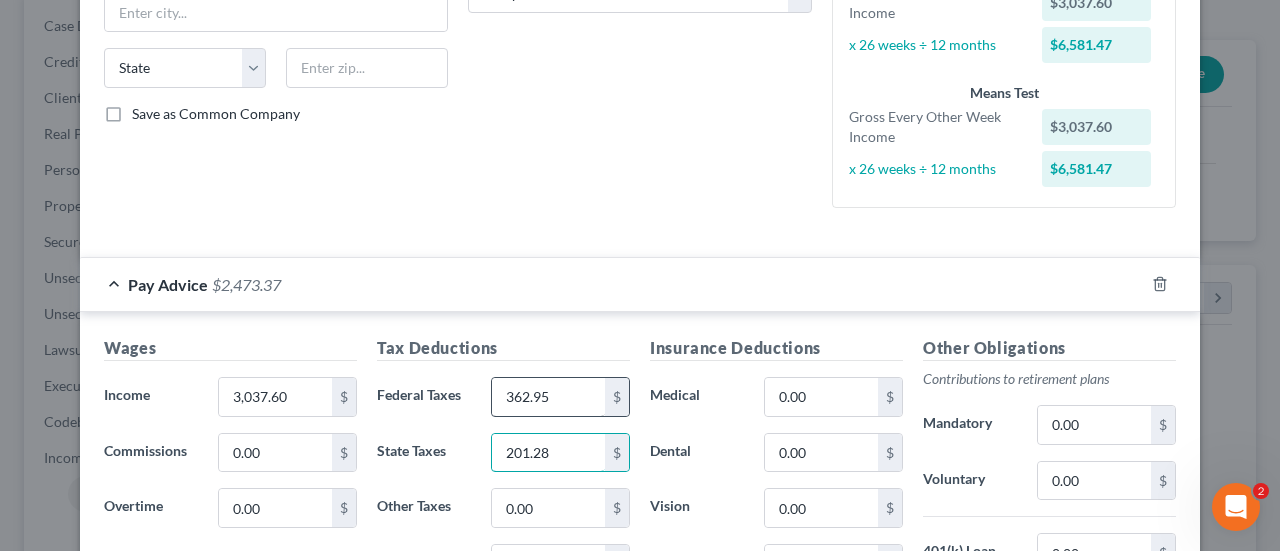 type on "201.28" 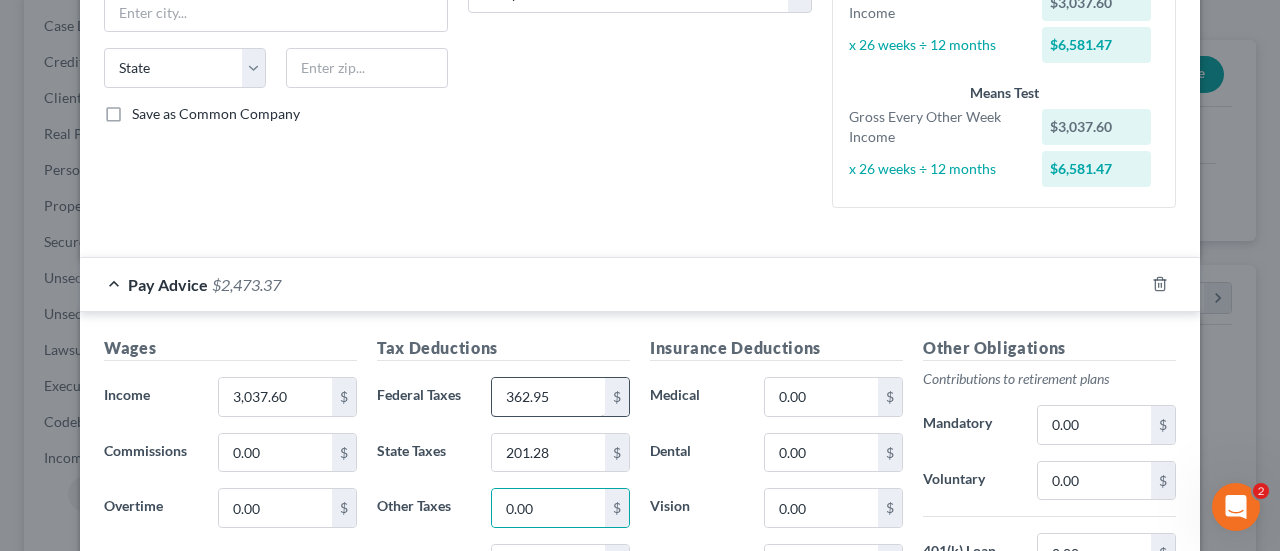 scroll, scrollTop: 392, scrollLeft: 0, axis: vertical 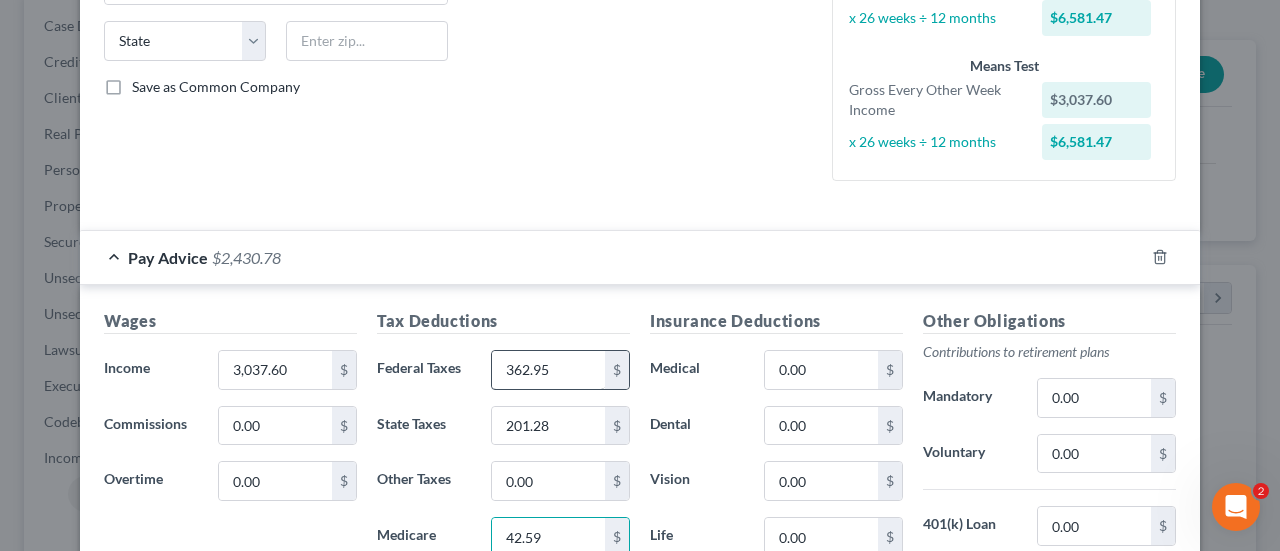 type on "42.59" 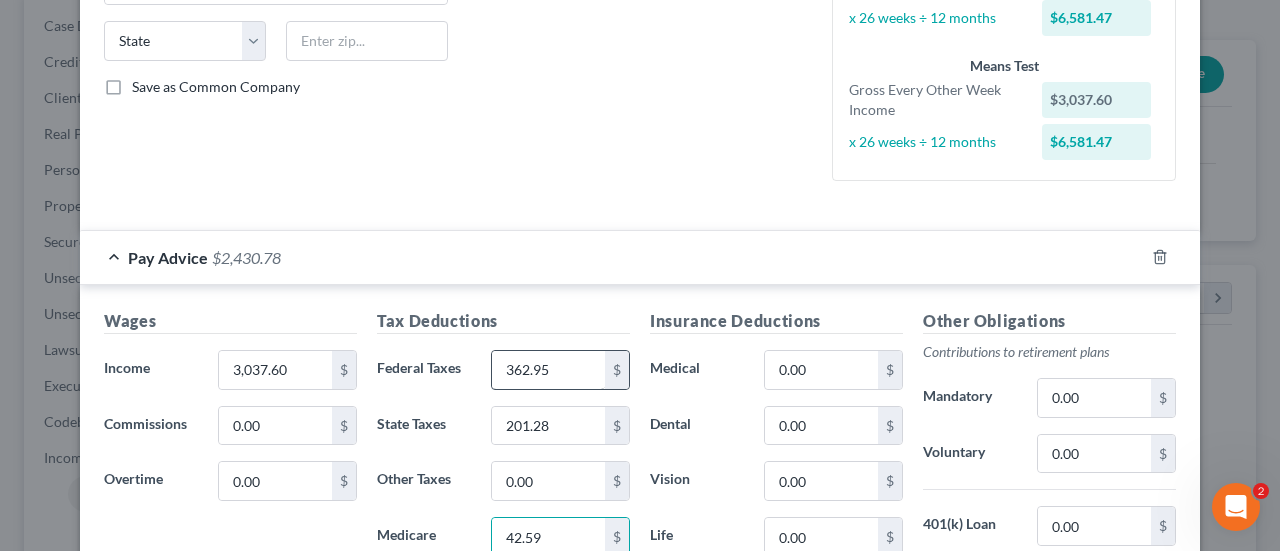 scroll, scrollTop: 704, scrollLeft: 0, axis: vertical 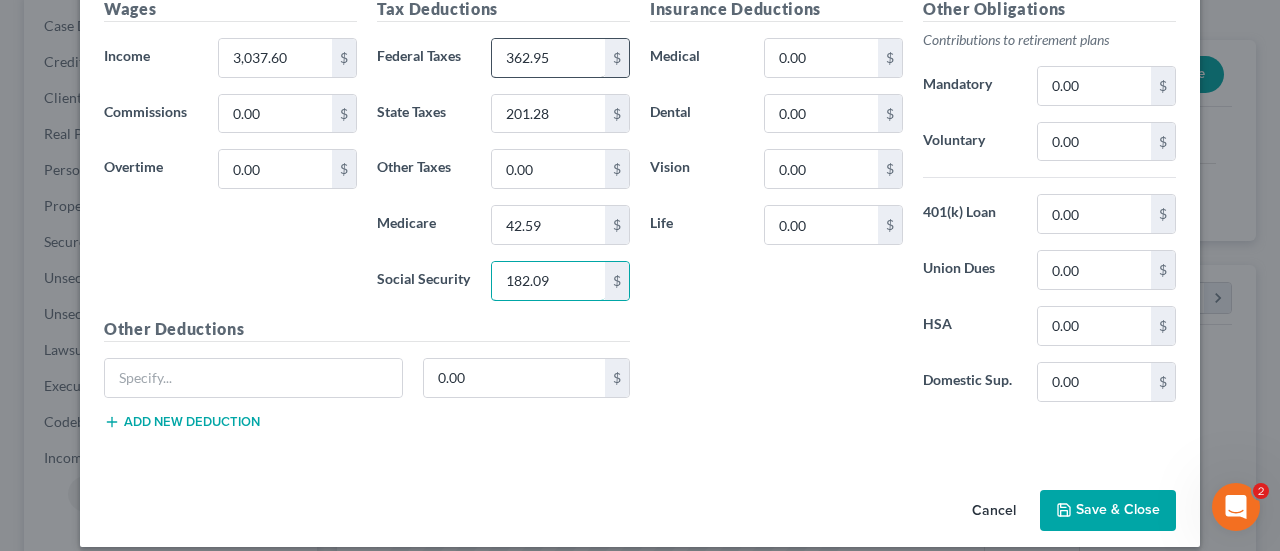 type on "182.09" 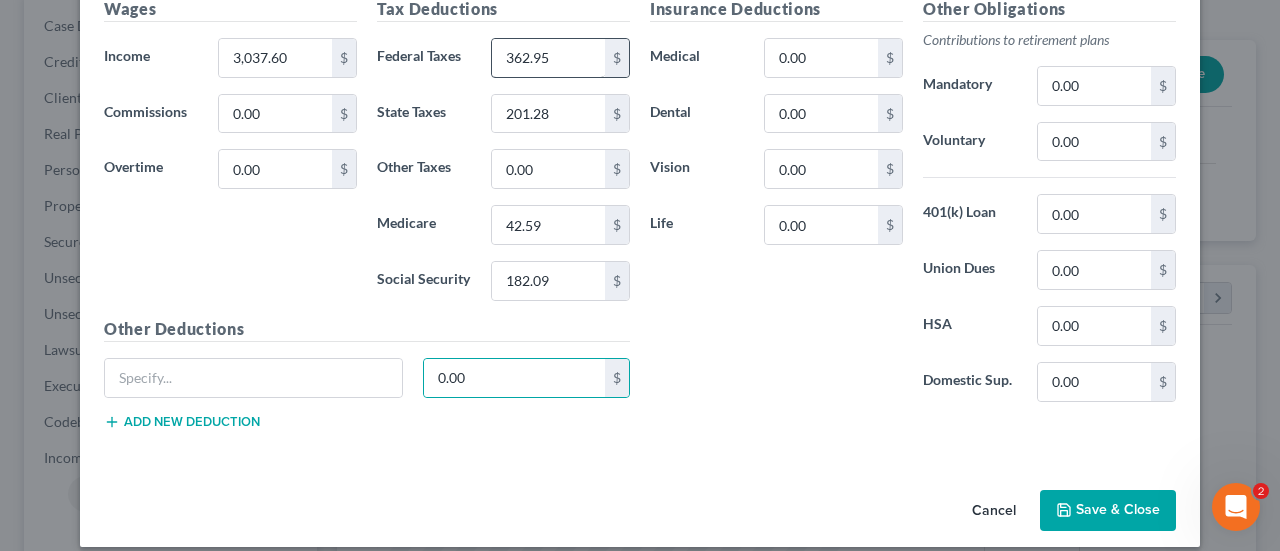 type 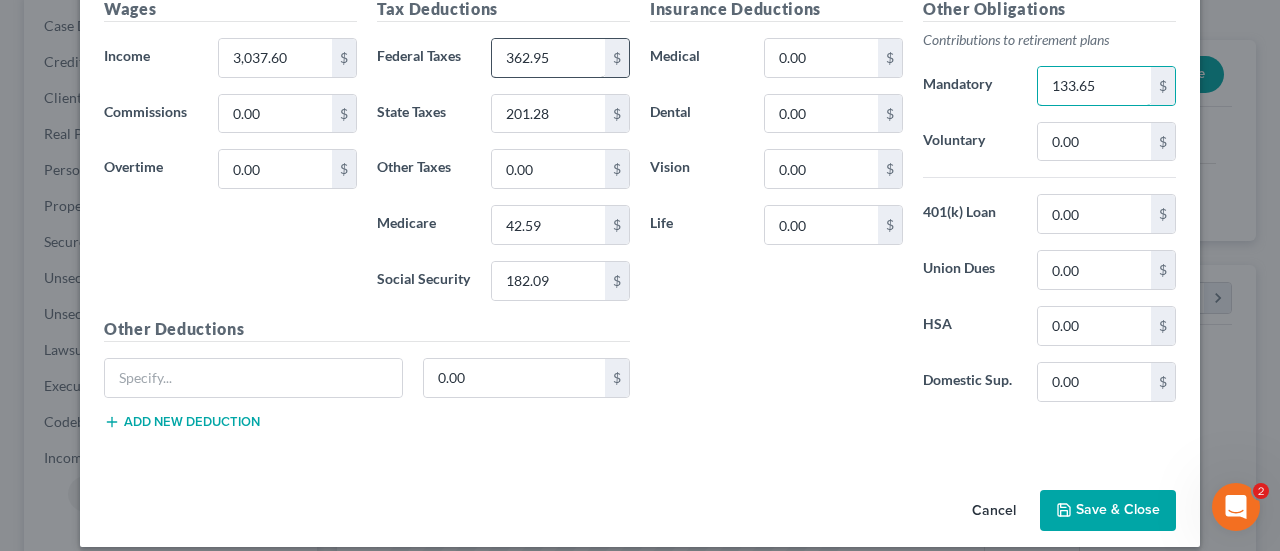type on "133.65" 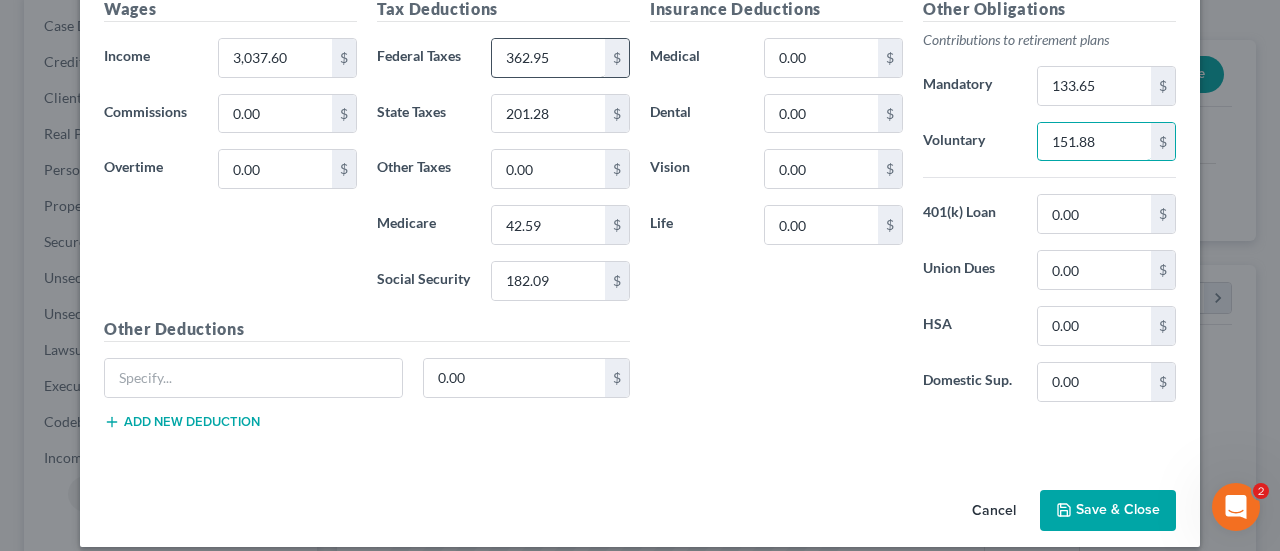 type on "151.88" 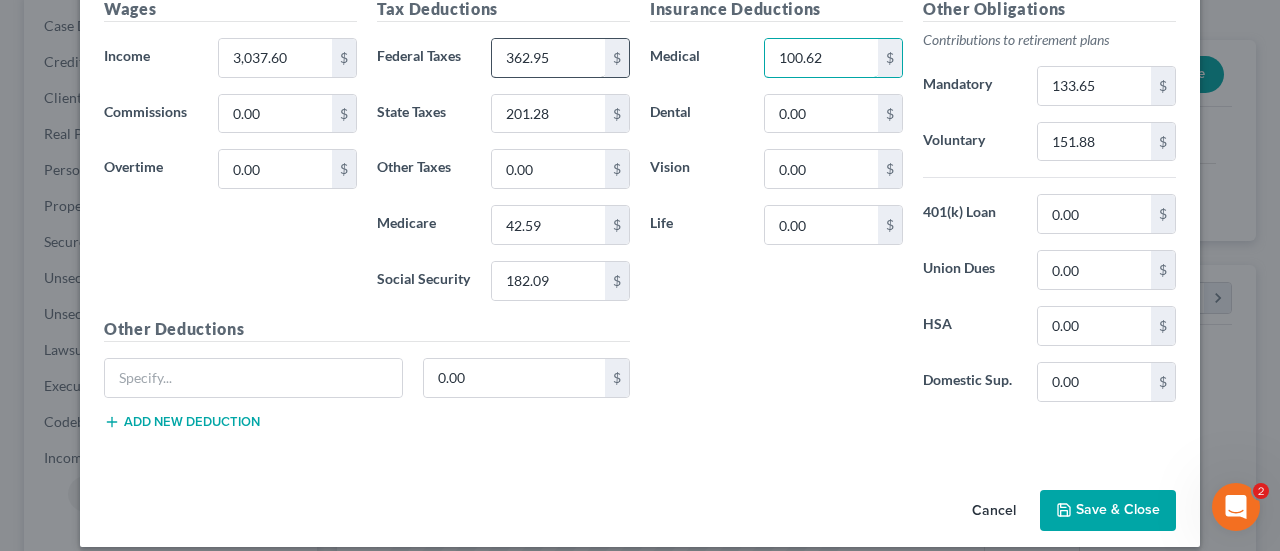 type on "100.62" 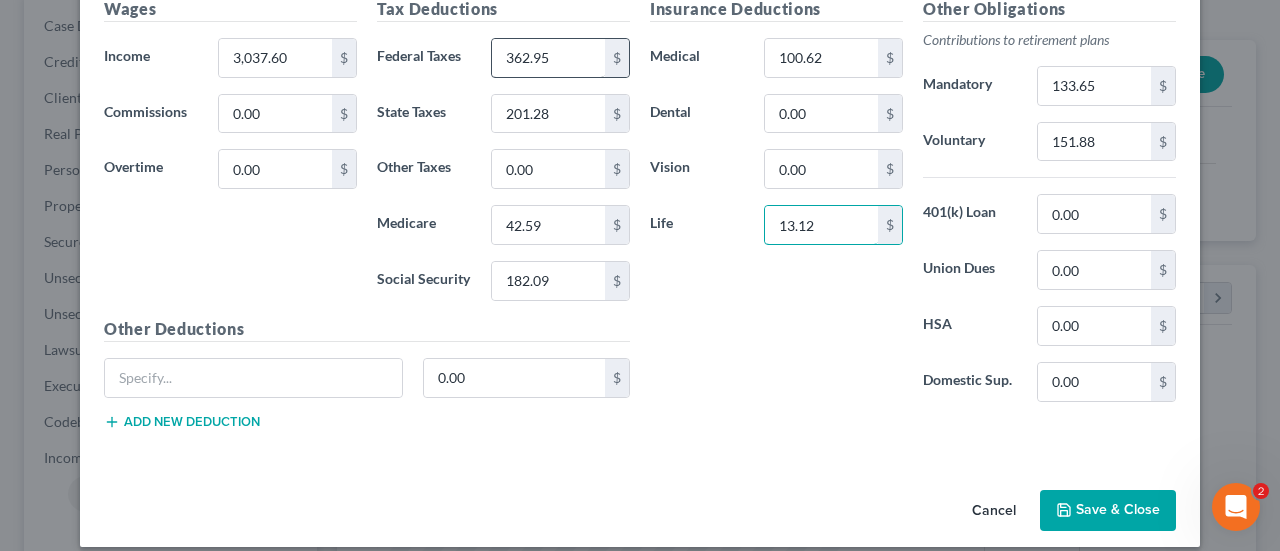 type on "13.12" 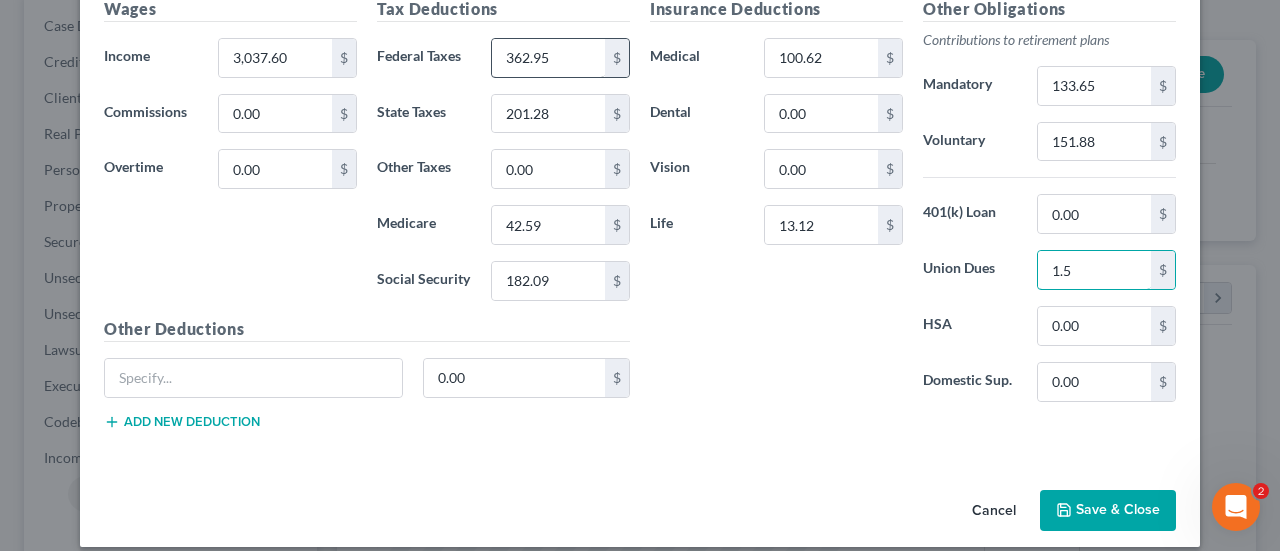 type on "1.5" 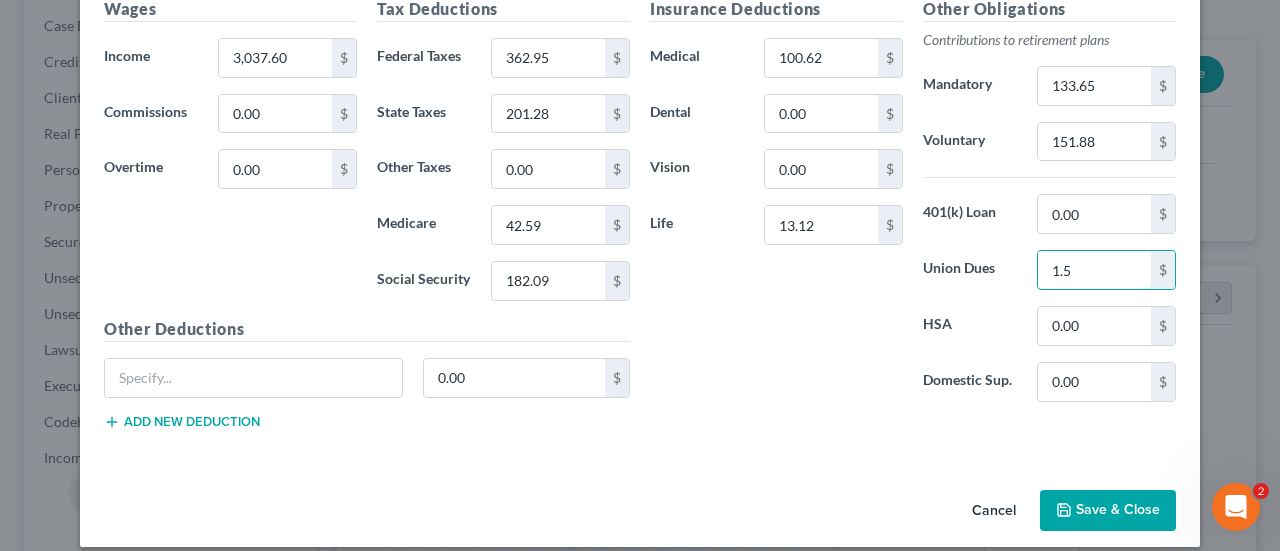 scroll, scrollTop: 604, scrollLeft: 0, axis: vertical 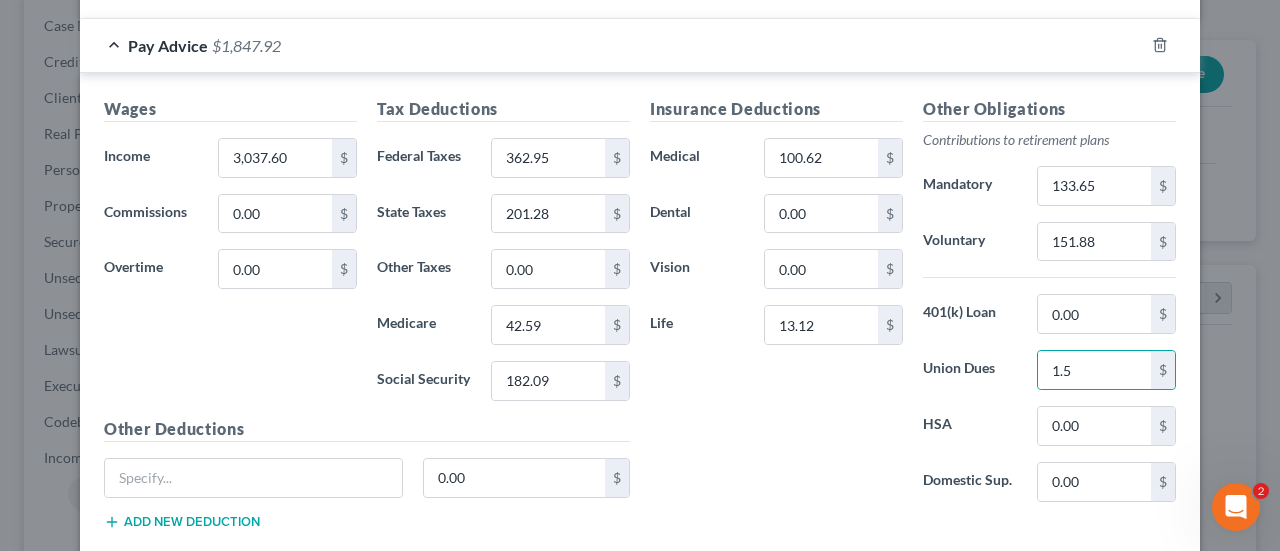 click on "Insurance Deductions Medical 100.62 $ Dental 0.00 $ Vision 0.00 $ Life 13.12 $" at bounding box center (776, 307) 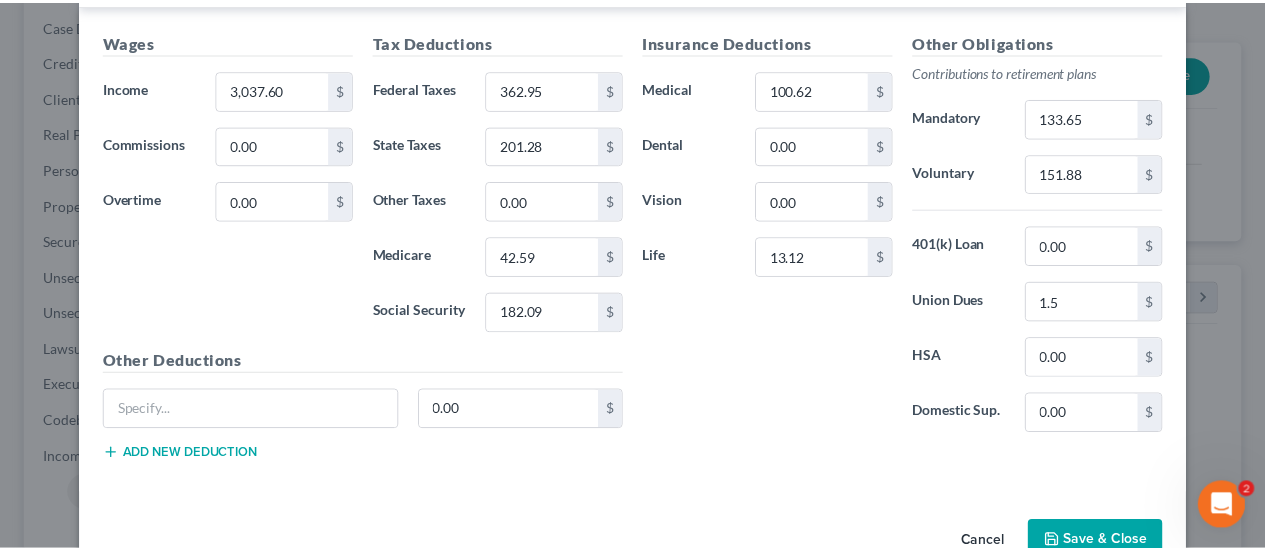 scroll, scrollTop: 717, scrollLeft: 0, axis: vertical 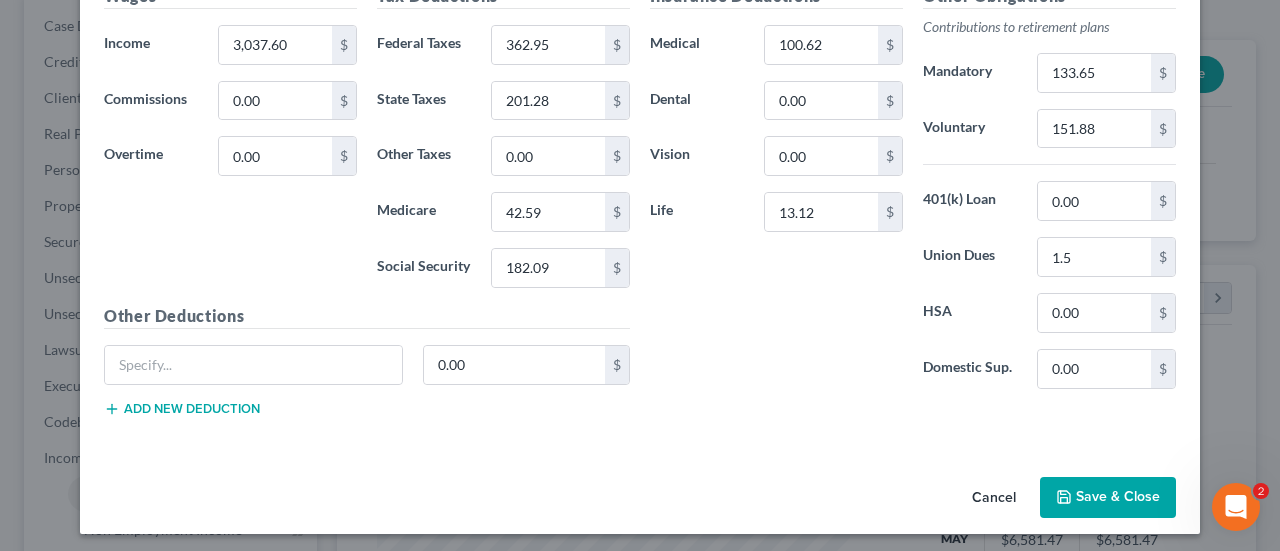 click on "Save & Close" at bounding box center [1108, 498] 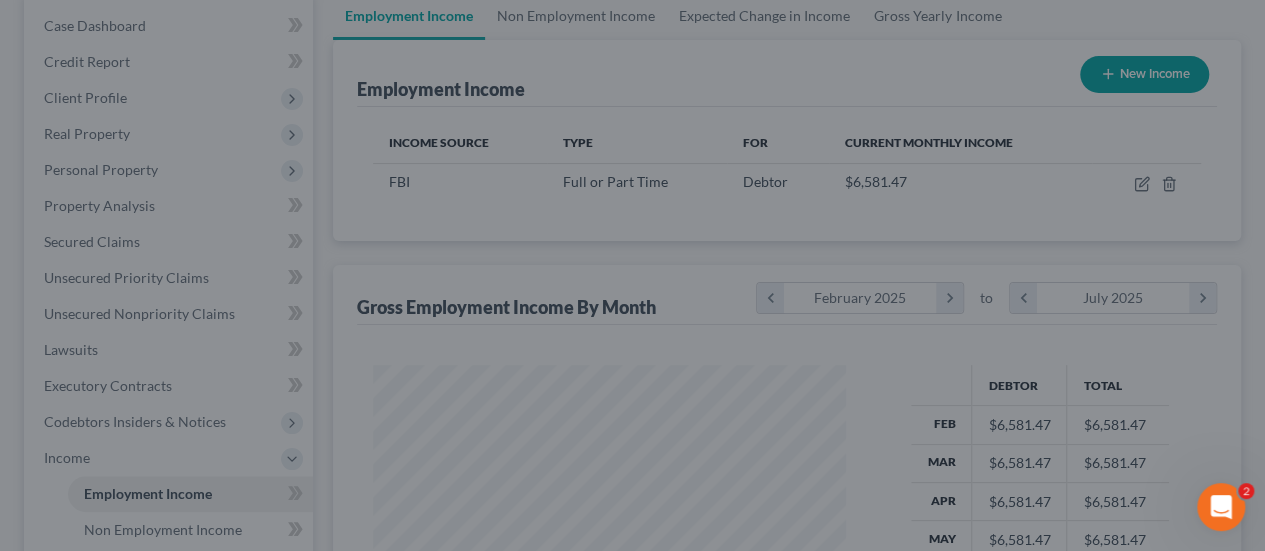 scroll, scrollTop: 356, scrollLeft: 506, axis: both 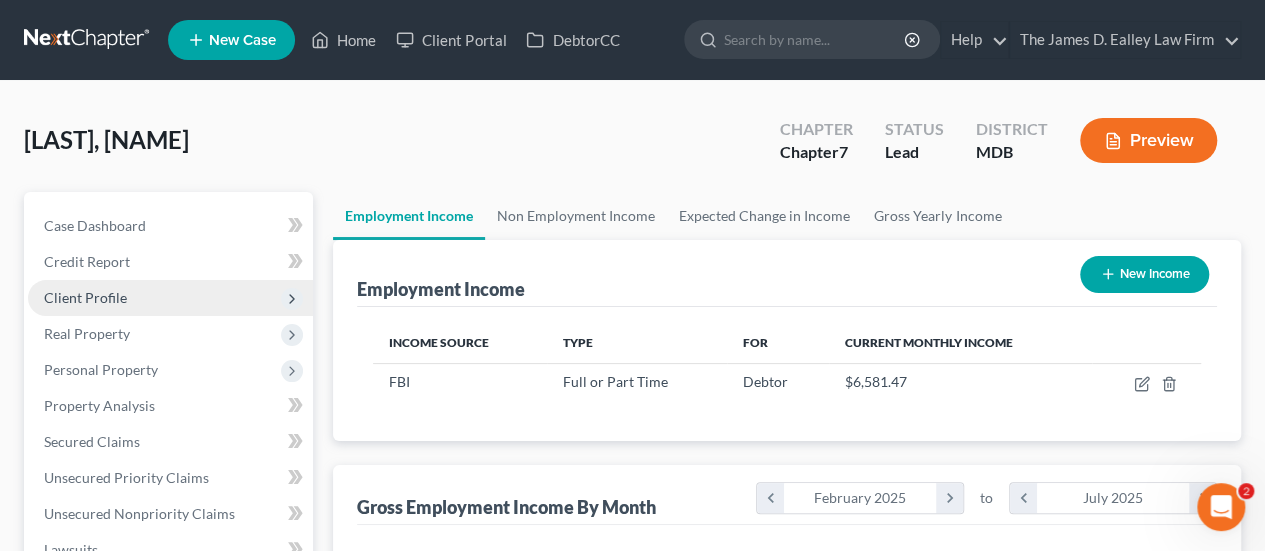 click on "Client Profile" at bounding box center [85, 297] 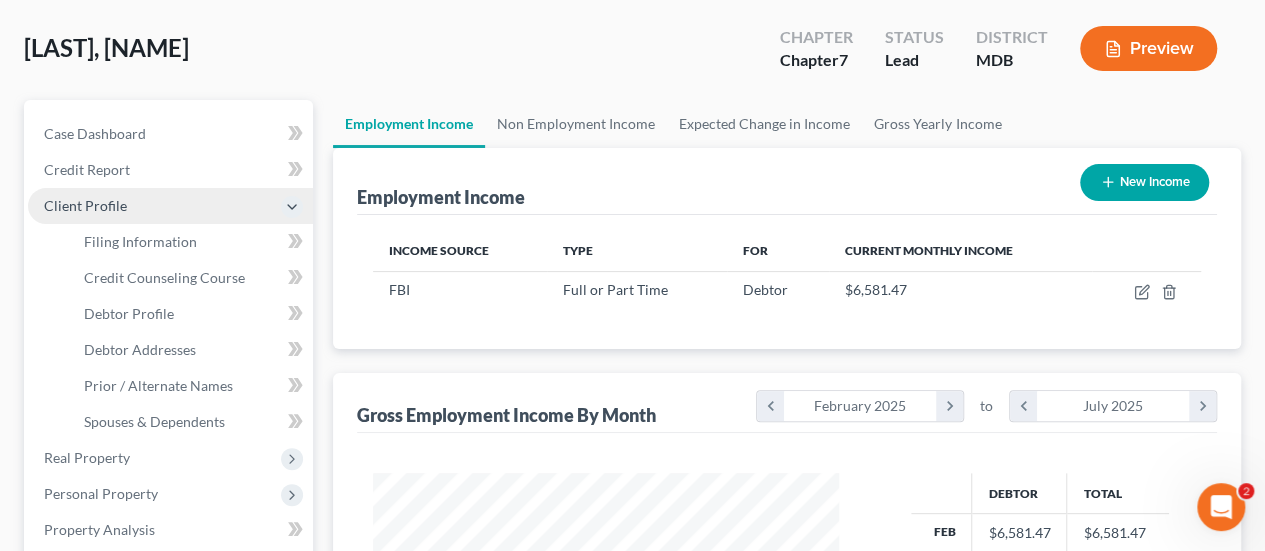 scroll, scrollTop: 300, scrollLeft: 0, axis: vertical 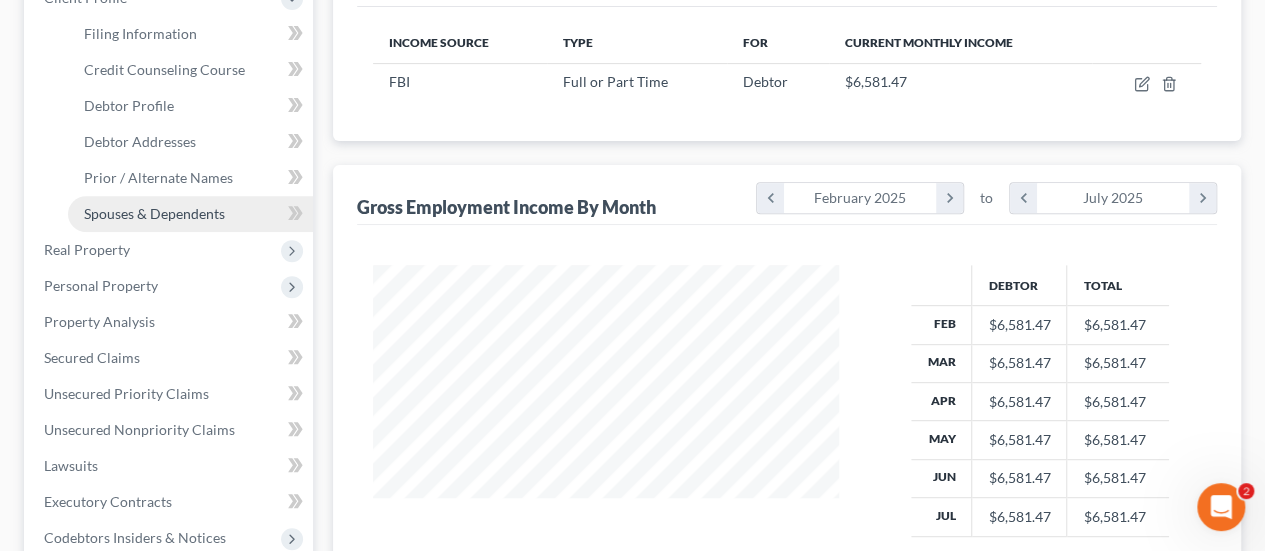 click on "Spouses & Dependents" at bounding box center (154, 213) 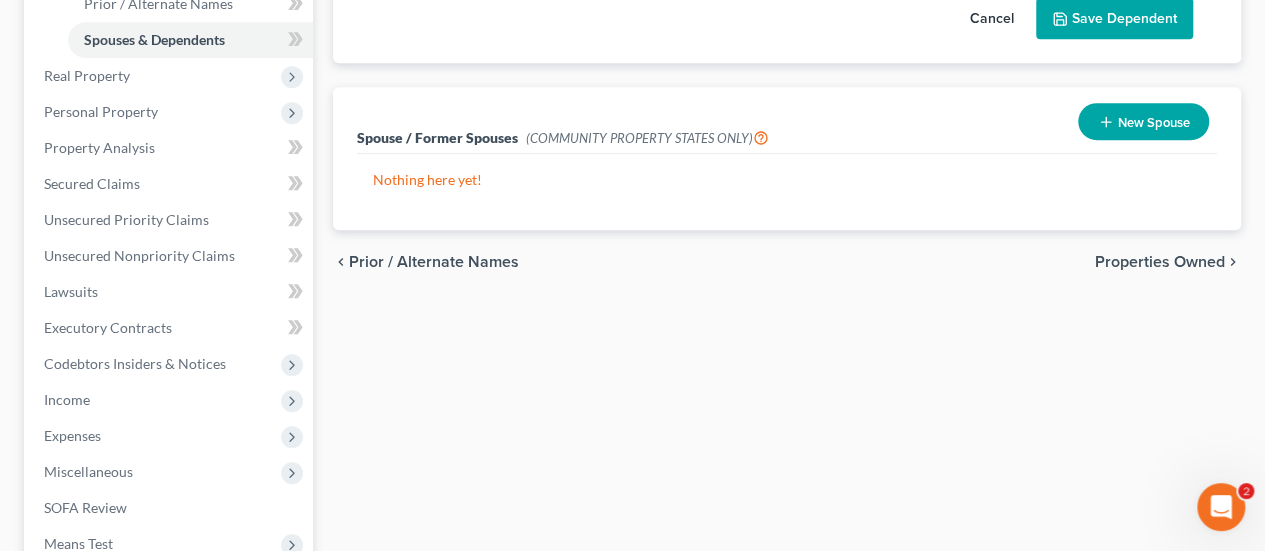 scroll, scrollTop: 725, scrollLeft: 0, axis: vertical 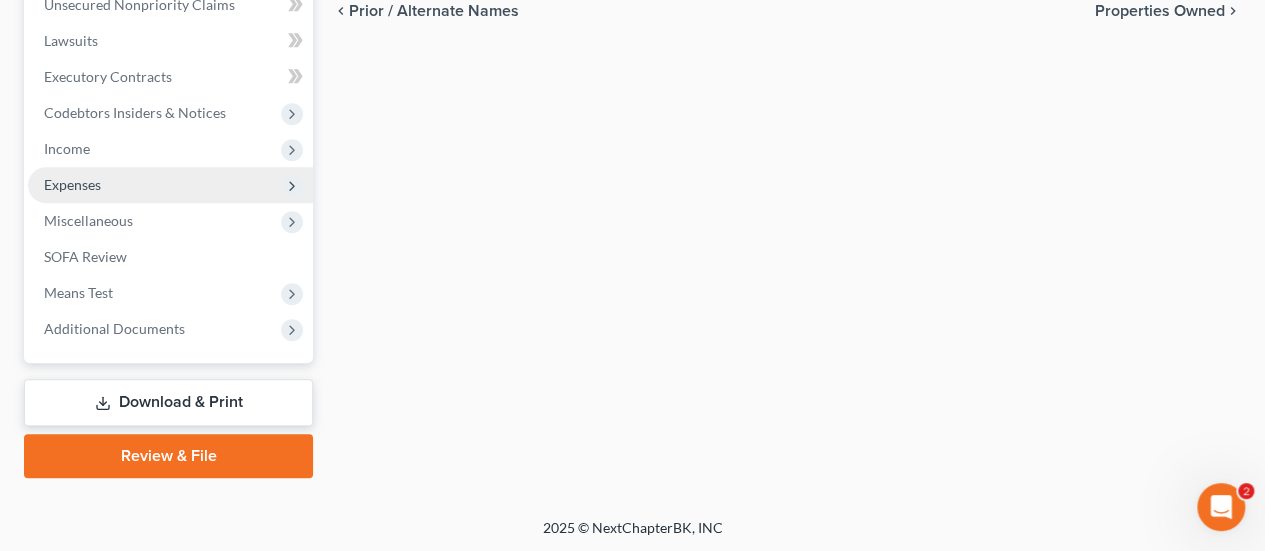click on "Expenses" at bounding box center (170, 185) 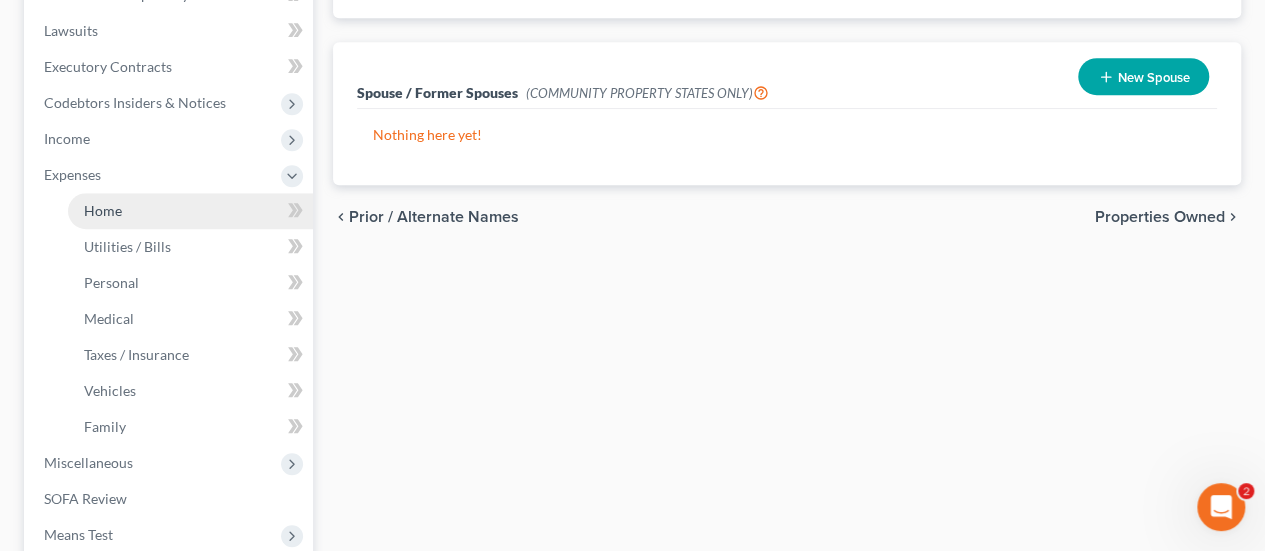 scroll, scrollTop: 509, scrollLeft: 0, axis: vertical 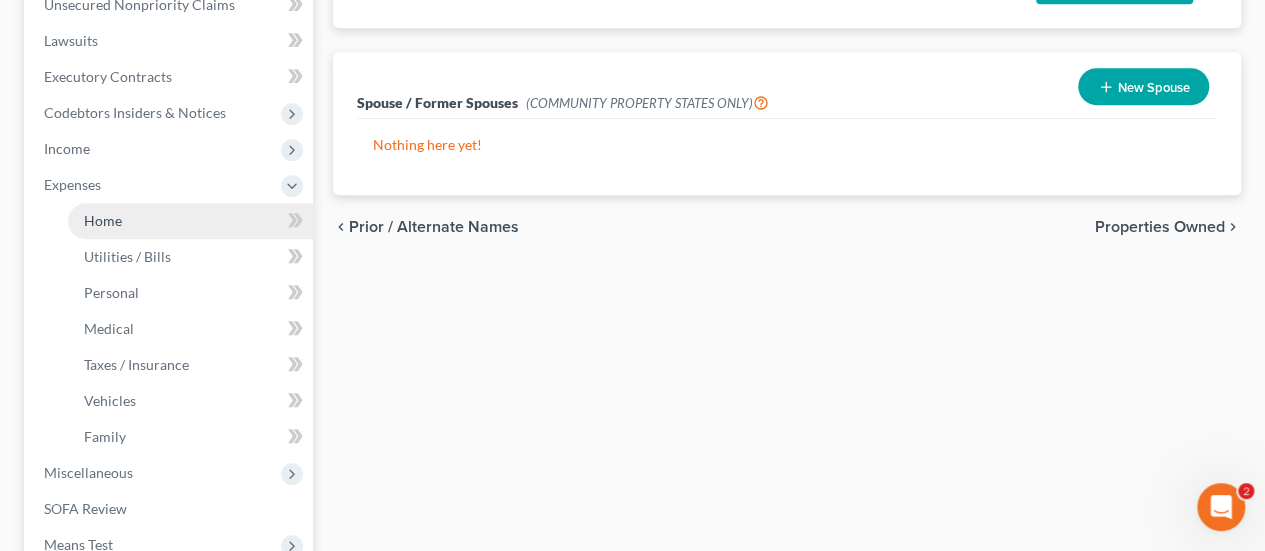 click on "Home" at bounding box center [103, 220] 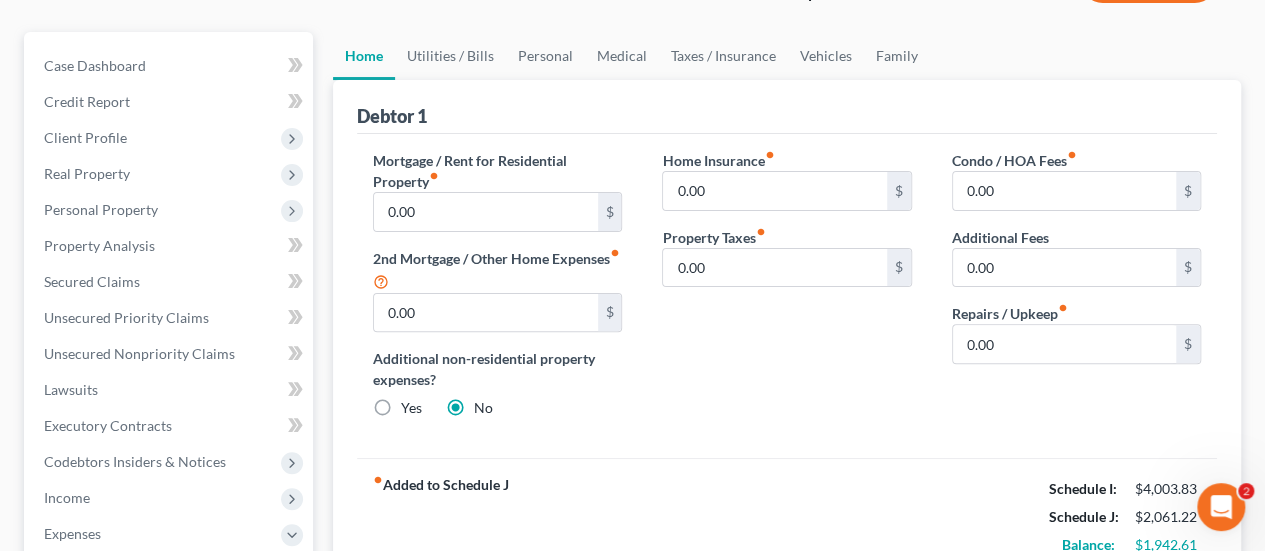 scroll, scrollTop: 100, scrollLeft: 0, axis: vertical 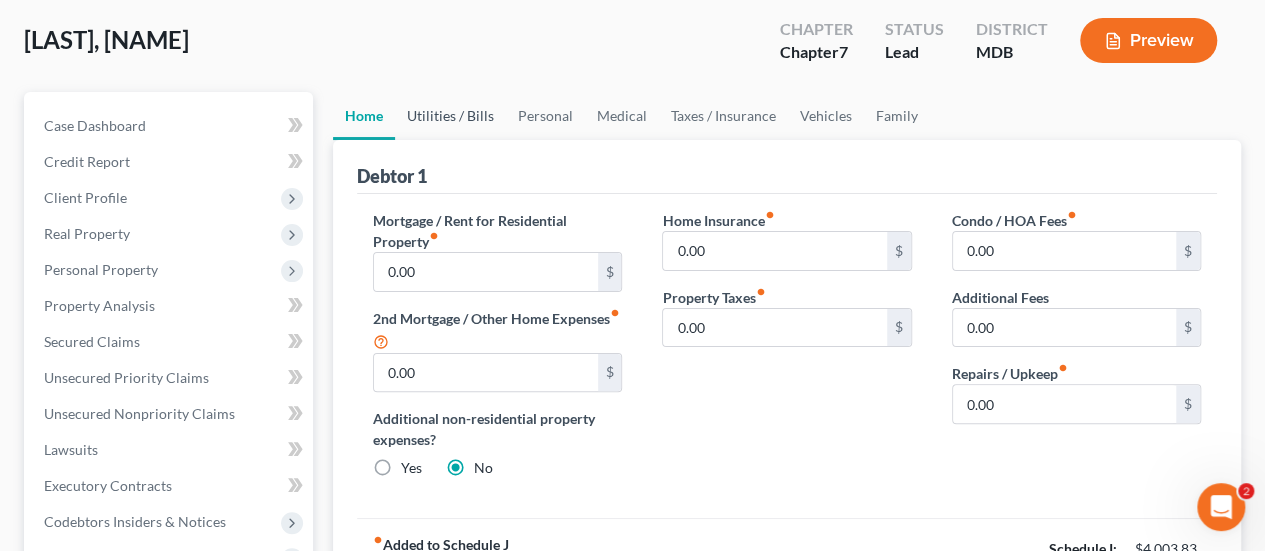click on "Utilities / Bills" at bounding box center [450, 116] 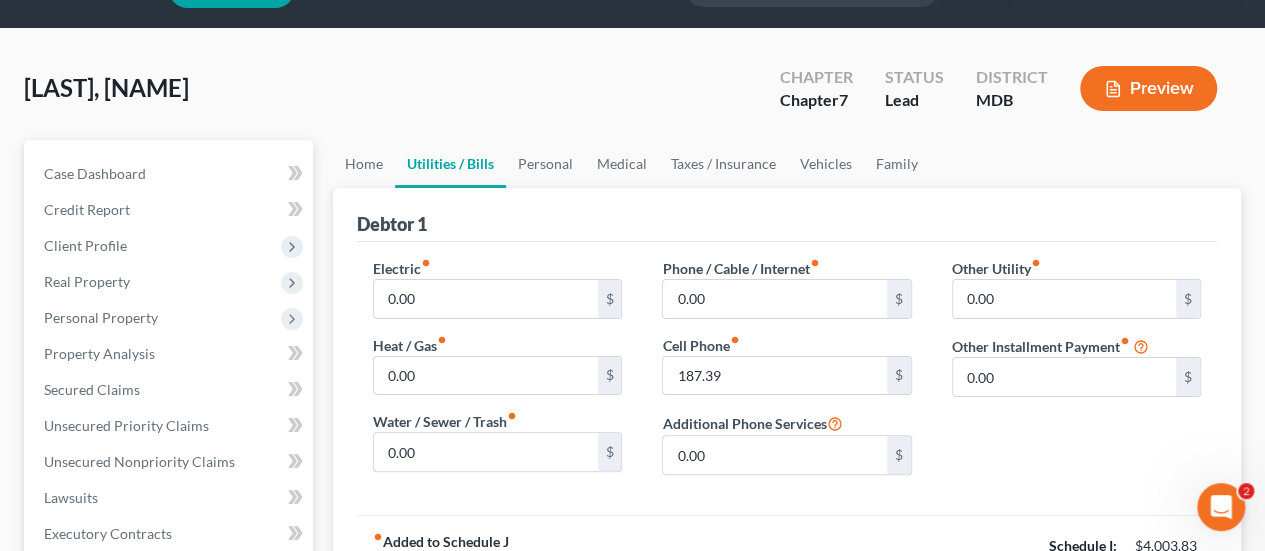 scroll, scrollTop: 0, scrollLeft: 0, axis: both 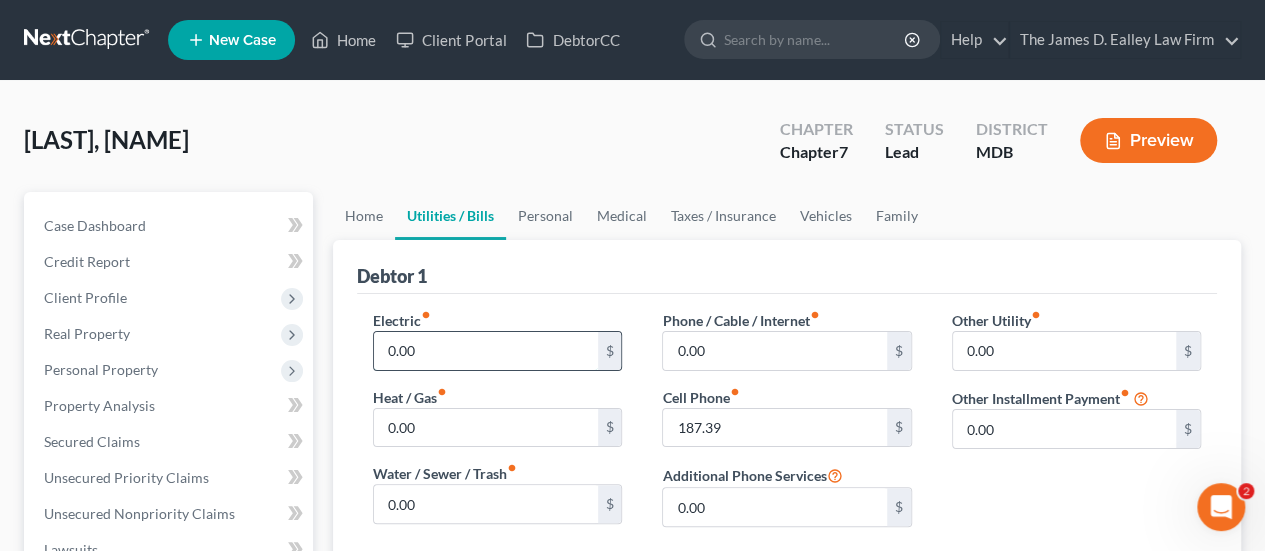 click on "0.00" at bounding box center (485, 351) 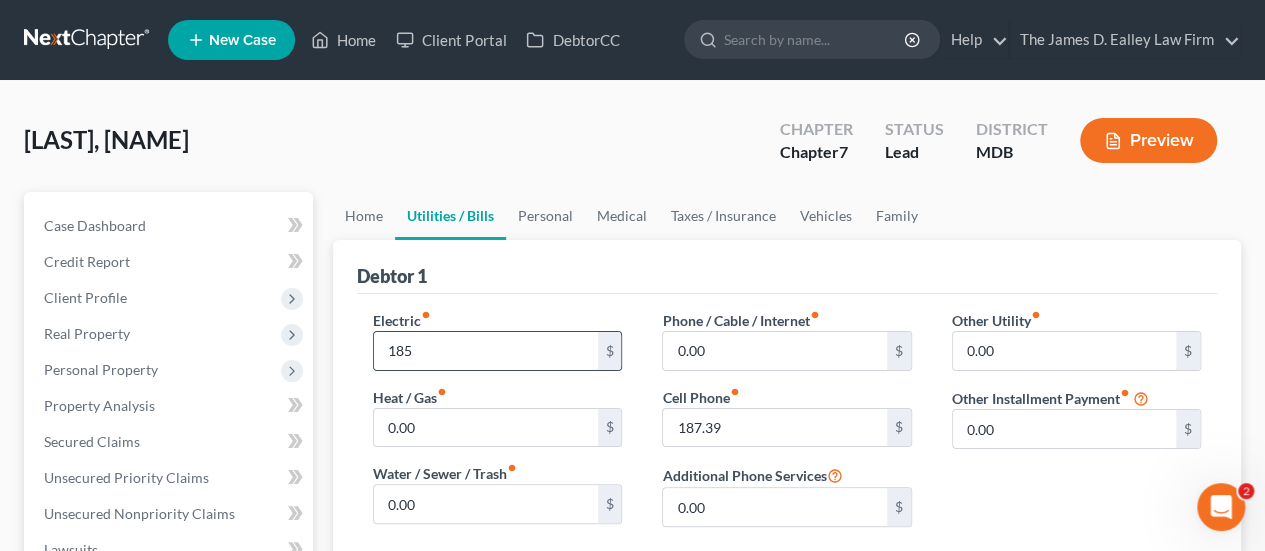 type on "185" 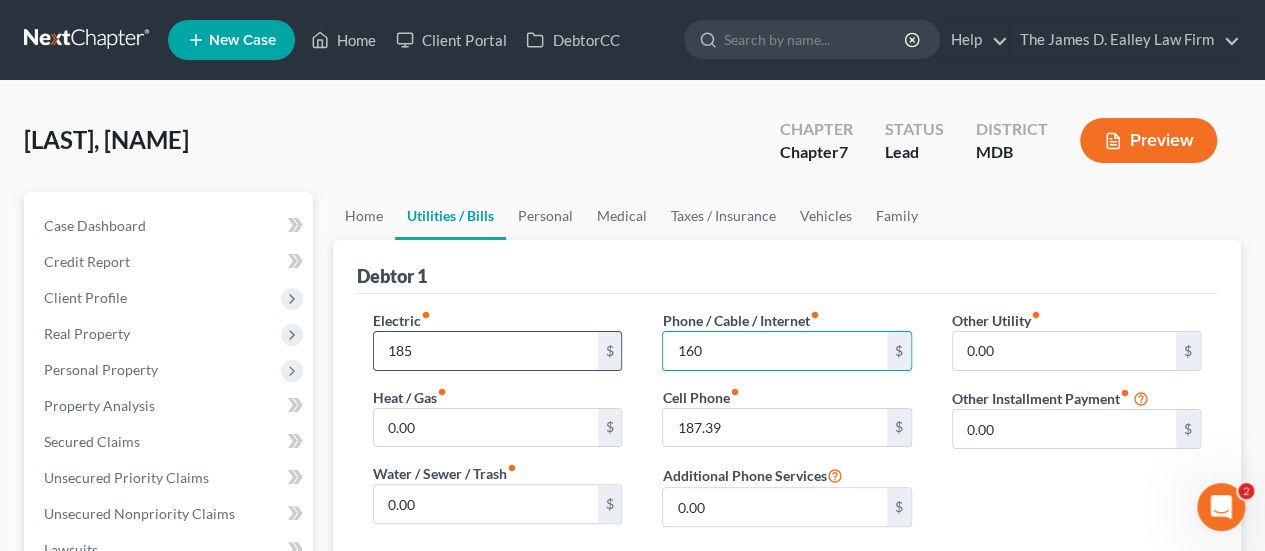 type on "160" 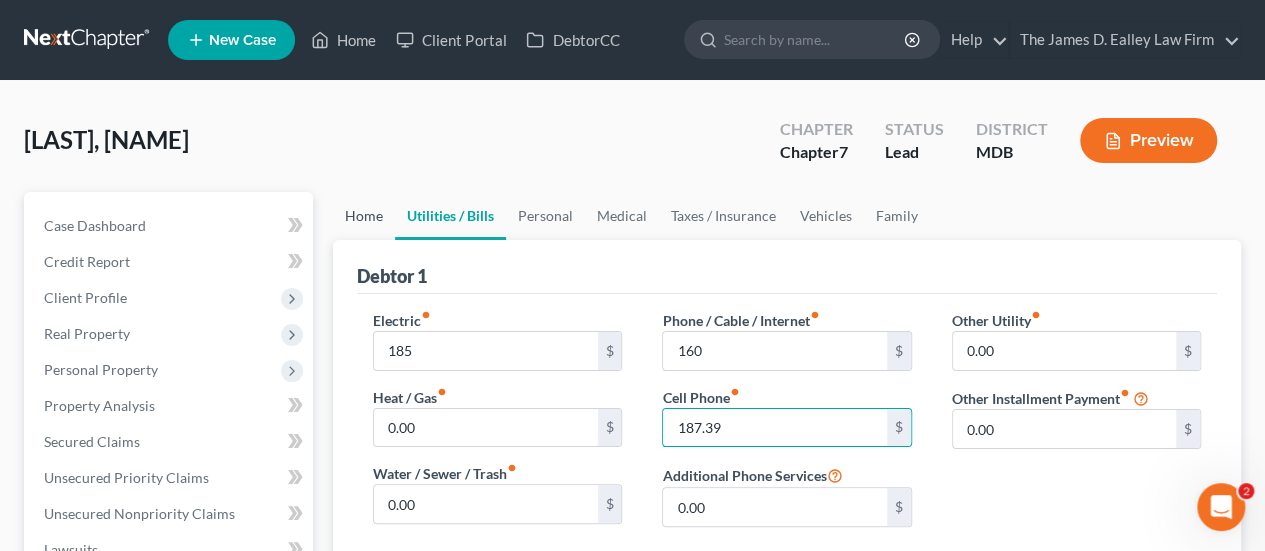 click on "Home" at bounding box center (364, 216) 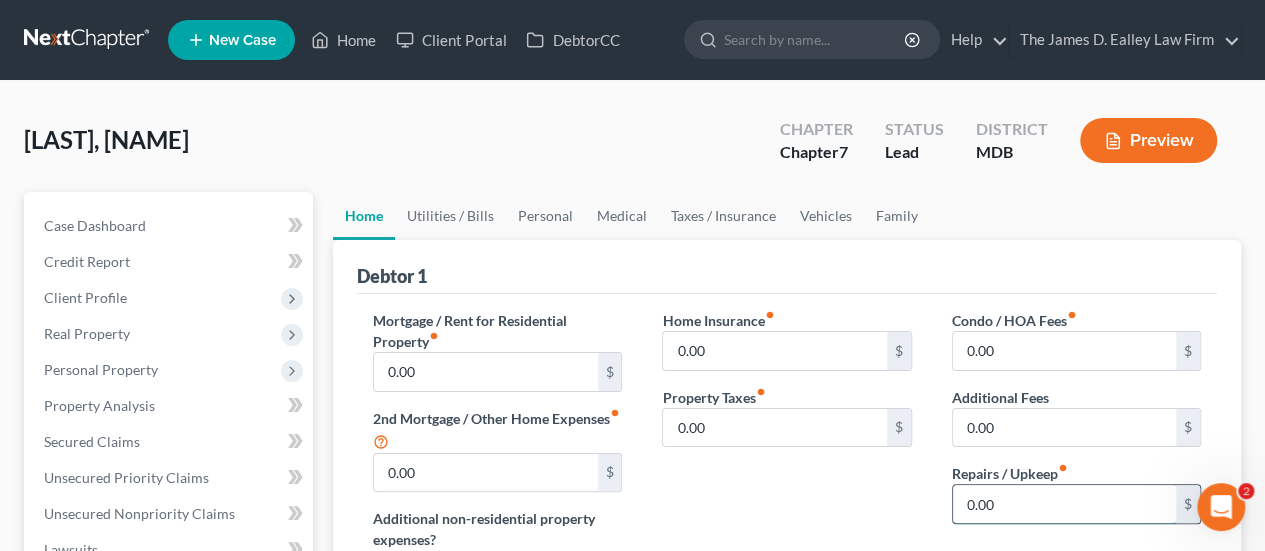 click on "0.00" at bounding box center (1064, 504) 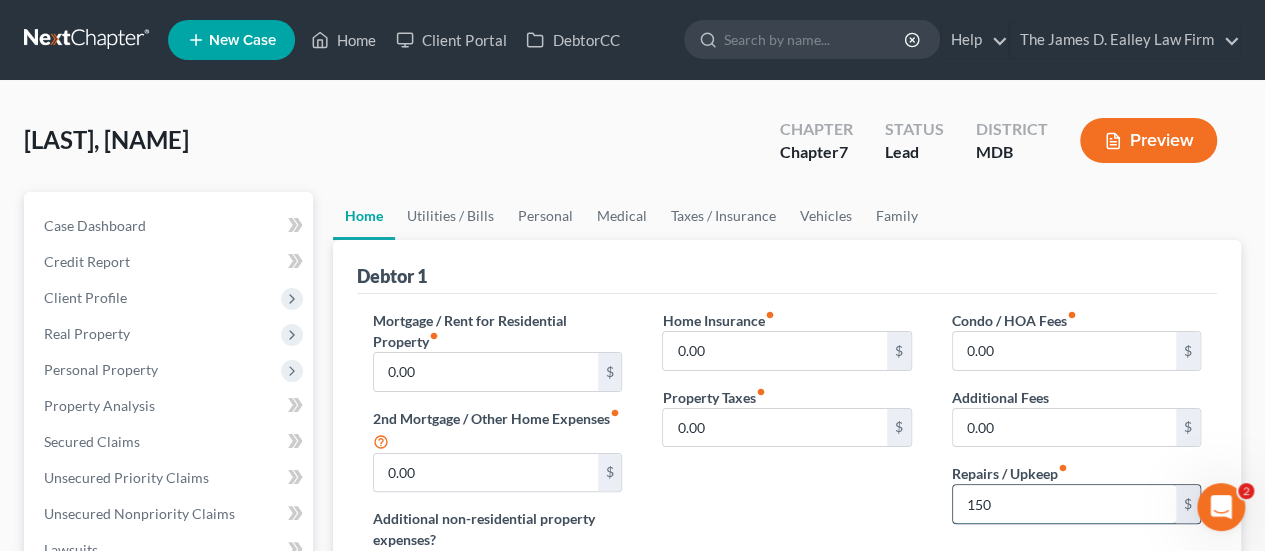 type on "150" 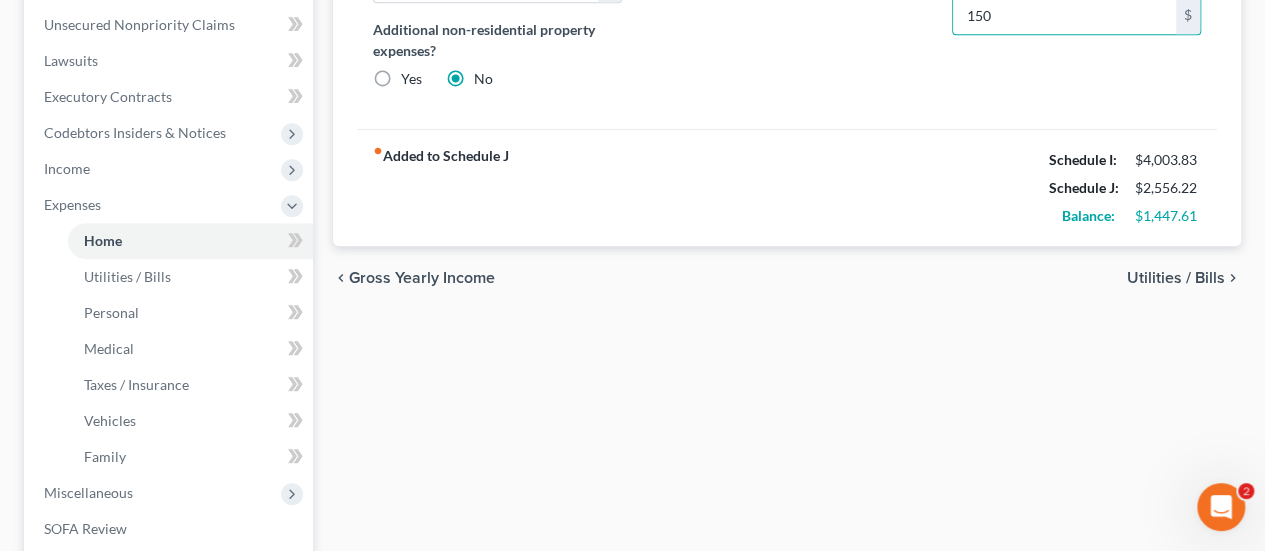 type 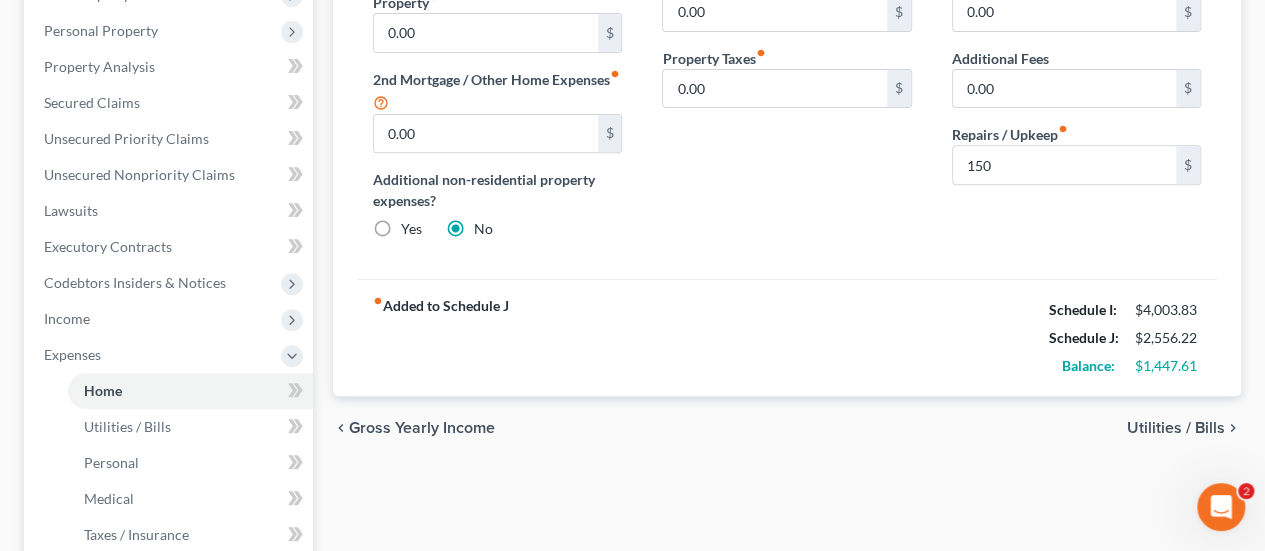 scroll, scrollTop: 89, scrollLeft: 0, axis: vertical 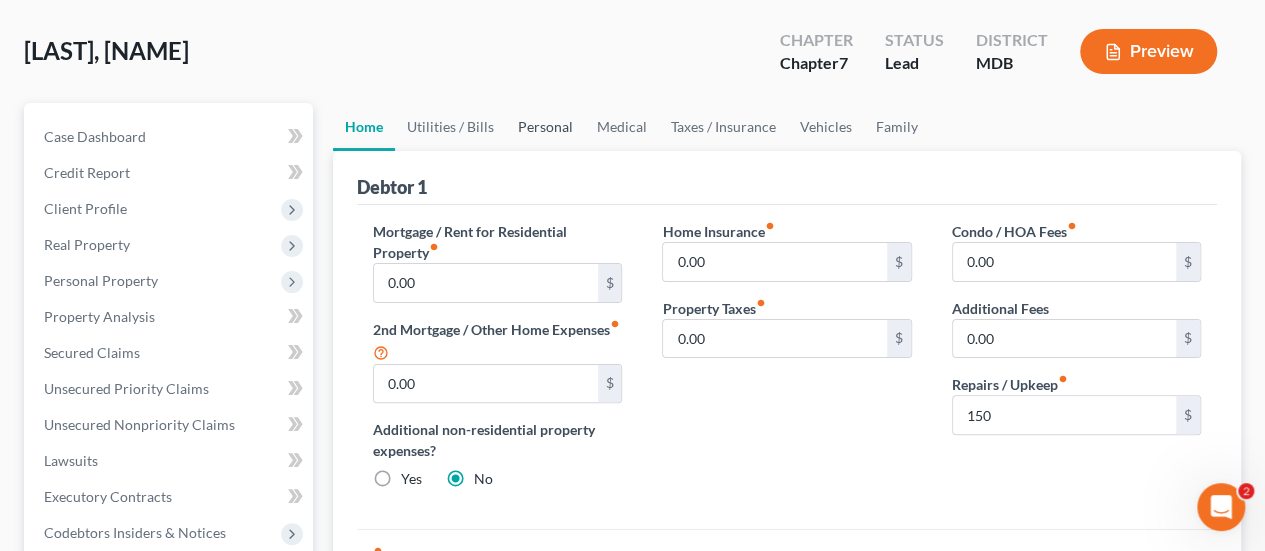 click on "Personal" at bounding box center (545, 127) 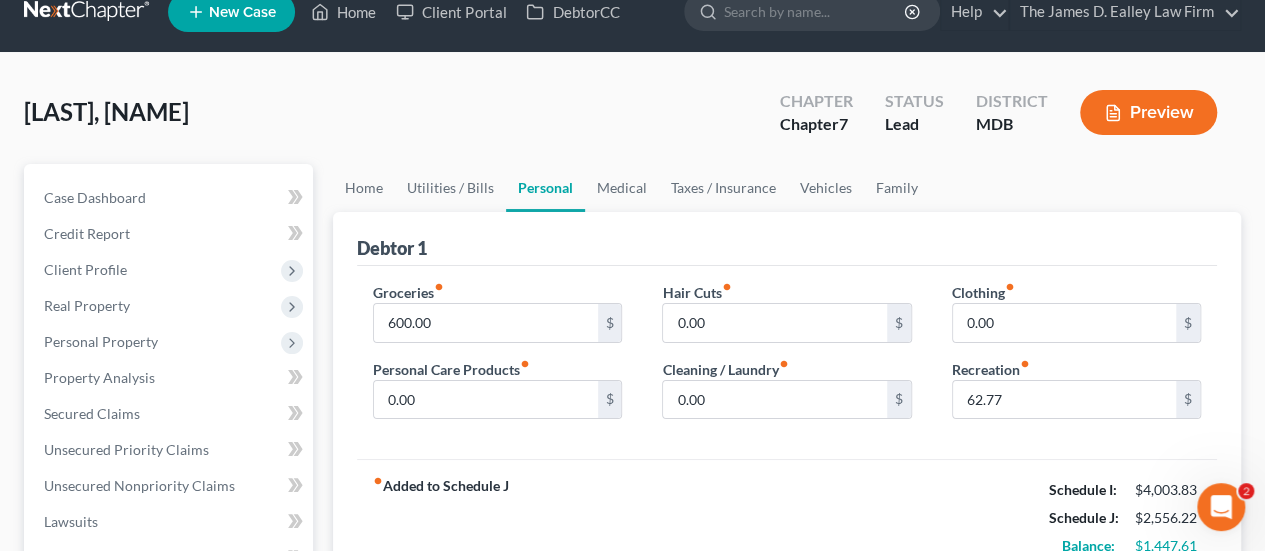scroll, scrollTop: 0, scrollLeft: 0, axis: both 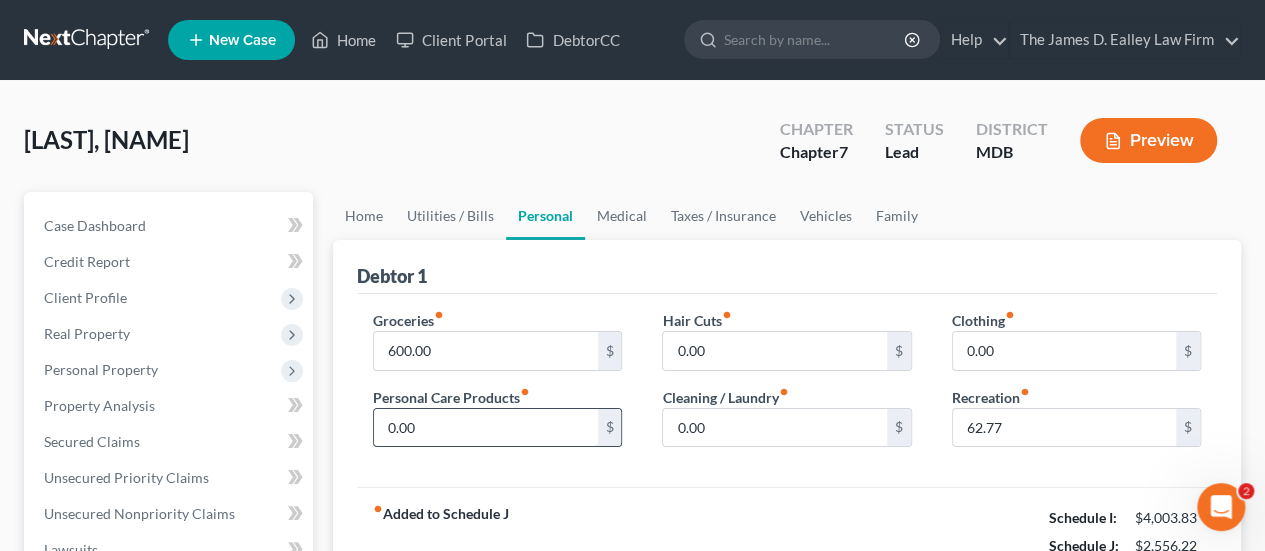 click on "0.00" at bounding box center [485, 428] 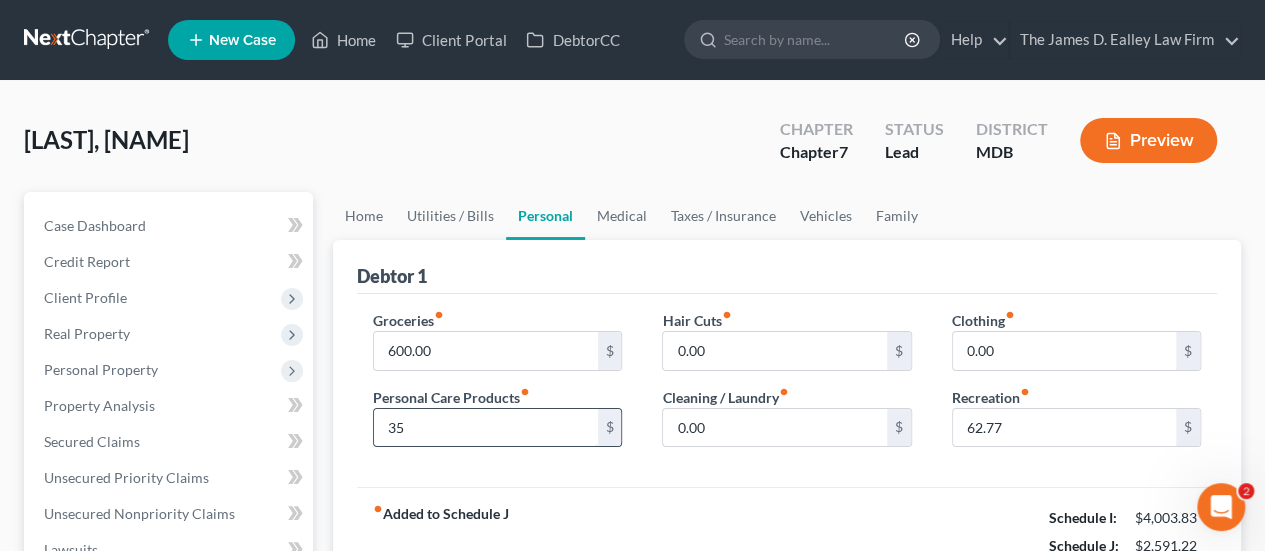 type on "35" 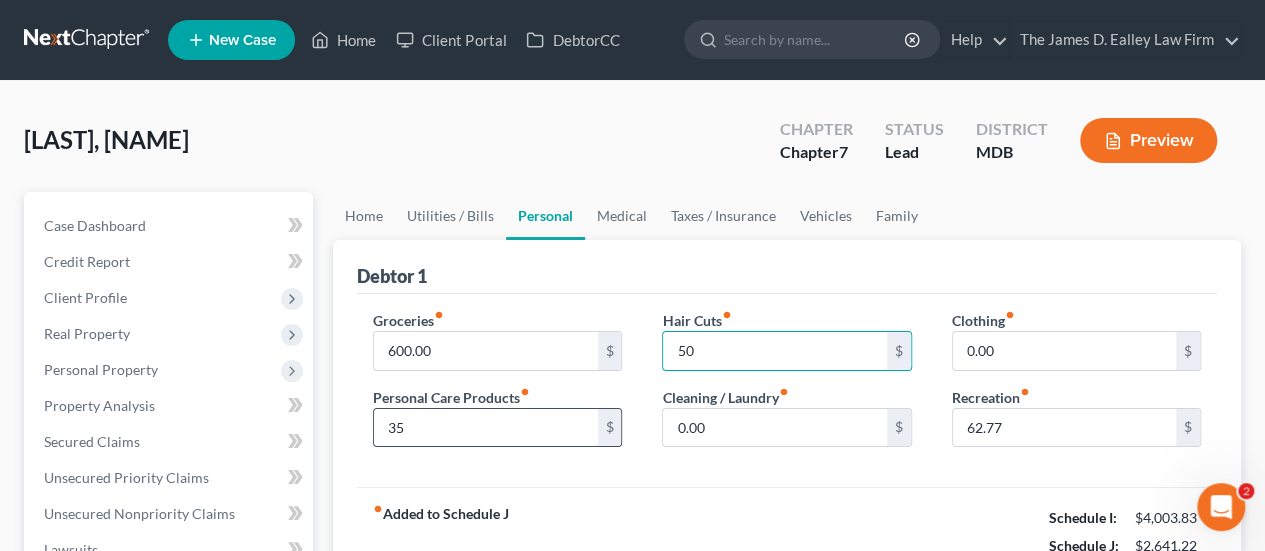 type on "50" 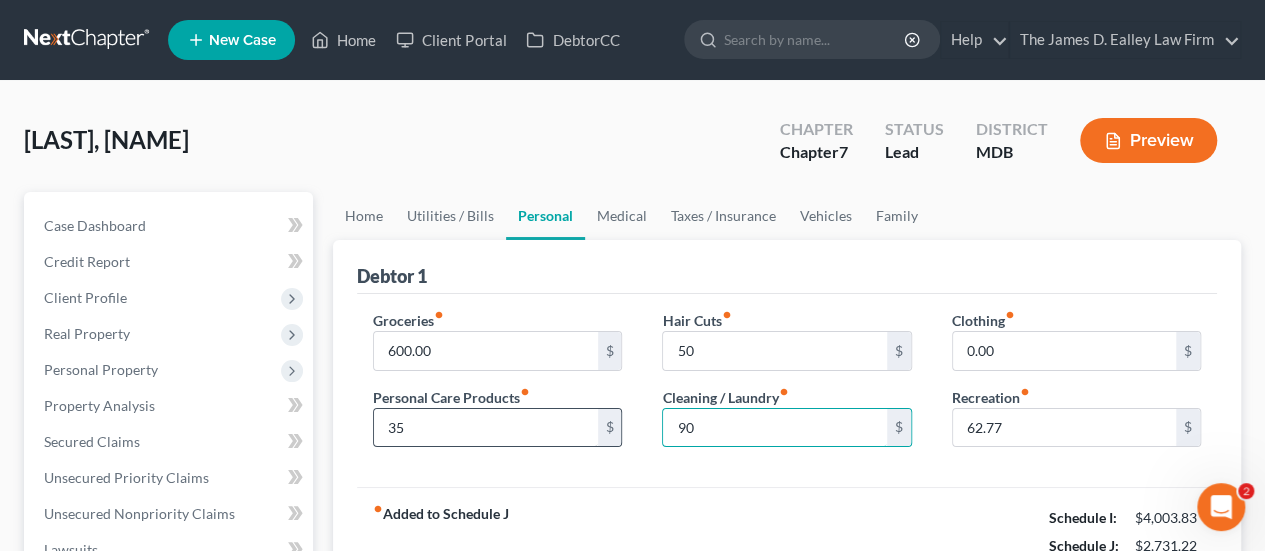 type on "90" 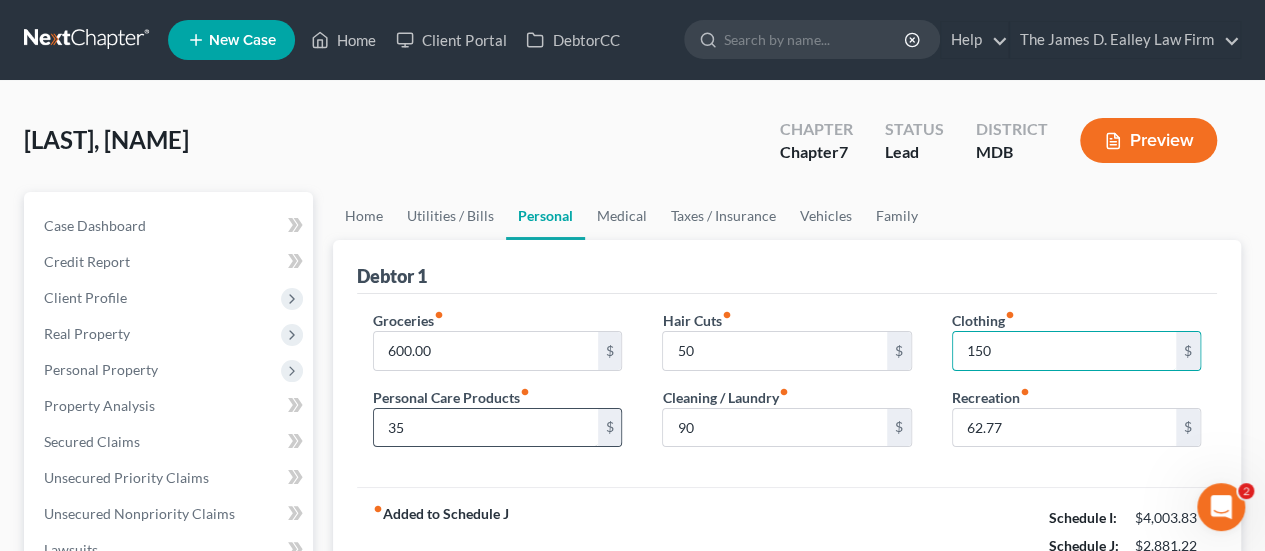 type on "150" 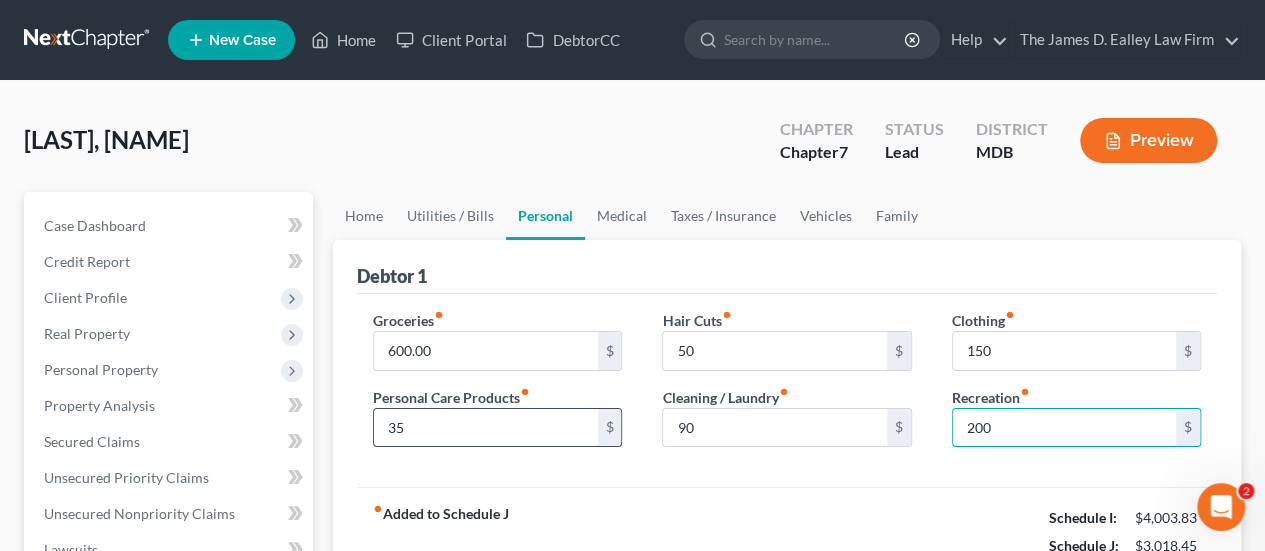 type on "200" 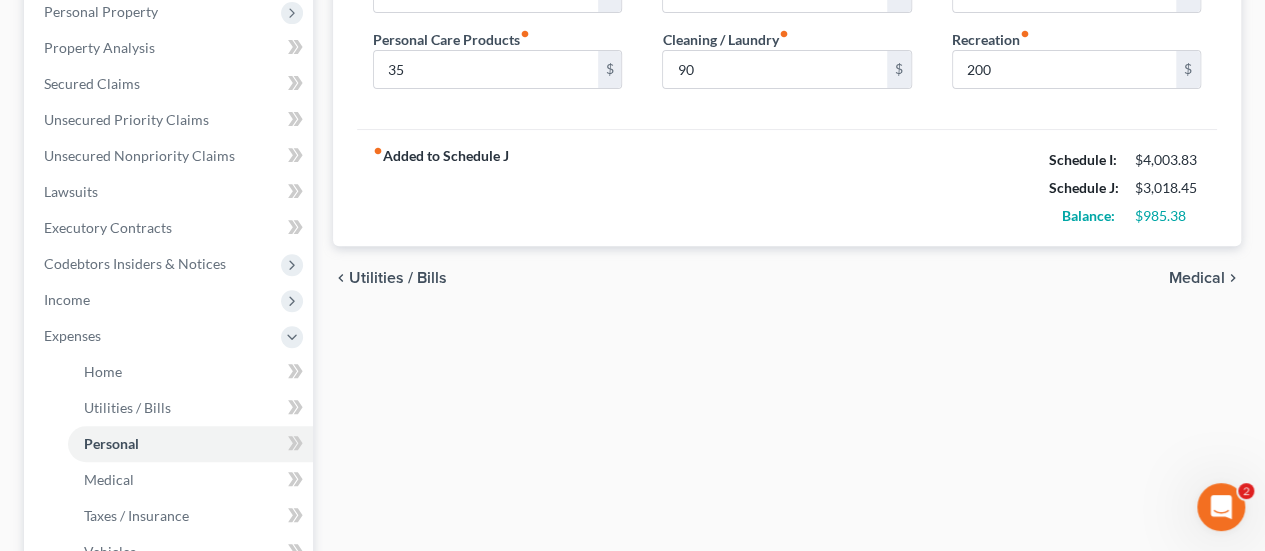 scroll, scrollTop: 0, scrollLeft: 0, axis: both 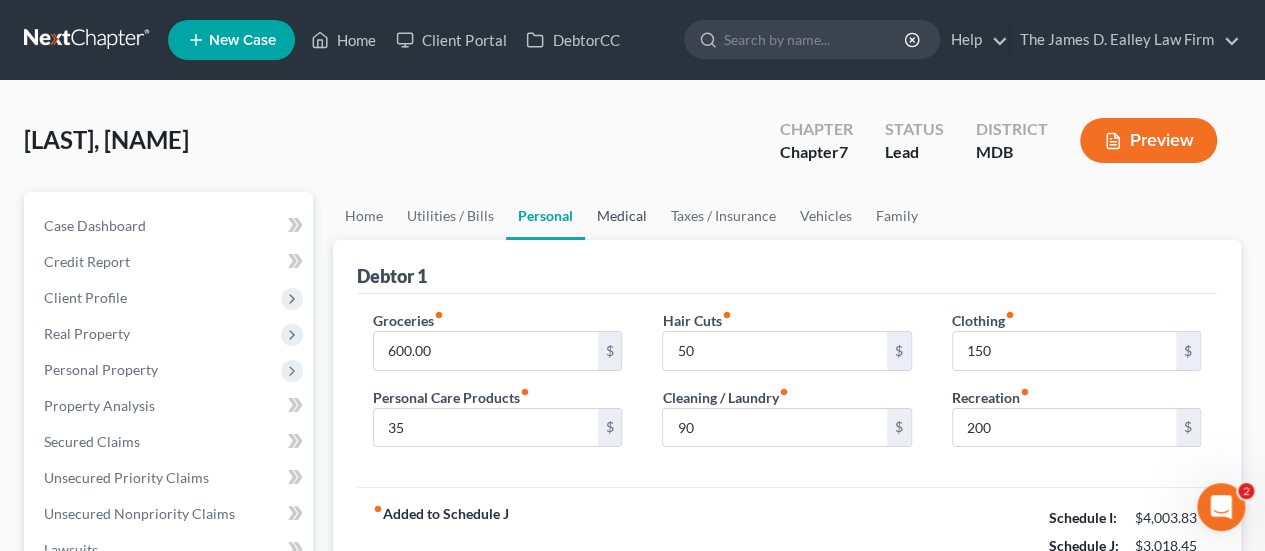 click on "Medical" at bounding box center (622, 216) 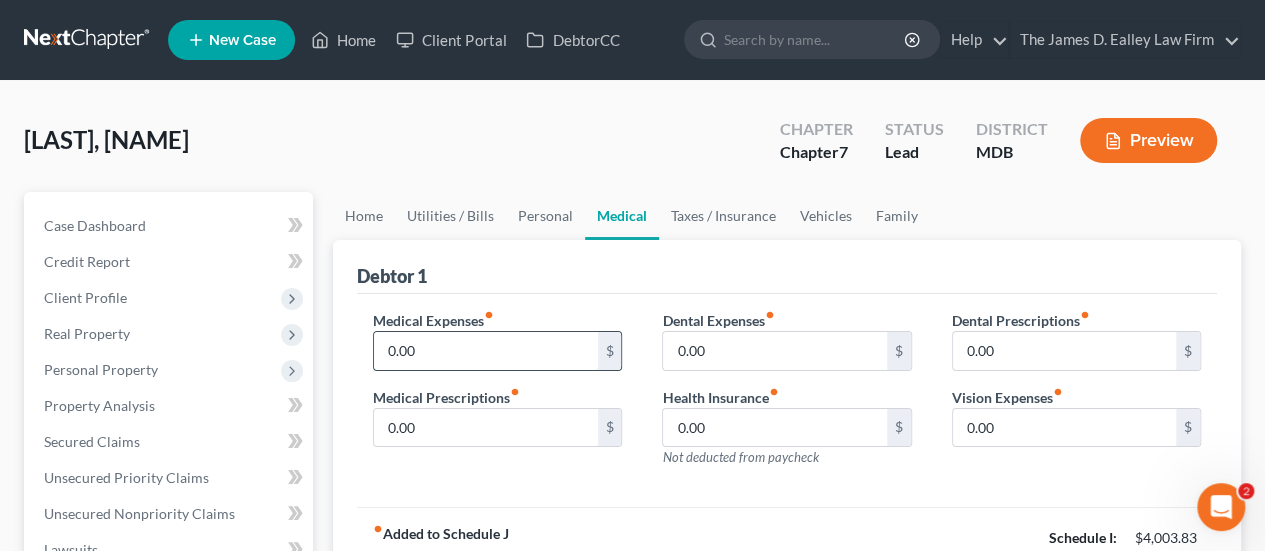 click on "0.00" at bounding box center (485, 351) 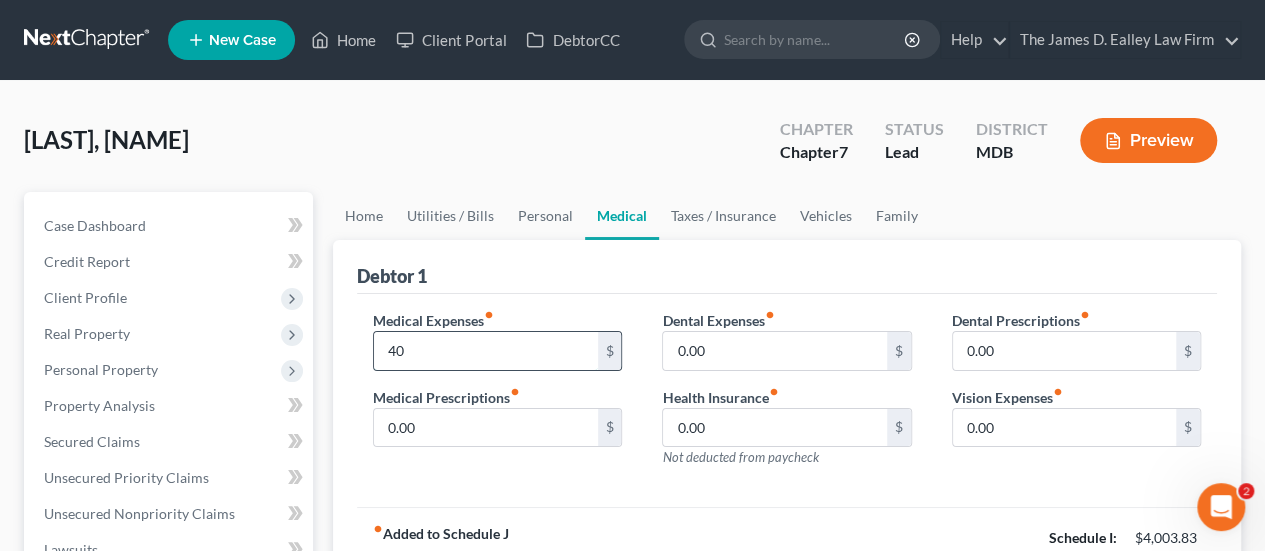 type on "40" 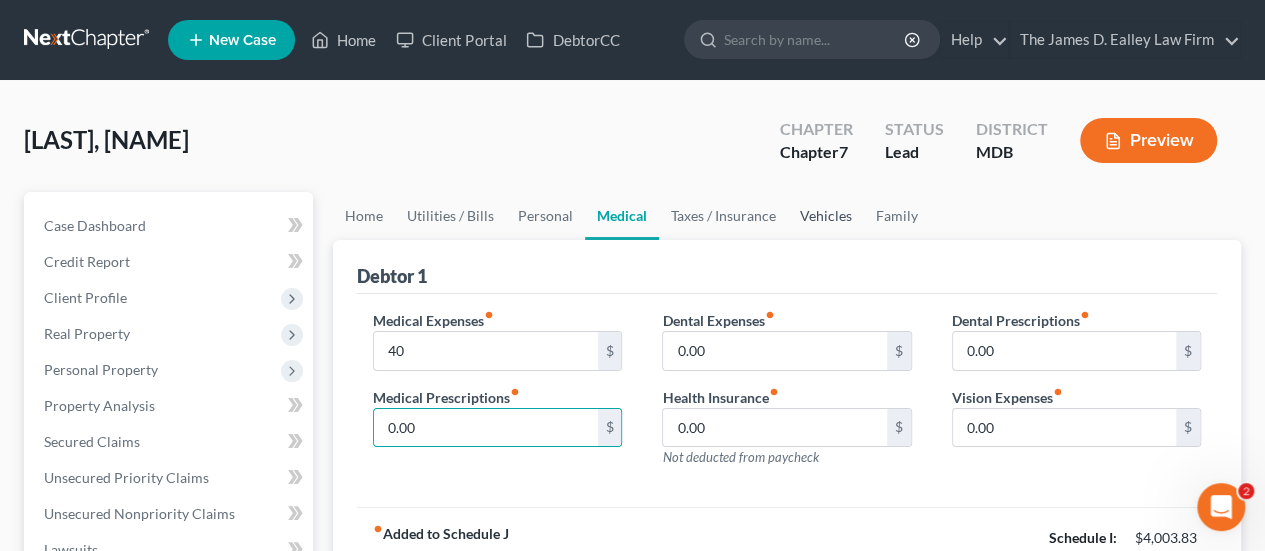 click on "Vehicles" at bounding box center (826, 216) 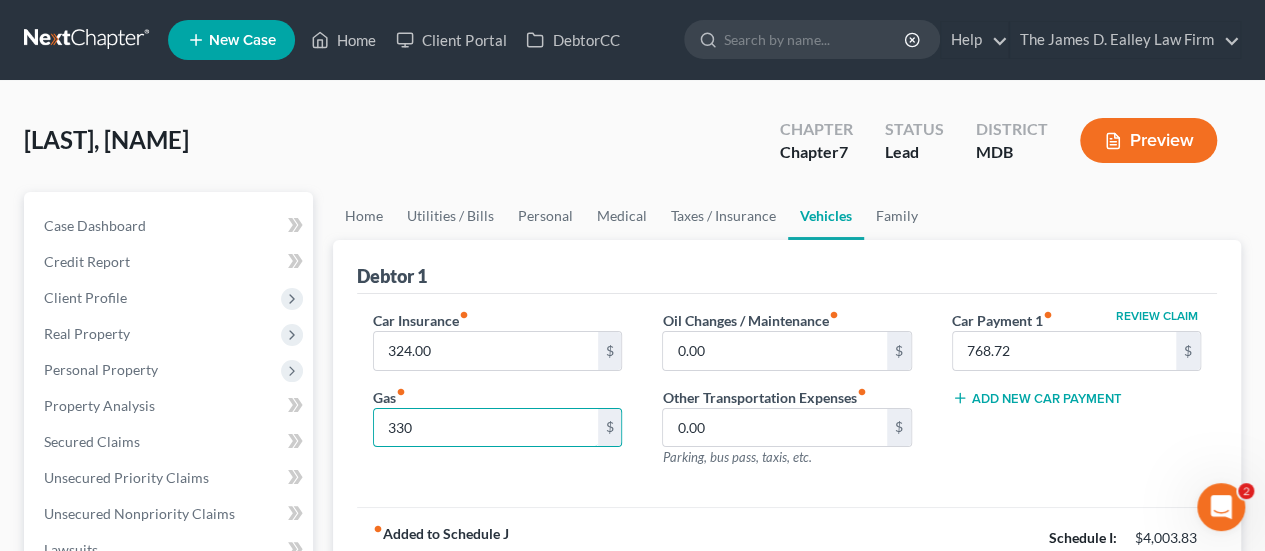 type on "330" 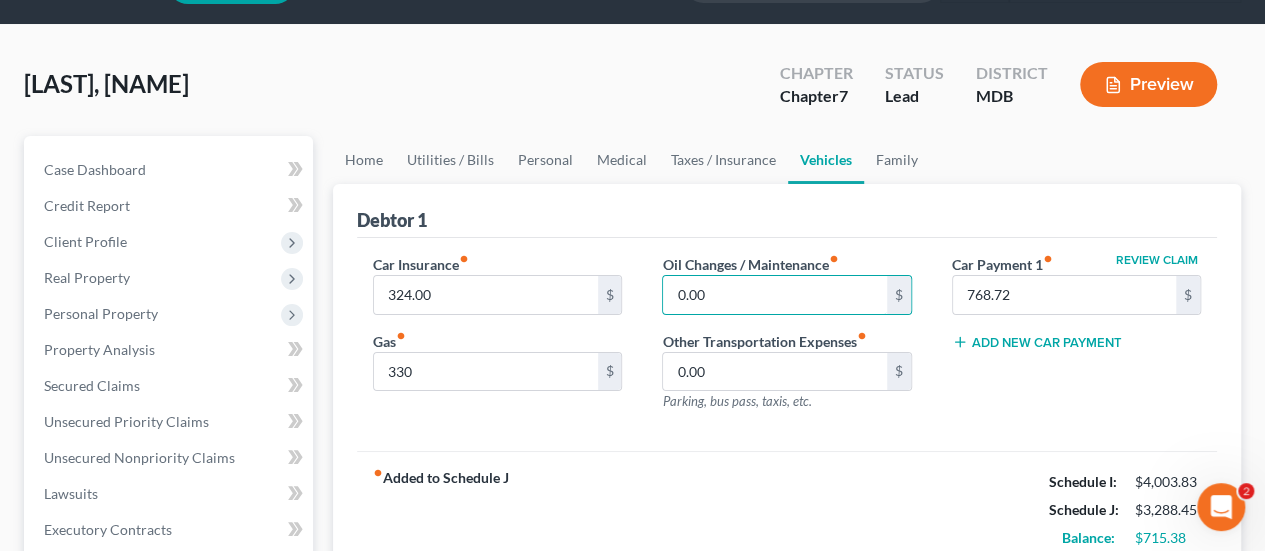 scroll, scrollTop: 100, scrollLeft: 0, axis: vertical 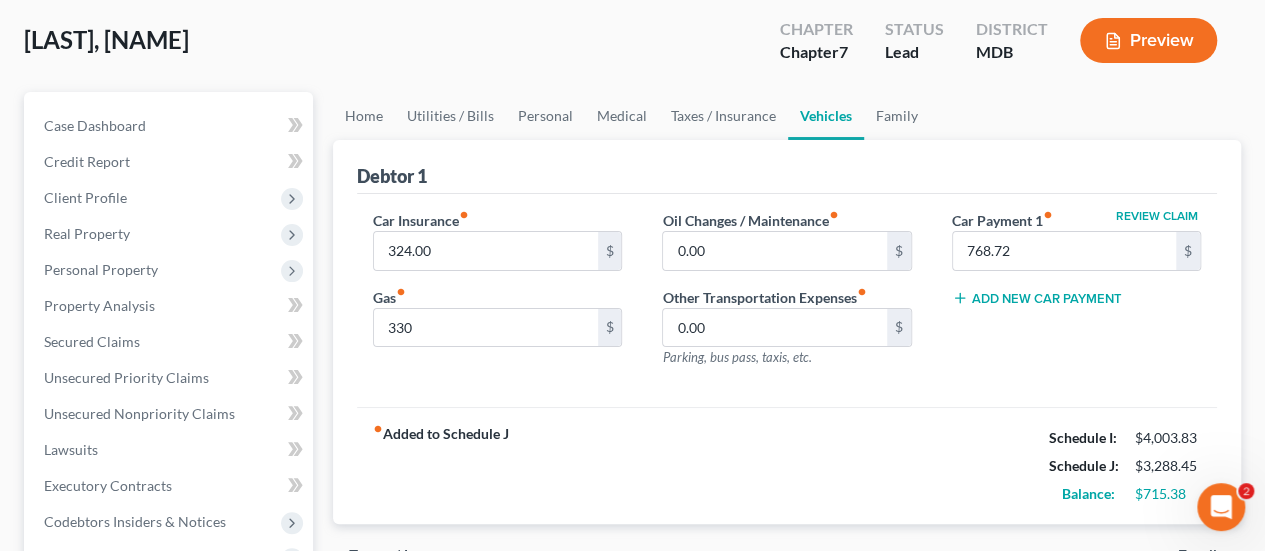 click on "fiber_manual_record  Added to Schedule J Schedule I: $4,003.83 Schedule J: $3,288.45 Balance: $715.38" at bounding box center (787, 465) 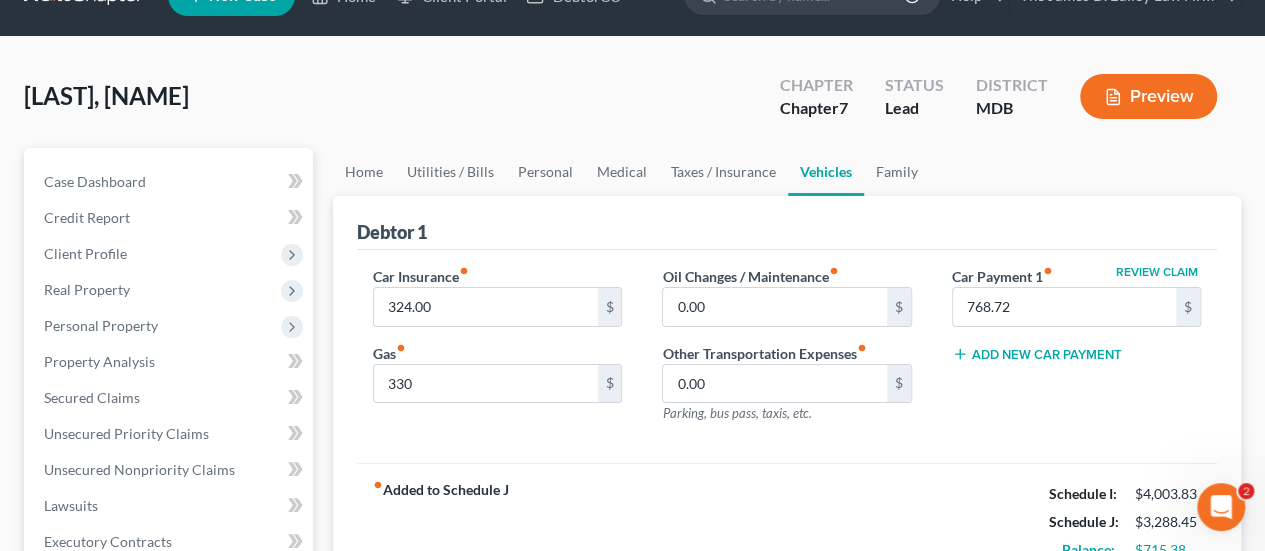 scroll, scrollTop: 0, scrollLeft: 0, axis: both 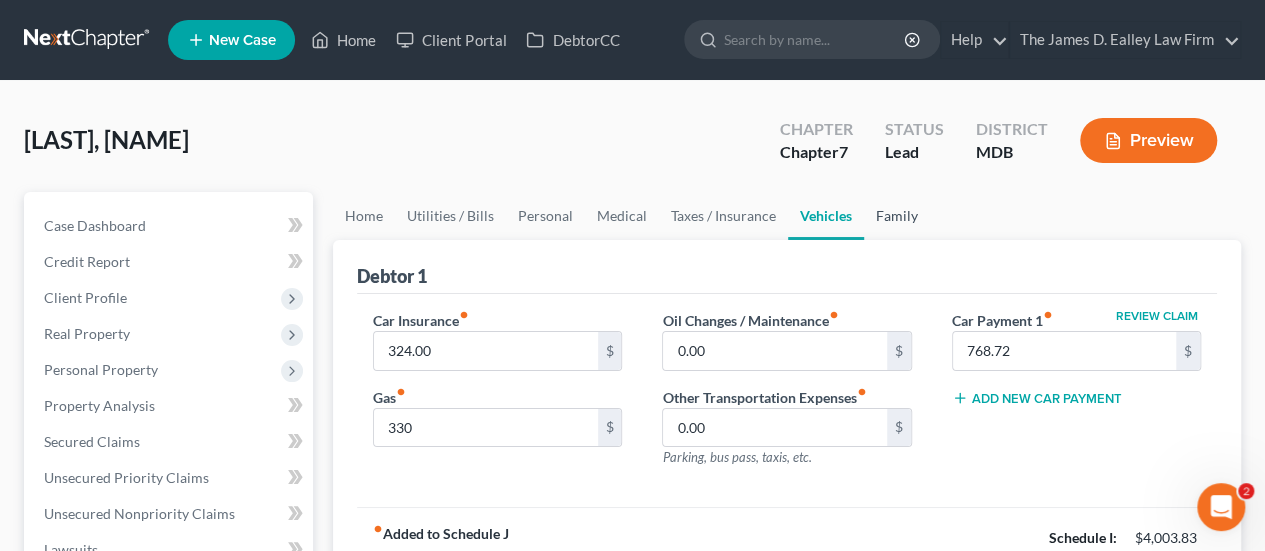 click on "Family" at bounding box center (897, 216) 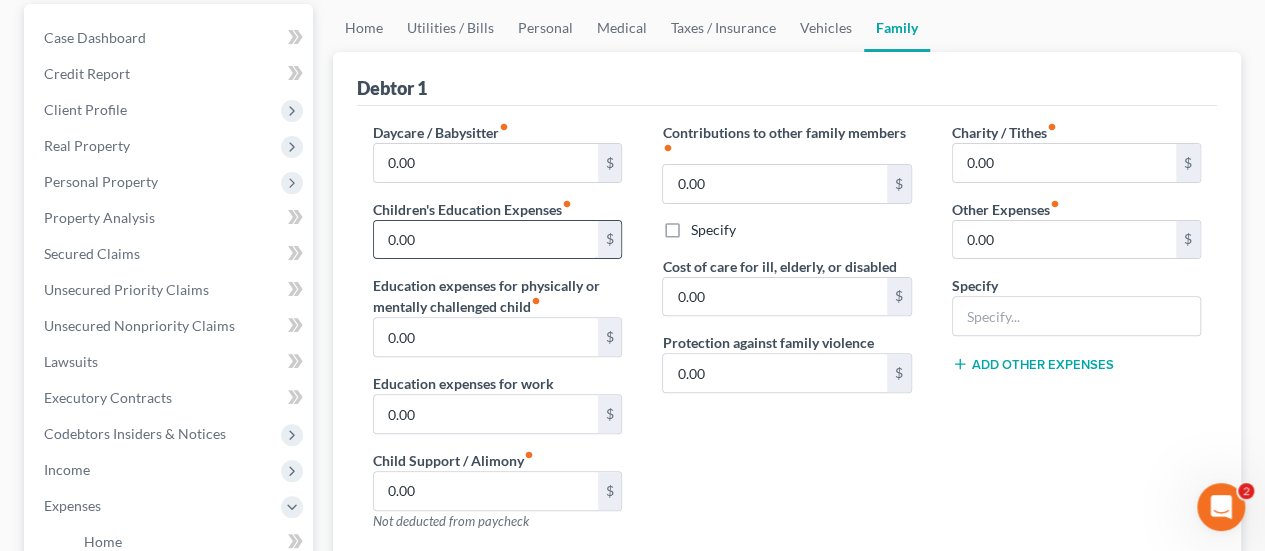 scroll, scrollTop: 200, scrollLeft: 0, axis: vertical 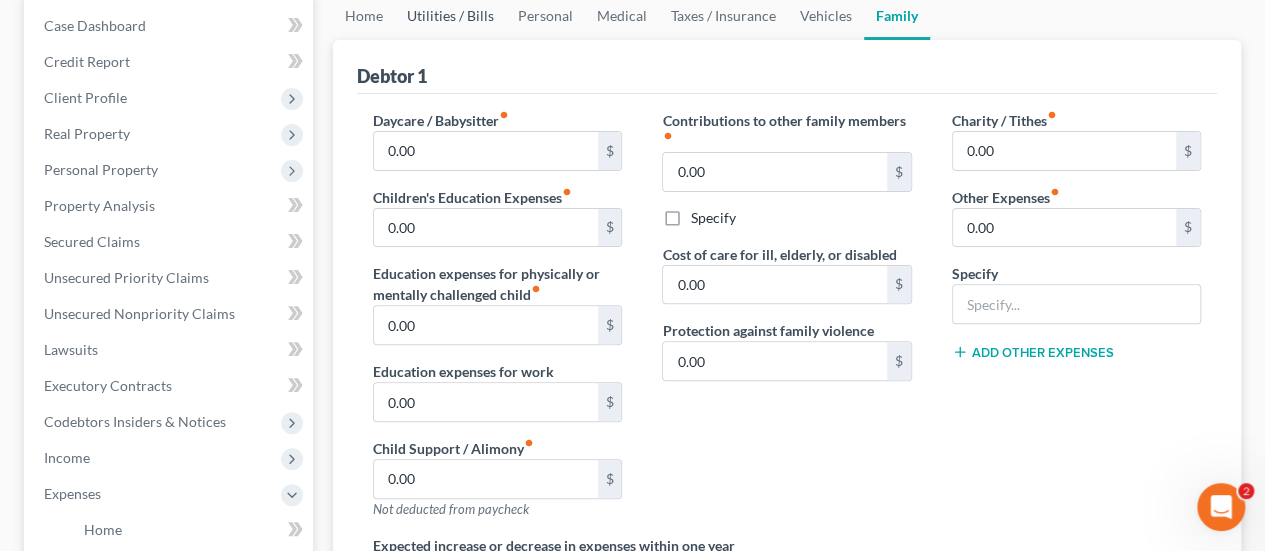 click on "Utilities / Bills" at bounding box center [450, 16] 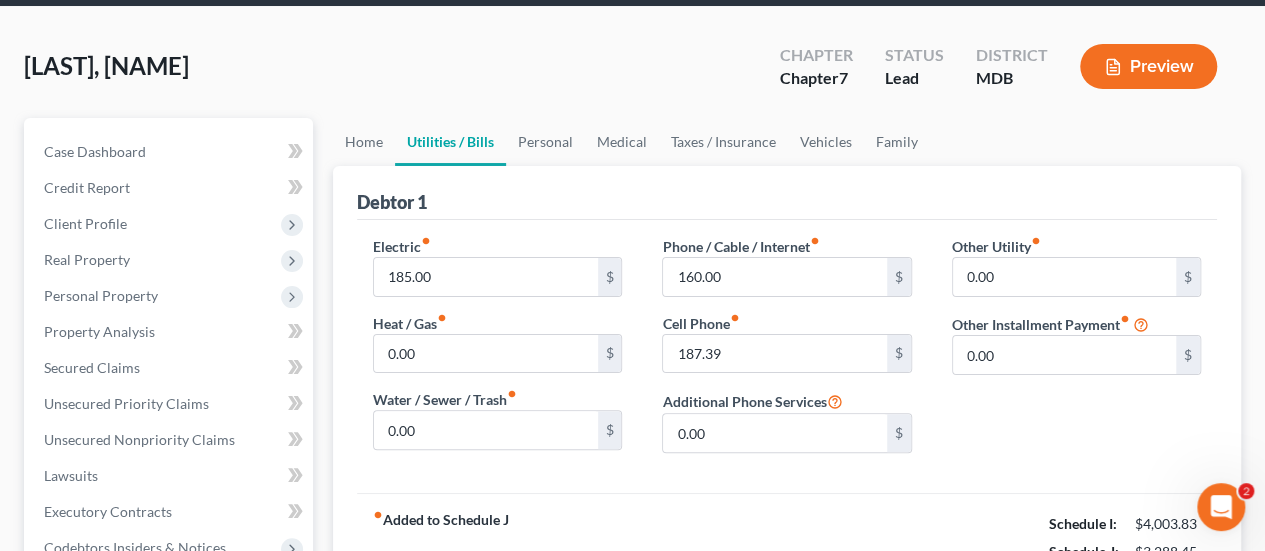 scroll, scrollTop: 0, scrollLeft: 0, axis: both 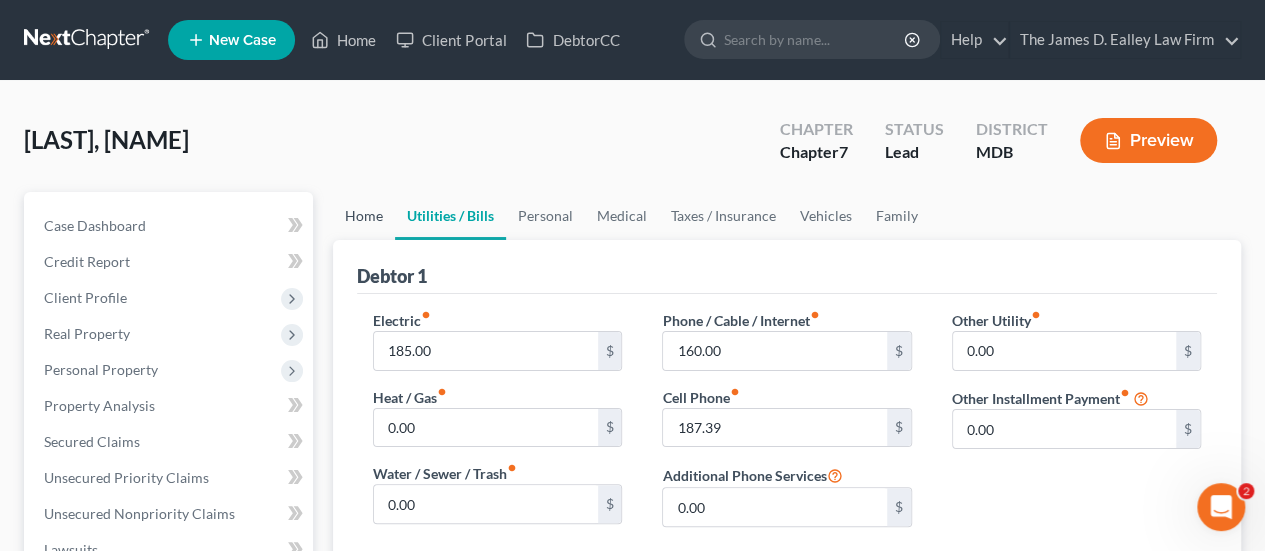 click on "Home" at bounding box center (364, 216) 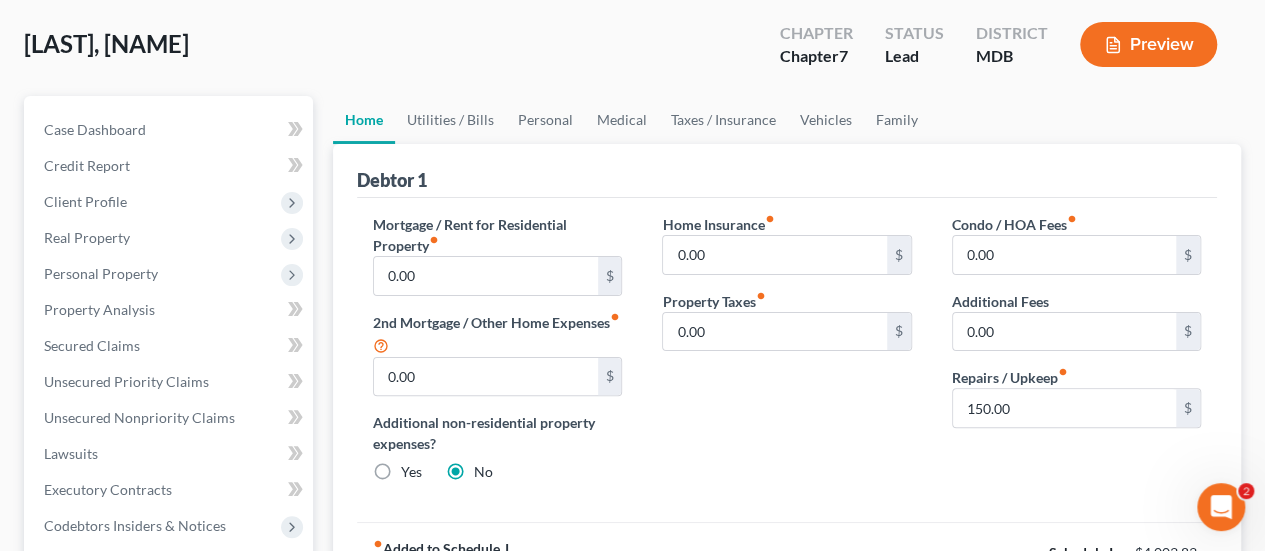 scroll, scrollTop: 100, scrollLeft: 0, axis: vertical 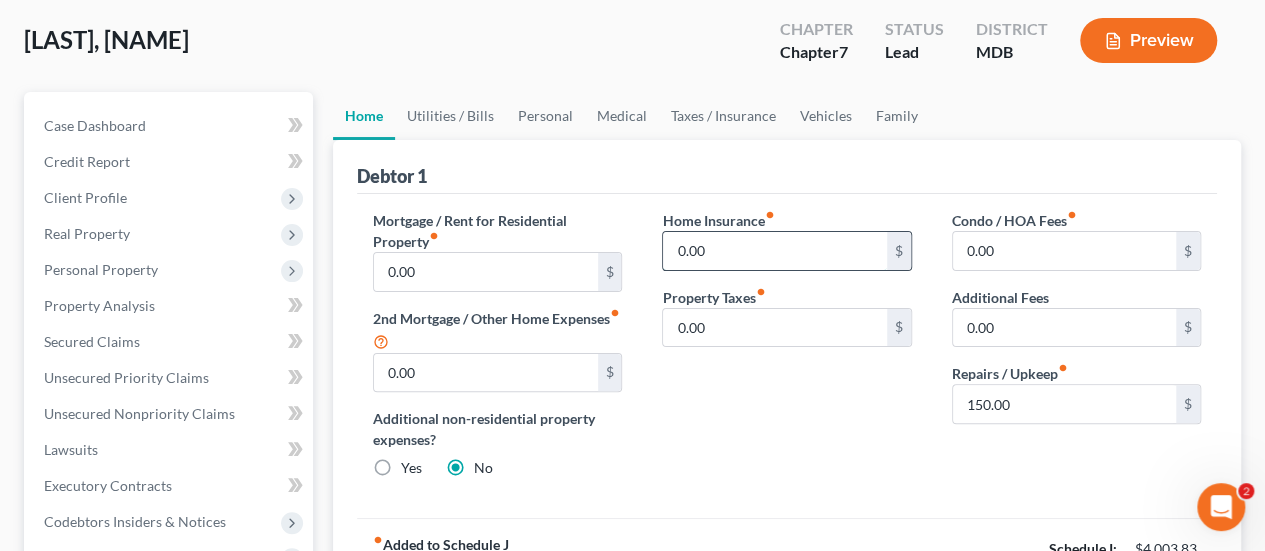 click on "0.00" at bounding box center [774, 251] 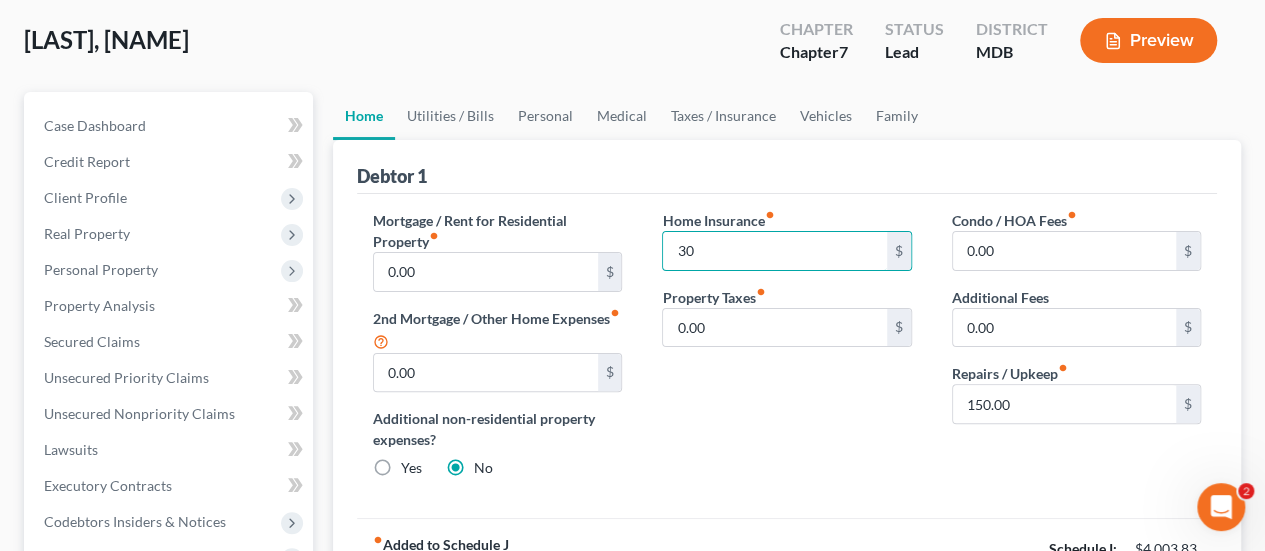 type on "30" 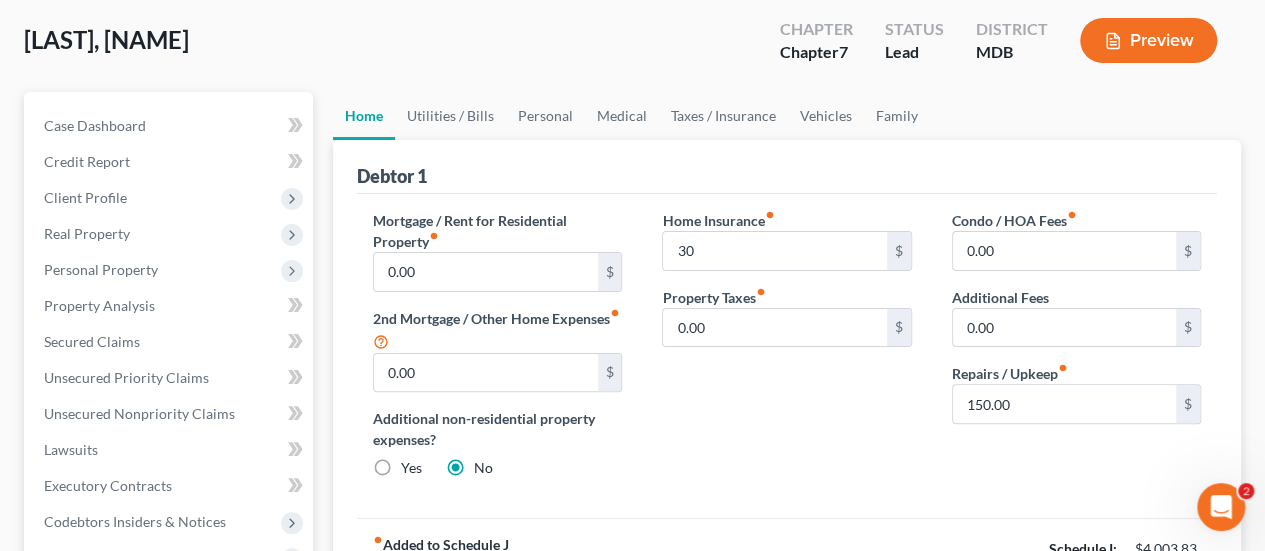 click on "Home Insurance  fiber_manual_record 30 $ Property Taxes  fiber_manual_record 0.00 $" at bounding box center [786, 352] 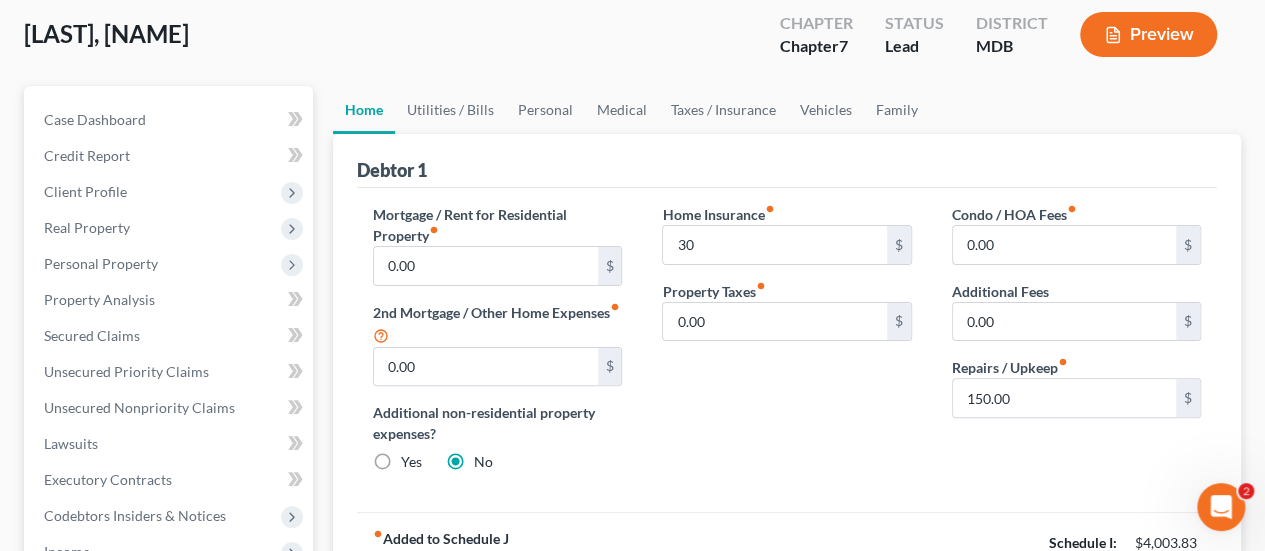 scroll, scrollTop: 100, scrollLeft: 0, axis: vertical 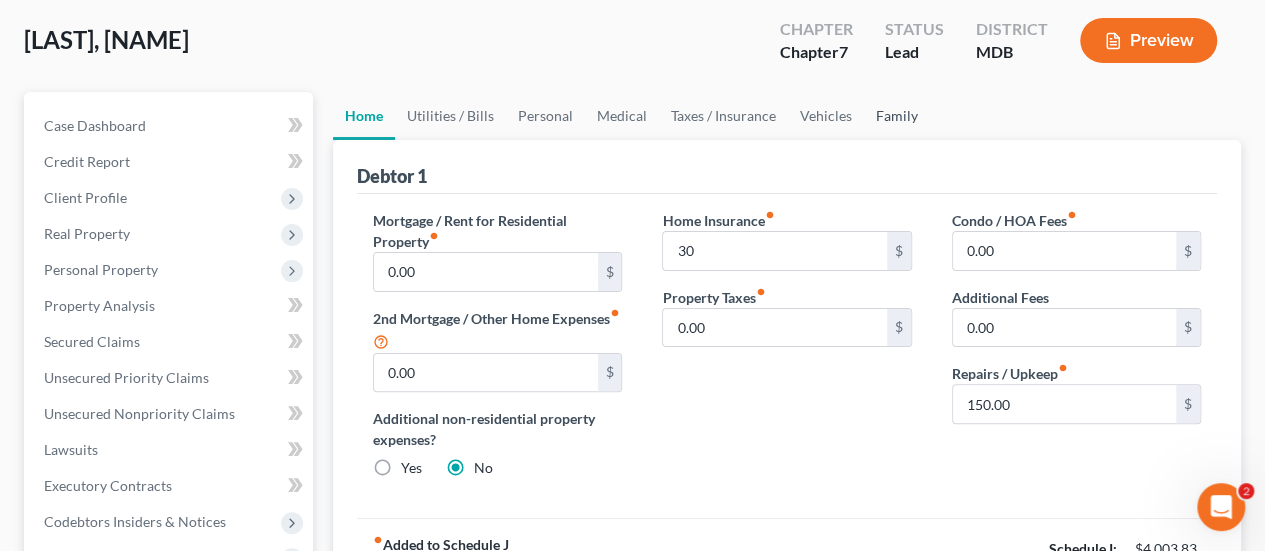 click on "Family" at bounding box center [897, 116] 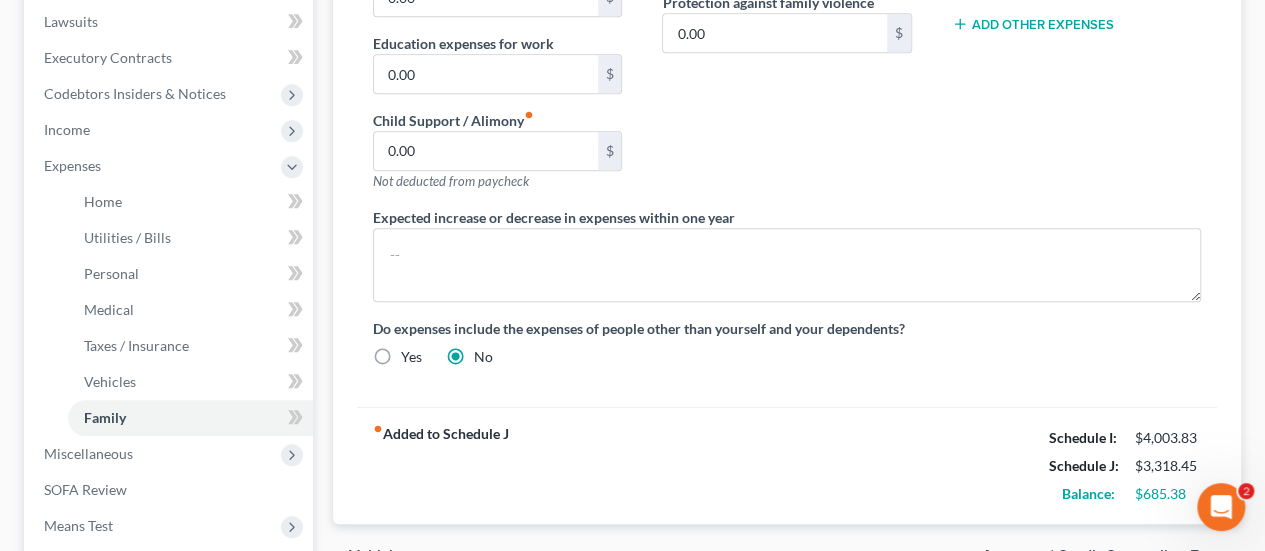 scroll, scrollTop: 700, scrollLeft: 0, axis: vertical 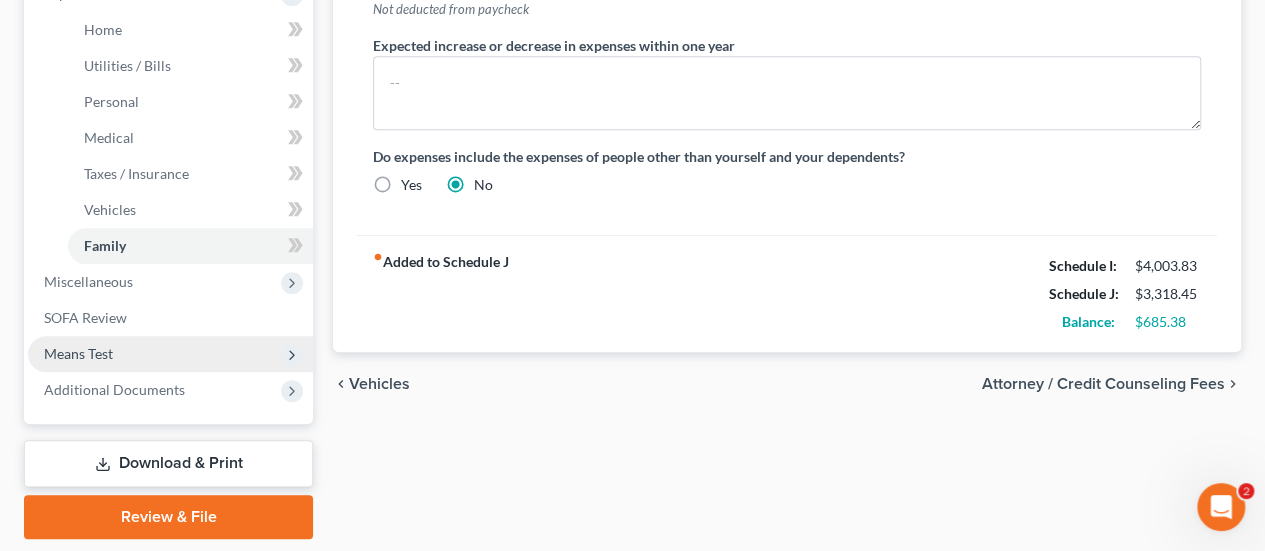 click on "Means Test" at bounding box center (78, 353) 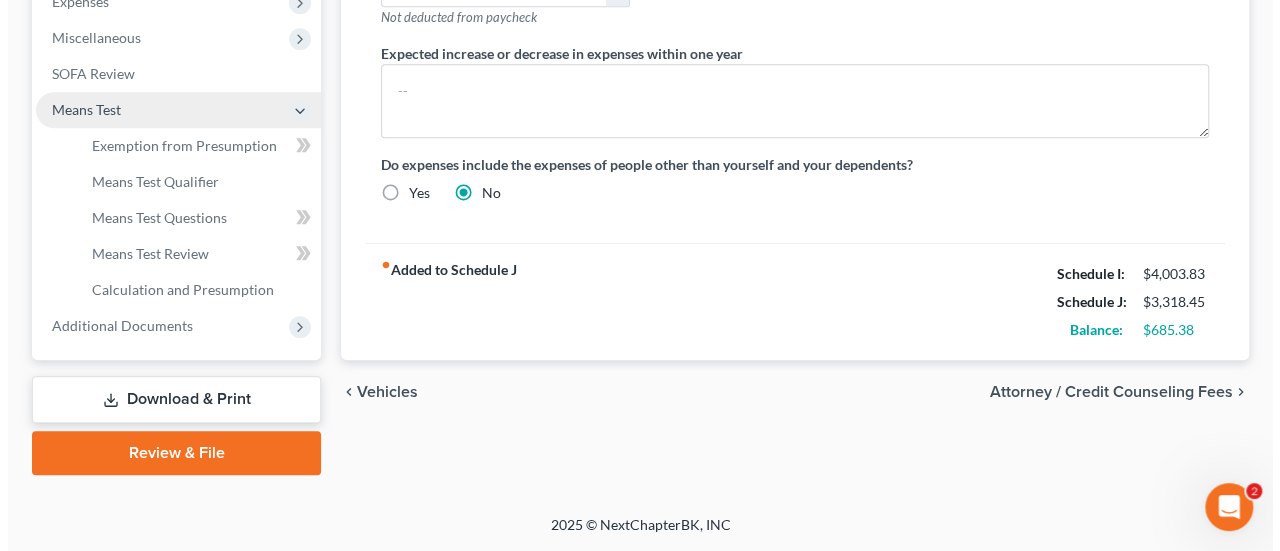 scroll, scrollTop: 689, scrollLeft: 0, axis: vertical 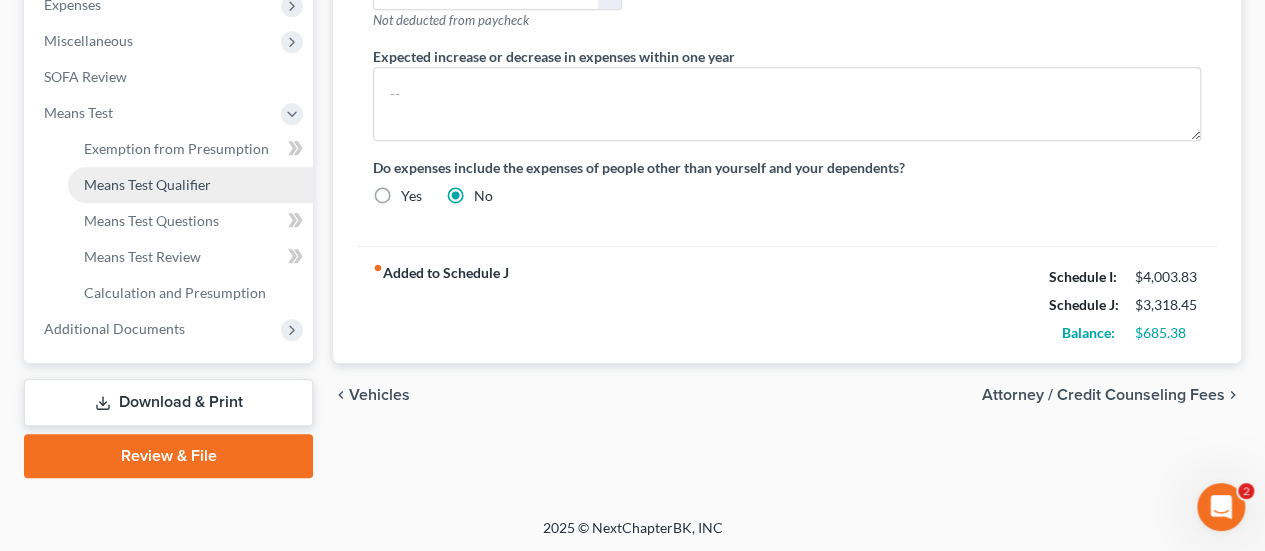 click on "Means Test Qualifier" at bounding box center (147, 184) 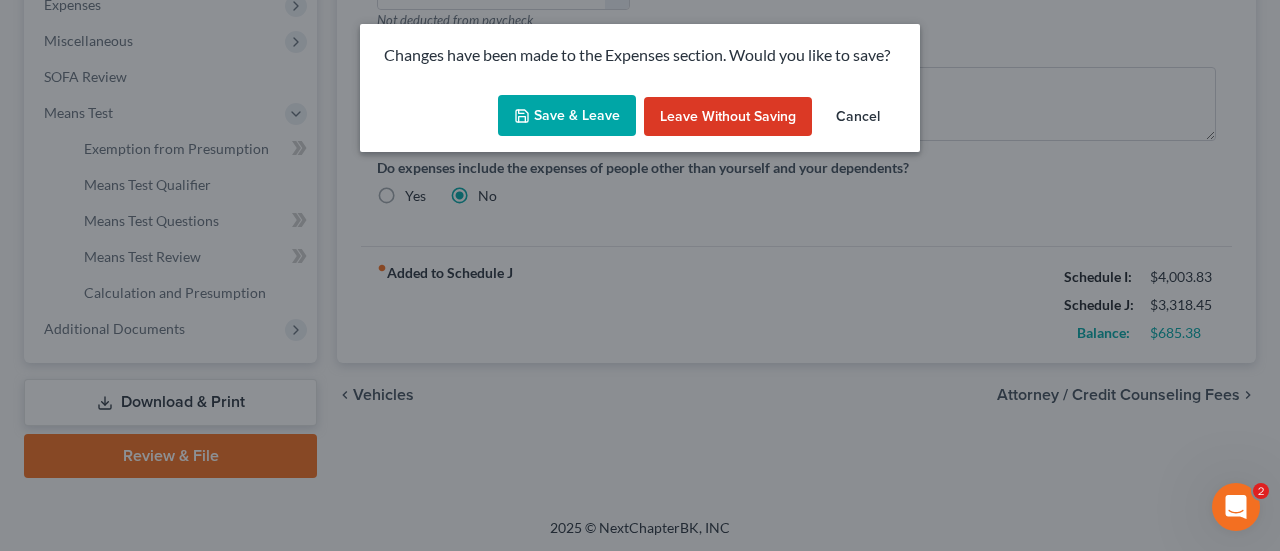 click on "Save & Leave" at bounding box center [567, 116] 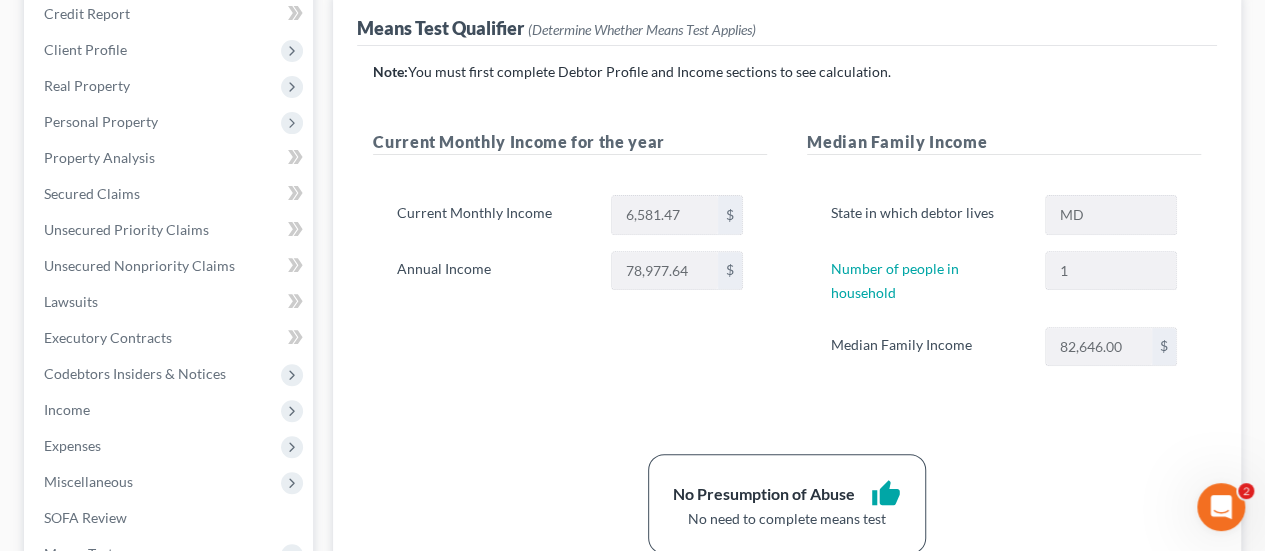 scroll, scrollTop: 300, scrollLeft: 0, axis: vertical 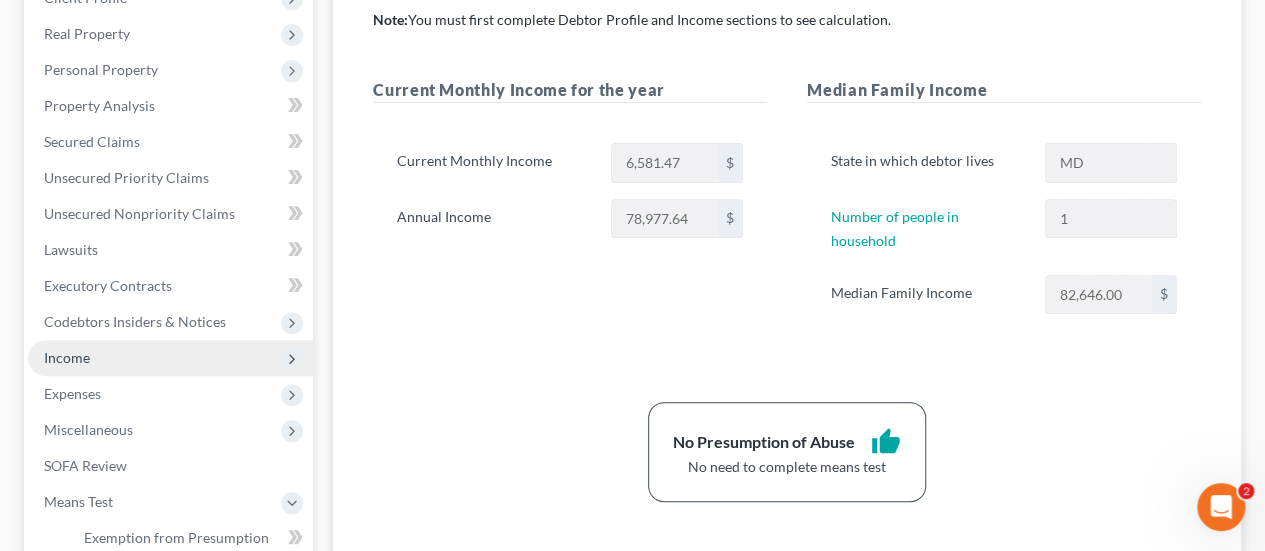 click on "Income" at bounding box center (67, 357) 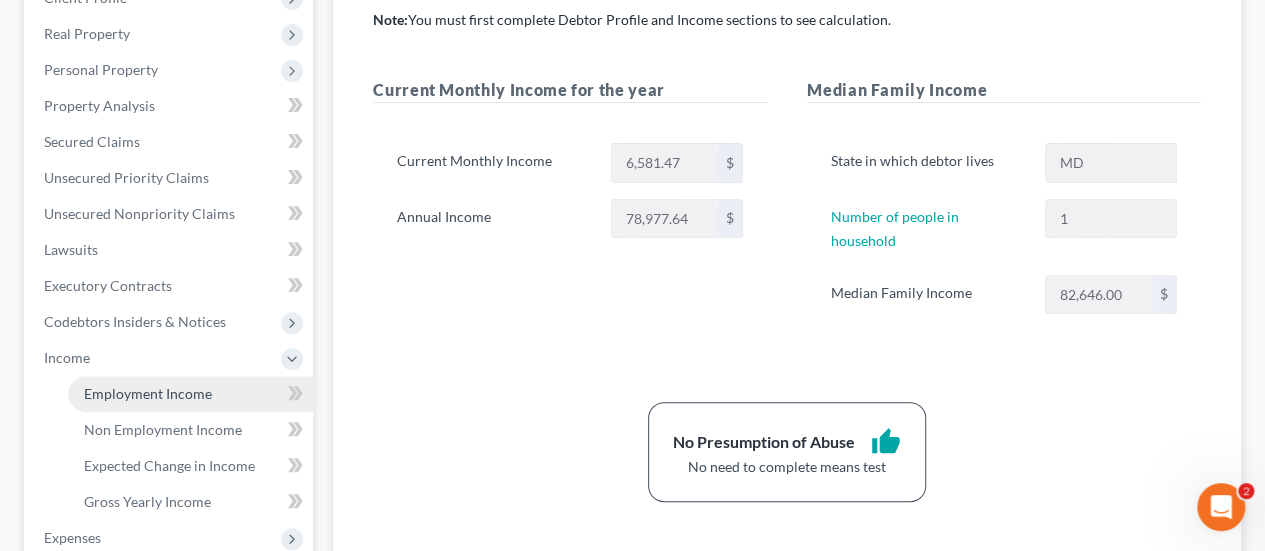 click on "Employment Income" at bounding box center [148, 393] 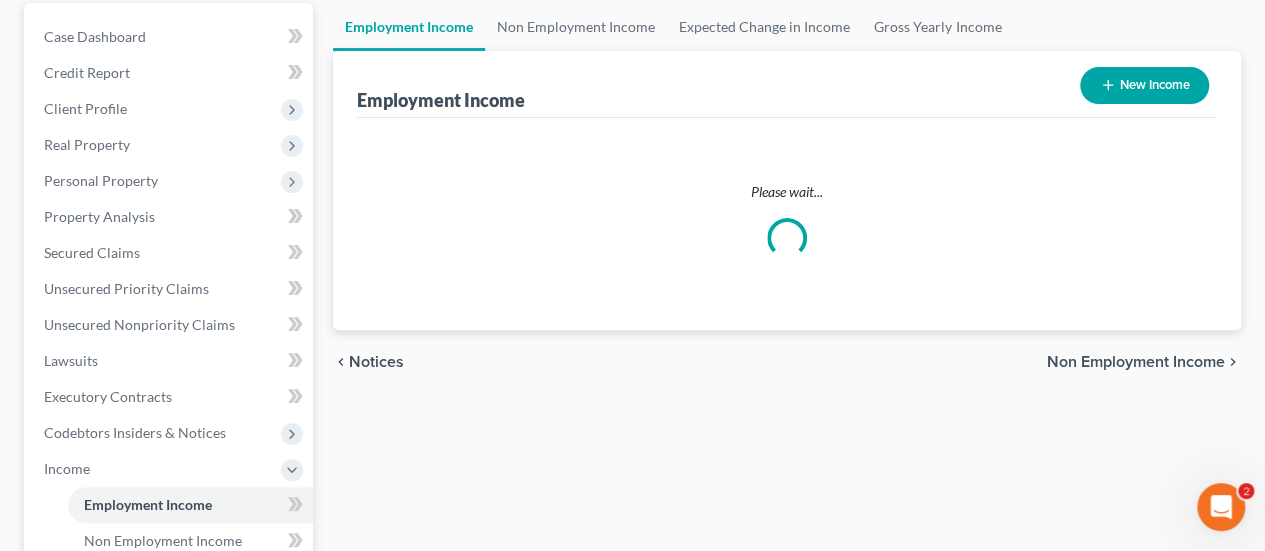 scroll, scrollTop: 0, scrollLeft: 0, axis: both 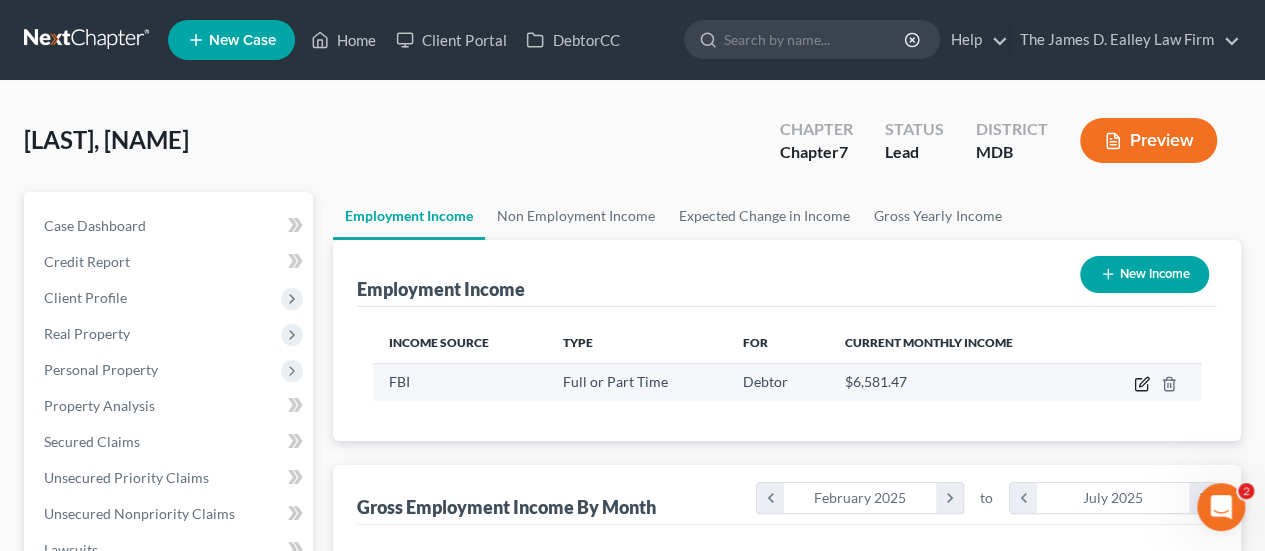click 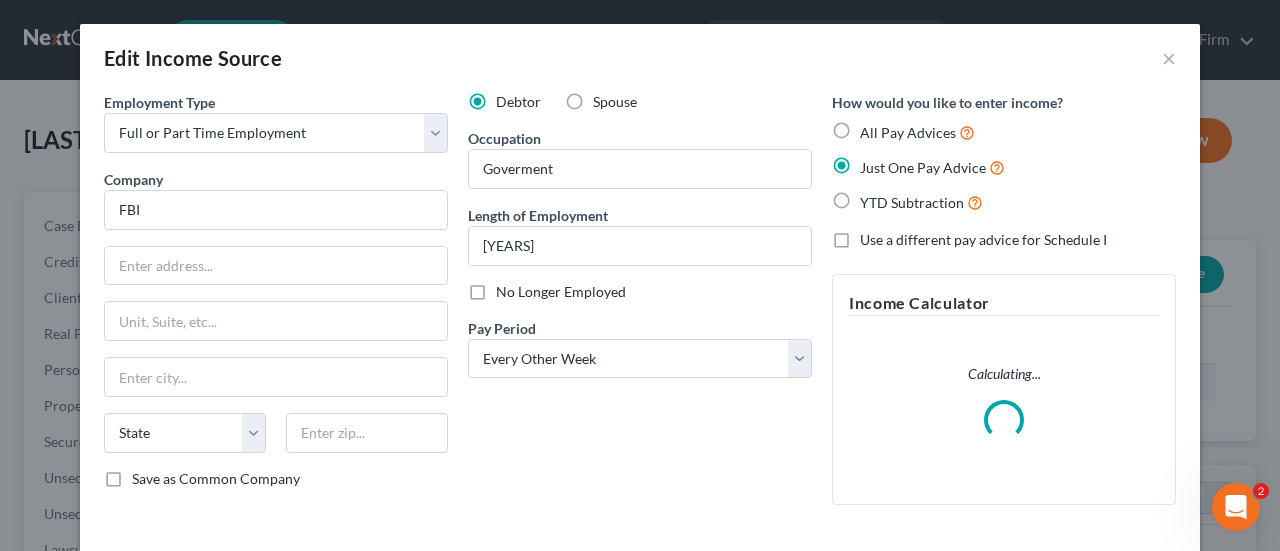 scroll, scrollTop: 999644, scrollLeft: 999487, axis: both 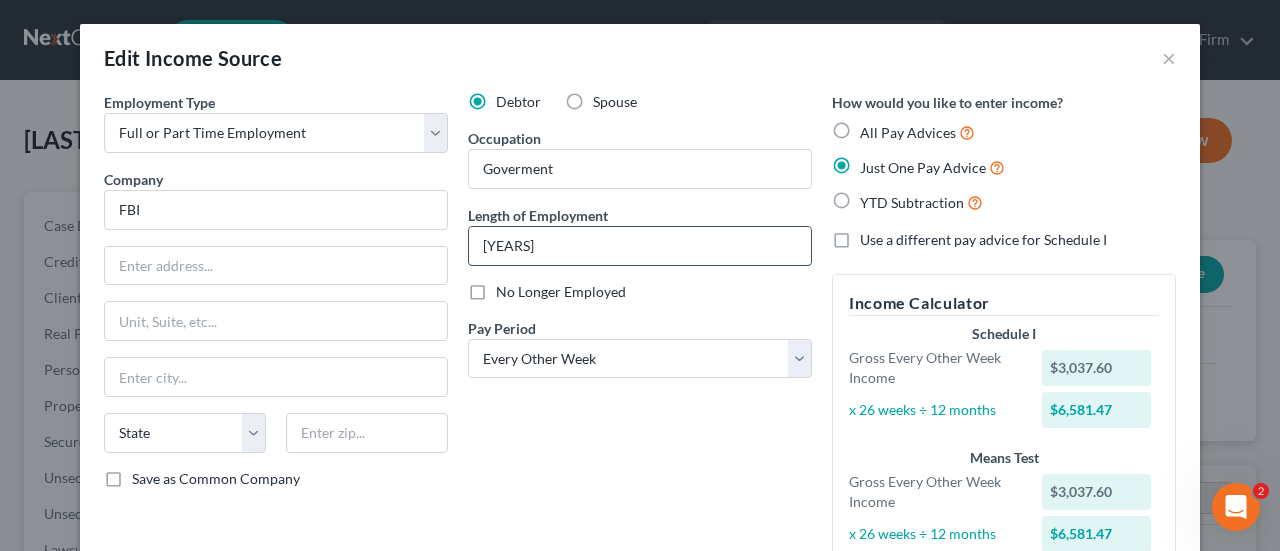 click on "[YEARS]" at bounding box center [640, 246] 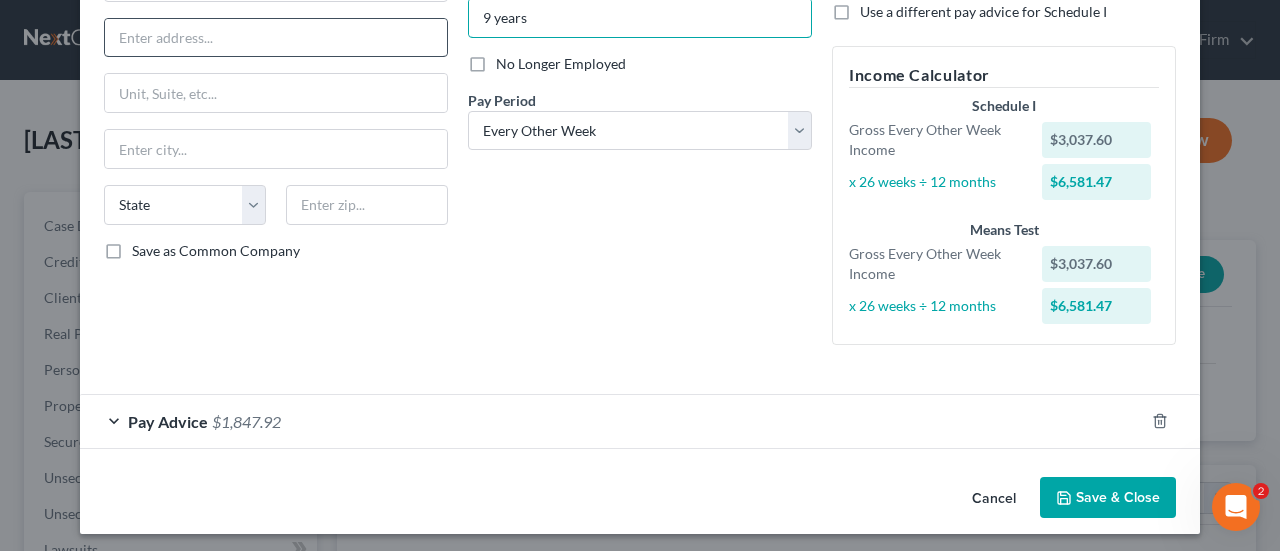 scroll, scrollTop: 233, scrollLeft: 0, axis: vertical 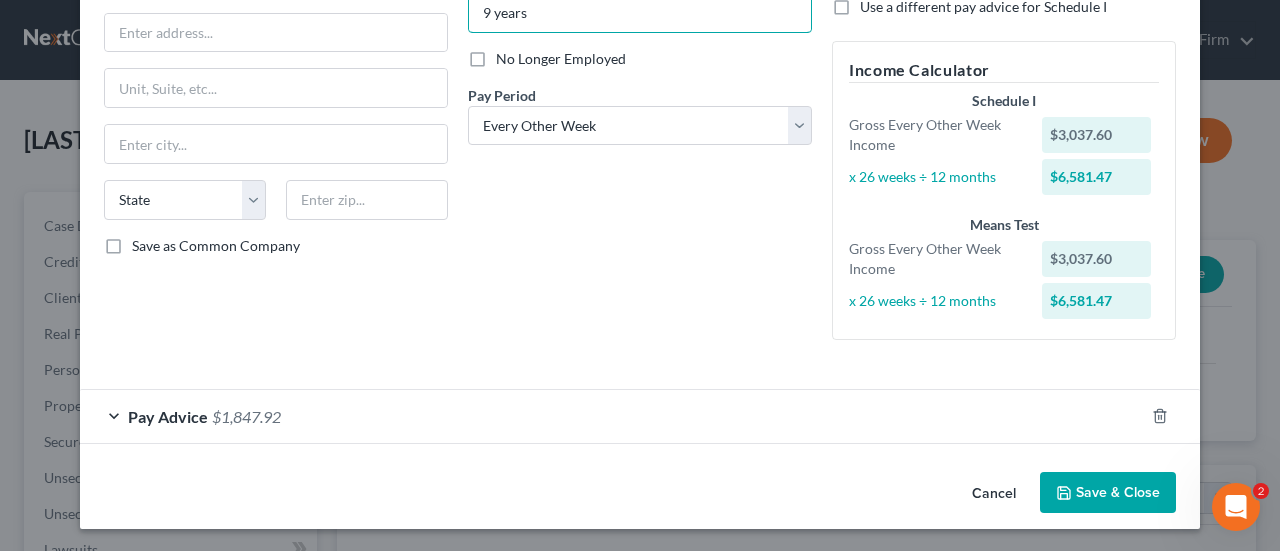 type on "9 years" 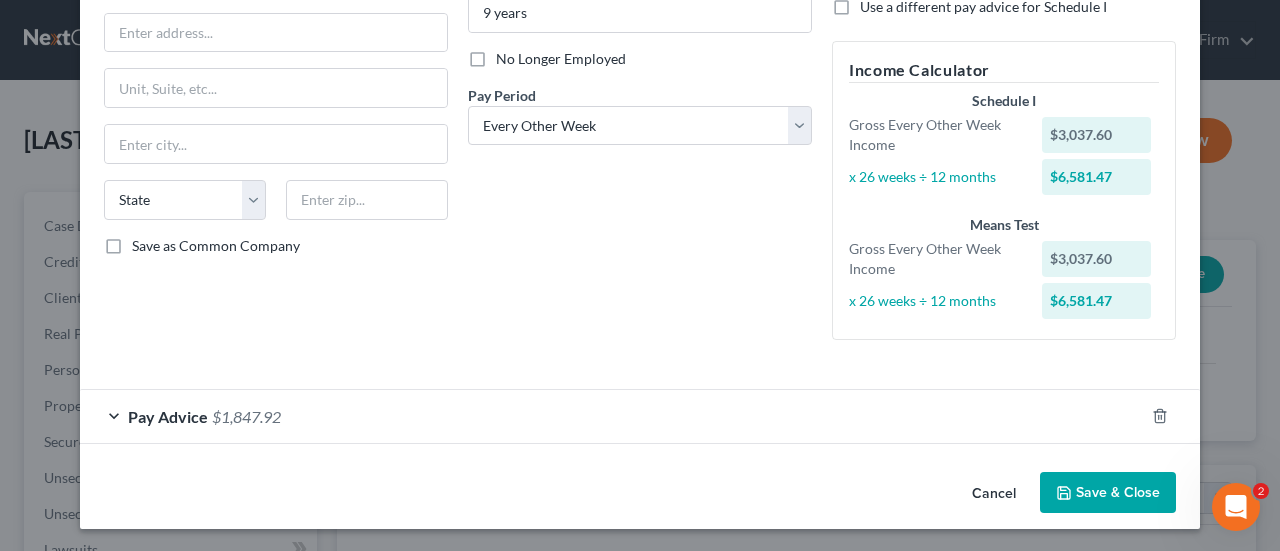 click on "$1,847.92" at bounding box center (246, 416) 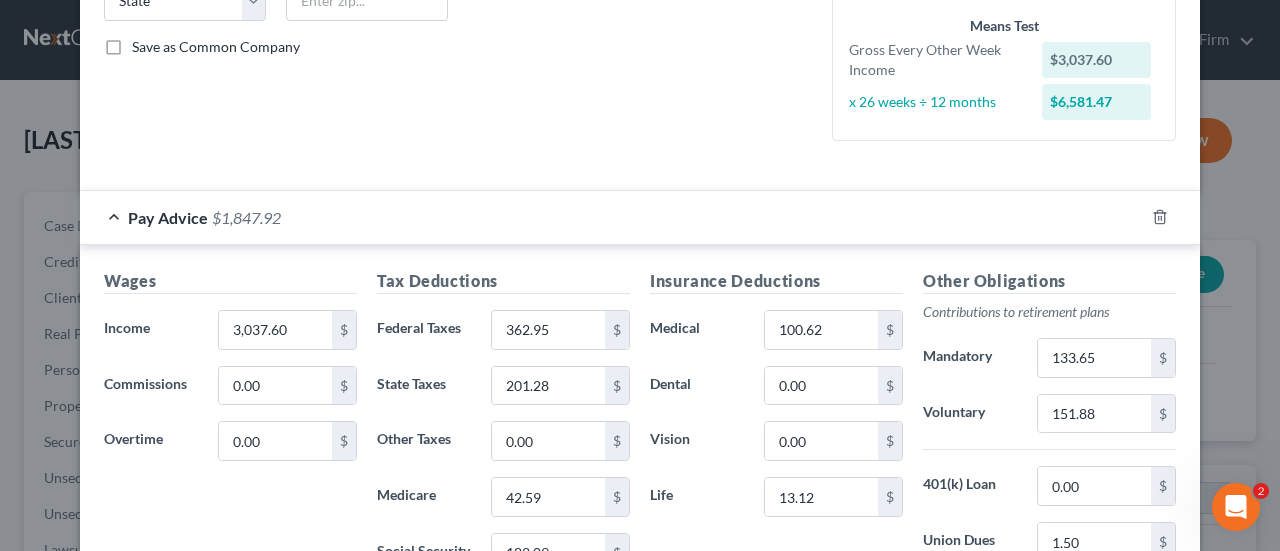 scroll, scrollTop: 533, scrollLeft: 0, axis: vertical 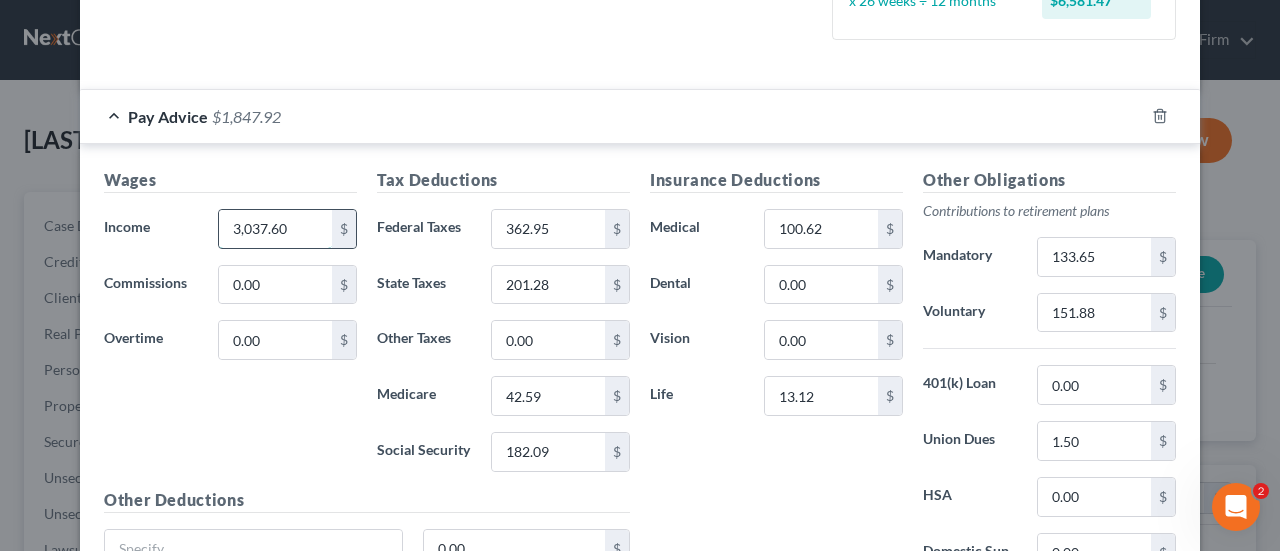 click on "3,037.60" at bounding box center (275, 229) 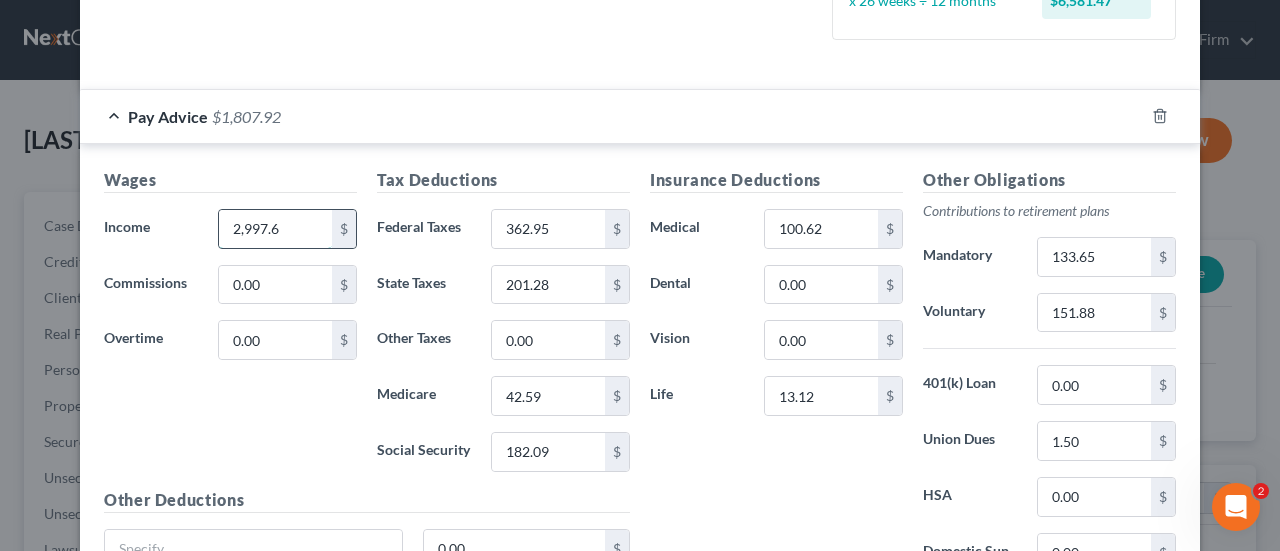 type on "2,997.6" 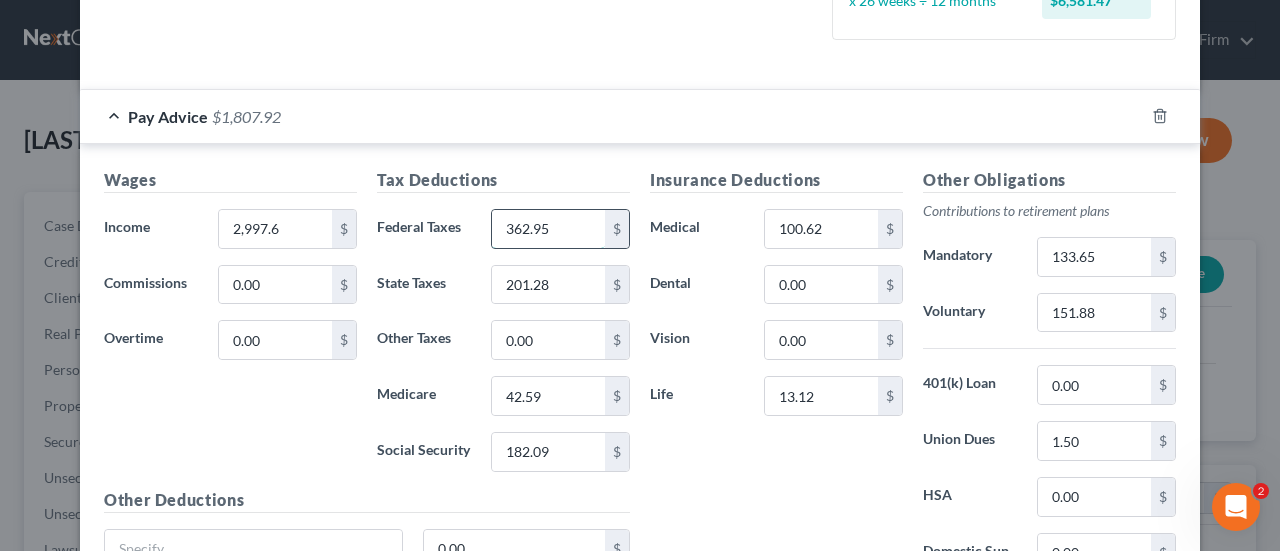 click on "362.95" at bounding box center [548, 229] 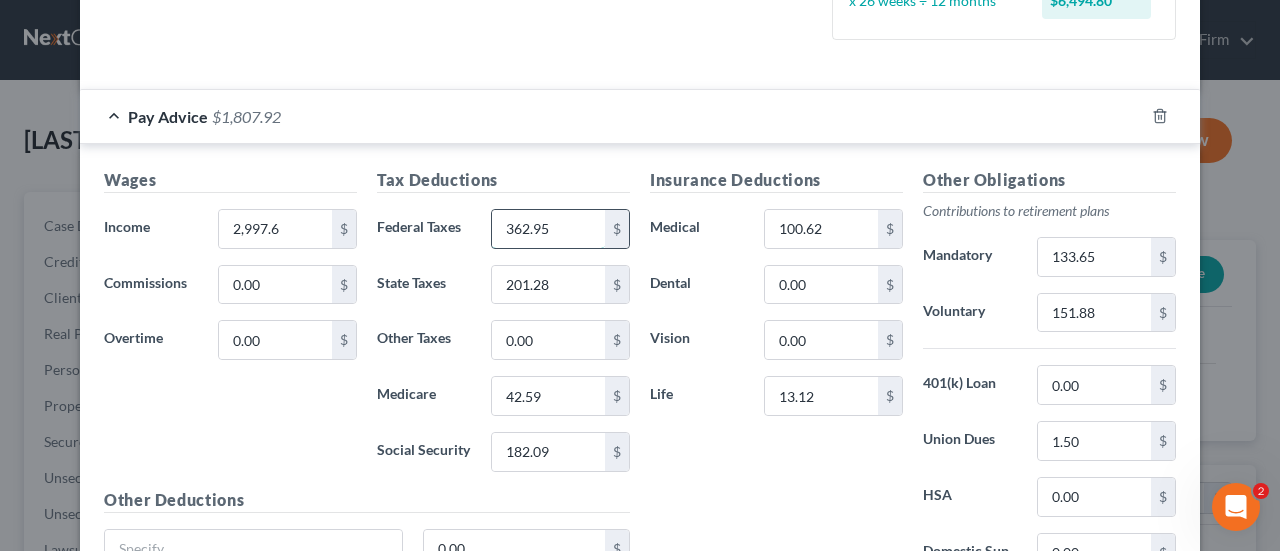 click on "362.95" at bounding box center [548, 229] 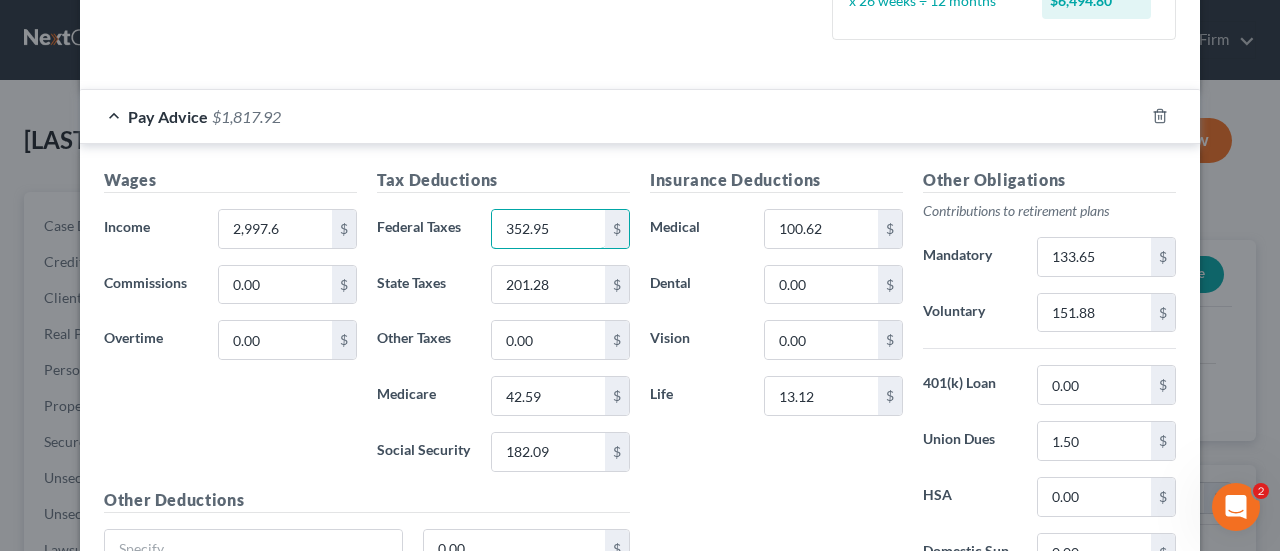 type on "352.95" 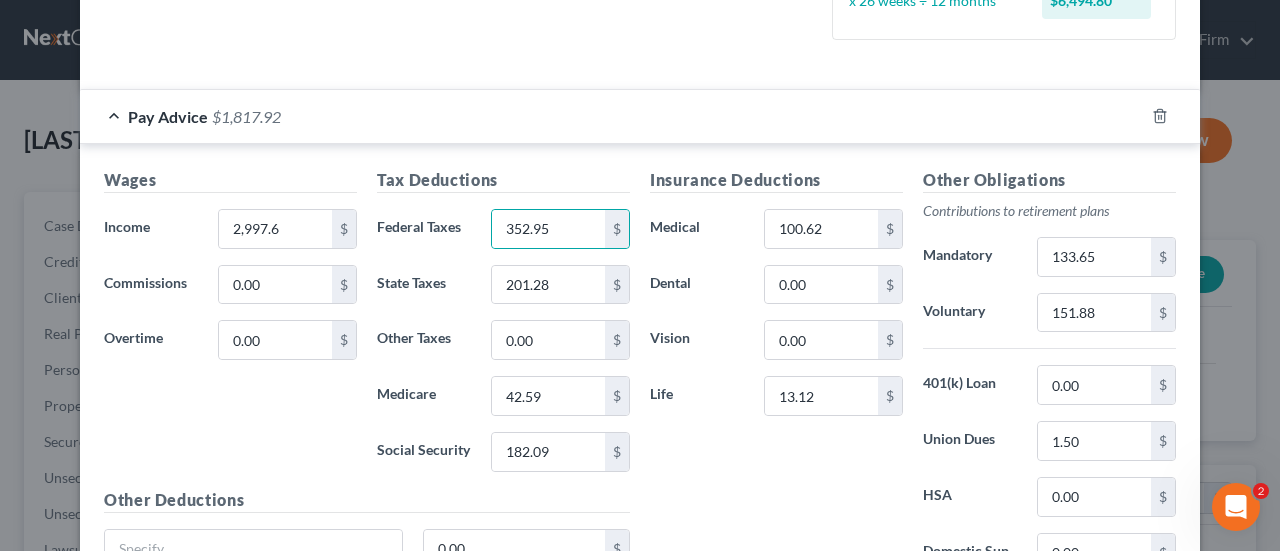 click on "Insurance Deductions Medical 100.62 $ Dental 0.00 $ Vision 0.00 $ Life 13.12 $" at bounding box center (776, 378) 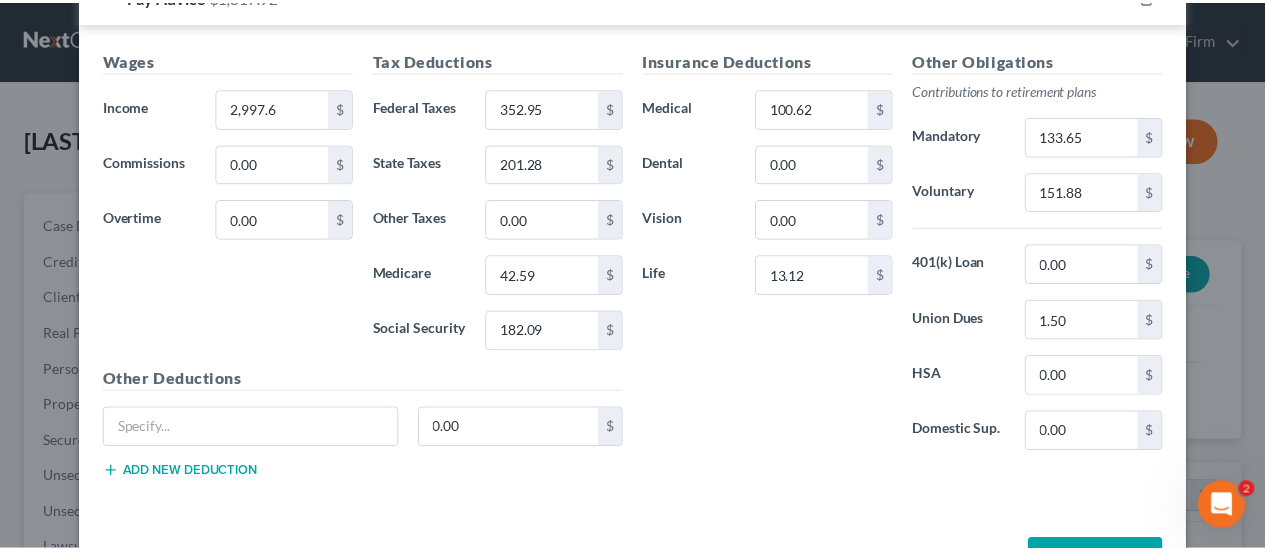 scroll, scrollTop: 717, scrollLeft: 0, axis: vertical 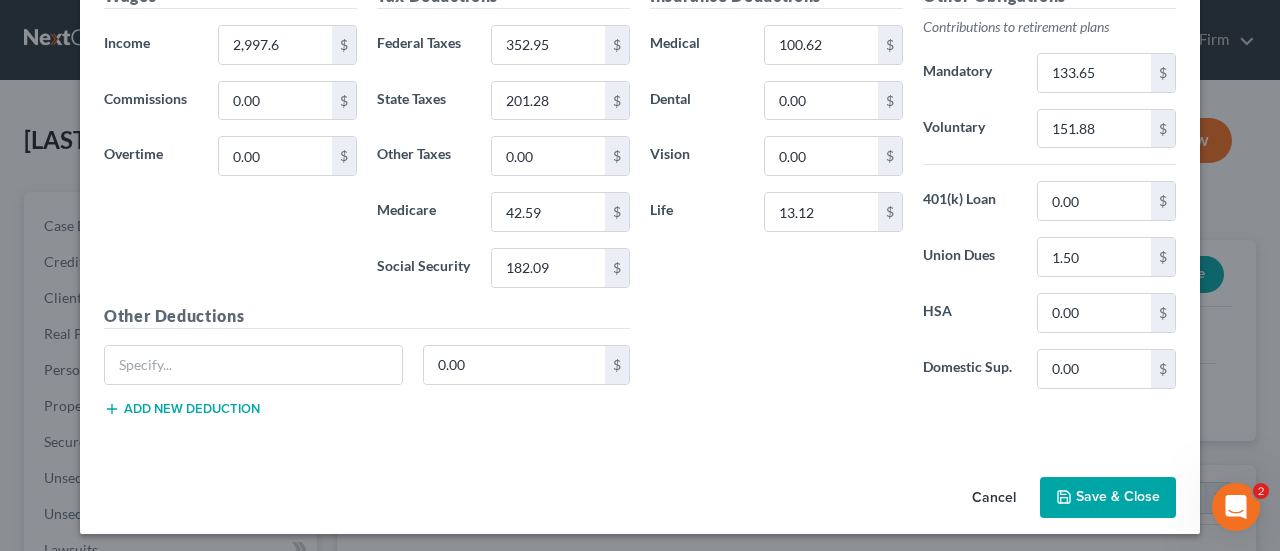 click on "Save & Close" at bounding box center [1108, 498] 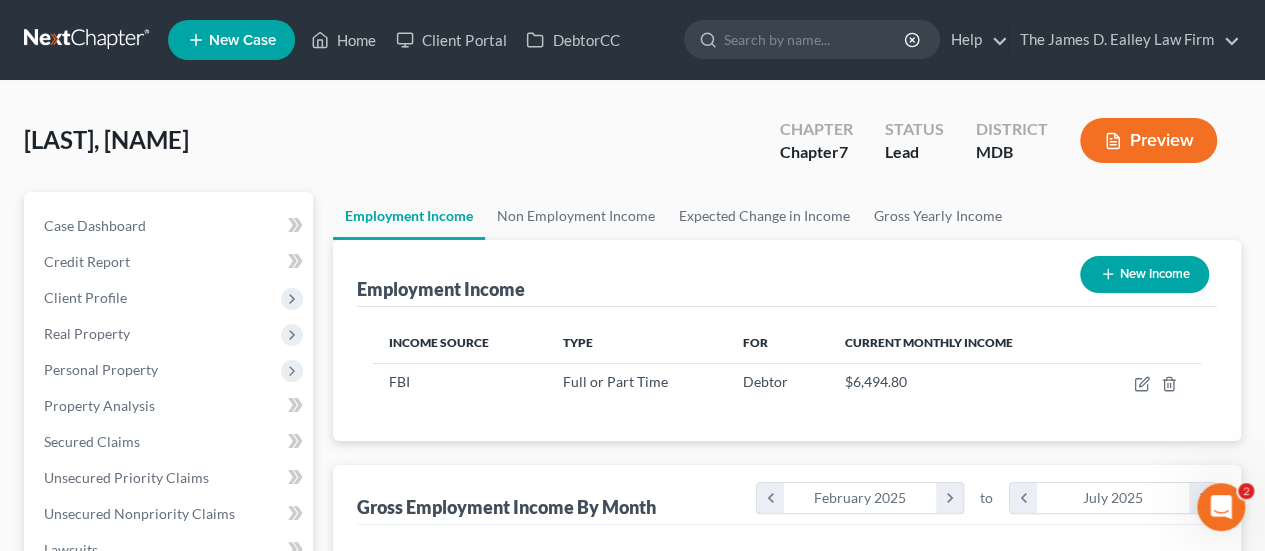 scroll, scrollTop: 356, scrollLeft: 506, axis: both 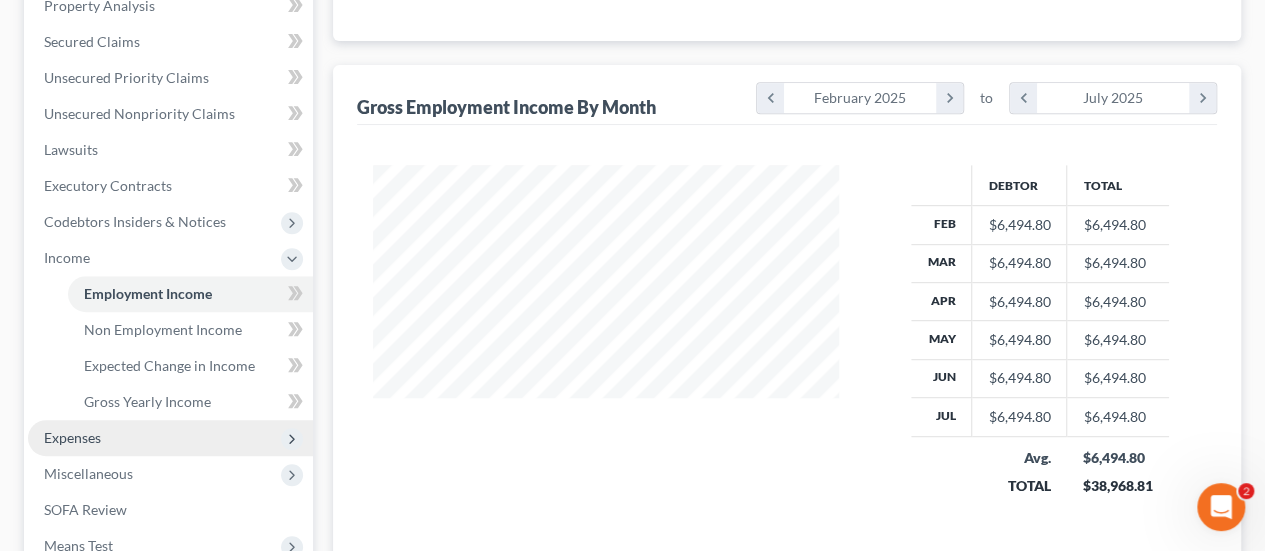 click on "Expenses" at bounding box center [72, 437] 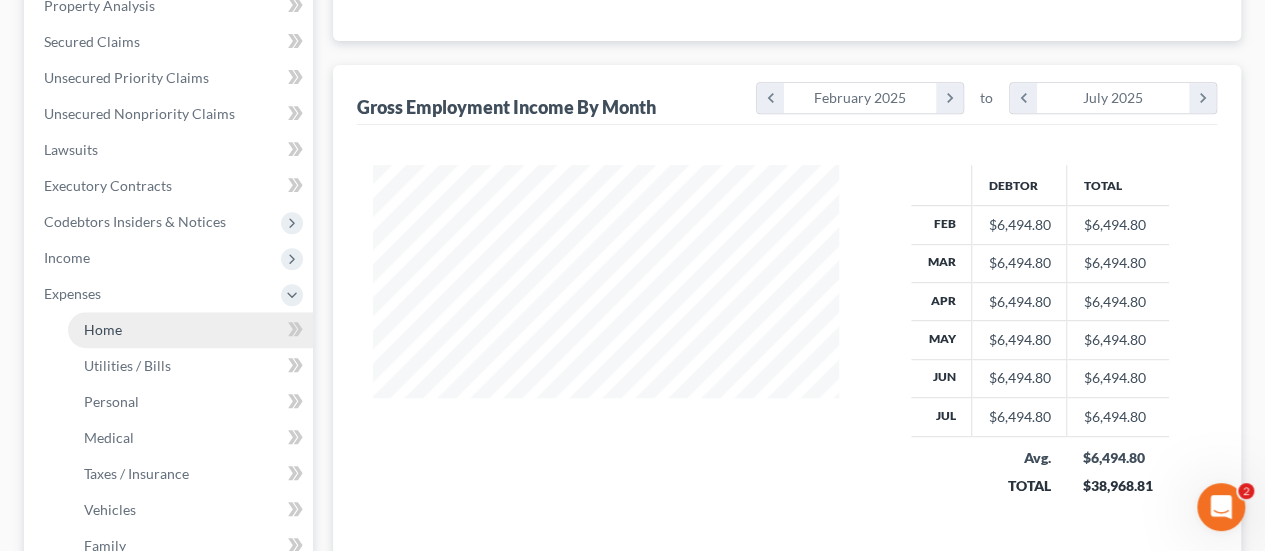 click on "Home" at bounding box center (190, 330) 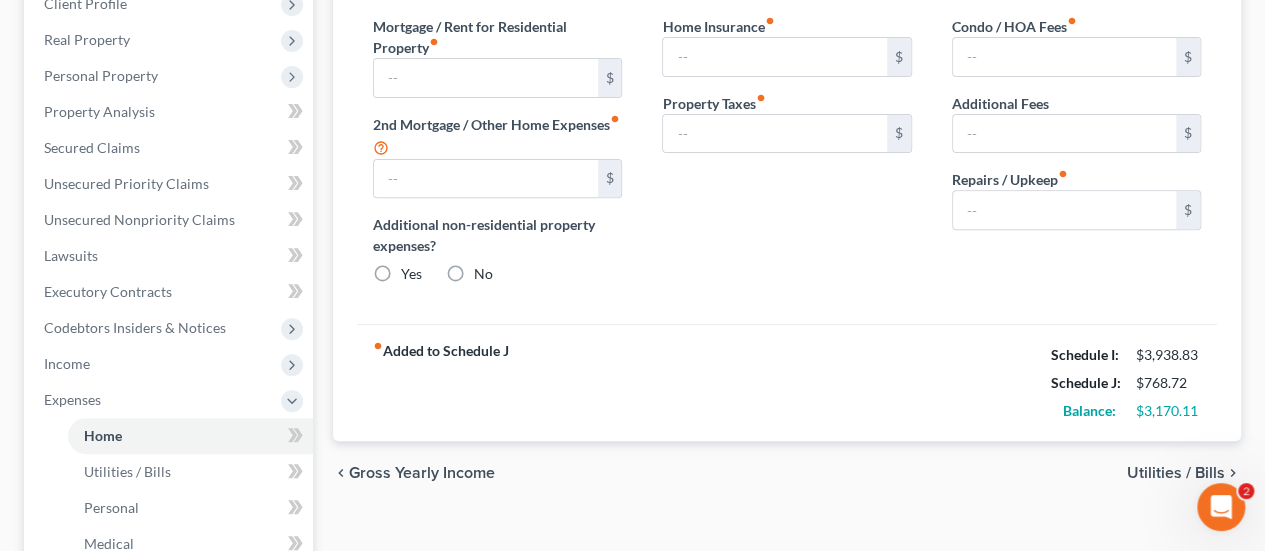 scroll, scrollTop: 300, scrollLeft: 0, axis: vertical 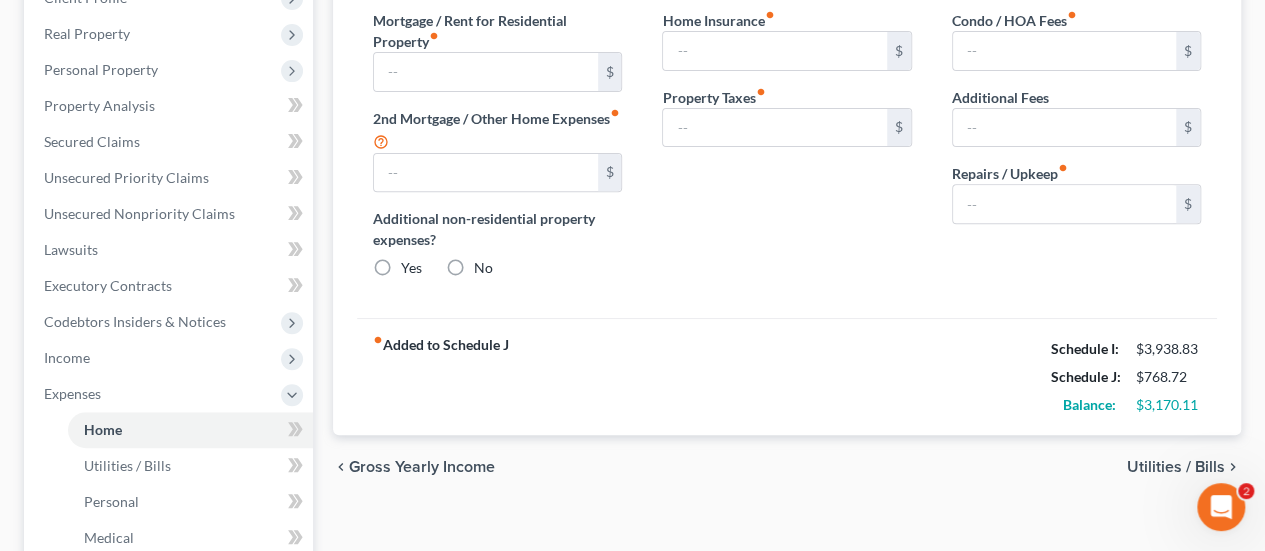 type on "0.00" 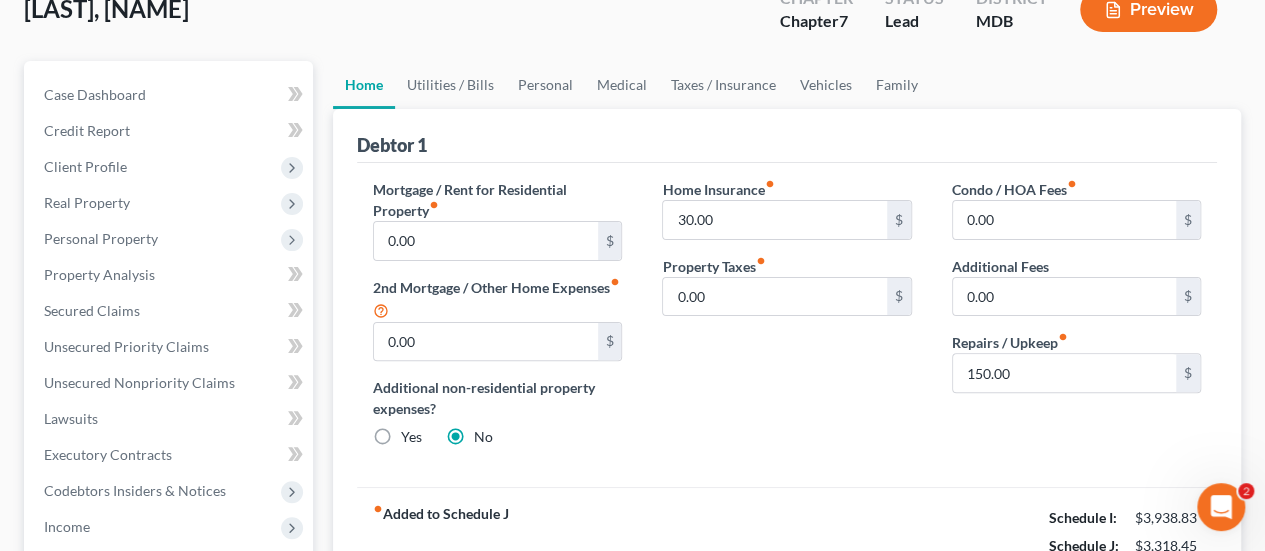 scroll, scrollTop: 100, scrollLeft: 0, axis: vertical 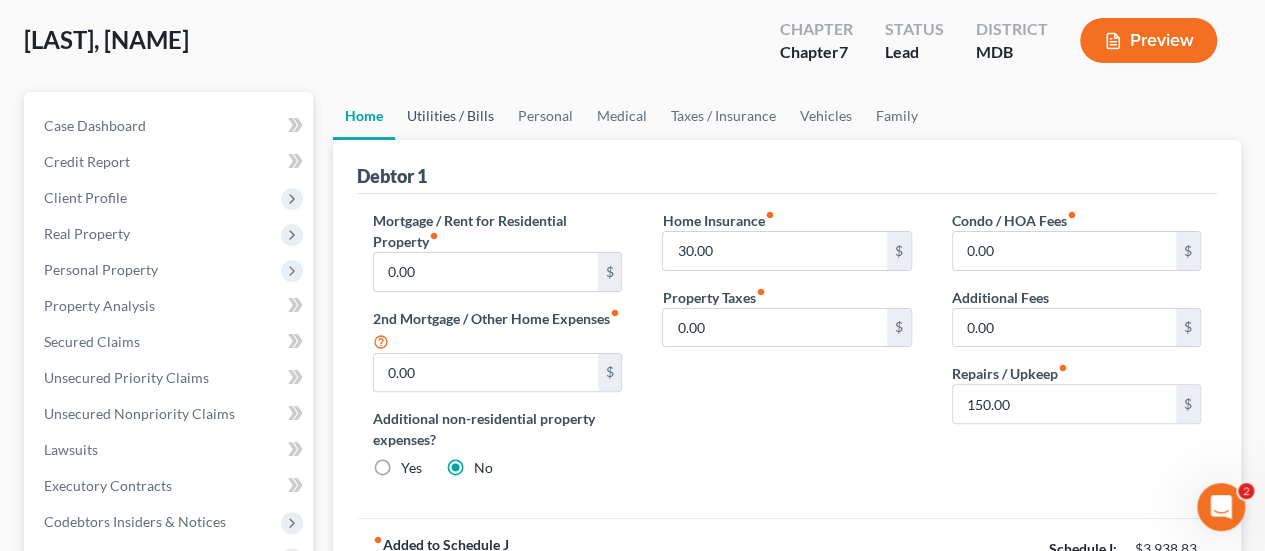 click on "Utilities / Bills" at bounding box center (450, 116) 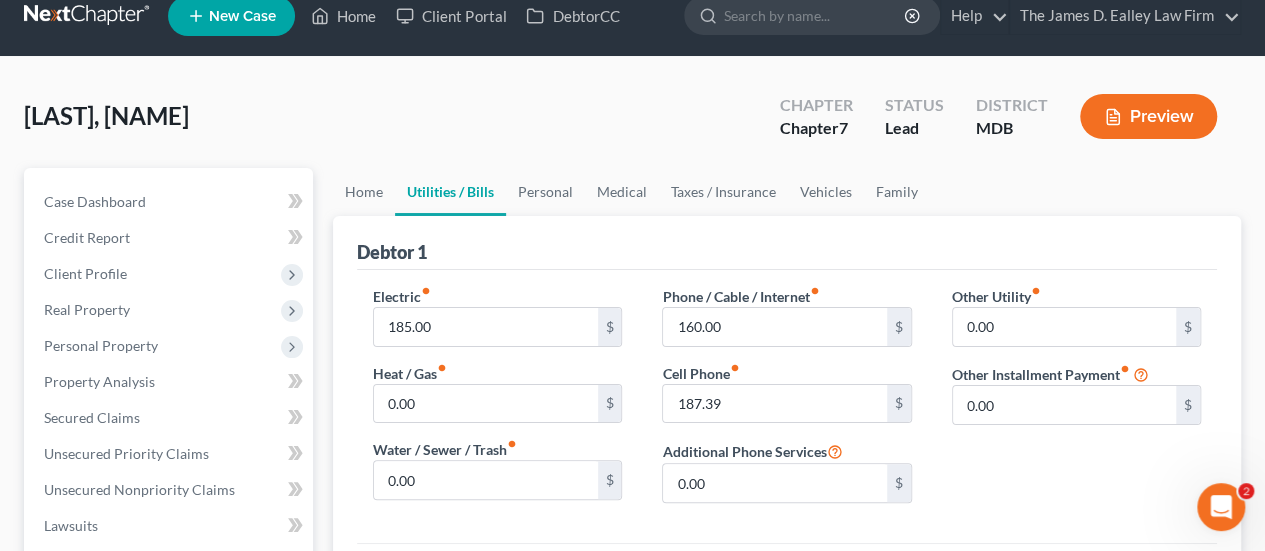 scroll, scrollTop: 0, scrollLeft: 0, axis: both 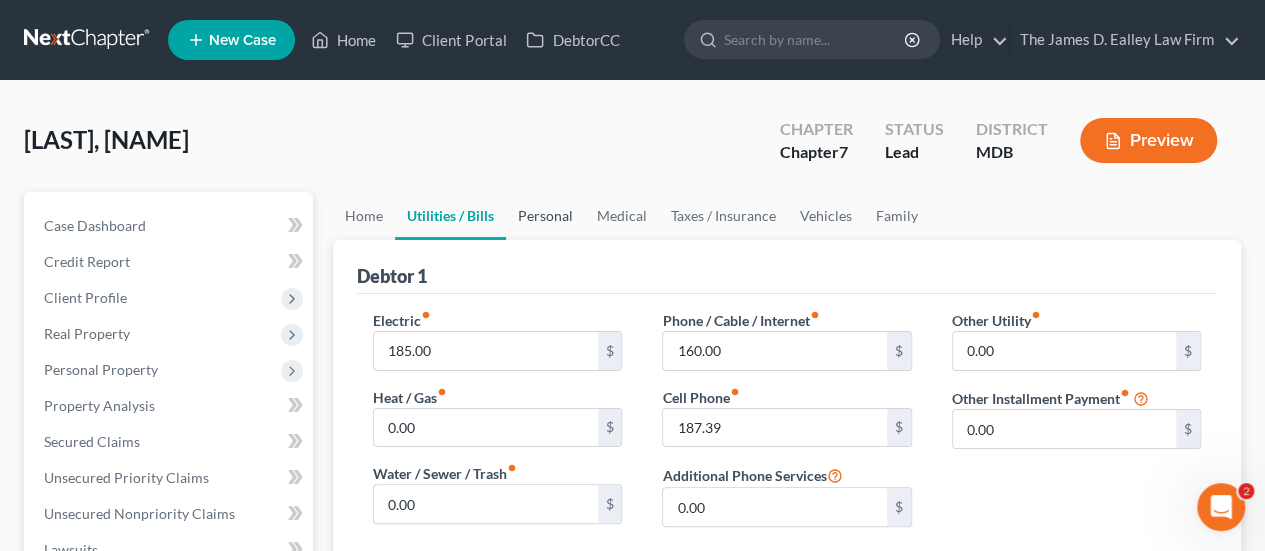 click on "Personal" at bounding box center (545, 216) 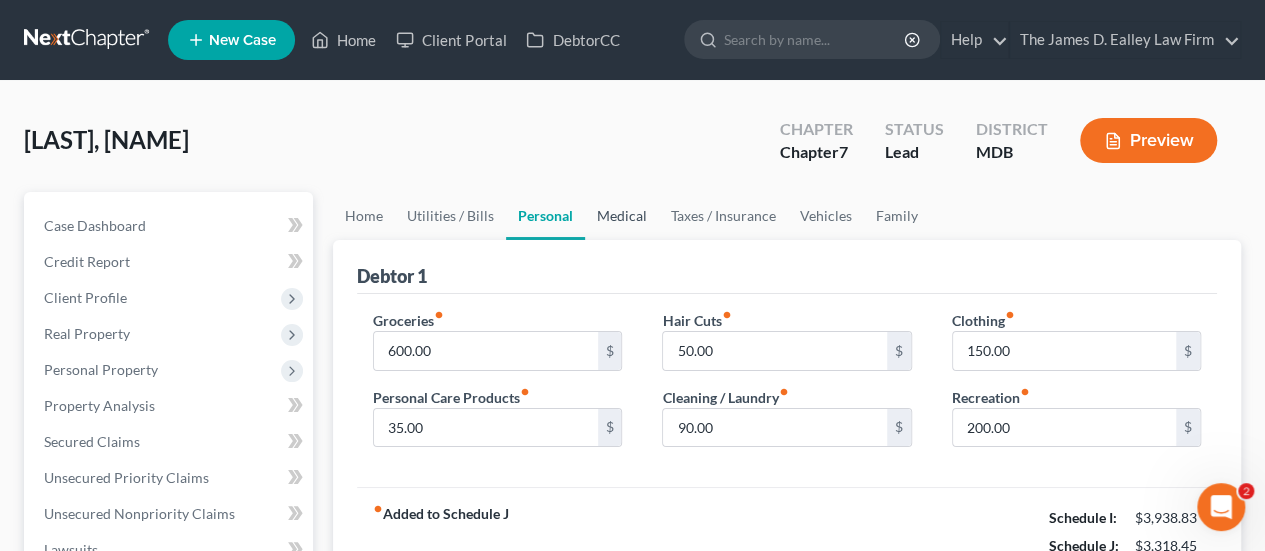 click on "Medical" at bounding box center (622, 216) 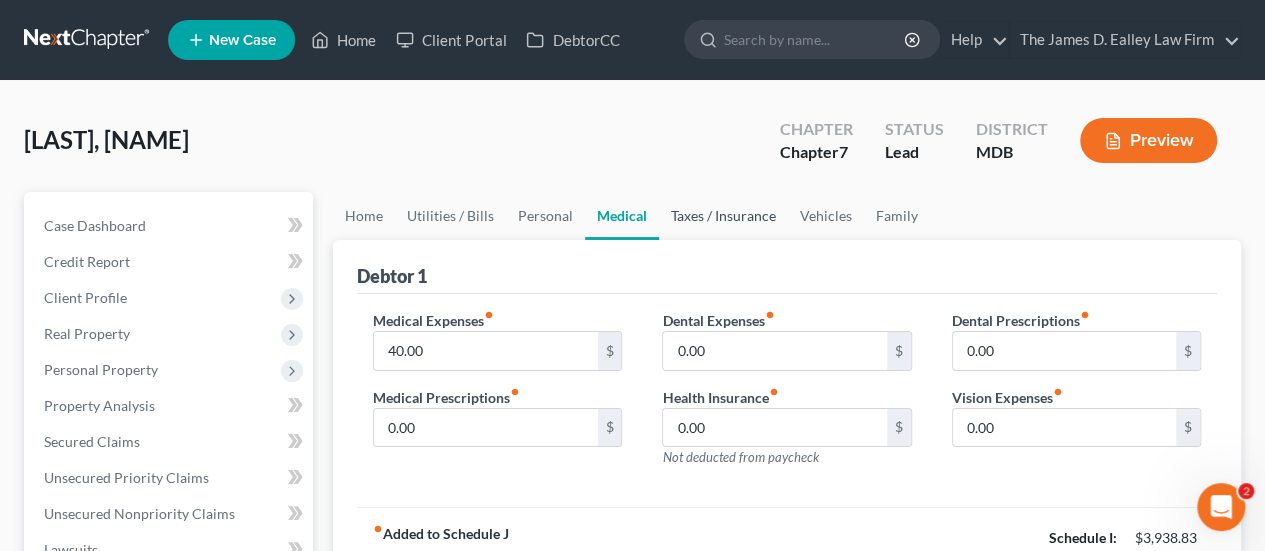 click on "Taxes / Insurance" at bounding box center (723, 216) 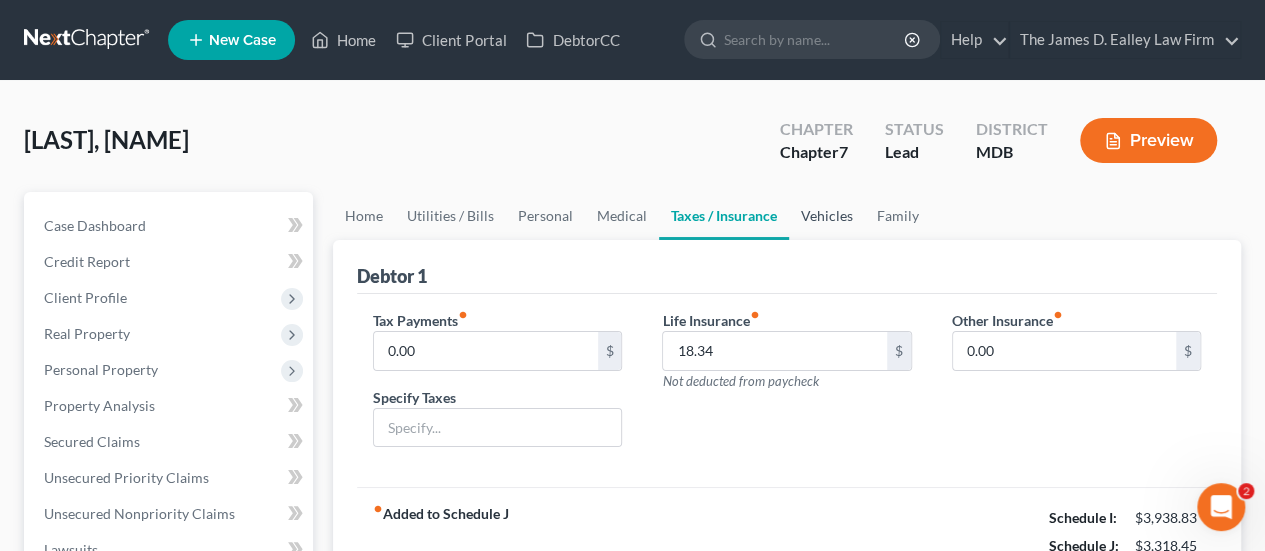 click on "Vehicles" at bounding box center (827, 216) 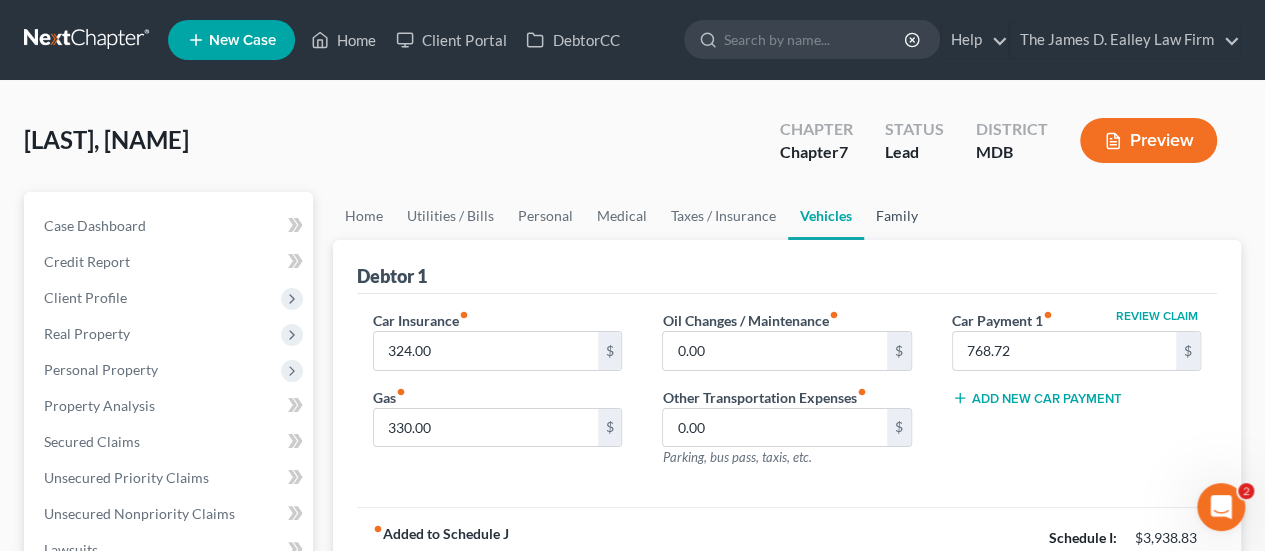 click on "Family" at bounding box center [897, 216] 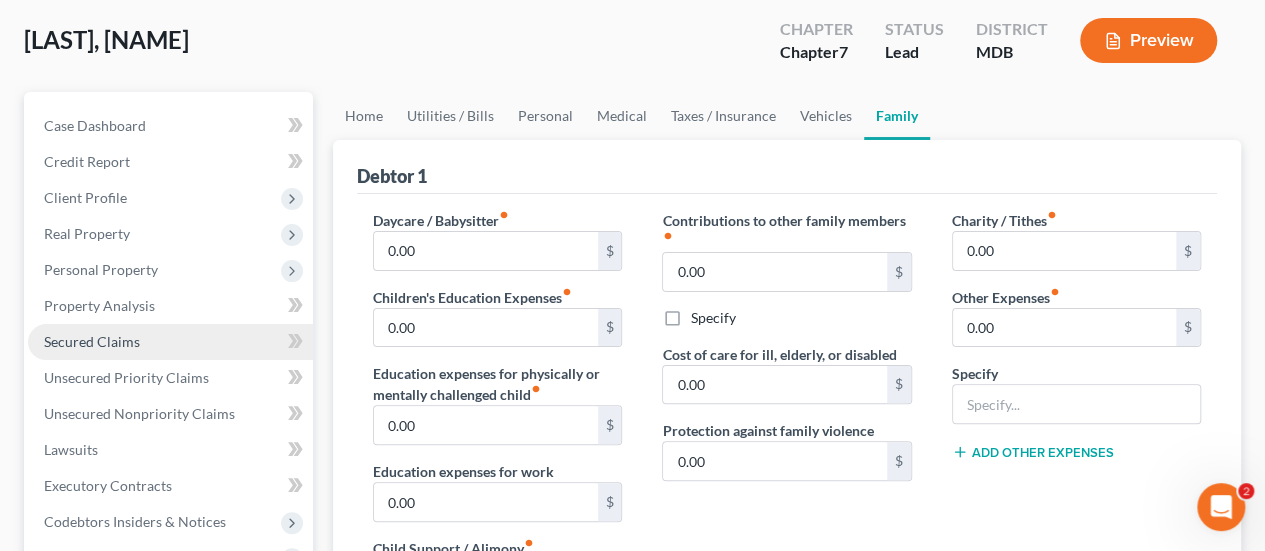 scroll, scrollTop: 400, scrollLeft: 0, axis: vertical 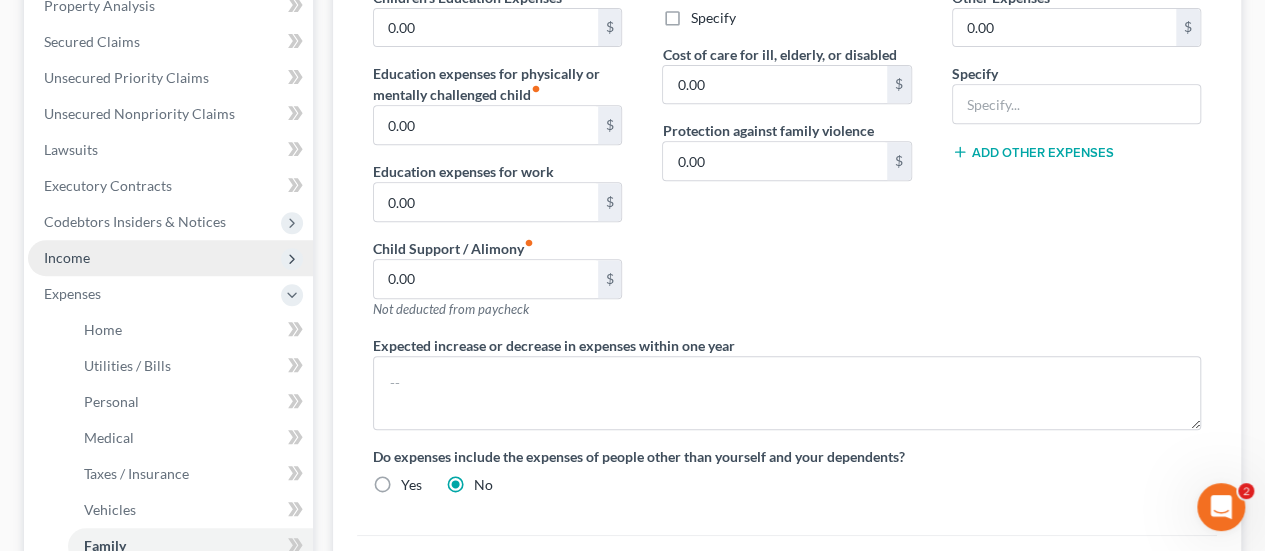 click on "Income" at bounding box center (67, 257) 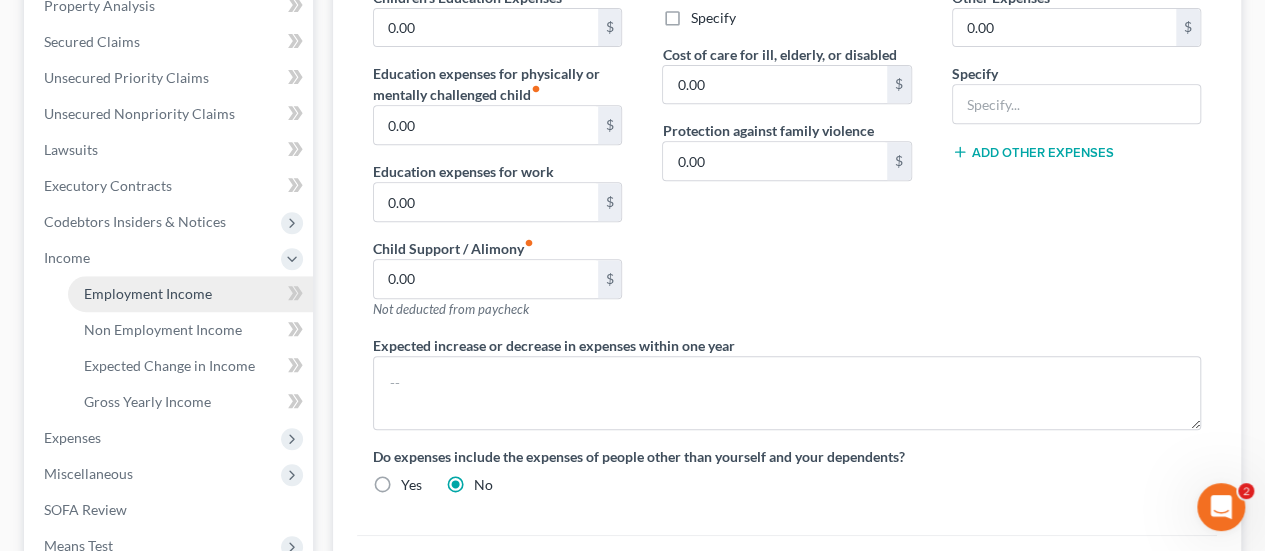 click on "Employment Income" at bounding box center [148, 293] 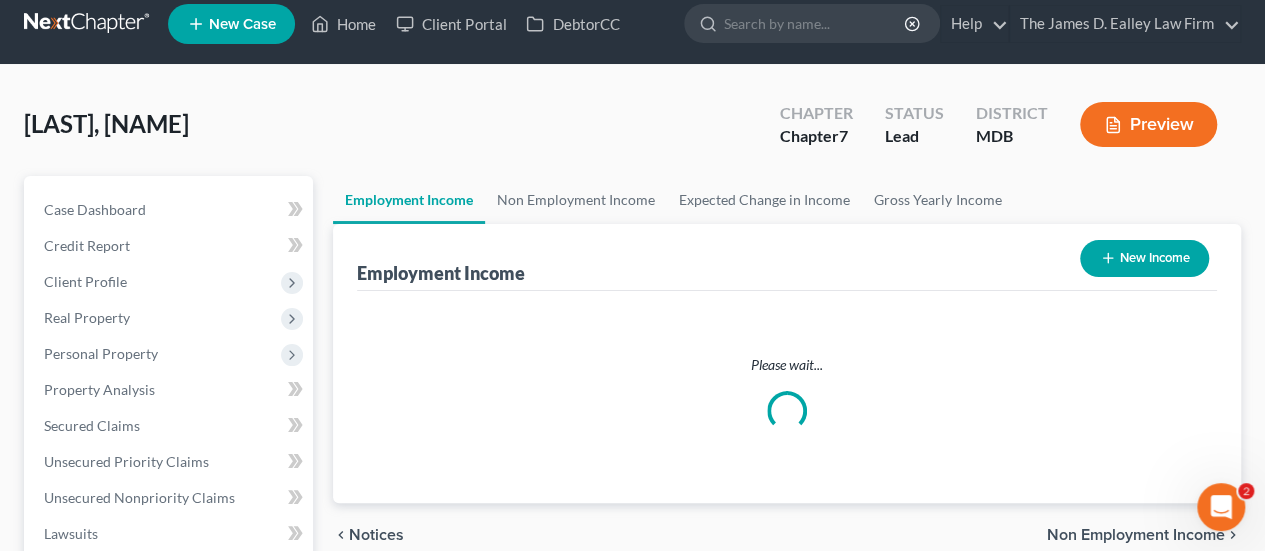 scroll, scrollTop: 0, scrollLeft: 0, axis: both 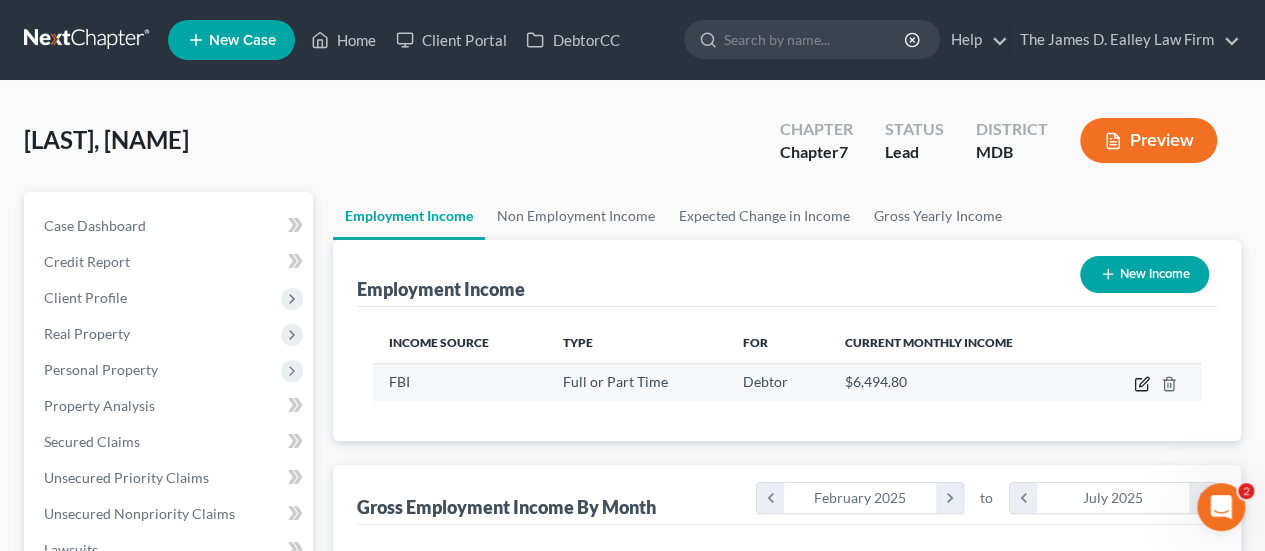 click 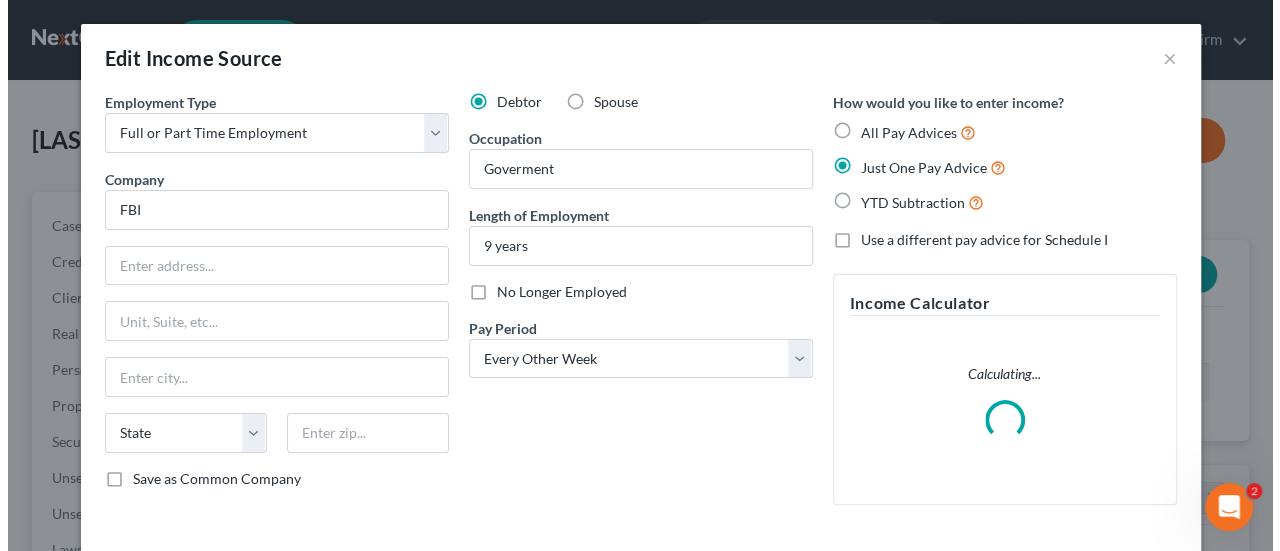 scroll, scrollTop: 999644, scrollLeft: 999487, axis: both 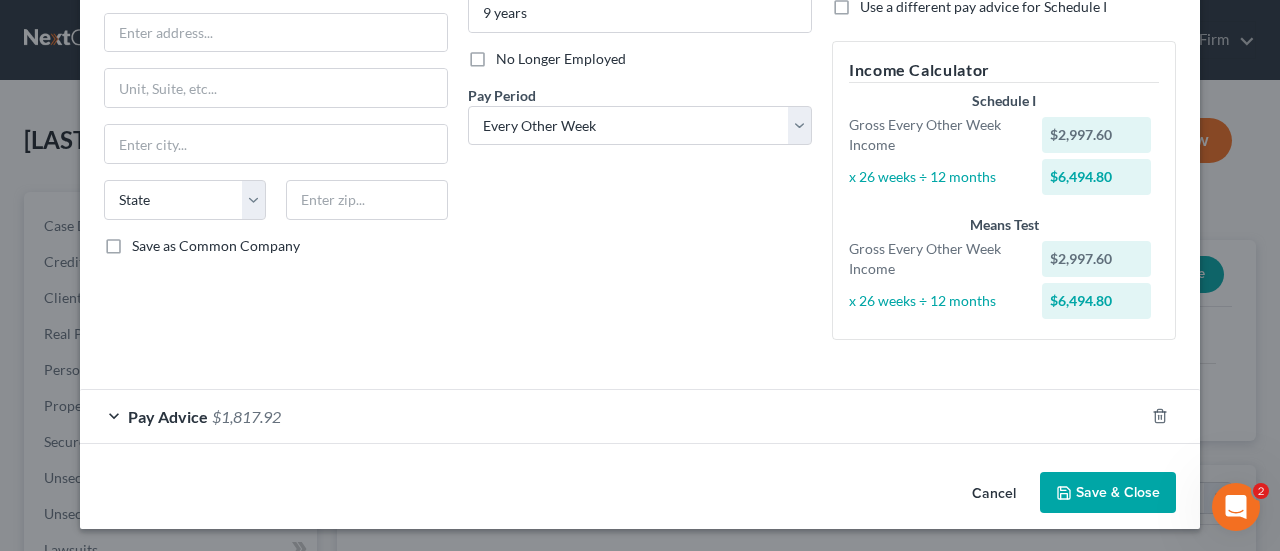 click on "Pay Advice $1,817.92" at bounding box center (612, 416) 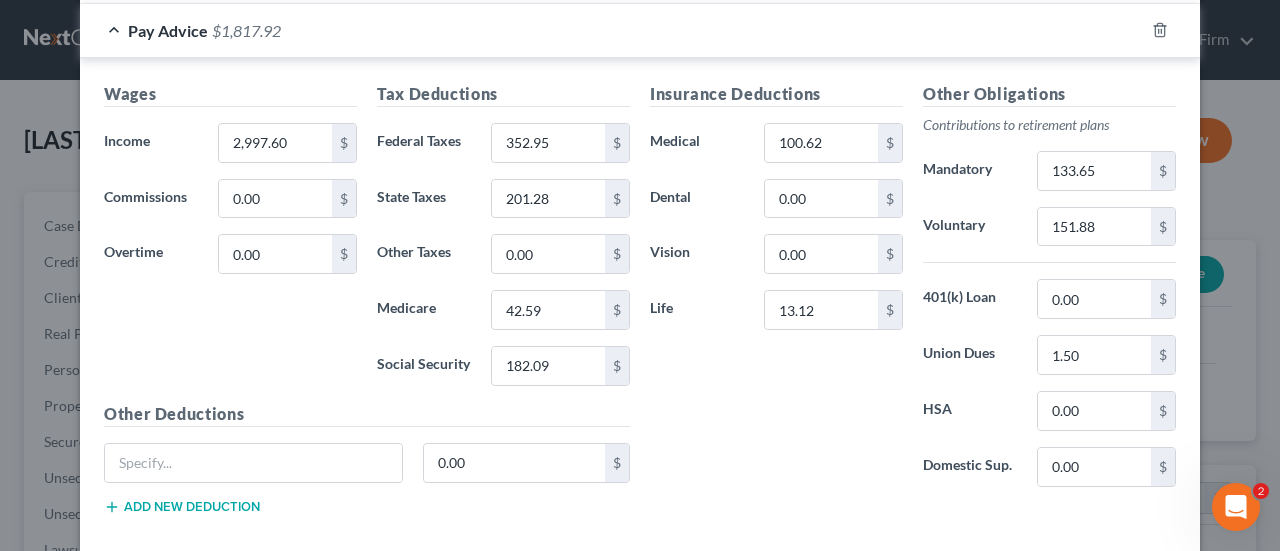 scroll, scrollTop: 633, scrollLeft: 0, axis: vertical 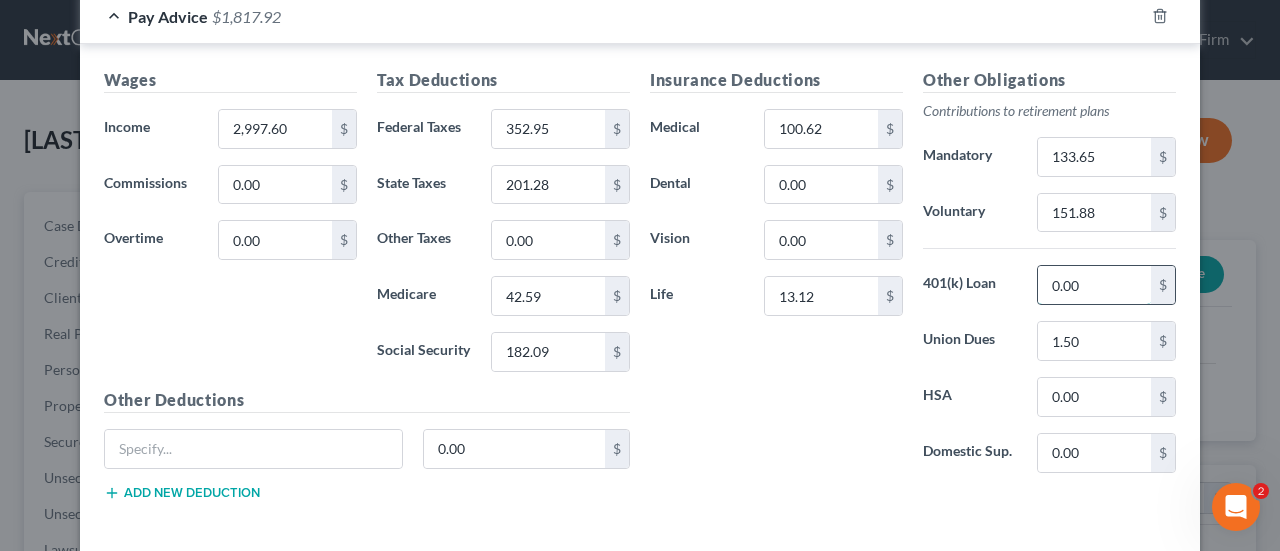 click on "0.00" at bounding box center [1094, 285] 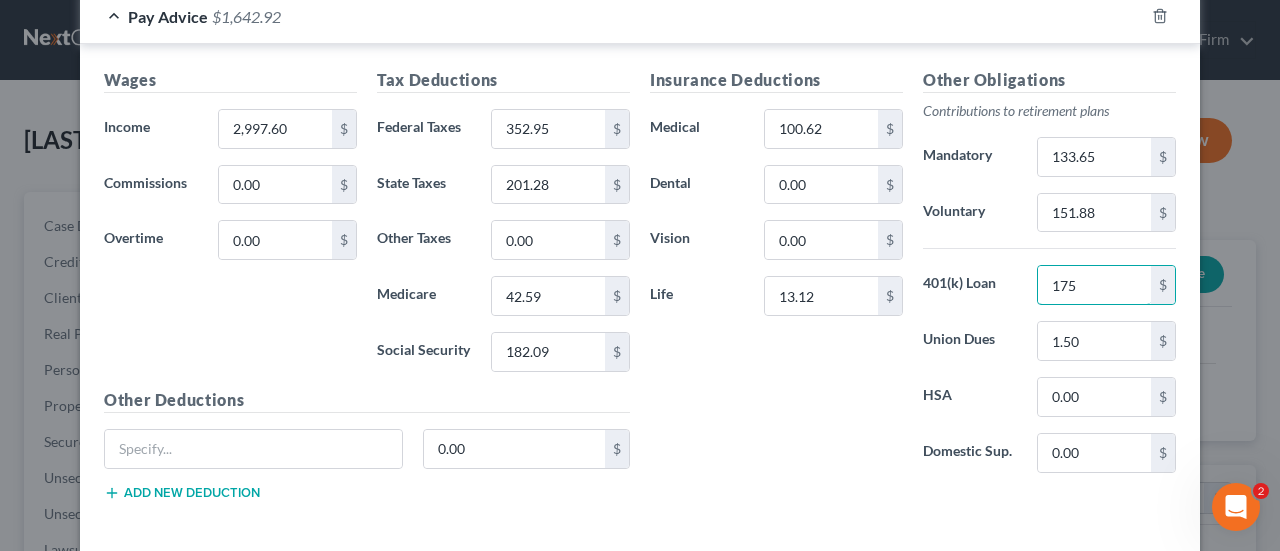 type on "175" 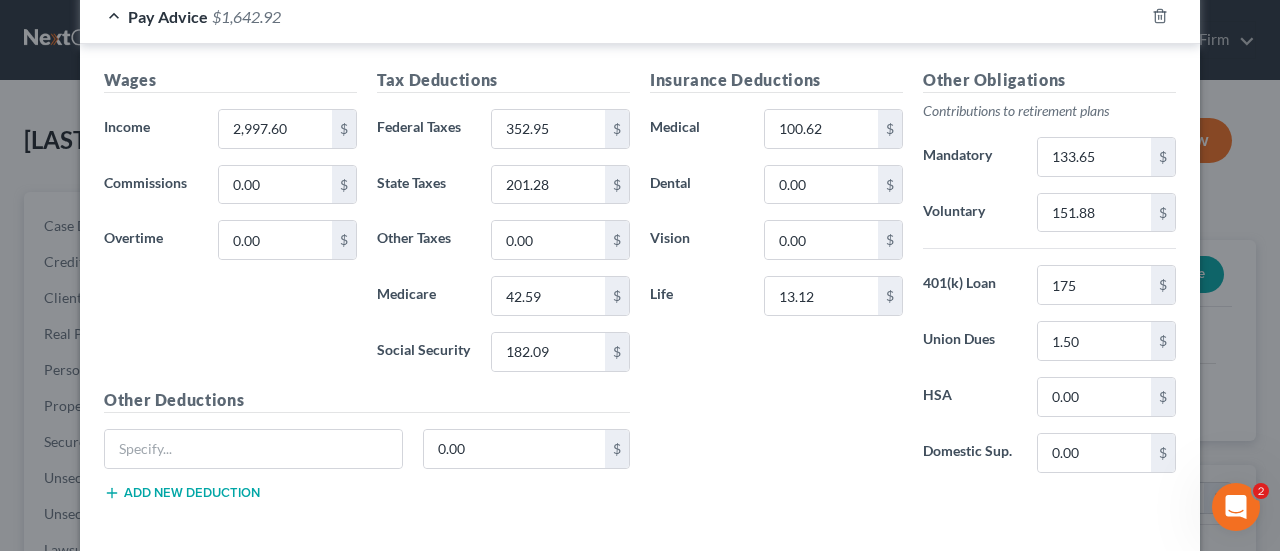 click on "Insurance Deductions Medical 100.62 $ Dental 0.00 $ Vision 0.00 $ Life 13.12 $" at bounding box center (776, 278) 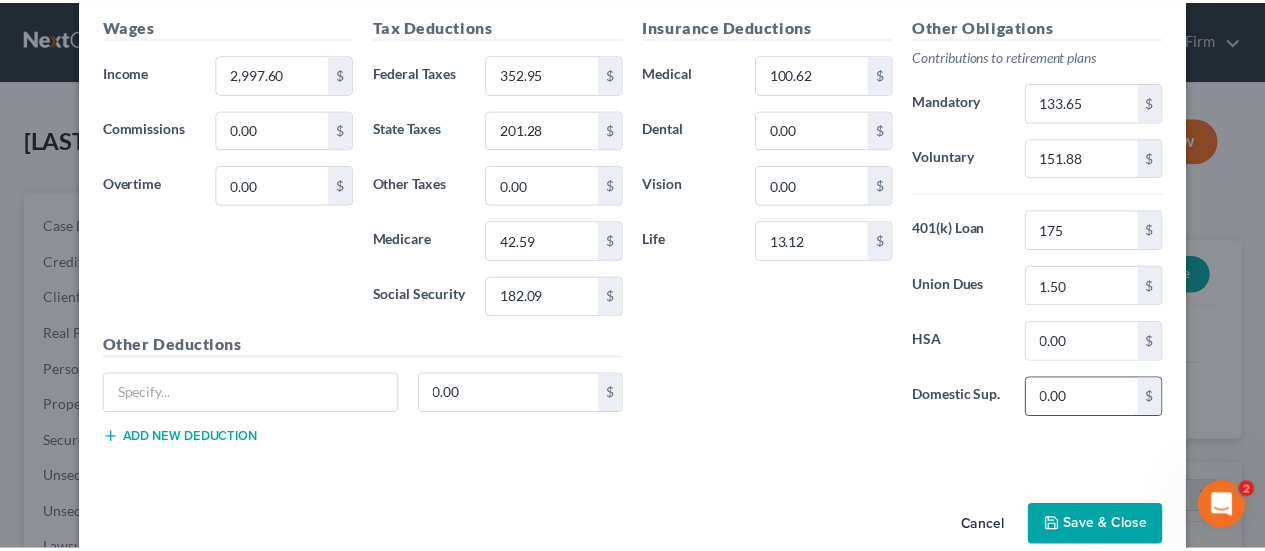 scroll, scrollTop: 717, scrollLeft: 0, axis: vertical 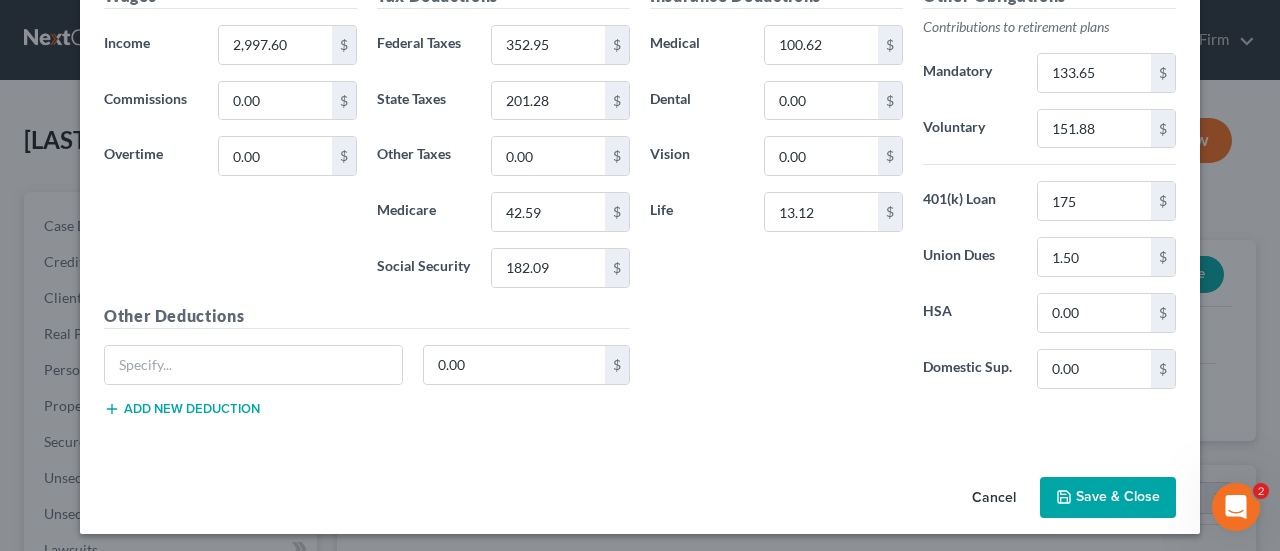 click on "Save & Close" at bounding box center (1108, 498) 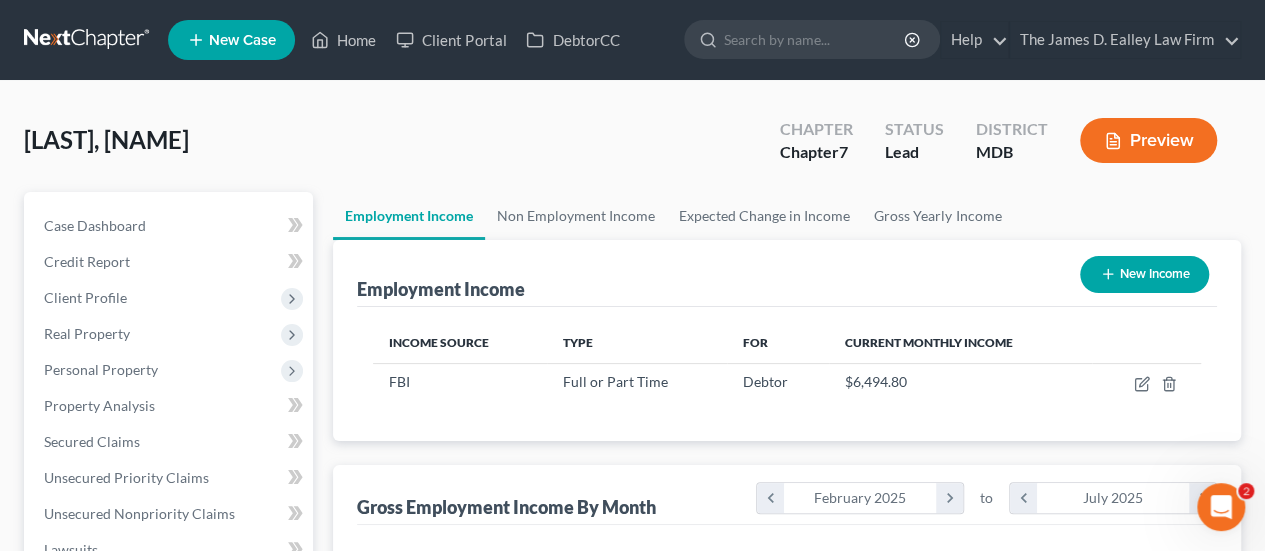 scroll, scrollTop: 356, scrollLeft: 506, axis: both 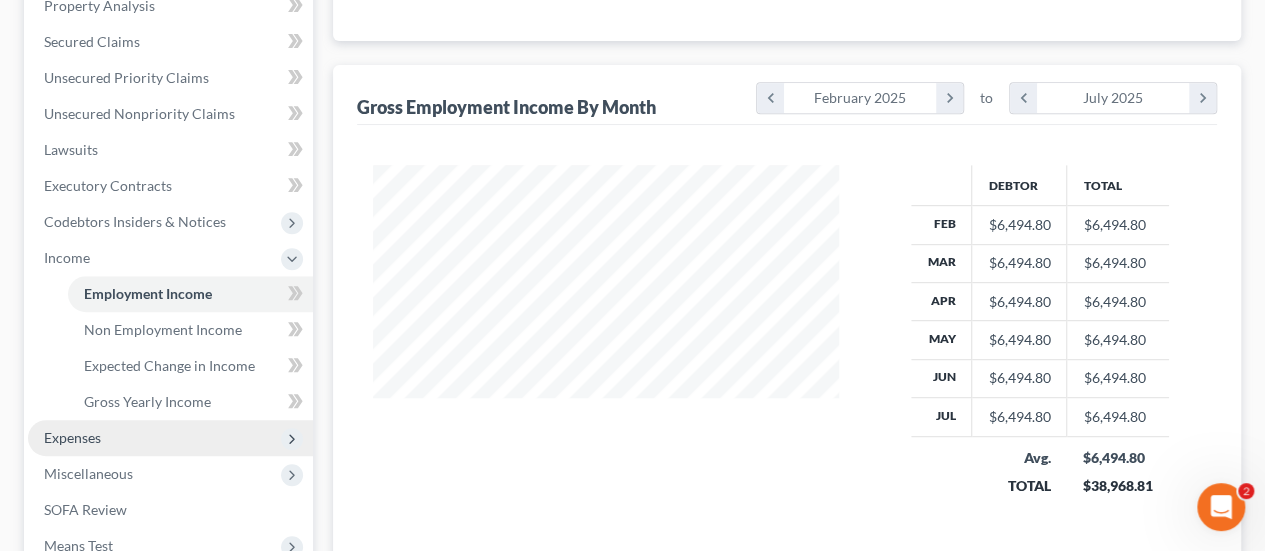 click on "Expenses" at bounding box center [72, 437] 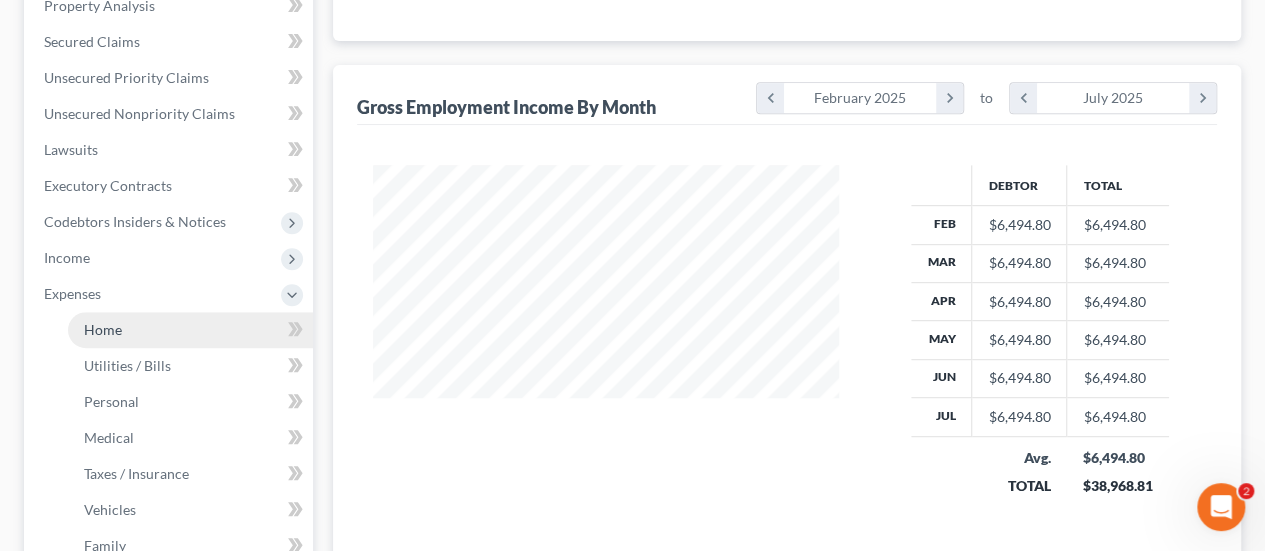 click on "Home" at bounding box center (103, 329) 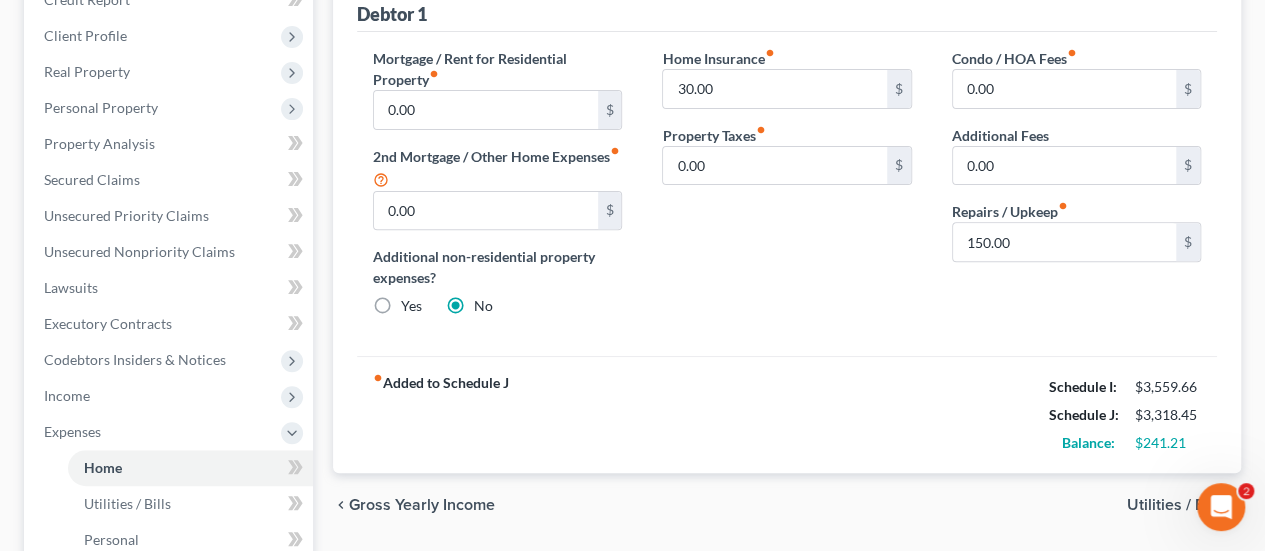 scroll, scrollTop: 200, scrollLeft: 0, axis: vertical 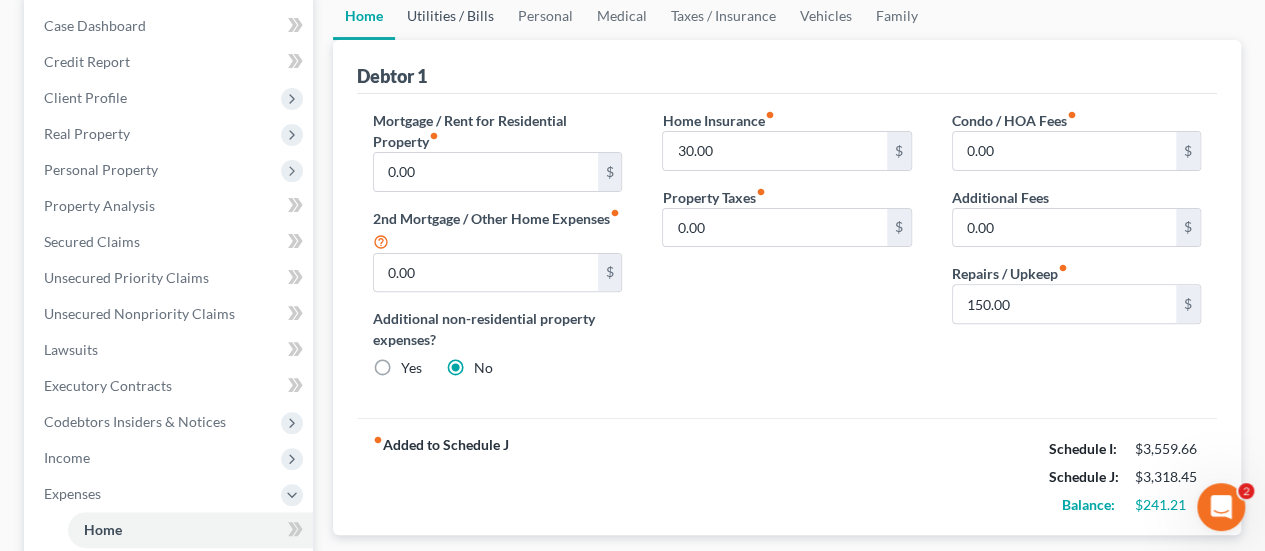 click on "Utilities / Bills" at bounding box center [450, 16] 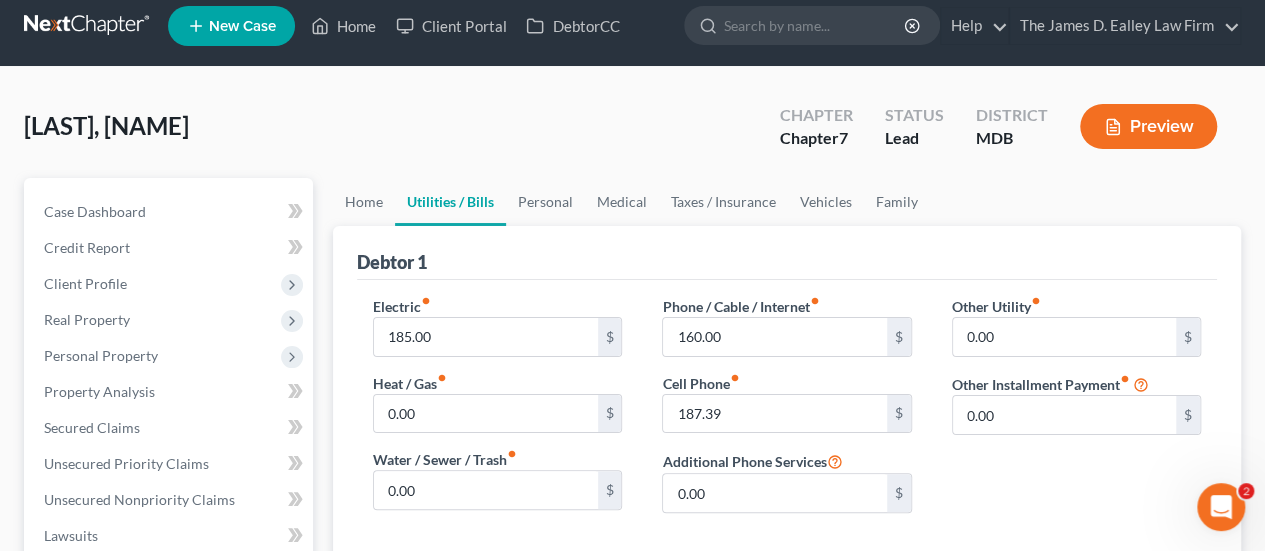 scroll, scrollTop: 0, scrollLeft: 0, axis: both 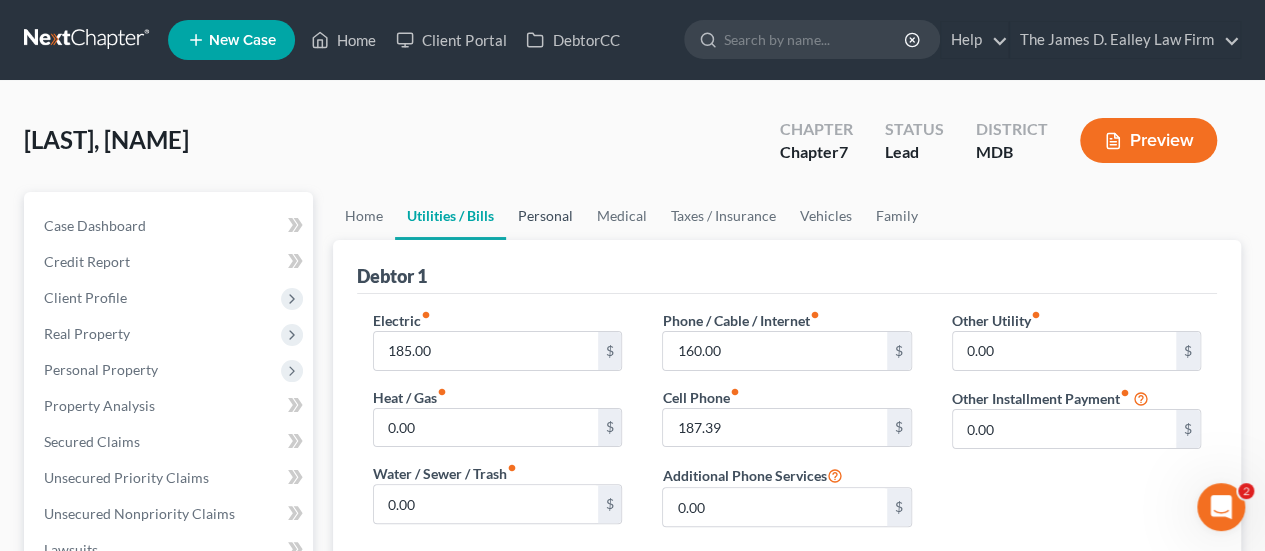 click on "Personal" at bounding box center (545, 216) 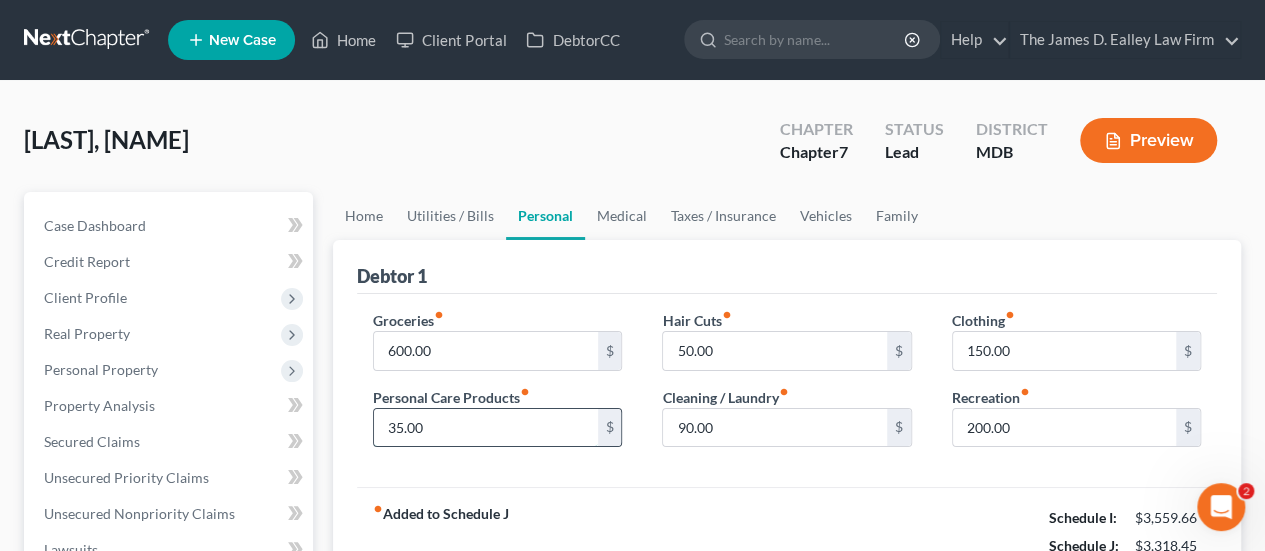 click on "35.00" at bounding box center (485, 428) 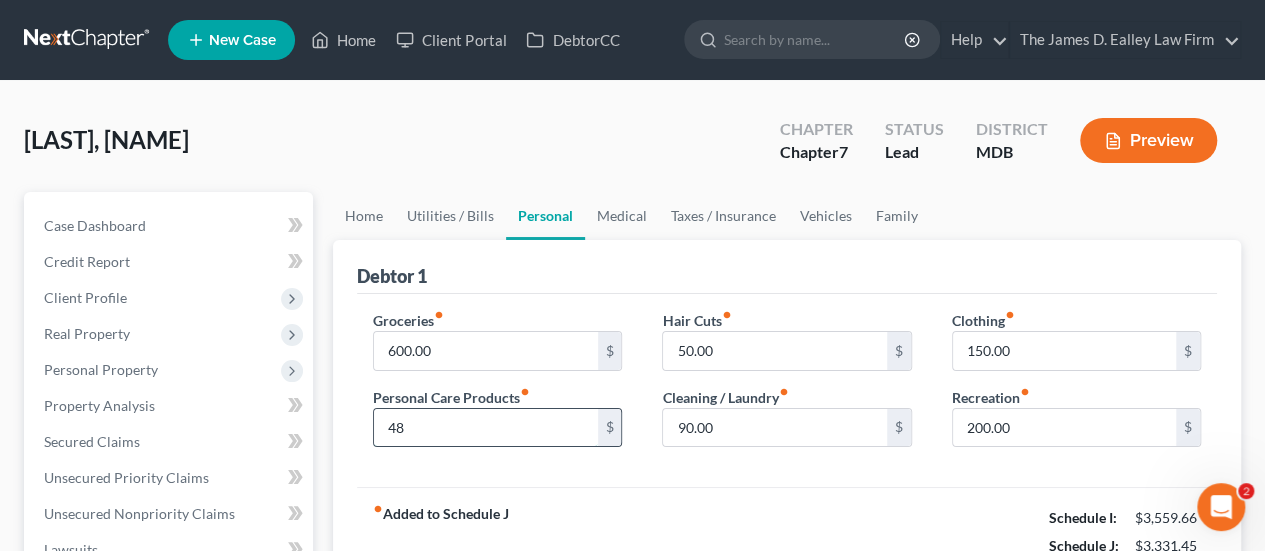 type on "48" 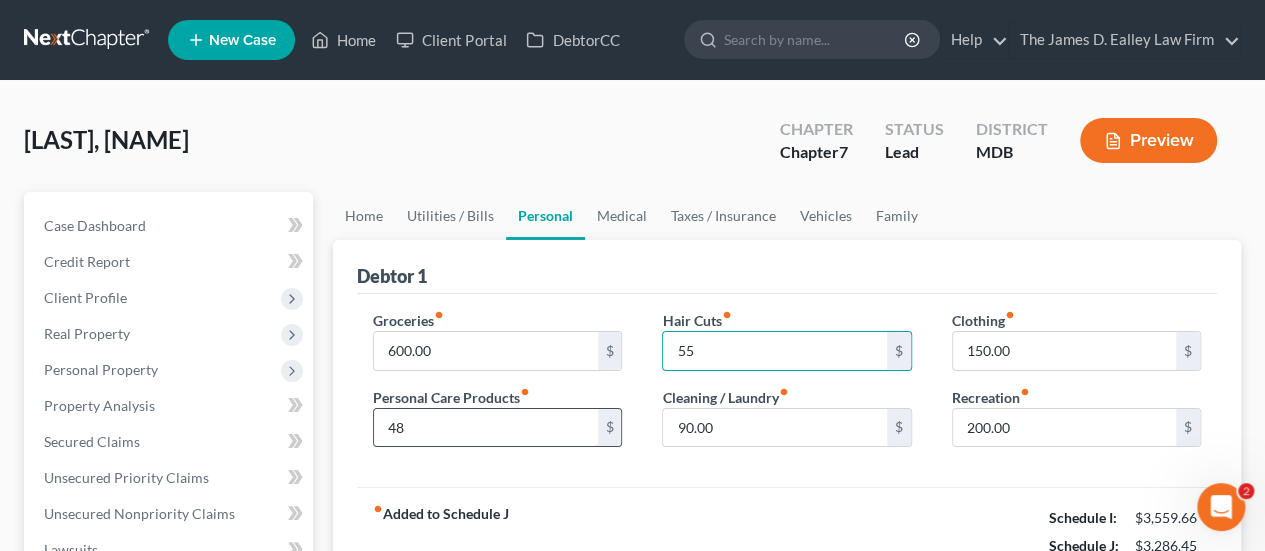 type on "55" 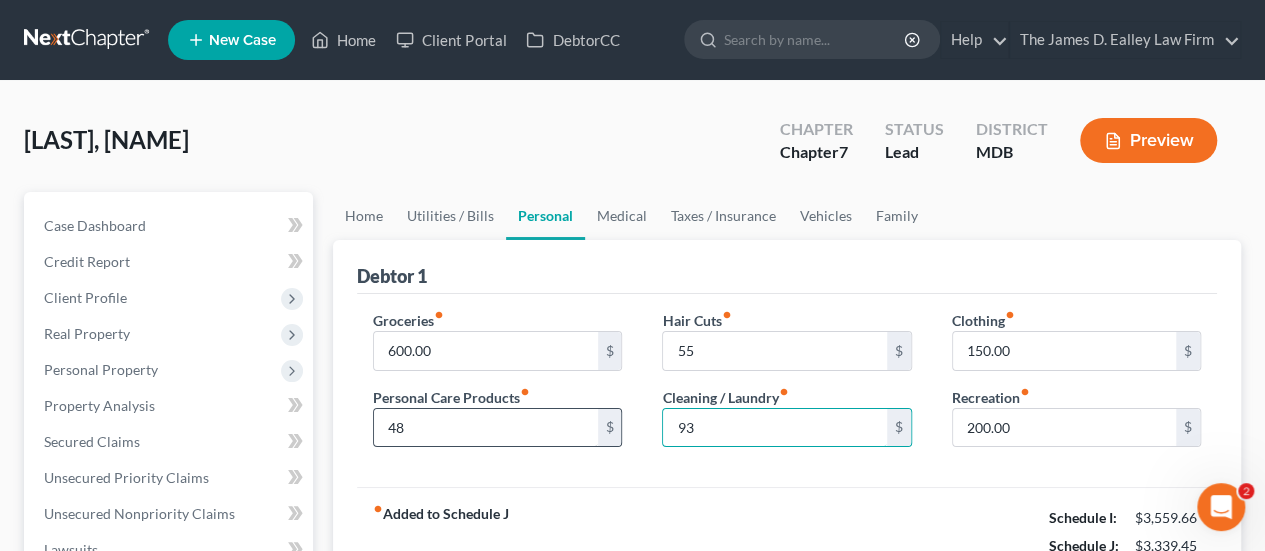 type on "93" 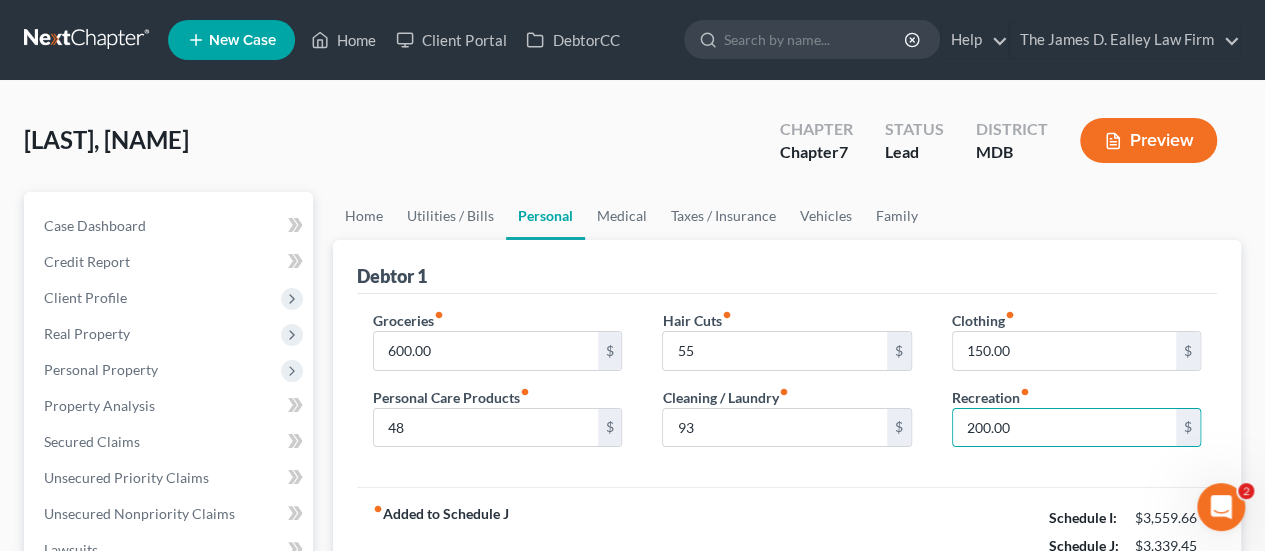 click on "Debtor 1" at bounding box center (787, 267) 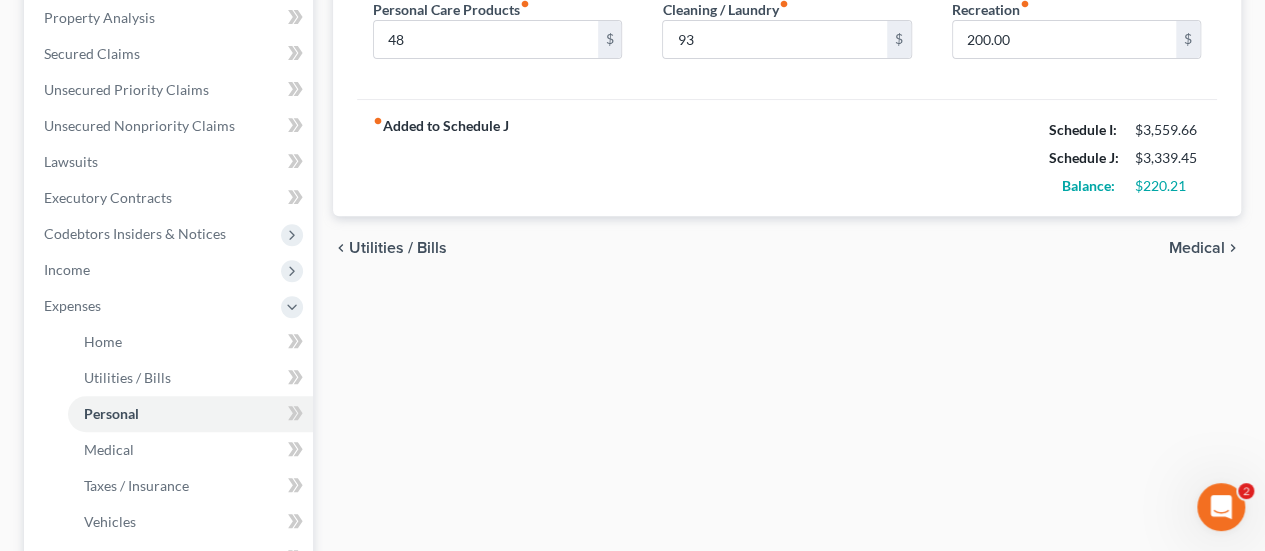 scroll, scrollTop: 400, scrollLeft: 0, axis: vertical 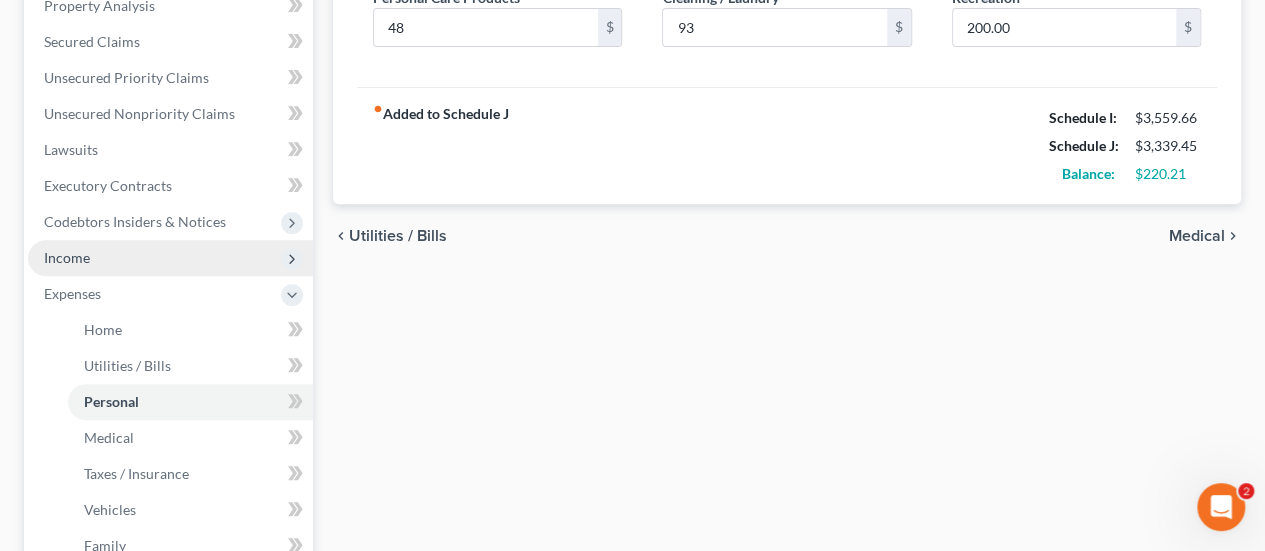 click on "Income" at bounding box center (67, 257) 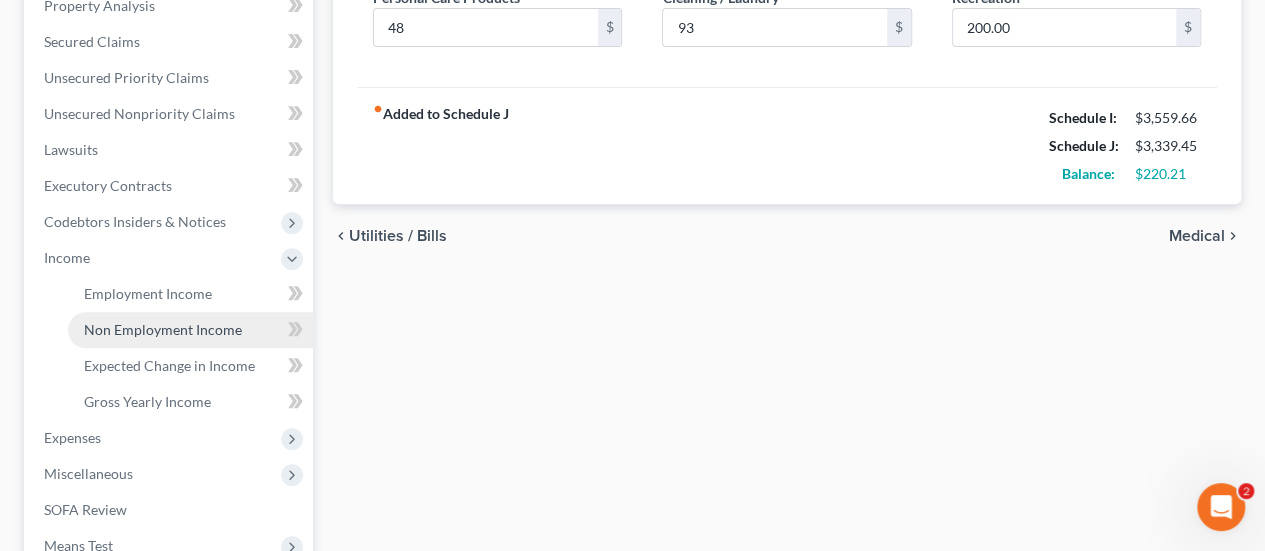 click on "Non Employment Income" at bounding box center [163, 329] 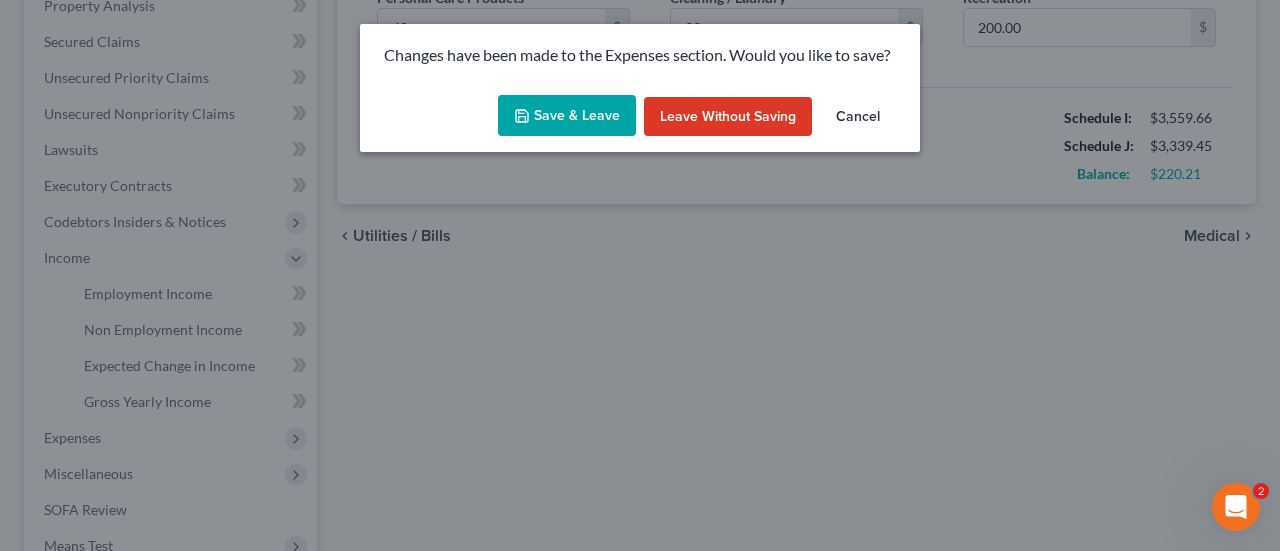 click on "Save & Leave" at bounding box center (567, 116) 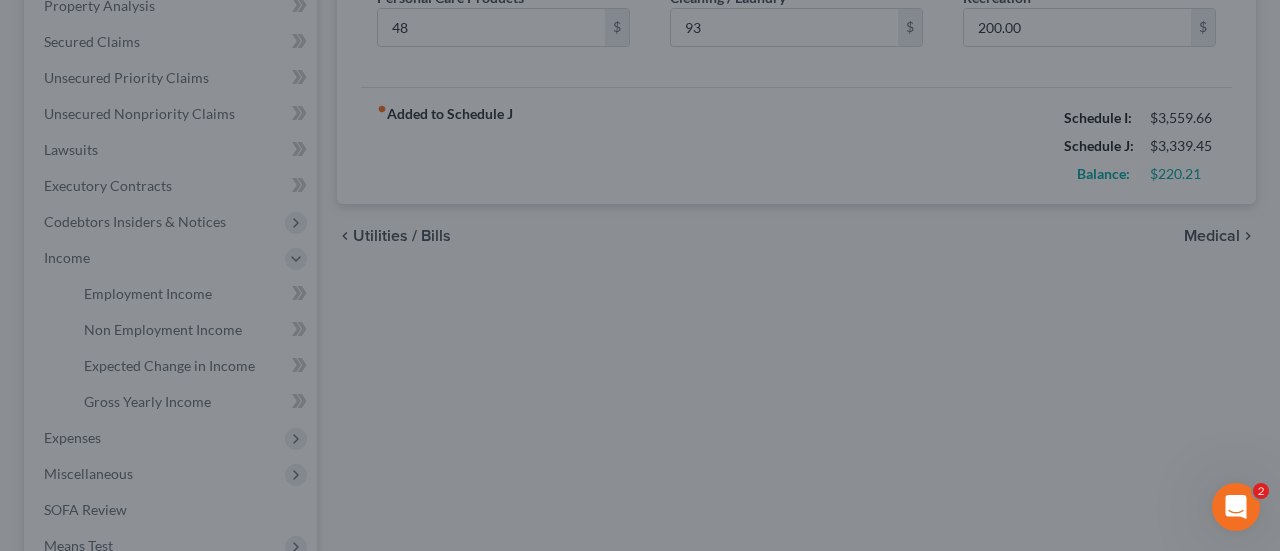 type on "48.00" 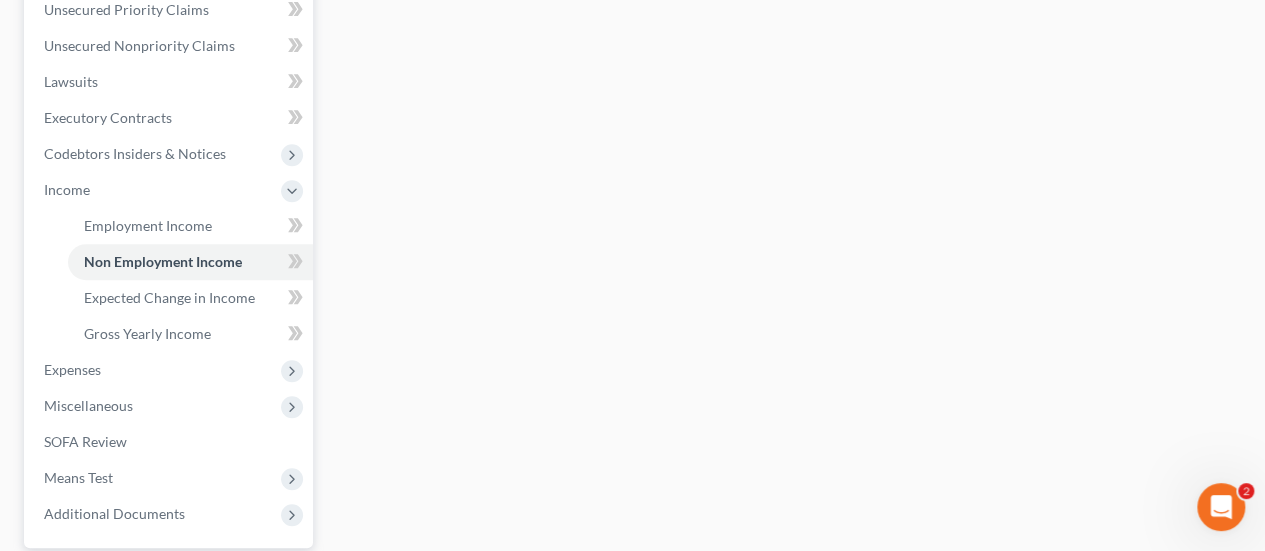 scroll, scrollTop: 500, scrollLeft: 0, axis: vertical 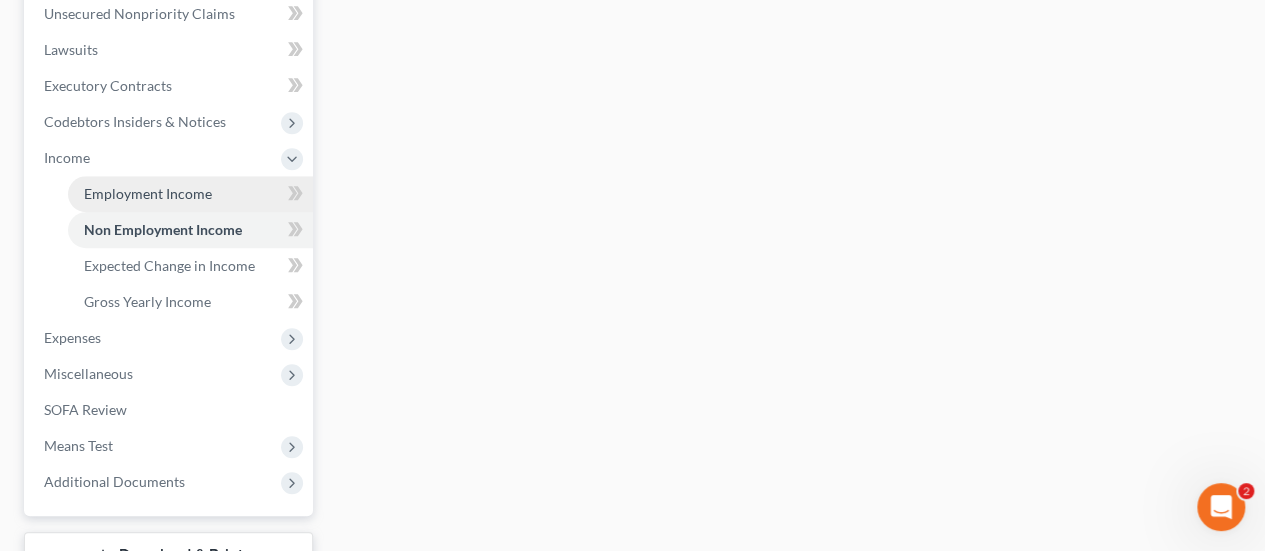 click on "Employment Income" at bounding box center (148, 193) 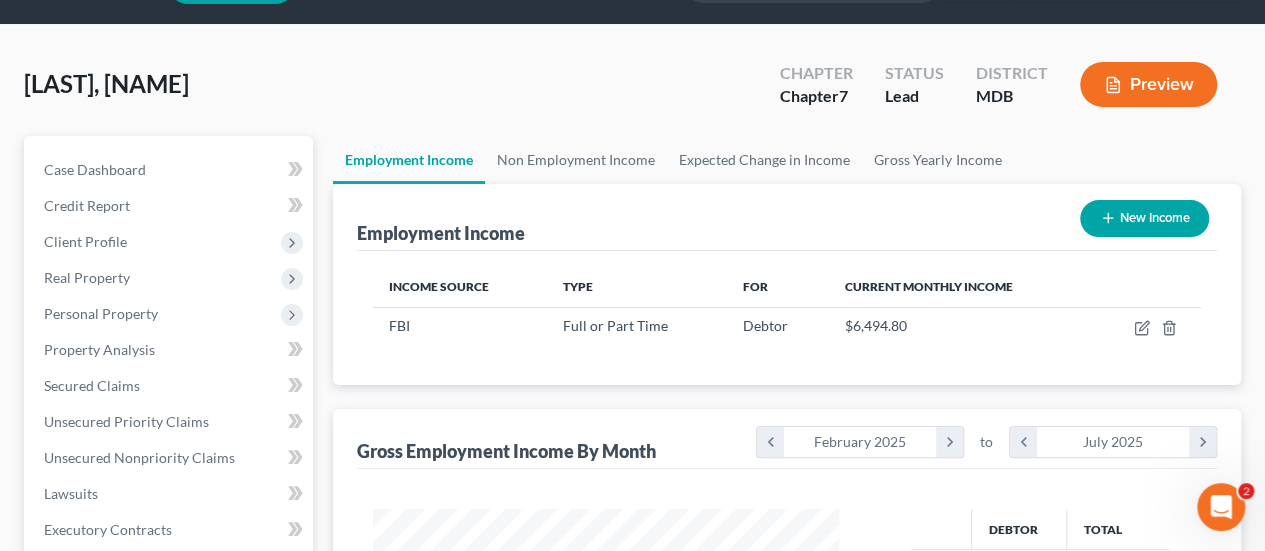 scroll, scrollTop: 0, scrollLeft: 0, axis: both 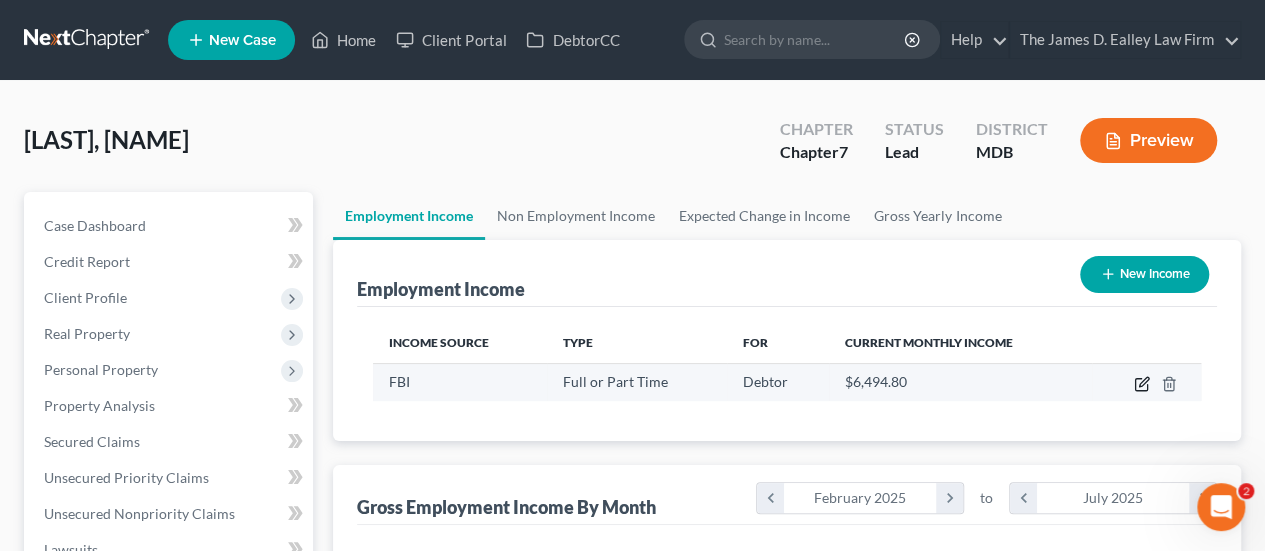 click 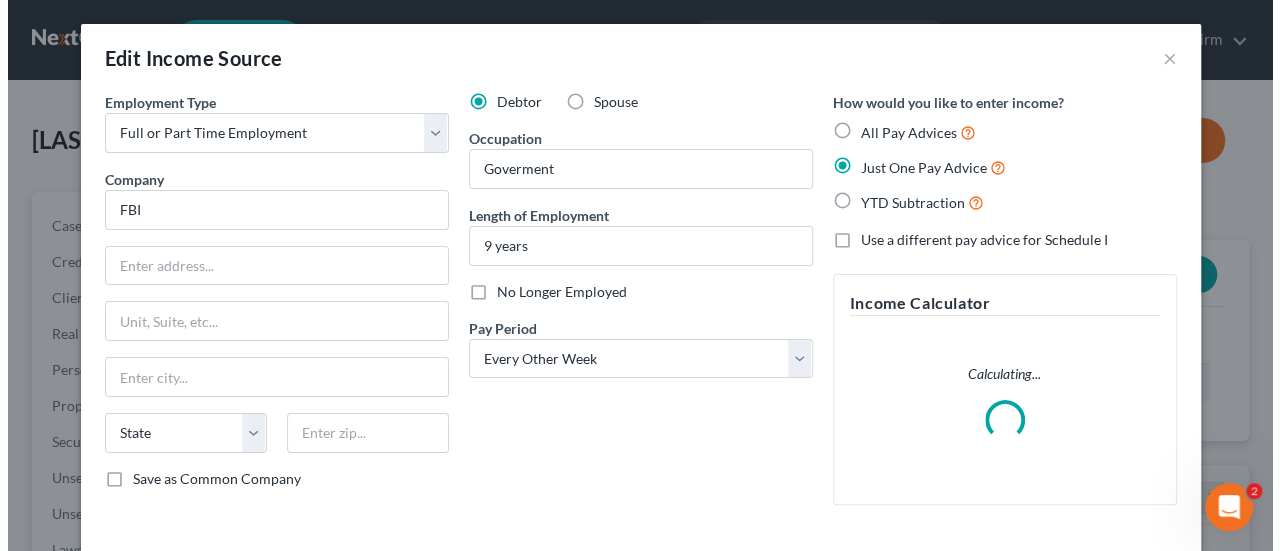 scroll, scrollTop: 999644, scrollLeft: 999487, axis: both 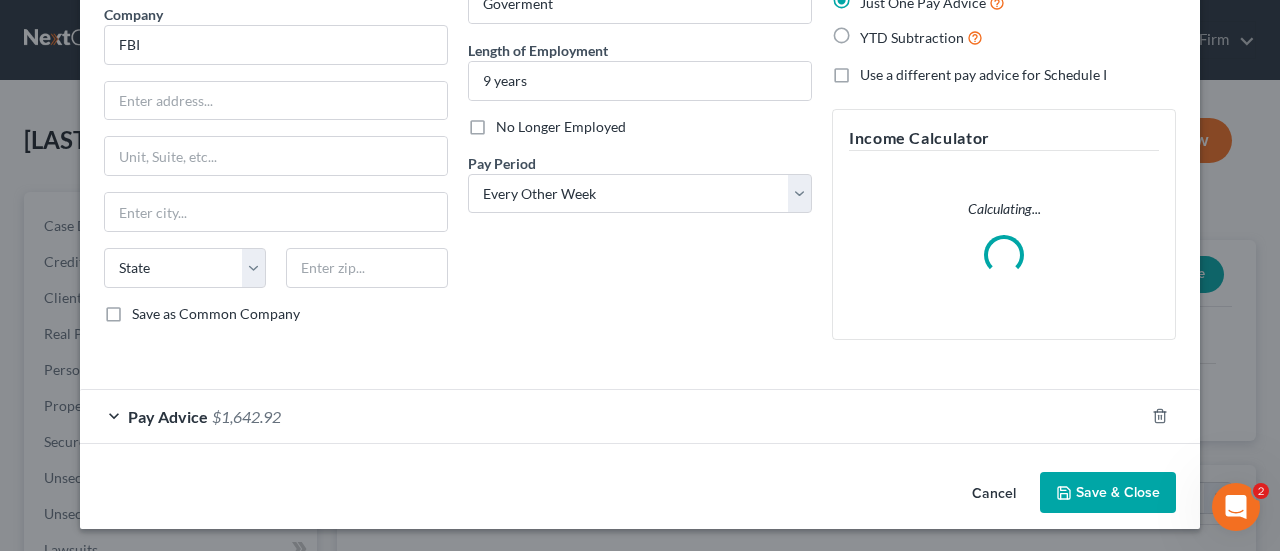 click on "$1,642.92" at bounding box center (246, 416) 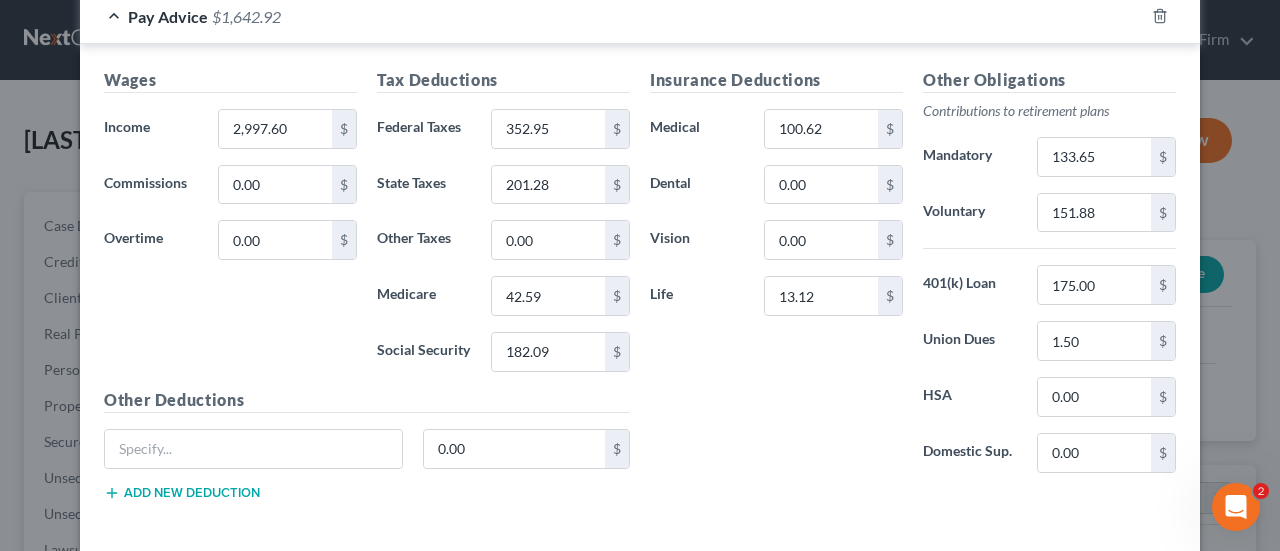 scroll, scrollTop: 633, scrollLeft: 0, axis: vertical 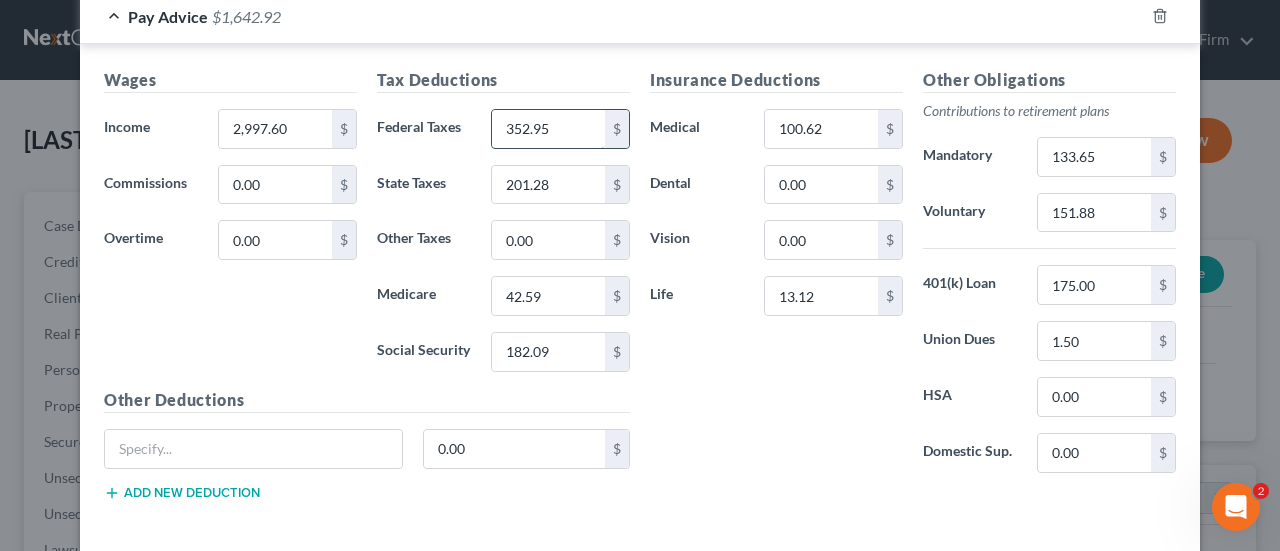 click on "352.95" at bounding box center [548, 129] 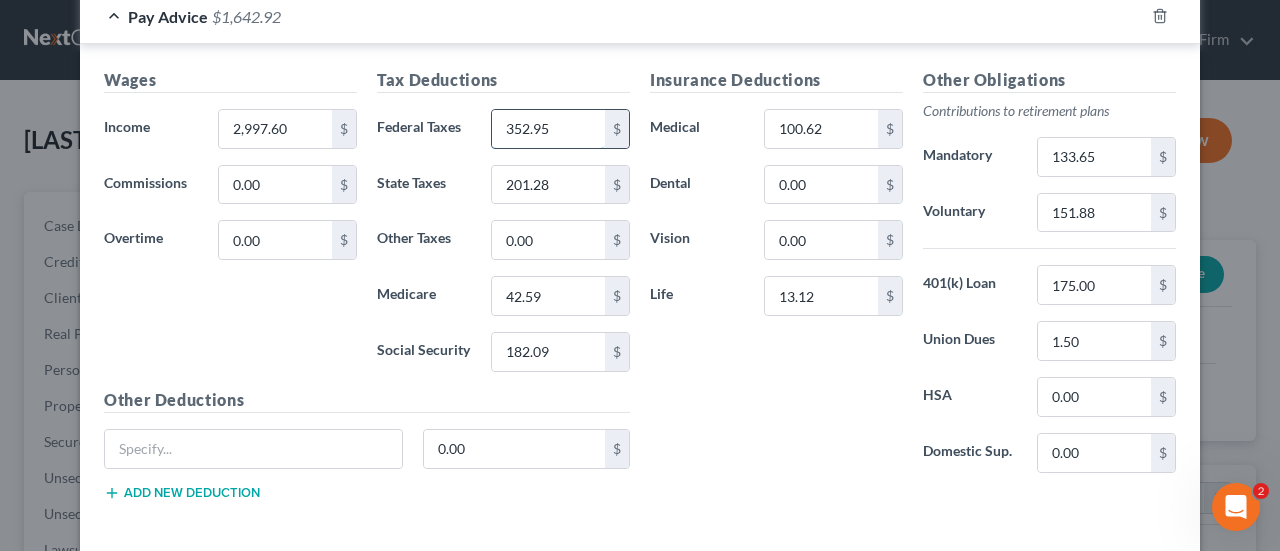 click on "352.95" at bounding box center [548, 129] 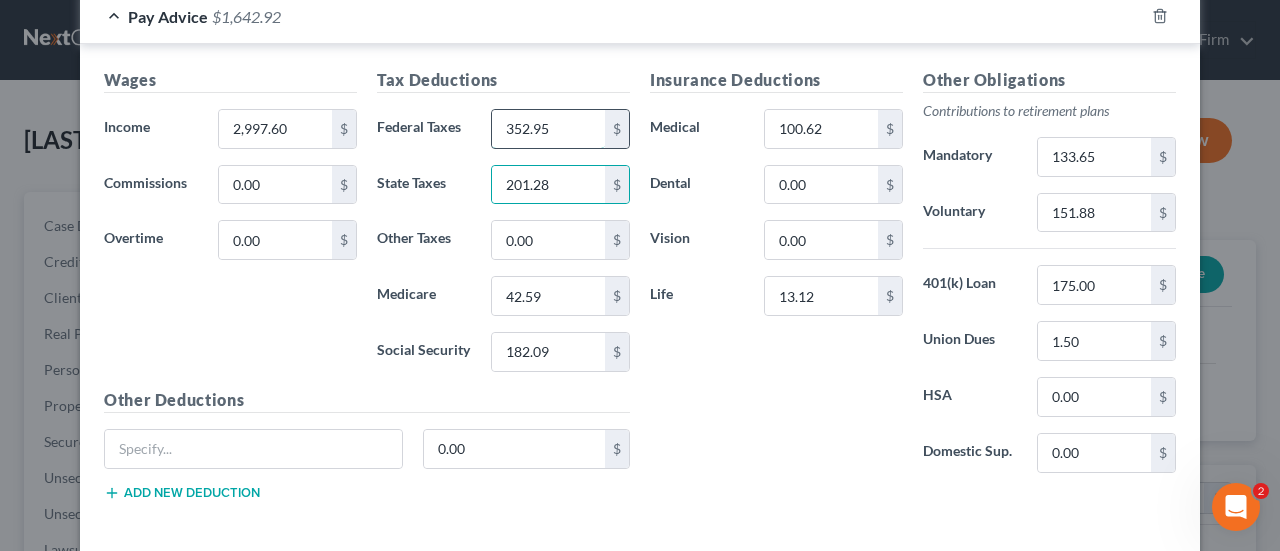 click on "352.95" at bounding box center [548, 129] 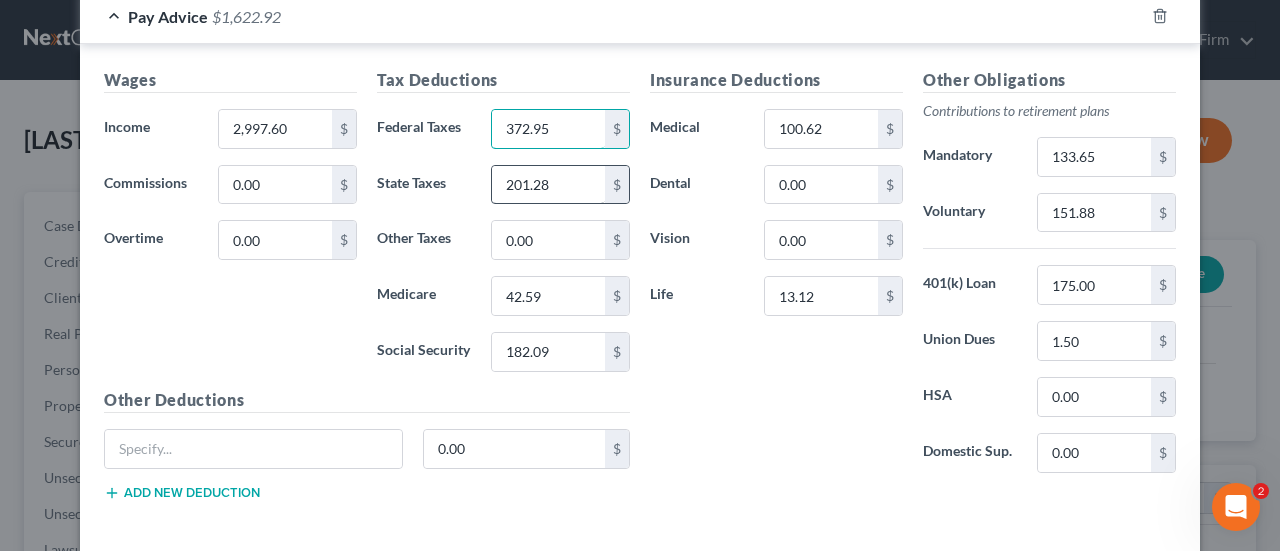 type on "372.95" 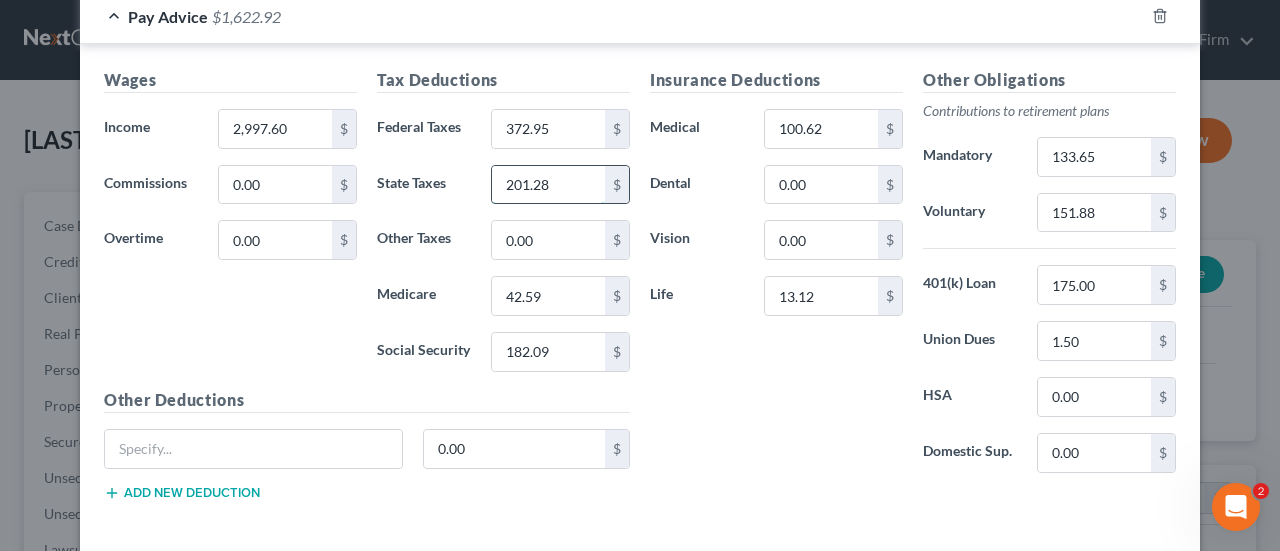 click on "201.28" at bounding box center (548, 185) 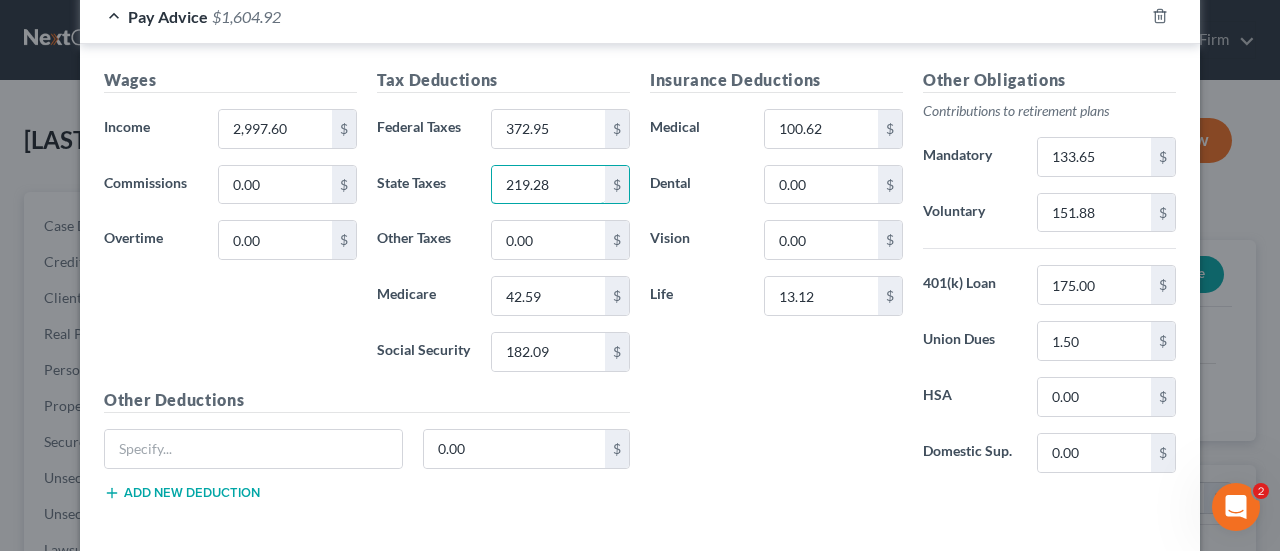 type on "219.28" 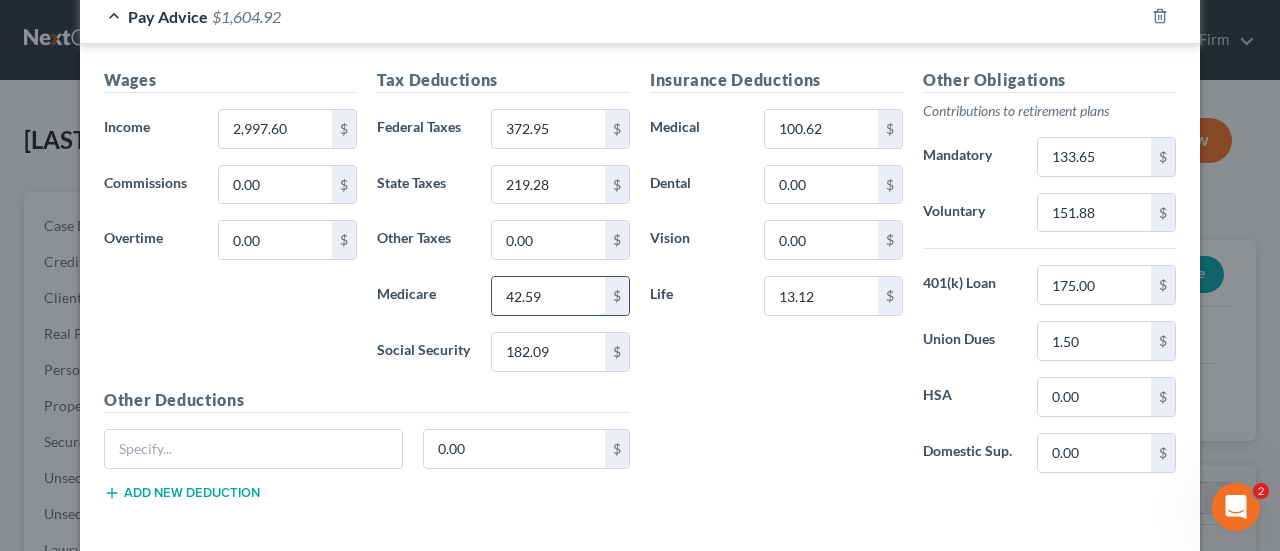 click on "42.59" at bounding box center [548, 296] 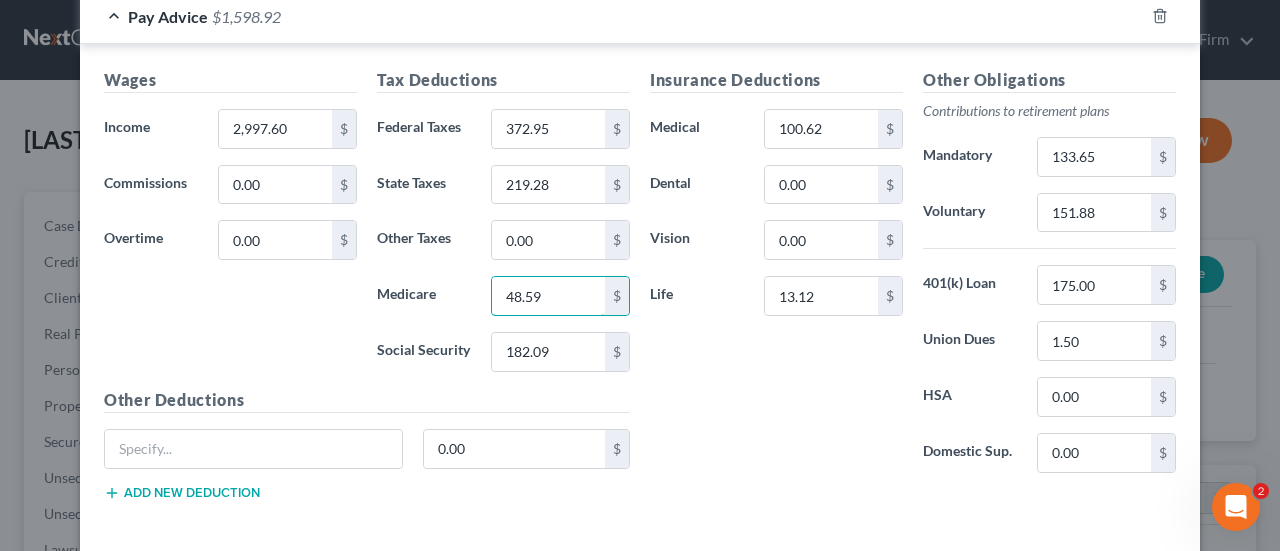 type on "48.59" 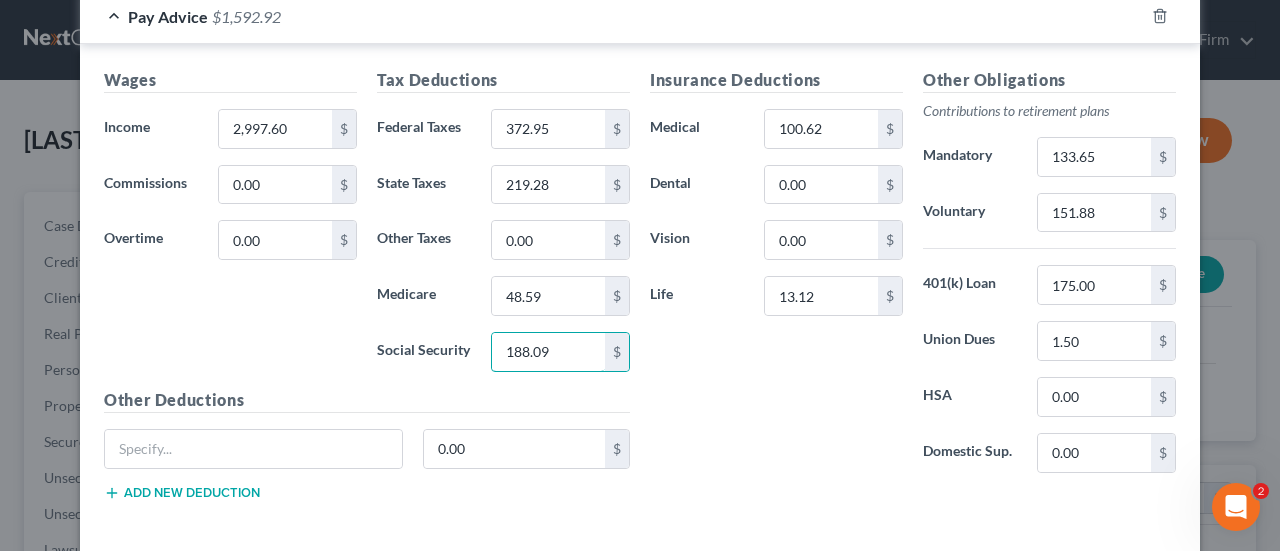 type on "188.09" 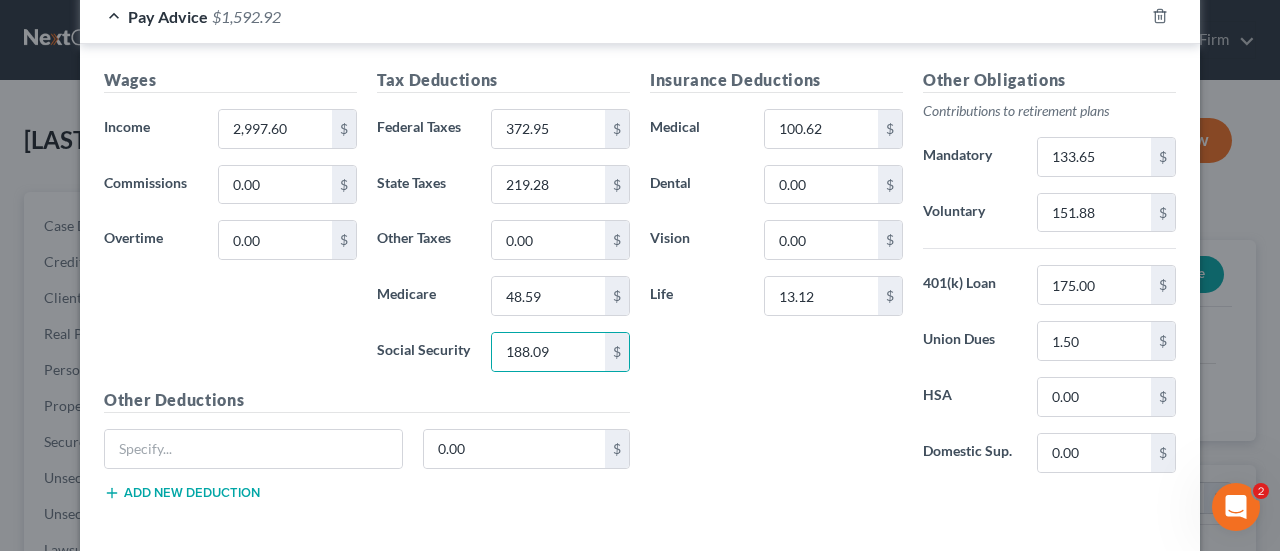 click on "Insurance Deductions Medical 100.62 $ Dental 0.00 $ Vision 0.00 $ Life 13.12 $" at bounding box center (776, 278) 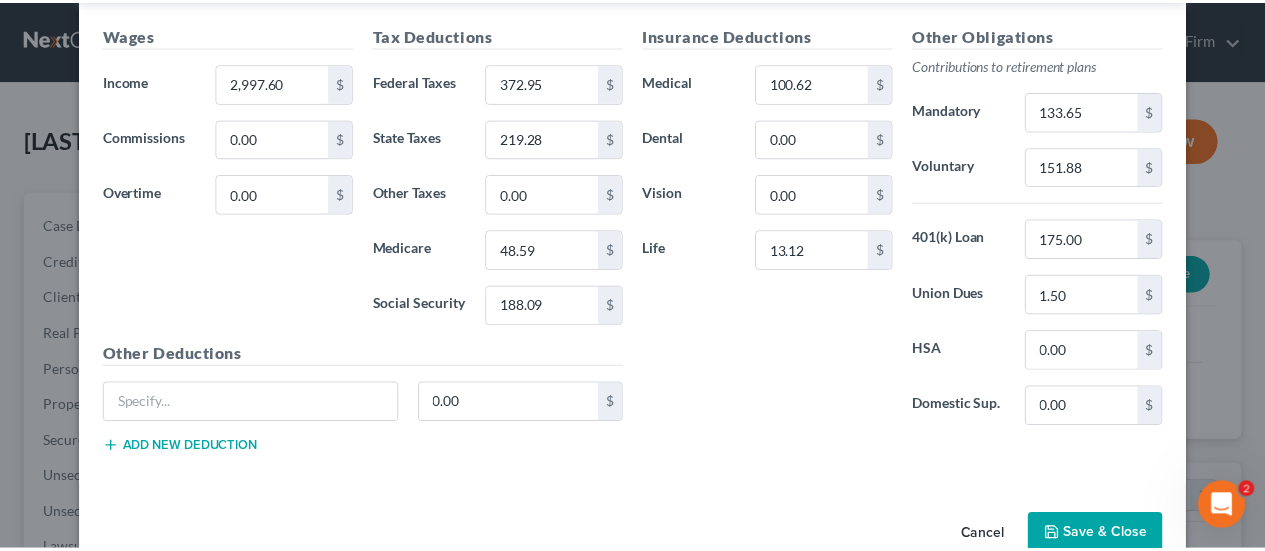 scroll, scrollTop: 717, scrollLeft: 0, axis: vertical 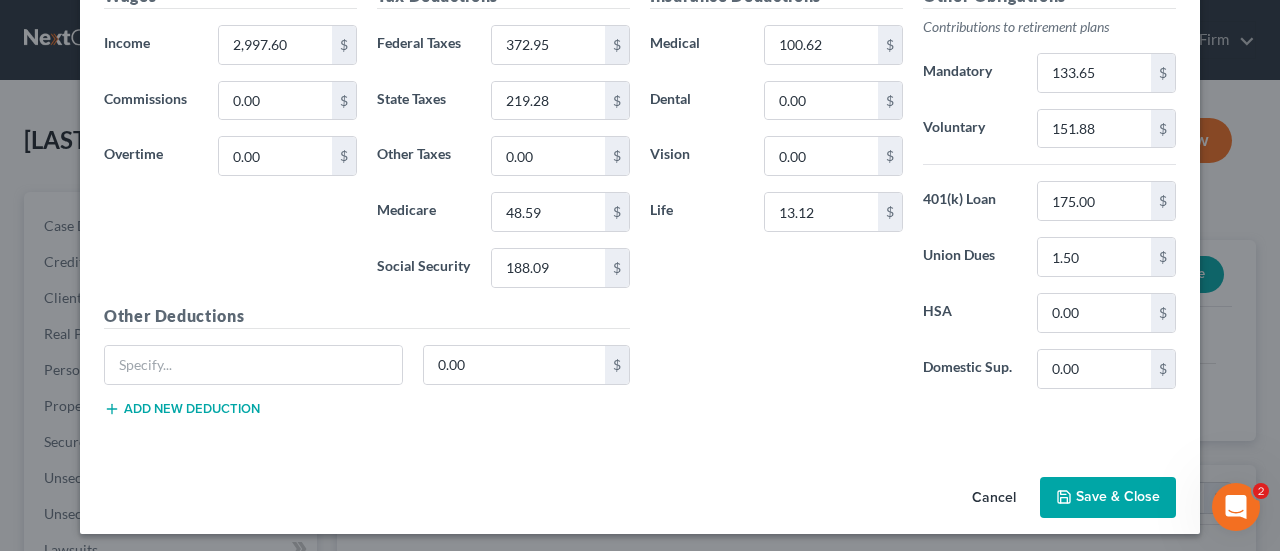 click on "Save & Close" at bounding box center (1108, 498) 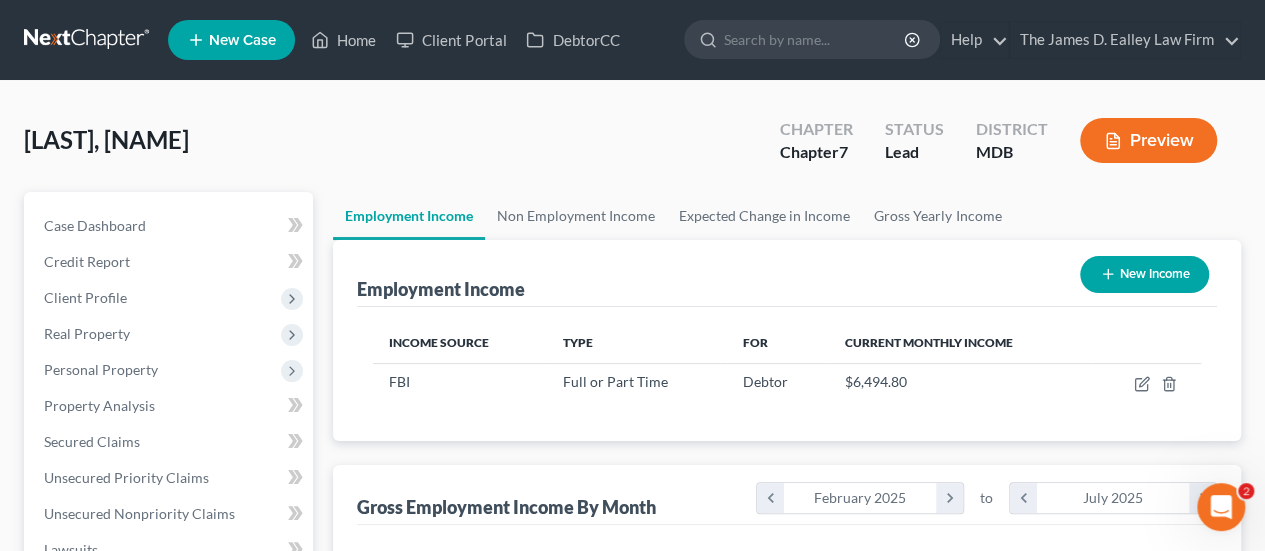 scroll, scrollTop: 356, scrollLeft: 506, axis: both 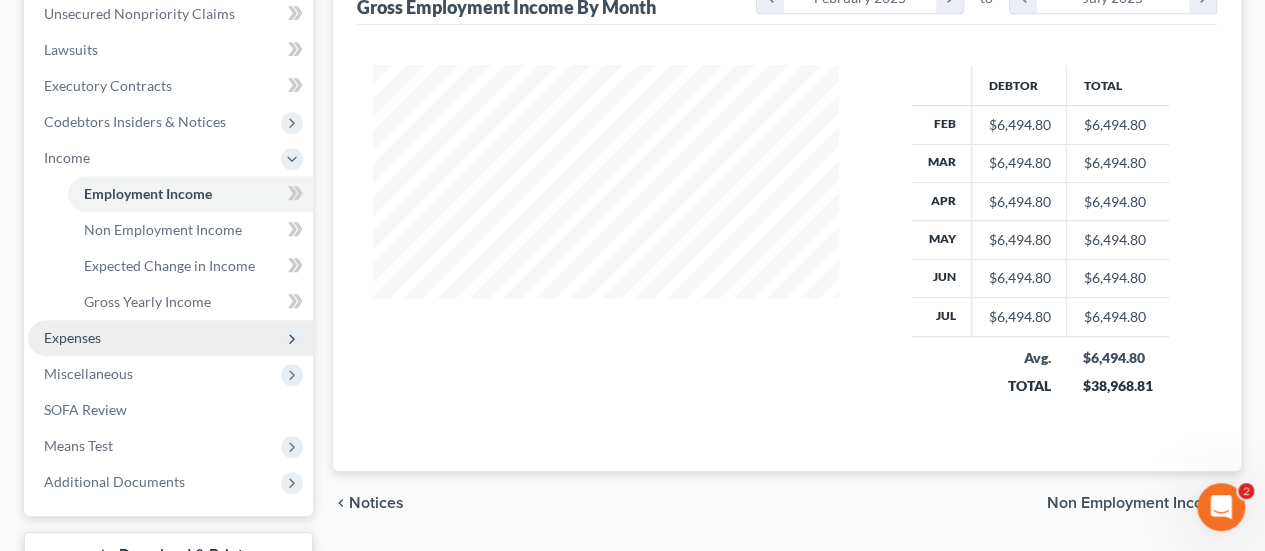 click on "Expenses" at bounding box center [170, 338] 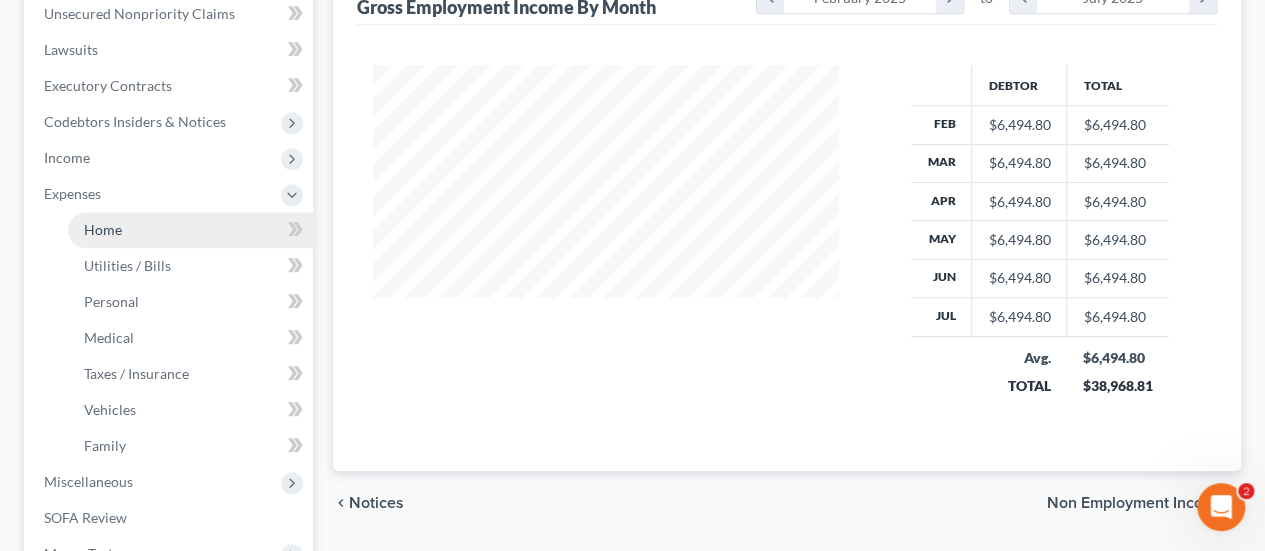 click on "Home" at bounding box center (190, 230) 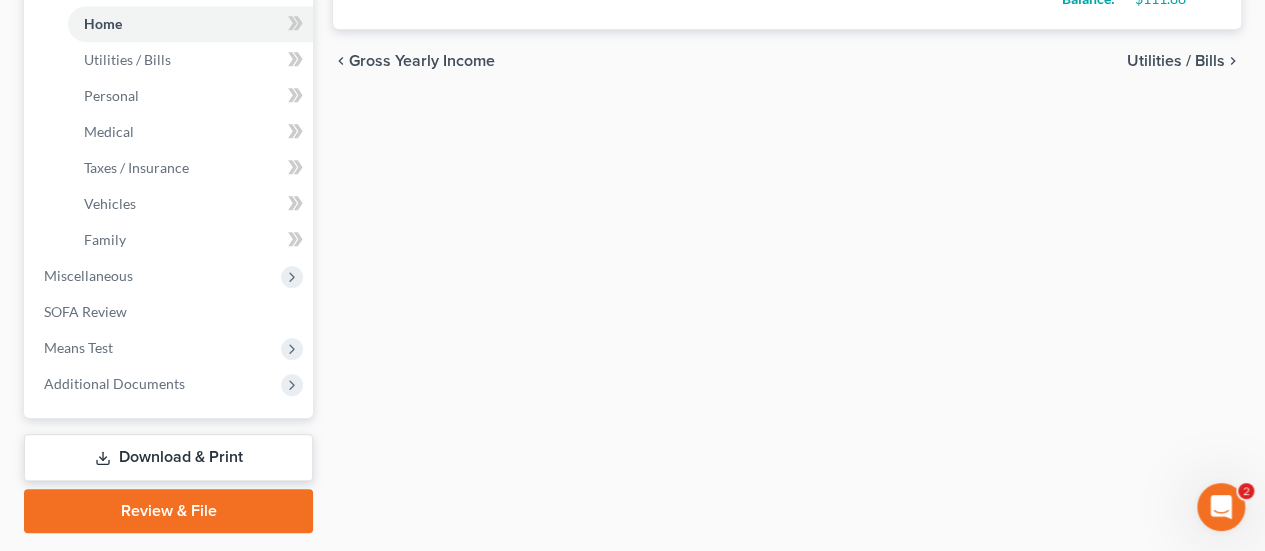 scroll, scrollTop: 761, scrollLeft: 0, axis: vertical 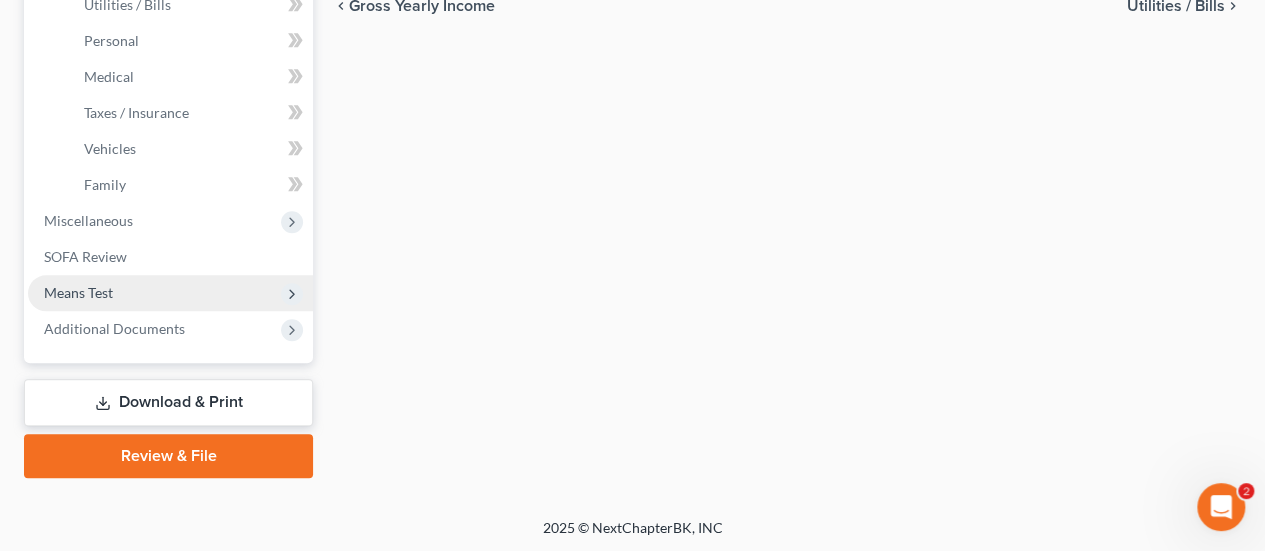 click on "Means Test" at bounding box center [78, 292] 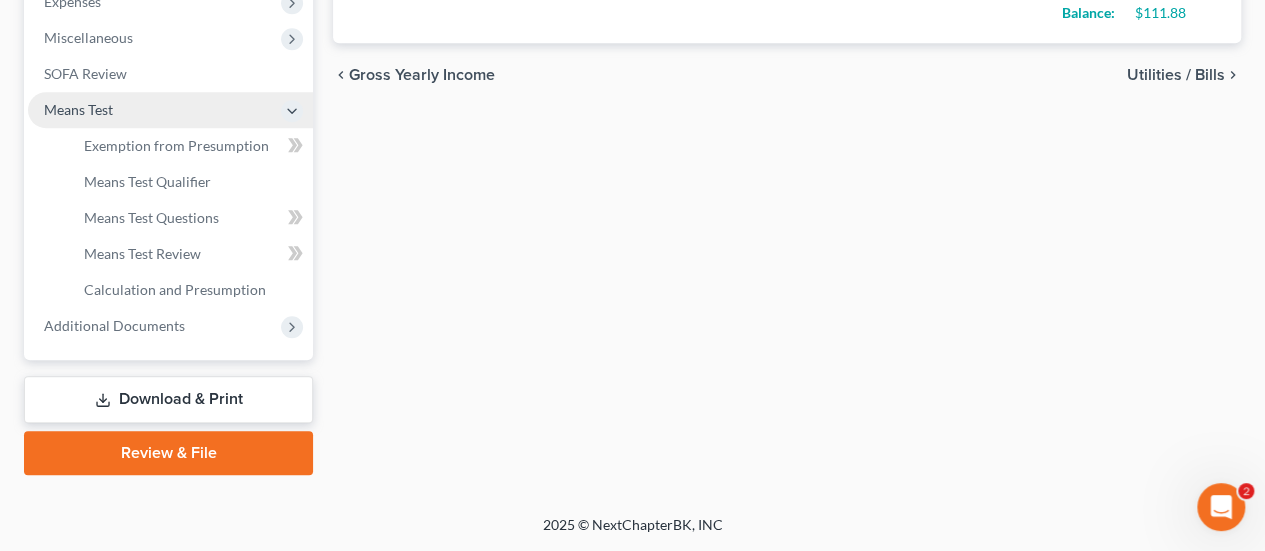 scroll, scrollTop: 689, scrollLeft: 0, axis: vertical 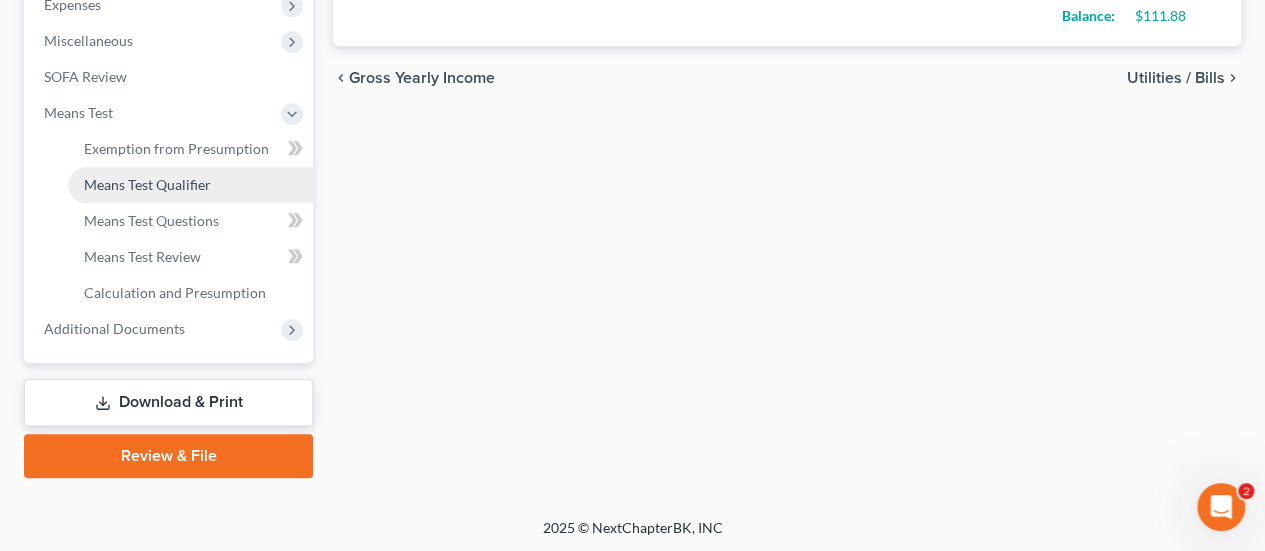 click on "Means Test Qualifier" at bounding box center (147, 184) 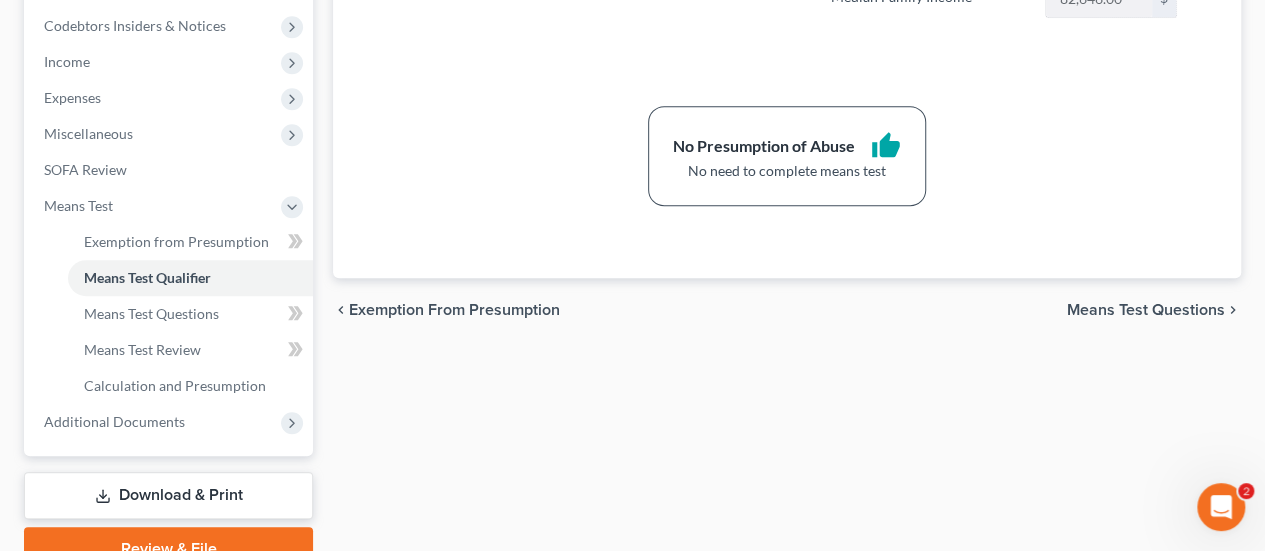 scroll, scrollTop: 600, scrollLeft: 0, axis: vertical 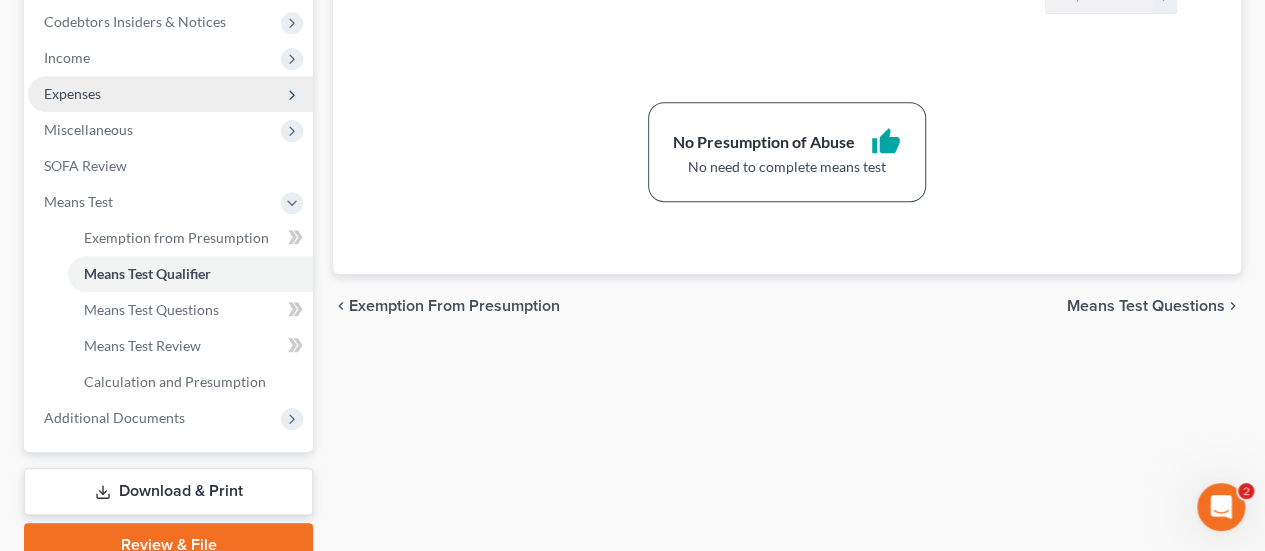 click on "Expenses" at bounding box center [72, 93] 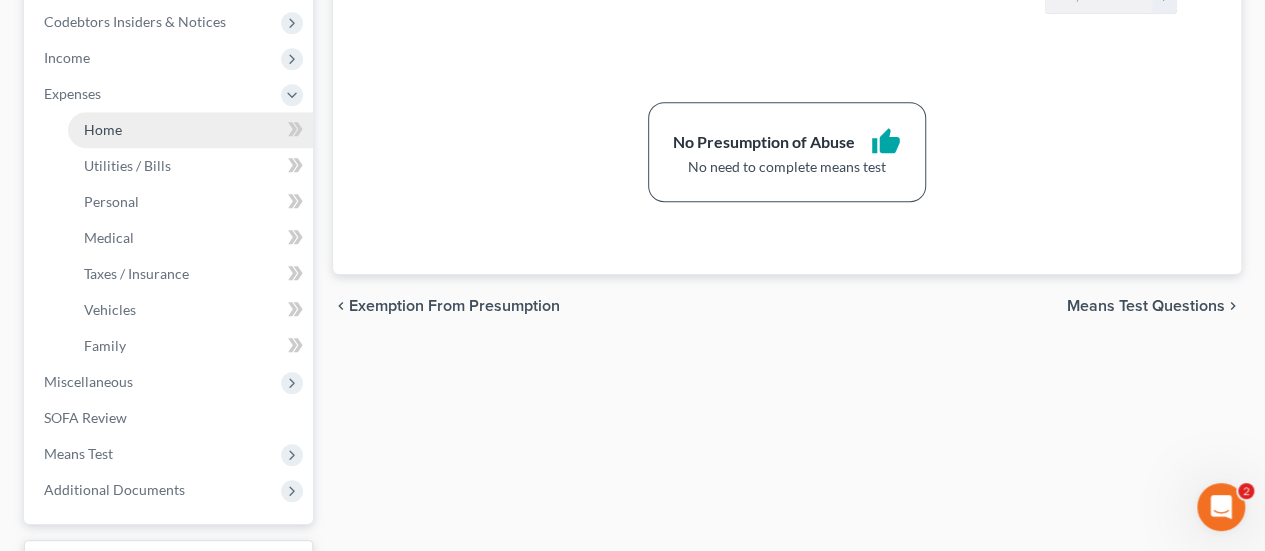 click on "Home" at bounding box center [190, 130] 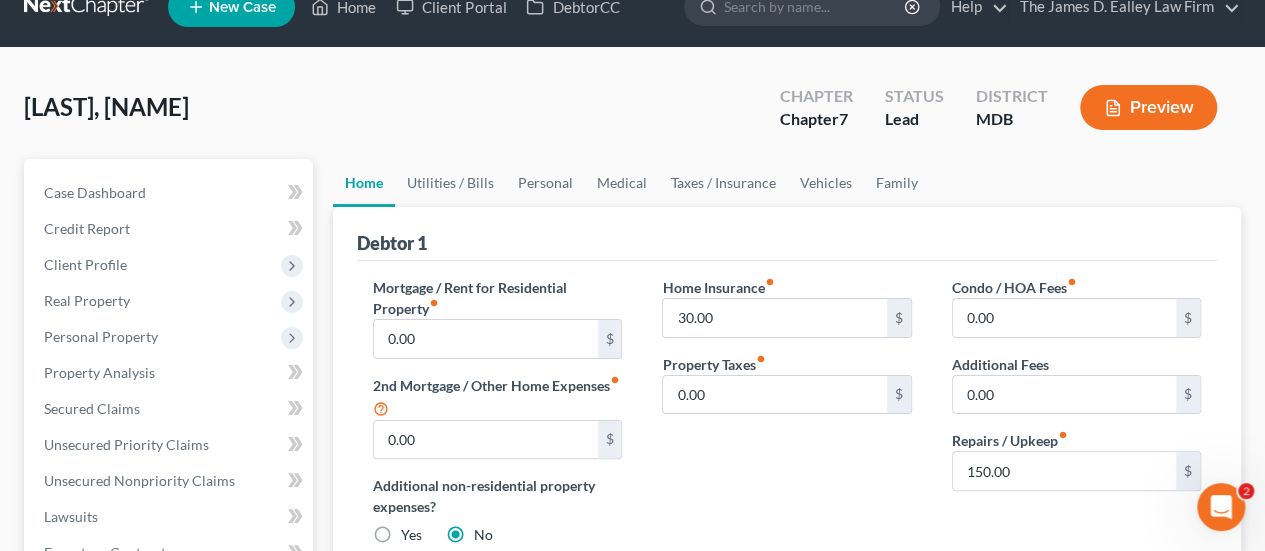 scroll, scrollTop: 0, scrollLeft: 0, axis: both 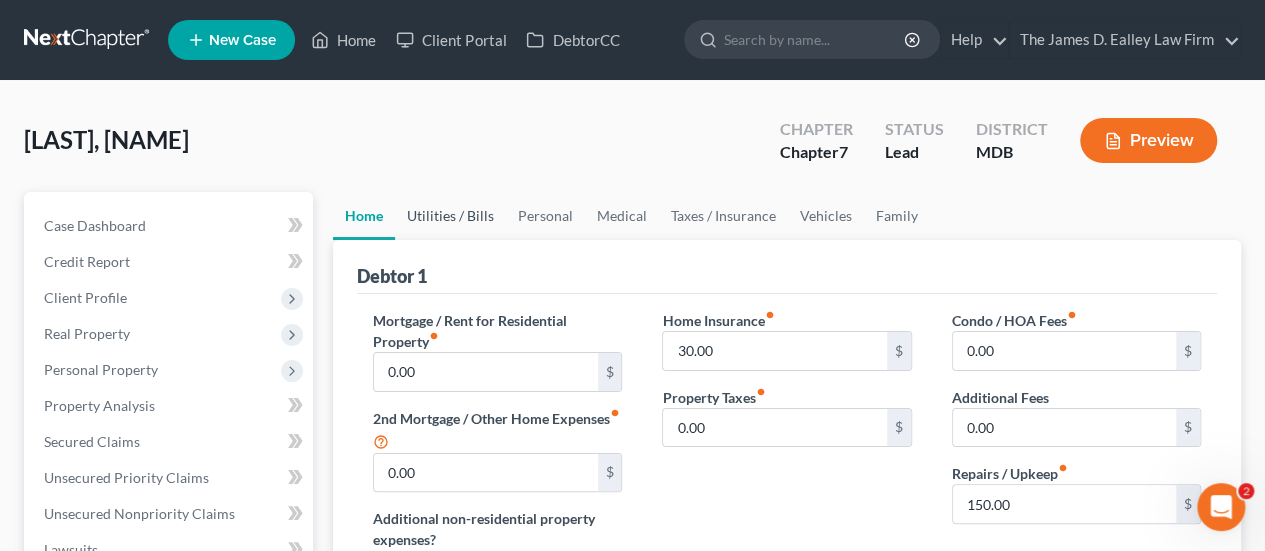 click on "Utilities / Bills" at bounding box center [450, 216] 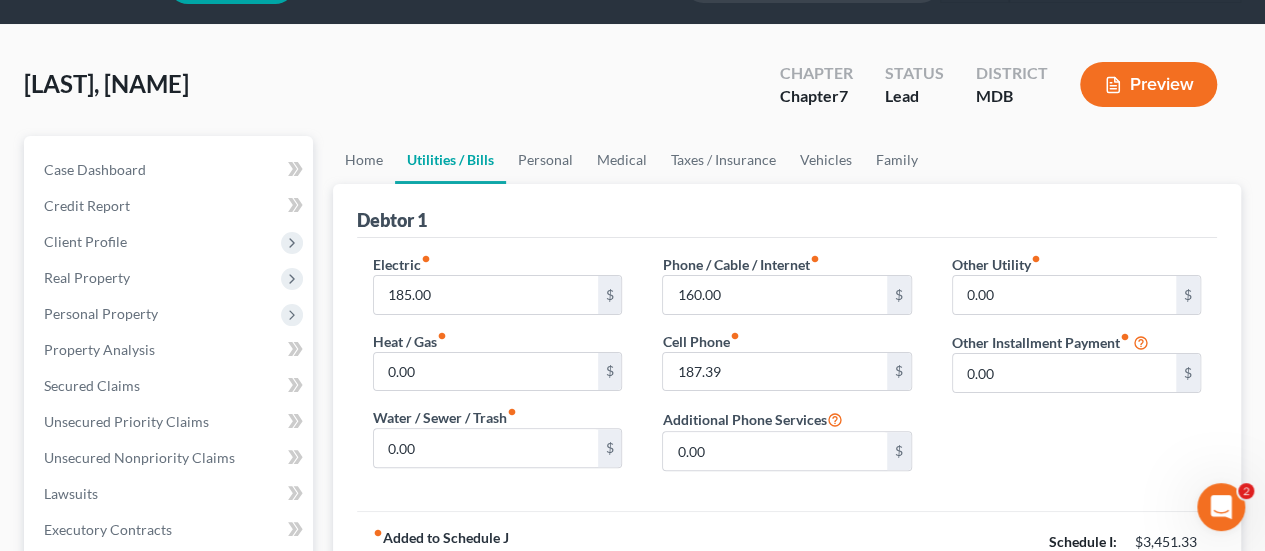 scroll, scrollTop: 100, scrollLeft: 0, axis: vertical 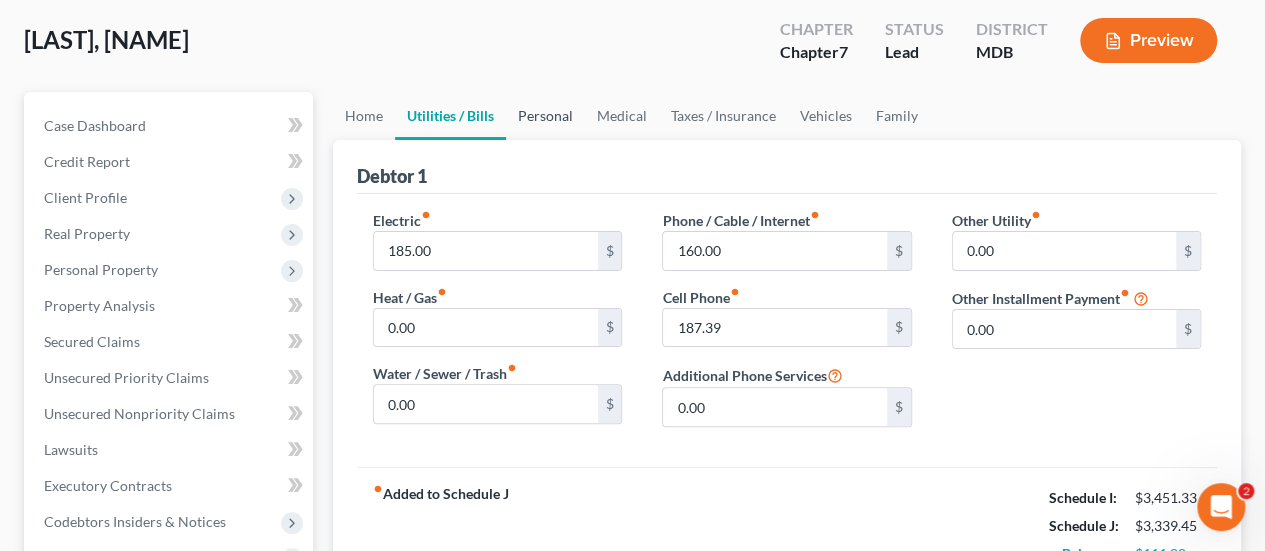 click on "Personal" at bounding box center [545, 116] 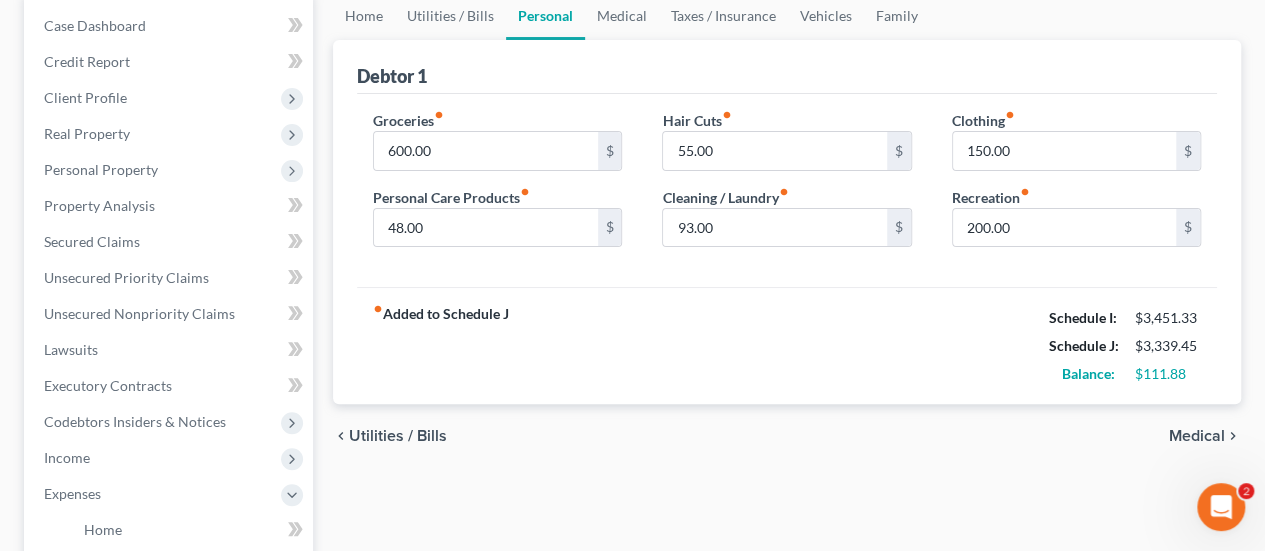 scroll, scrollTop: 100, scrollLeft: 0, axis: vertical 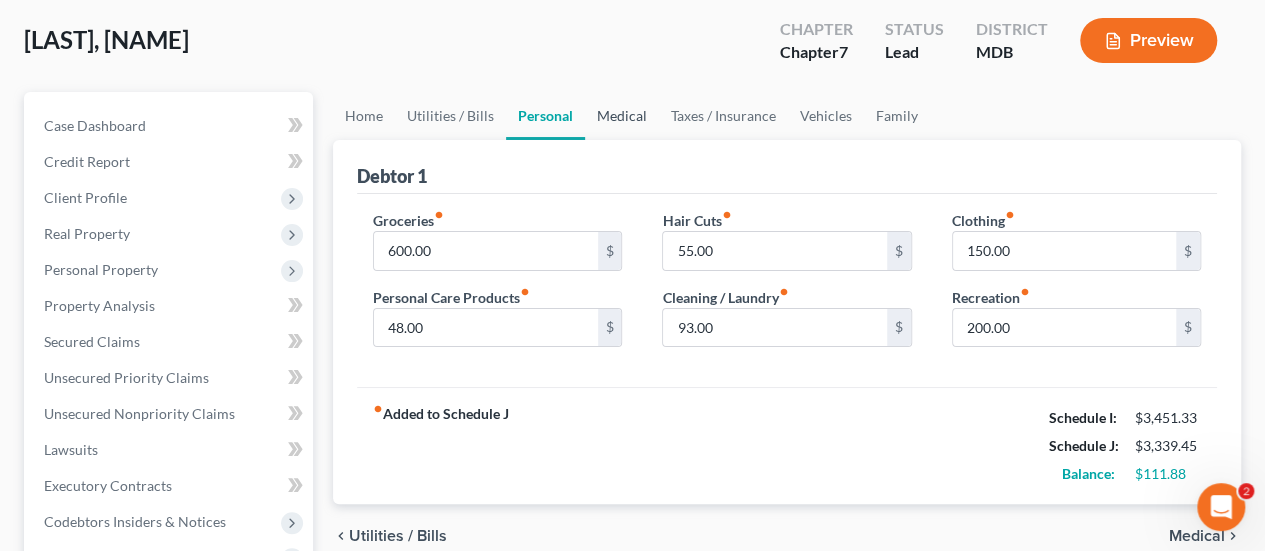 click on "Medical" at bounding box center [622, 116] 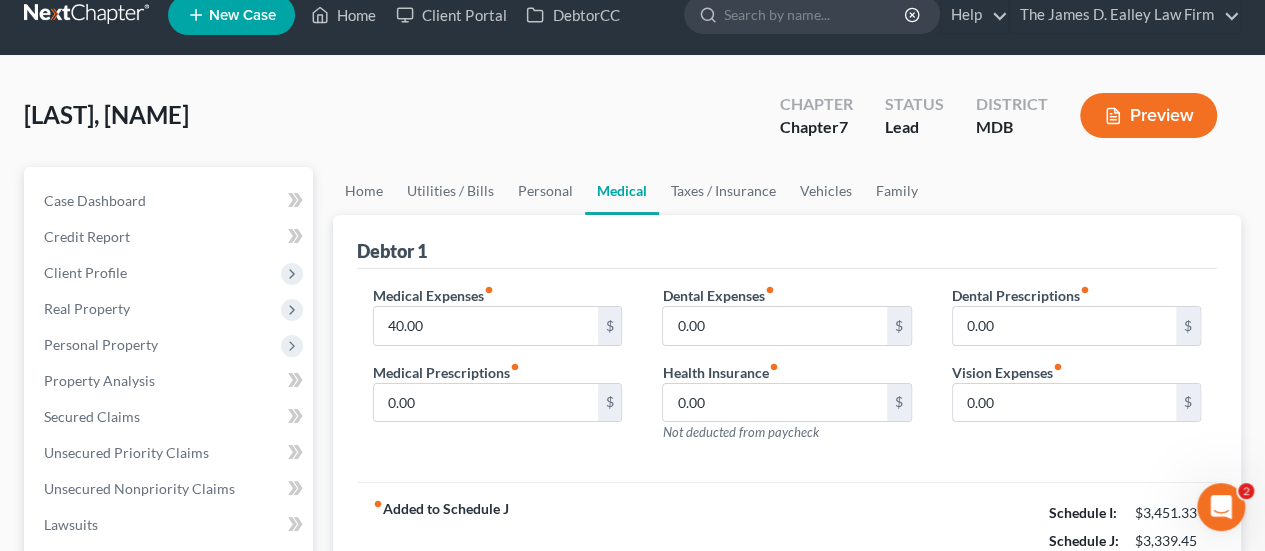 scroll, scrollTop: 0, scrollLeft: 0, axis: both 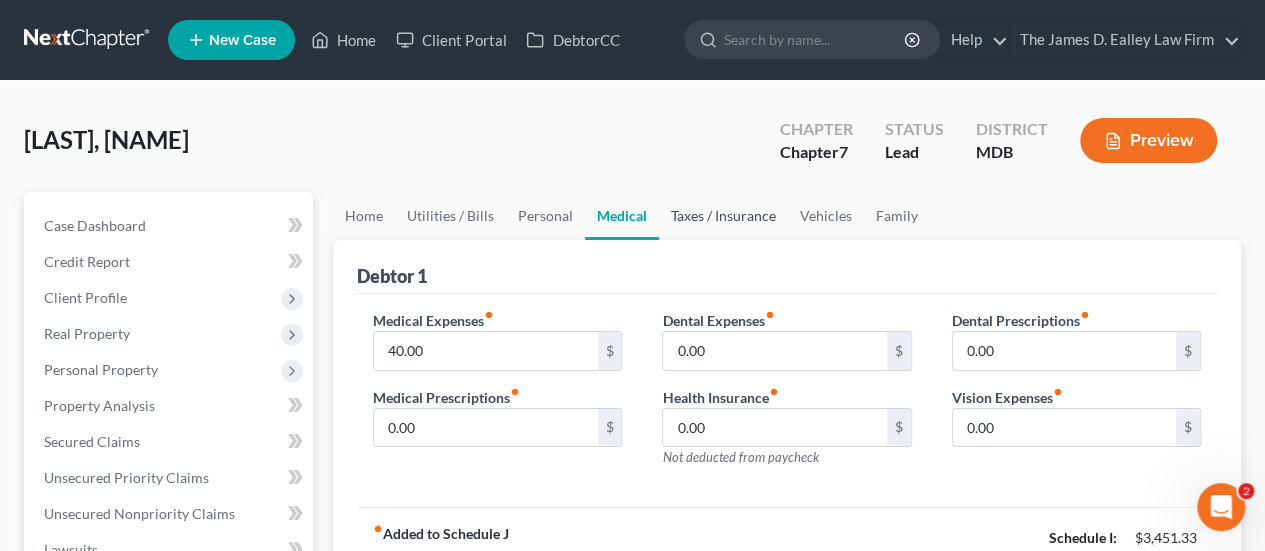 click on "Taxes / Insurance" at bounding box center [723, 216] 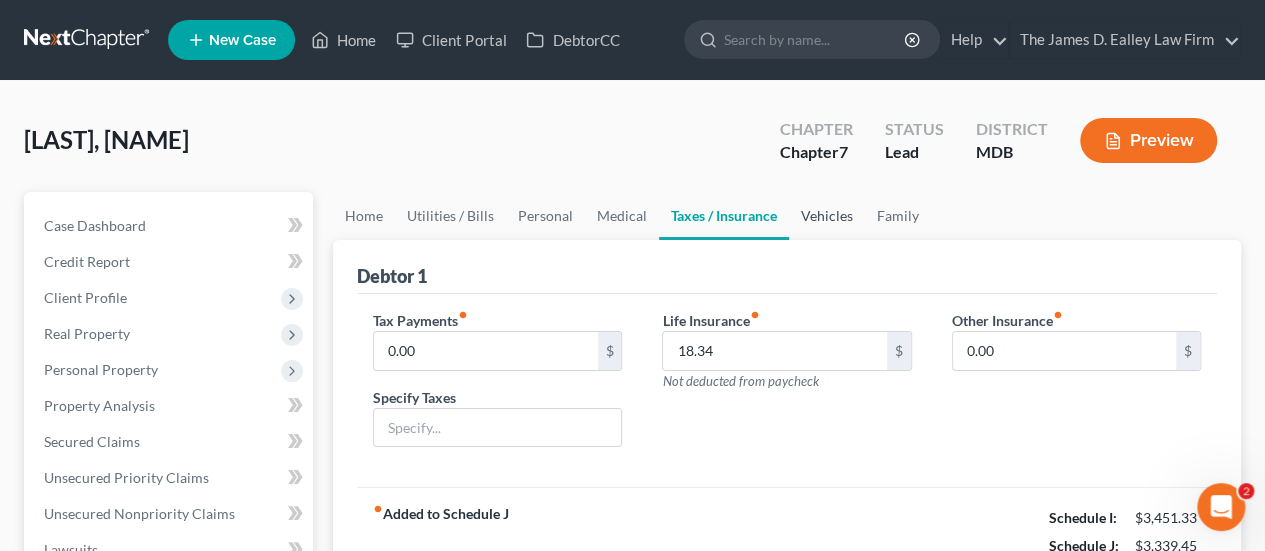 click on "Vehicles" at bounding box center (827, 216) 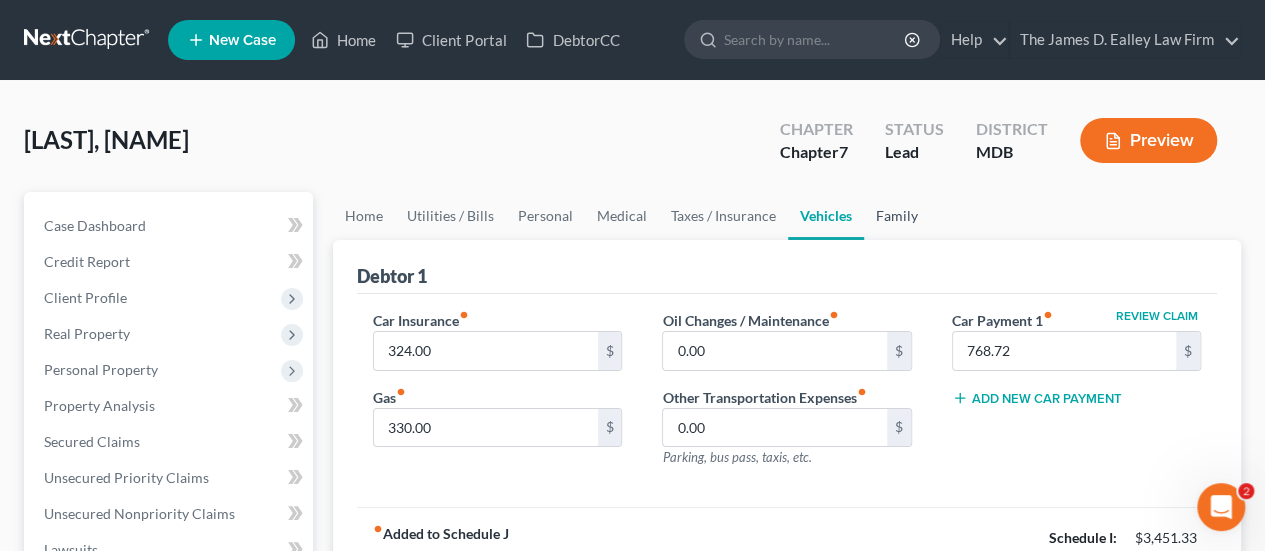 click on "Family" at bounding box center [897, 216] 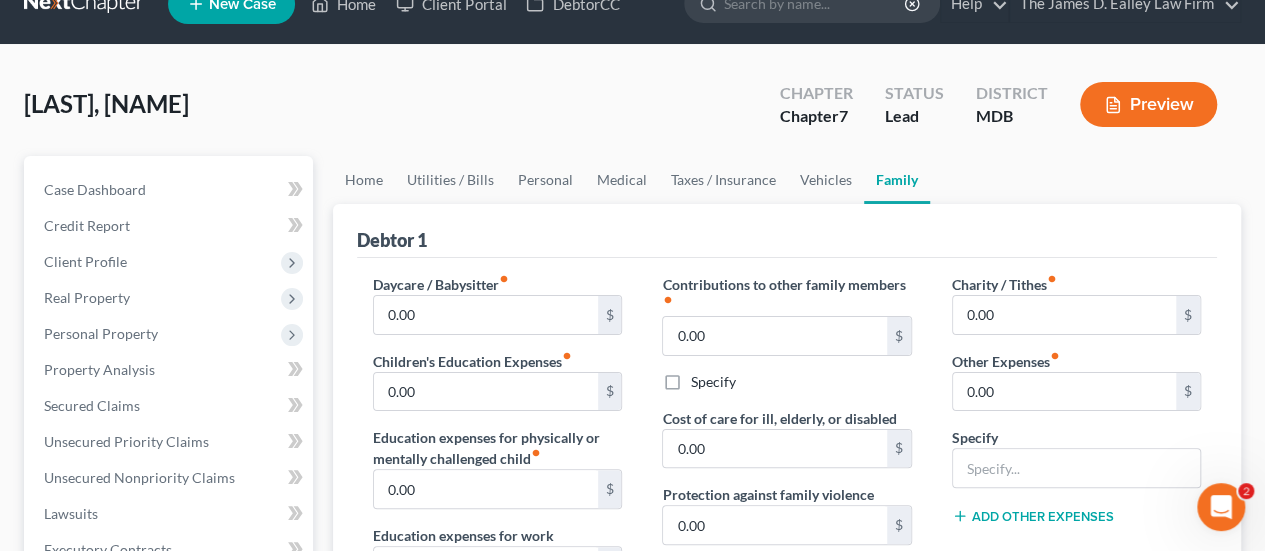 scroll, scrollTop: 0, scrollLeft: 0, axis: both 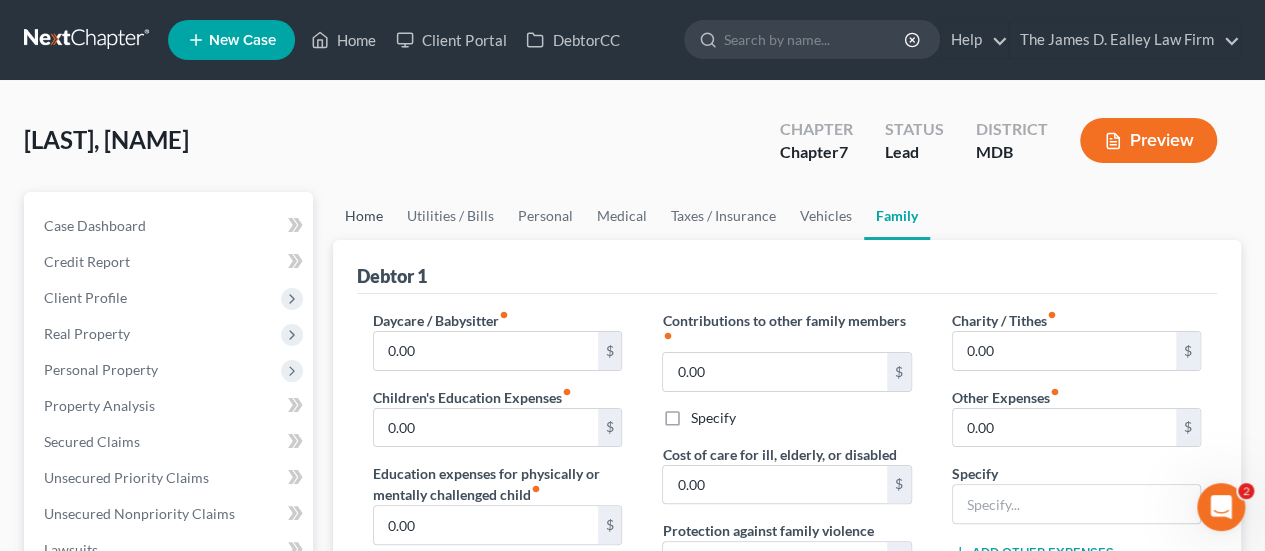 click on "Home" at bounding box center (364, 216) 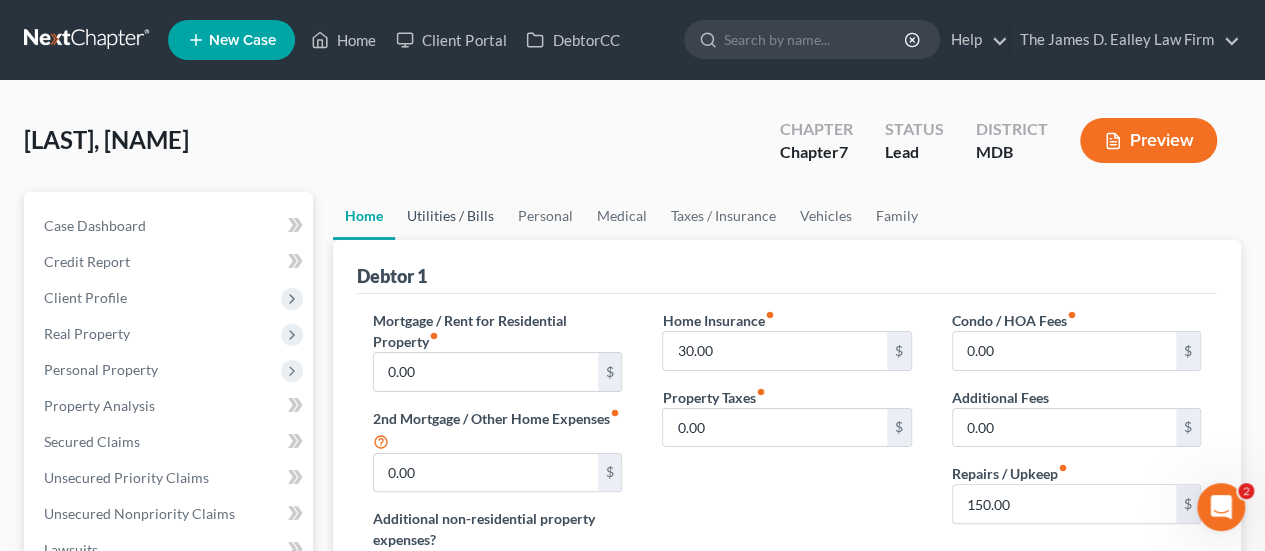 click on "Utilities / Bills" at bounding box center [450, 216] 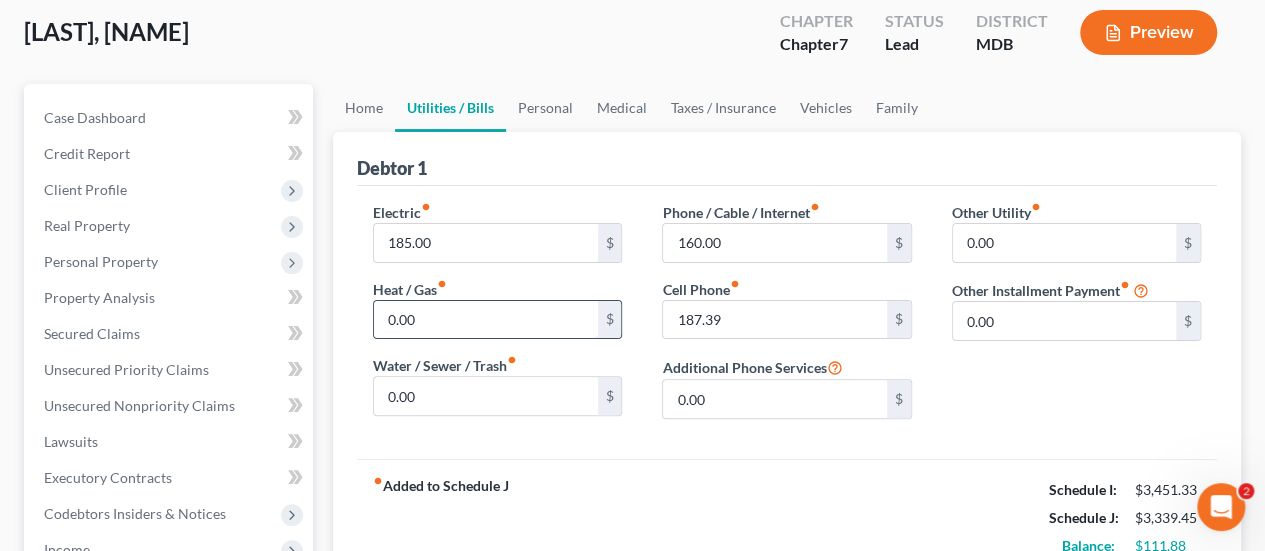 scroll, scrollTop: 100, scrollLeft: 0, axis: vertical 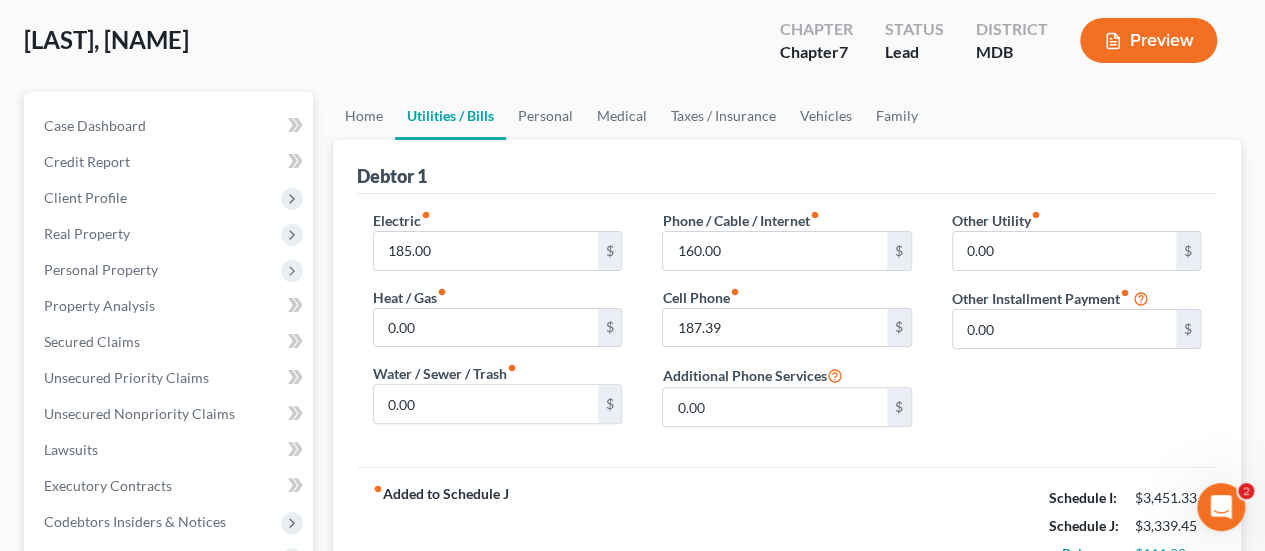 click on "Debtor 1" at bounding box center [787, 167] 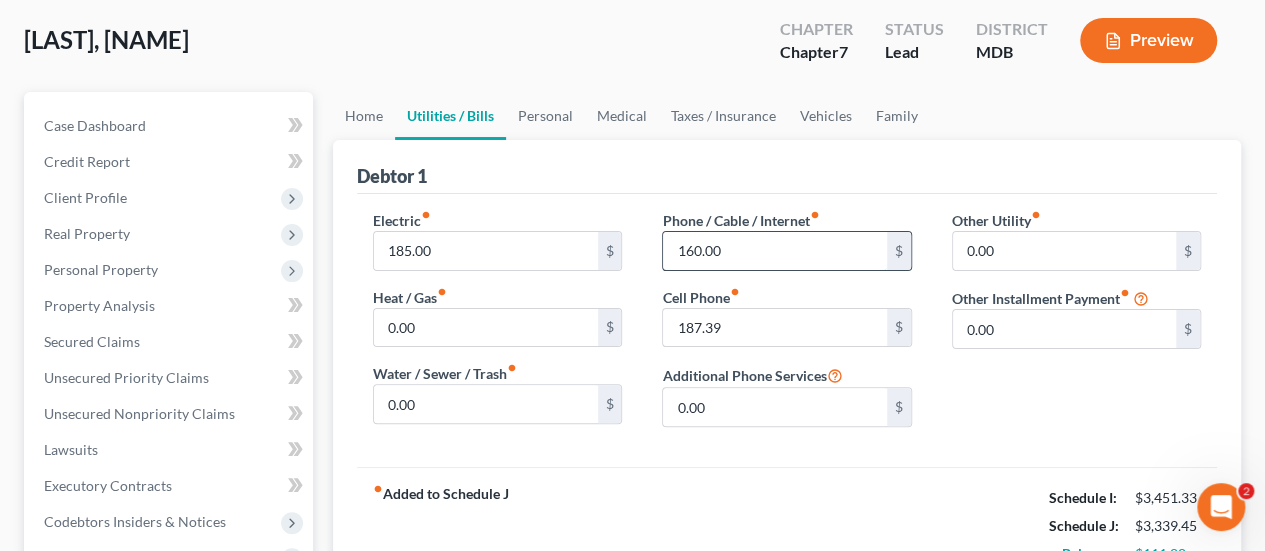 click on "160.00" at bounding box center (774, 251) 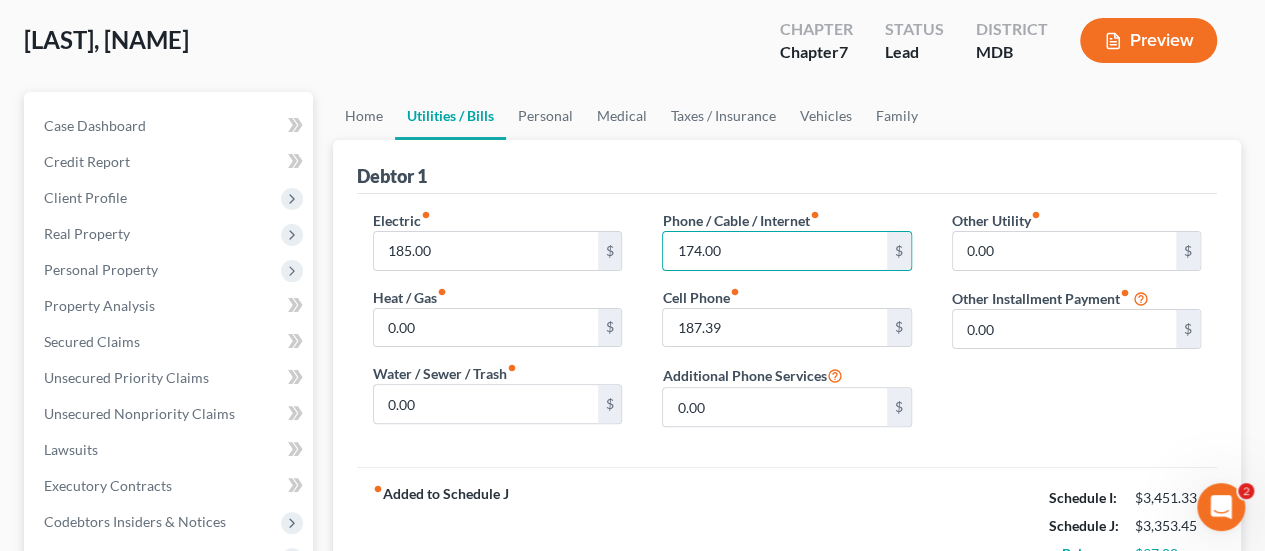 type on "174.00" 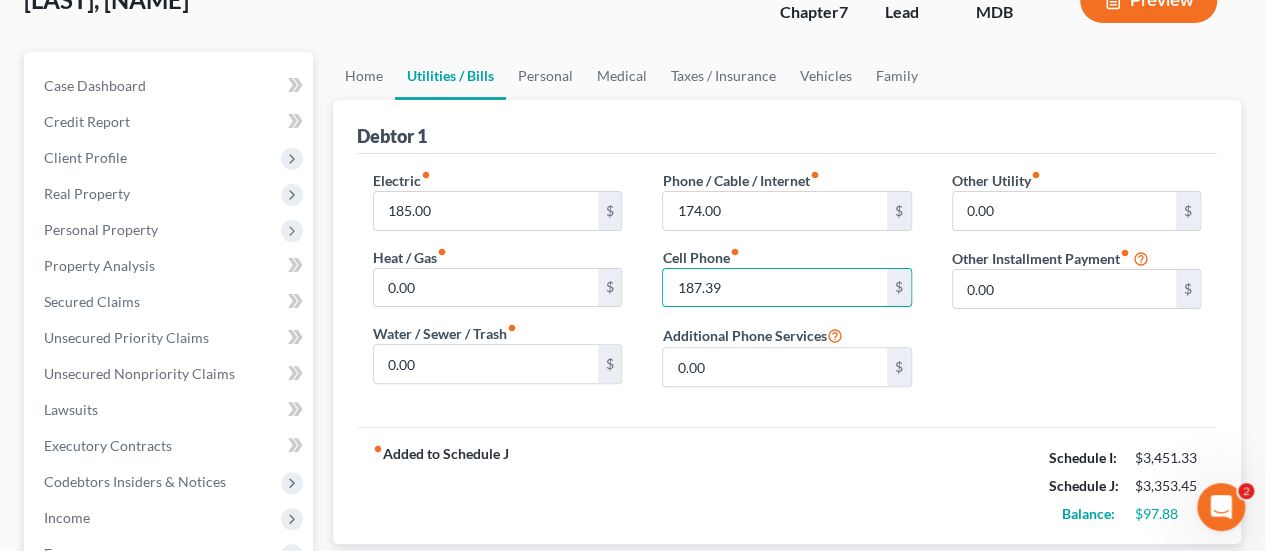 scroll, scrollTop: 100, scrollLeft: 0, axis: vertical 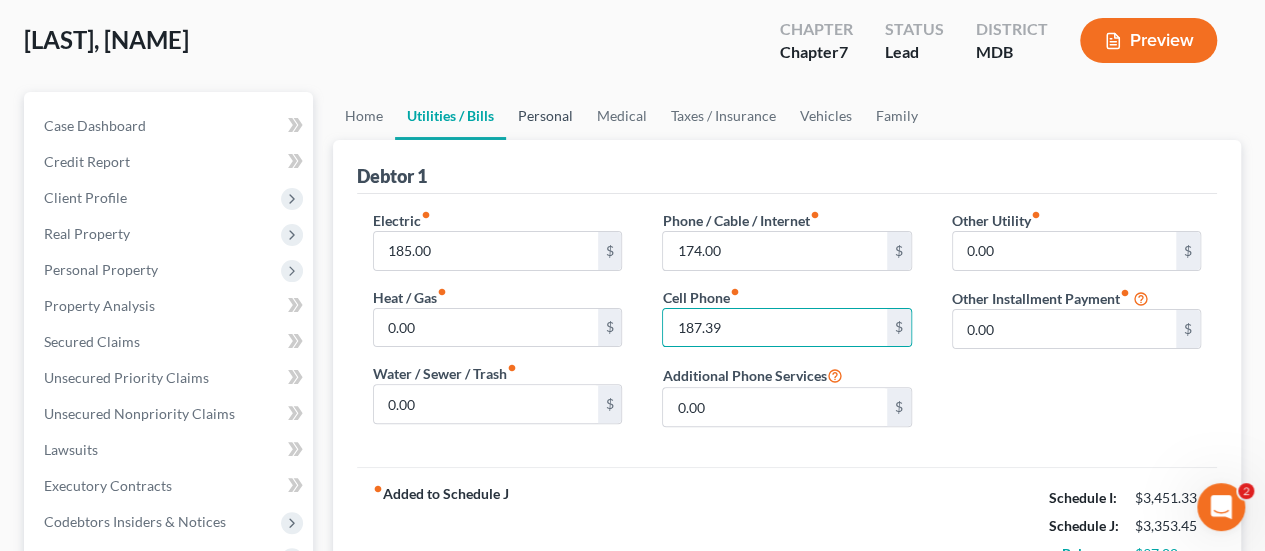 click on "Personal" at bounding box center (545, 116) 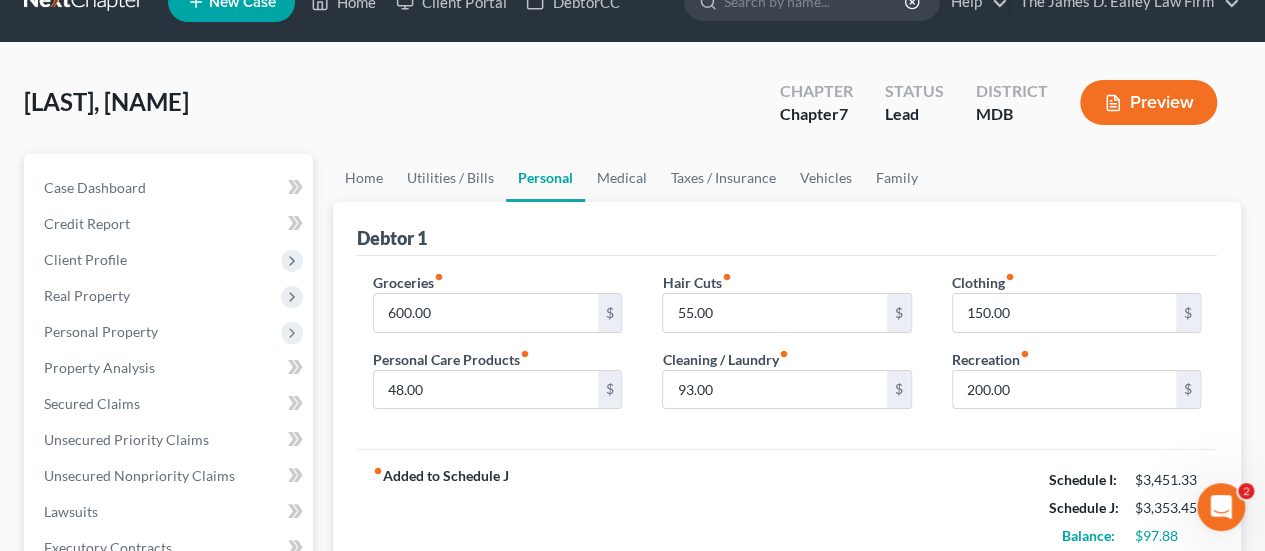 scroll, scrollTop: 0, scrollLeft: 0, axis: both 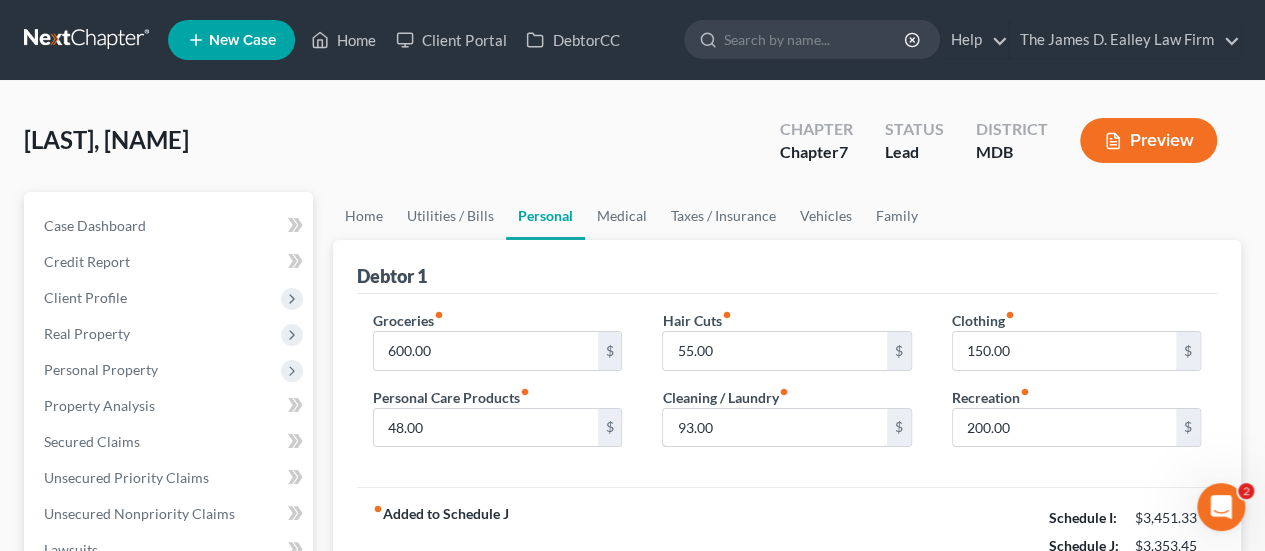 drag, startPoint x: 689, startPoint y: 427, endPoint x: 992, endPoint y: 468, distance: 305.76135 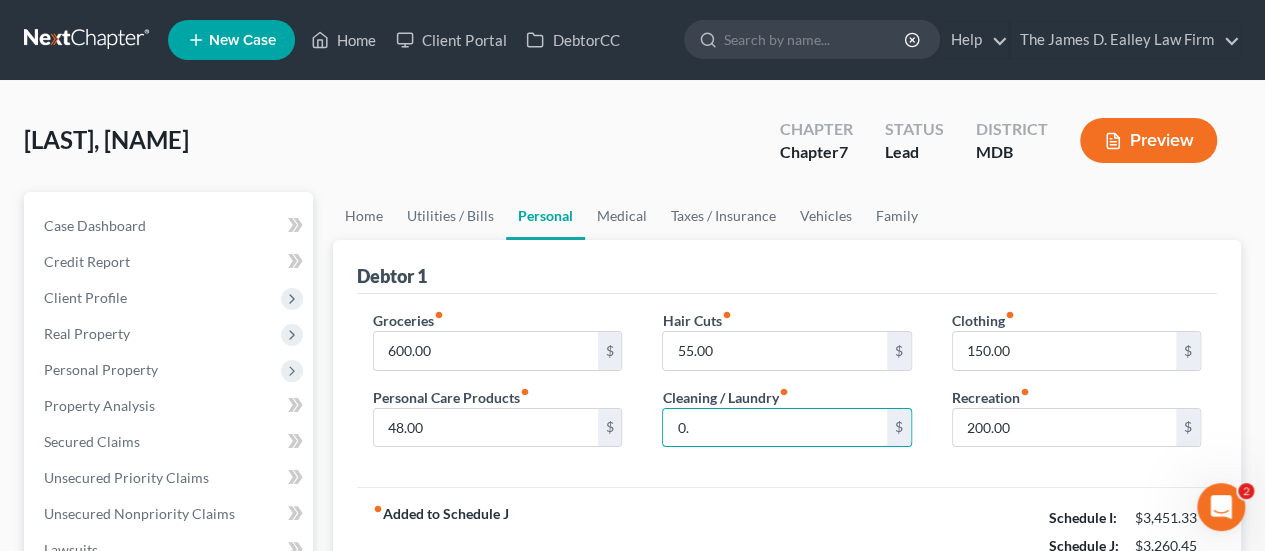 type on "0" 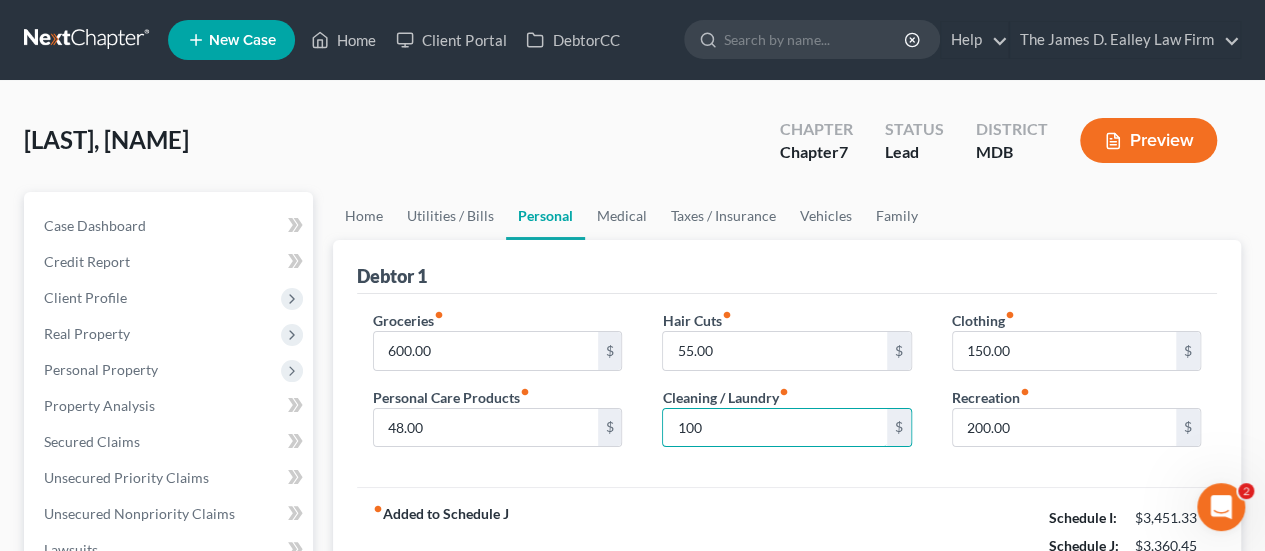 type on "100" 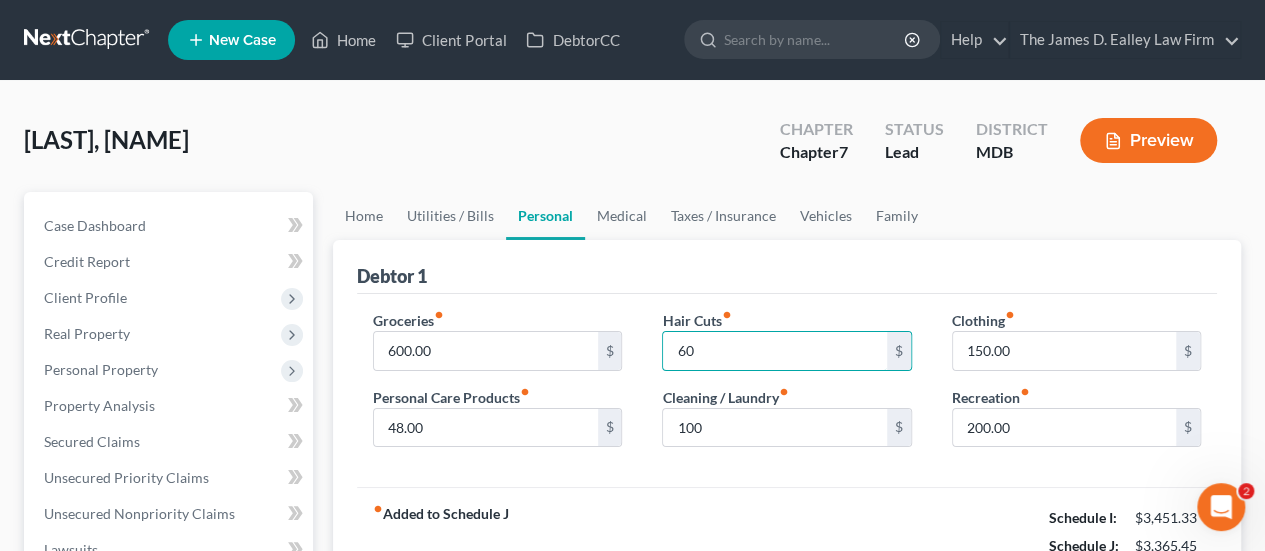 type on "60" 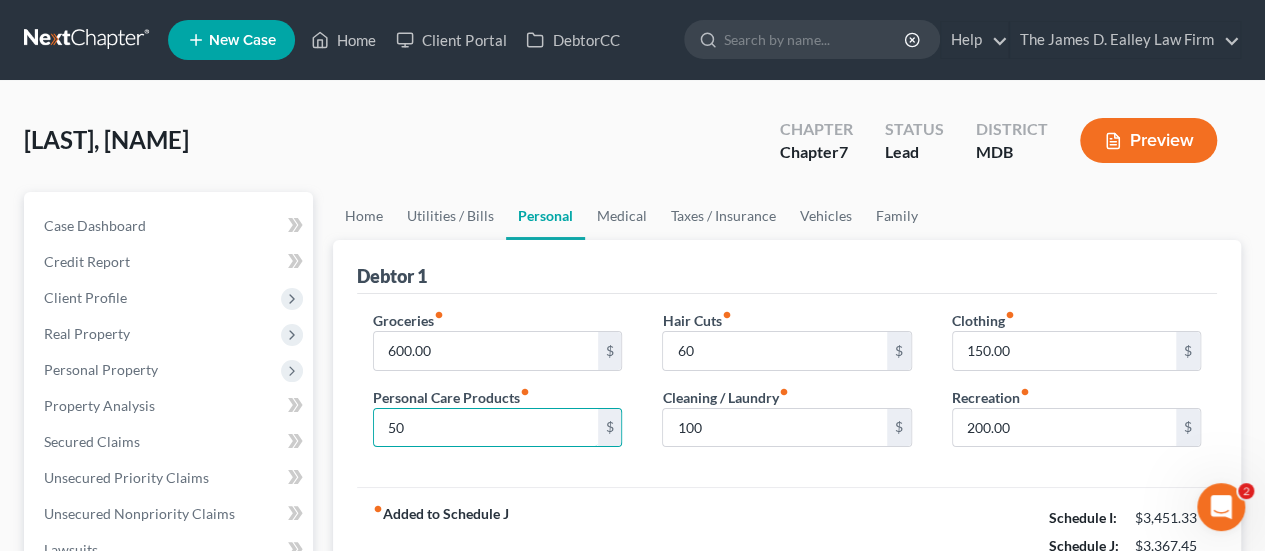 type on "50" 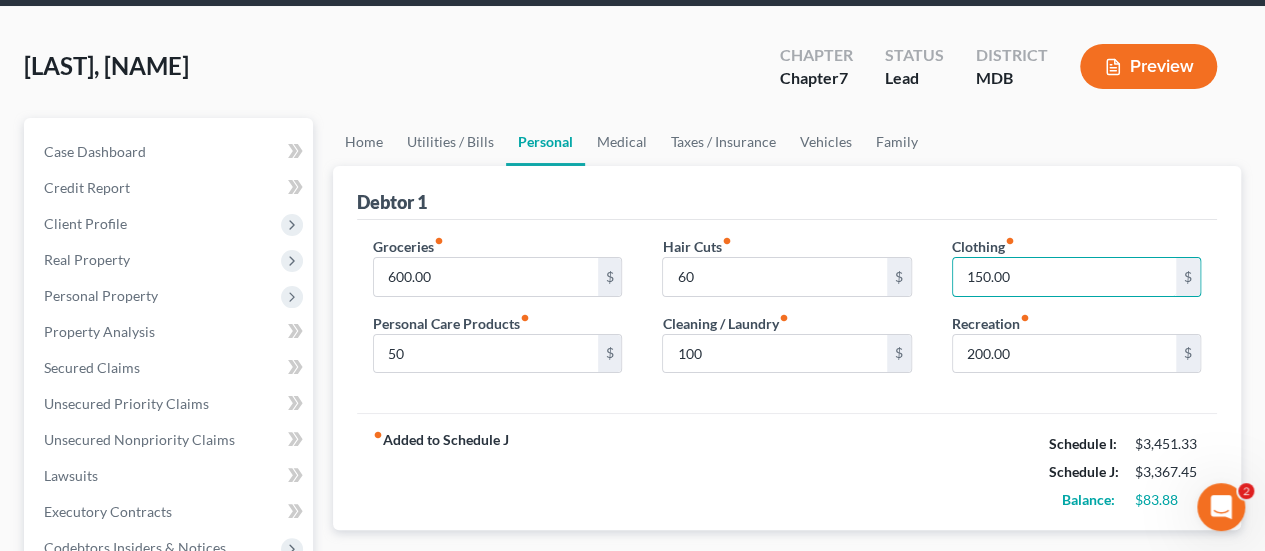 scroll, scrollTop: 100, scrollLeft: 0, axis: vertical 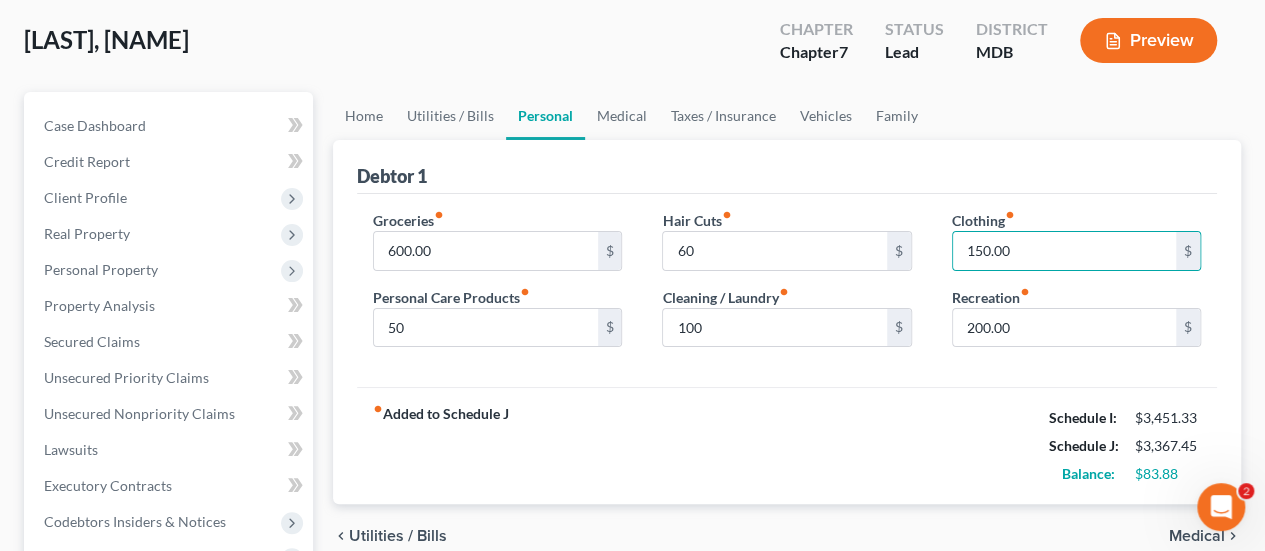 click on "Debtor 1" at bounding box center (787, 167) 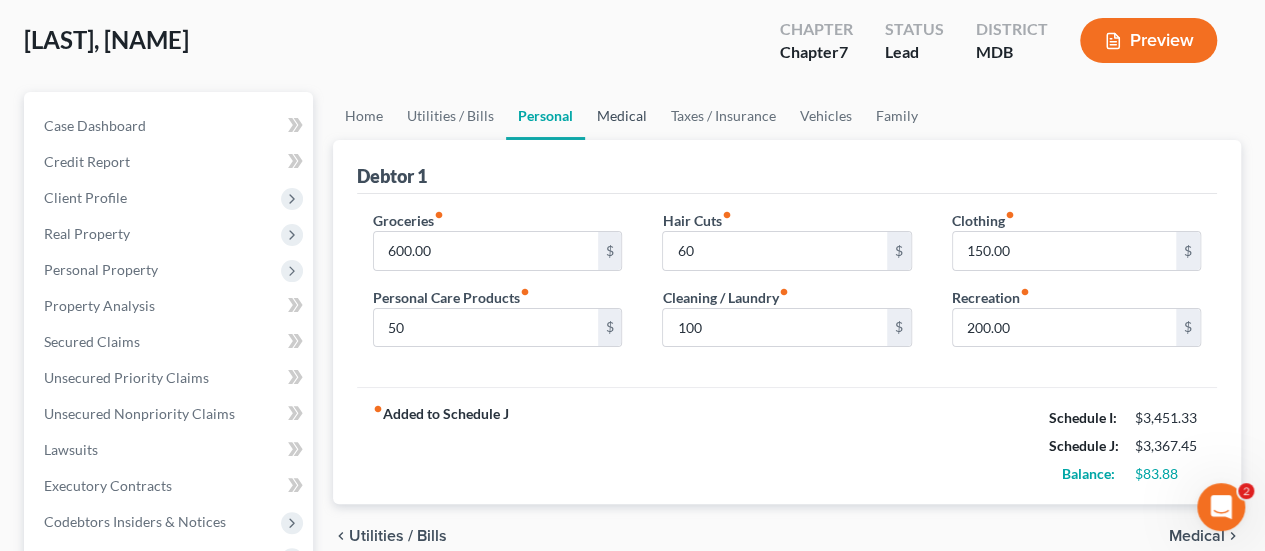 click on "Medical" at bounding box center (622, 116) 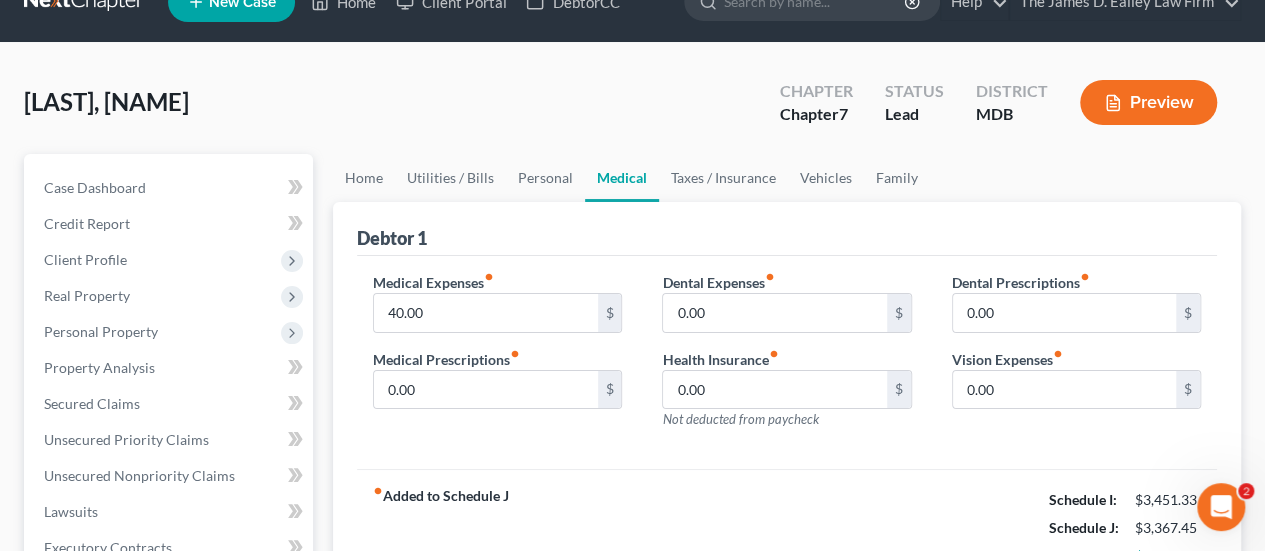 scroll, scrollTop: 0, scrollLeft: 0, axis: both 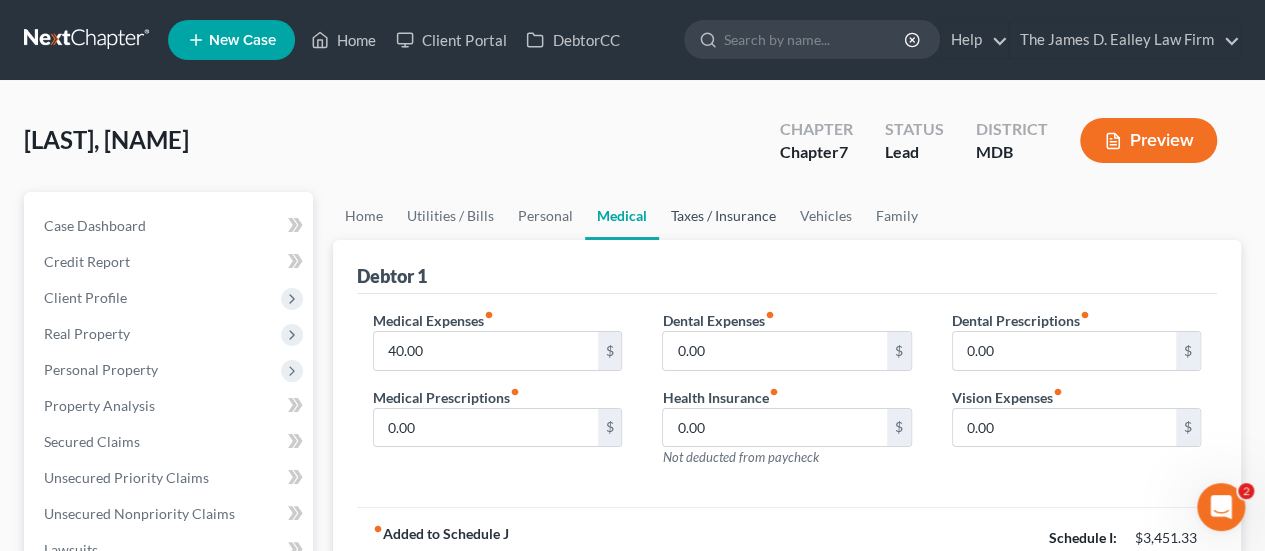 click on "Taxes / Insurance" at bounding box center [723, 216] 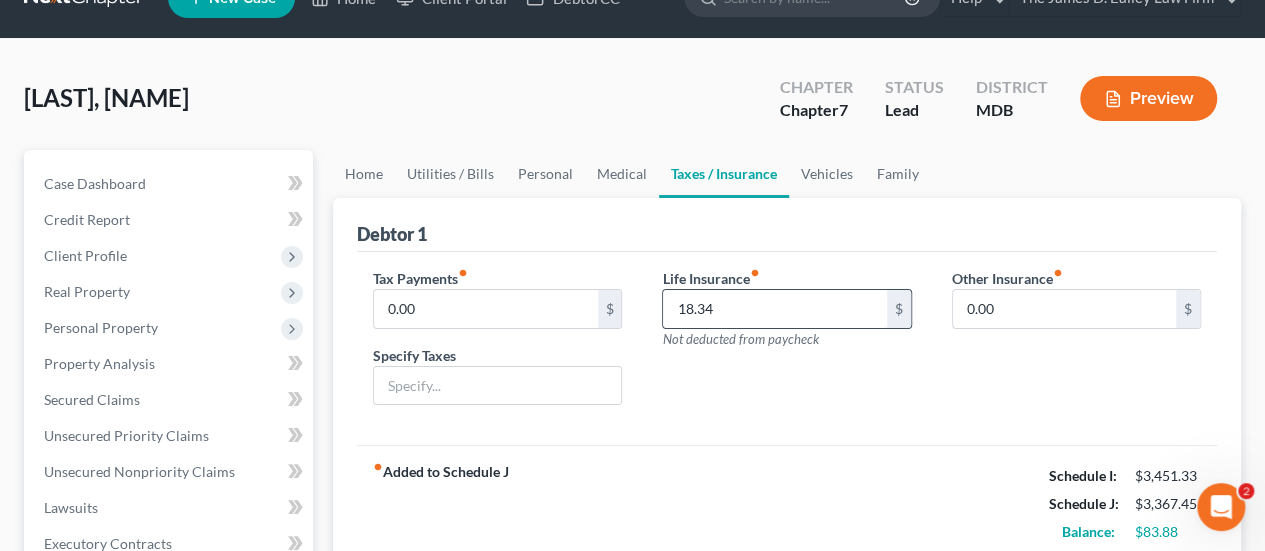 scroll, scrollTop: 0, scrollLeft: 0, axis: both 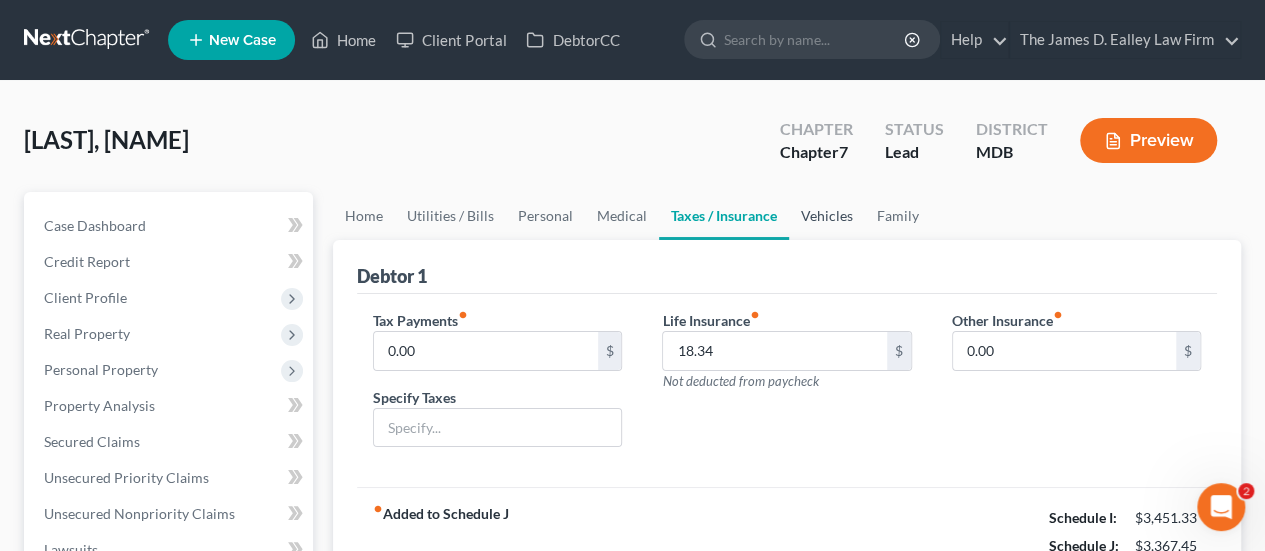 click on "Vehicles" at bounding box center (827, 216) 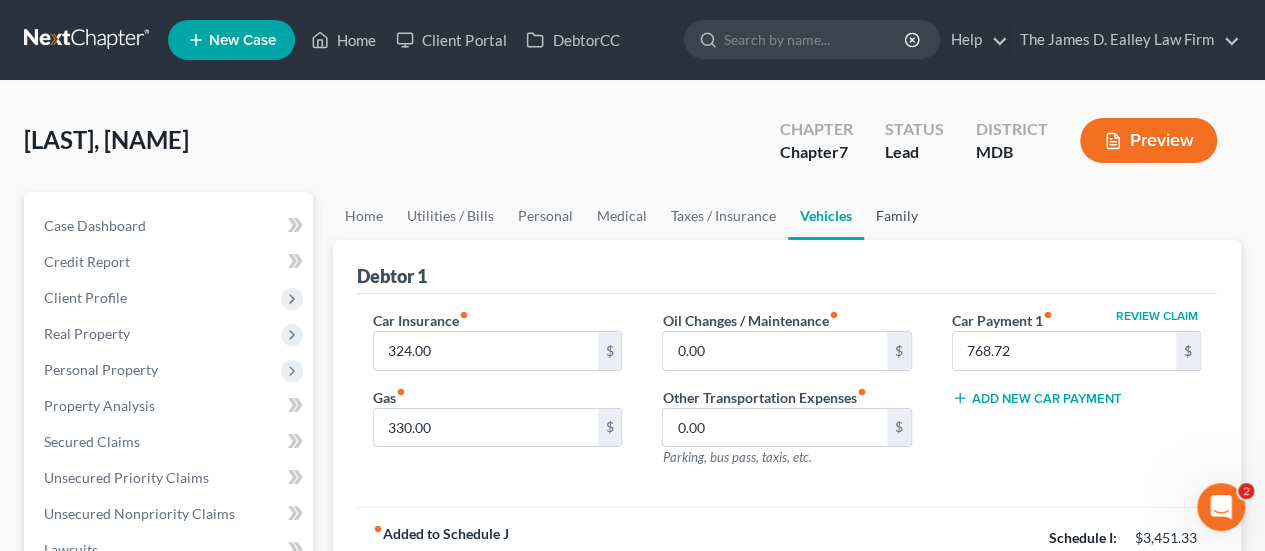 click on "Family" at bounding box center (897, 216) 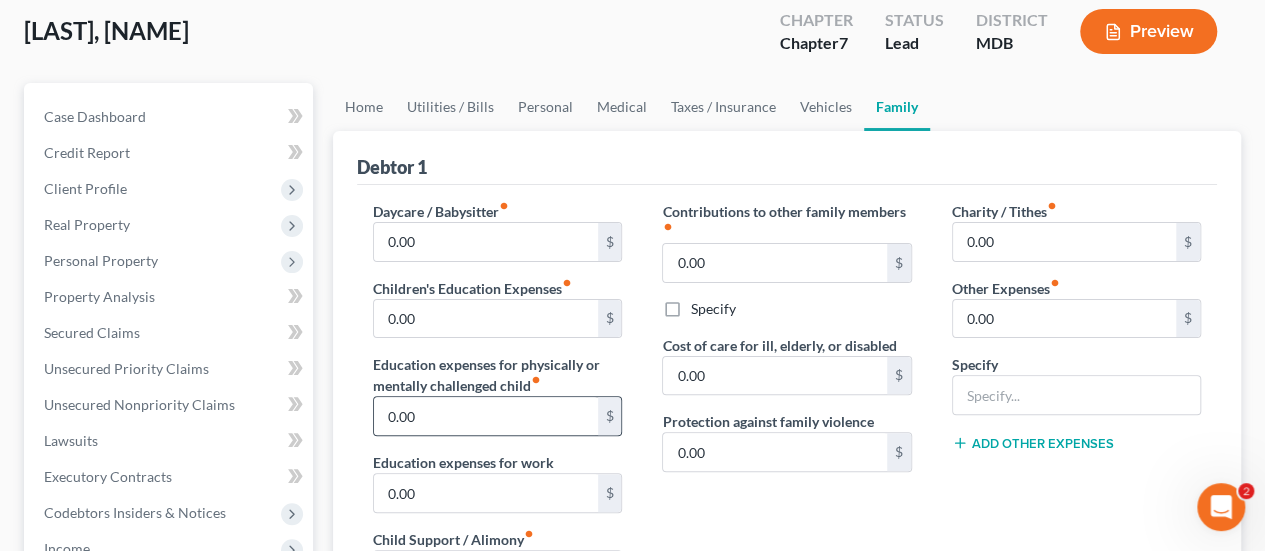 scroll, scrollTop: 0, scrollLeft: 0, axis: both 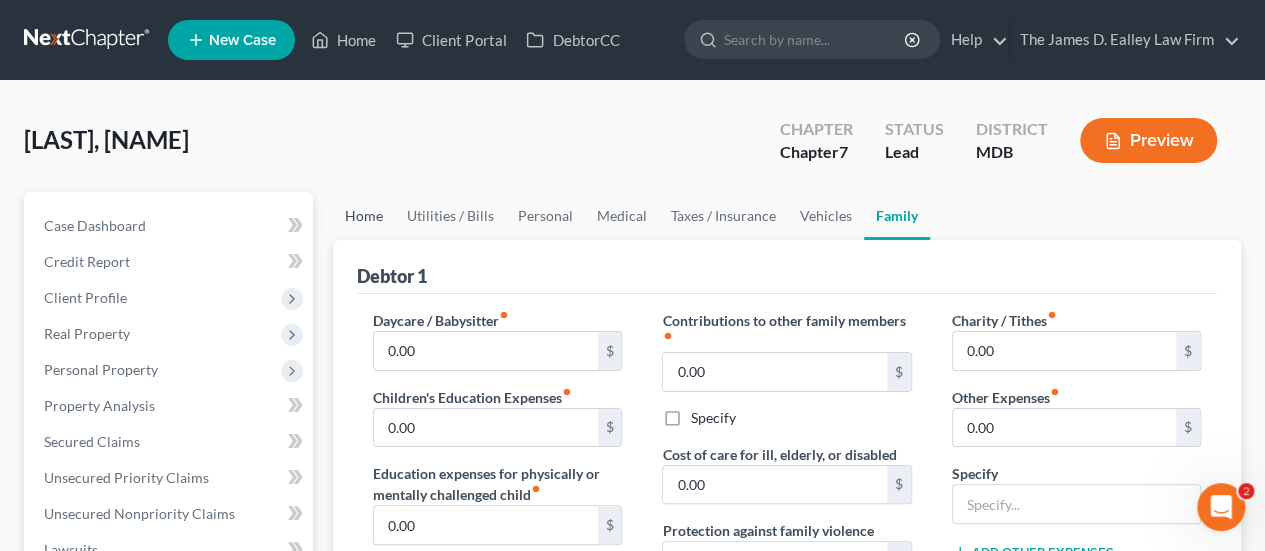 click on "Home" at bounding box center (364, 216) 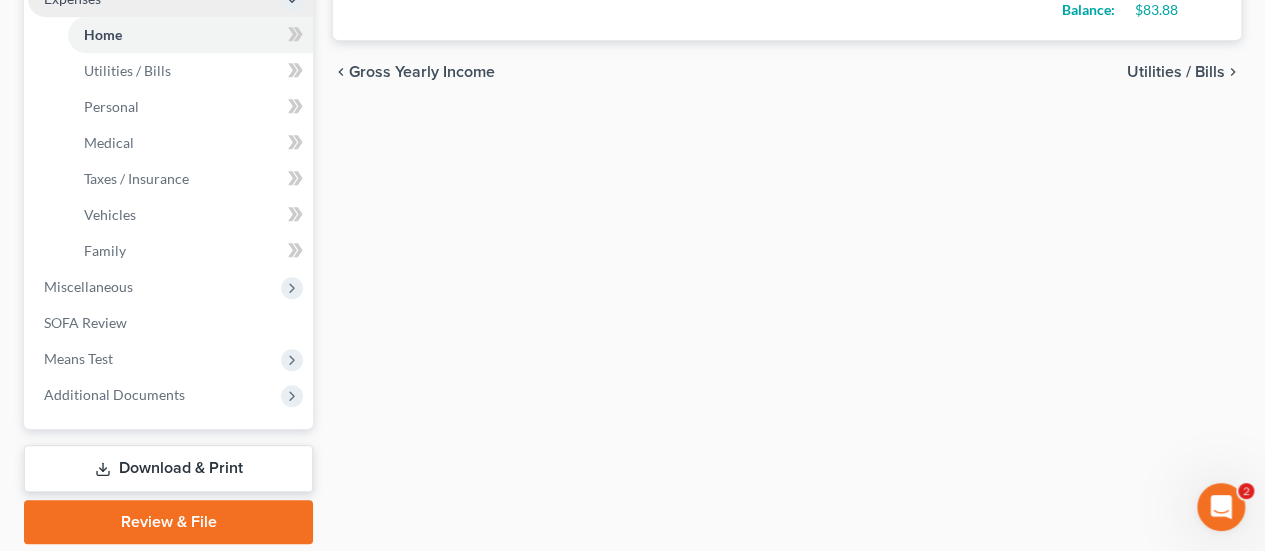 scroll, scrollTop: 700, scrollLeft: 0, axis: vertical 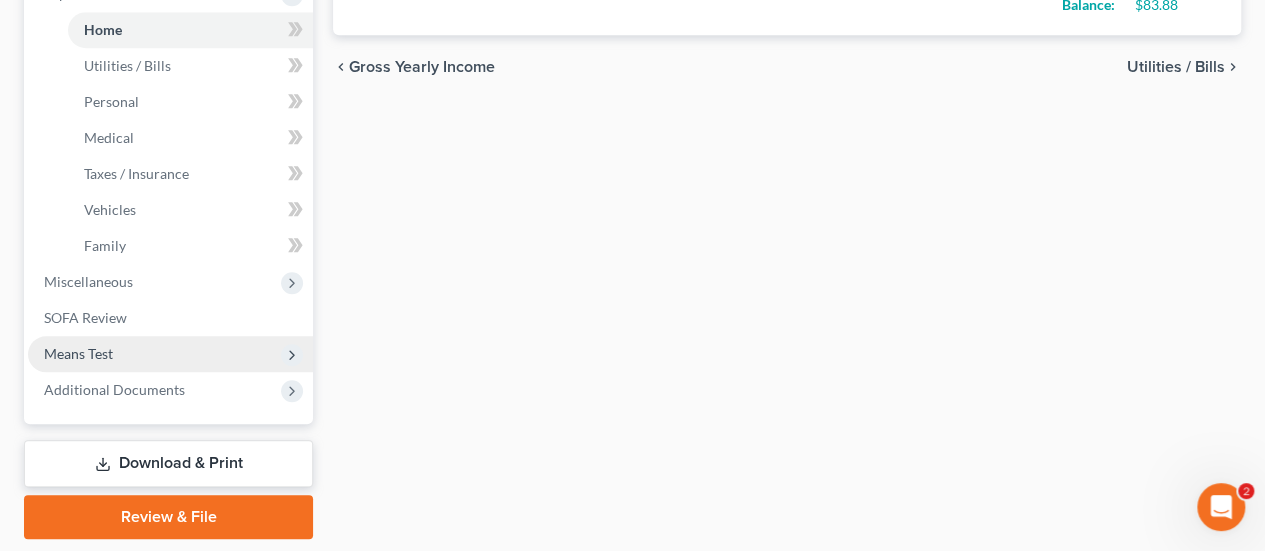 drag, startPoint x: 88, startPoint y: 353, endPoint x: 162, endPoint y: 365, distance: 74.96666 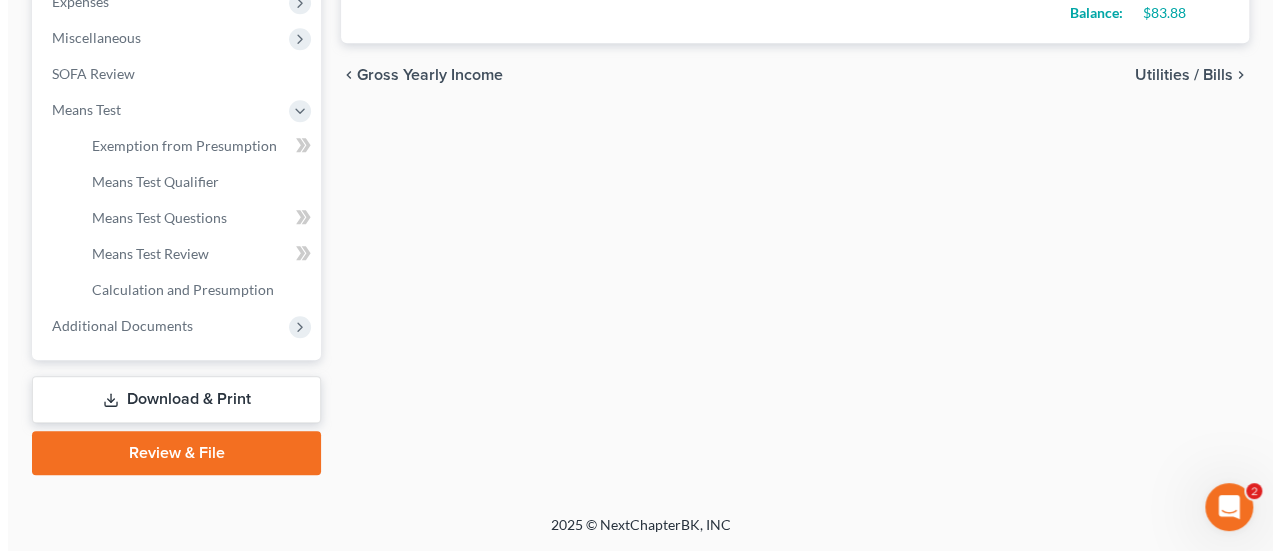 scroll, scrollTop: 689, scrollLeft: 0, axis: vertical 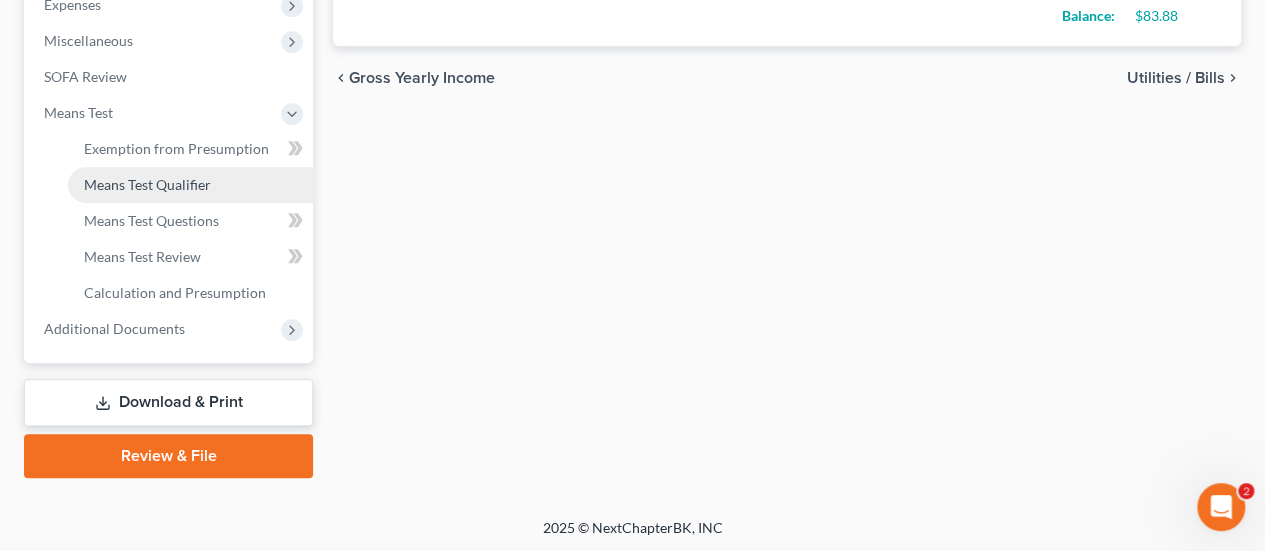 click on "Means Test Qualifier" at bounding box center [147, 184] 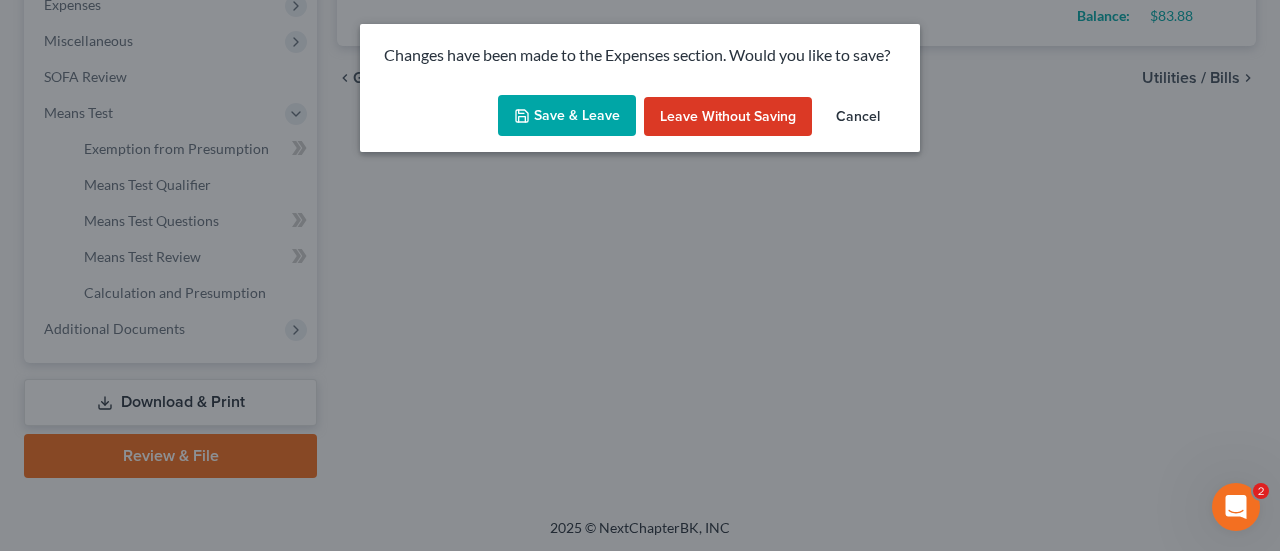 click on "Save & Leave" at bounding box center [567, 116] 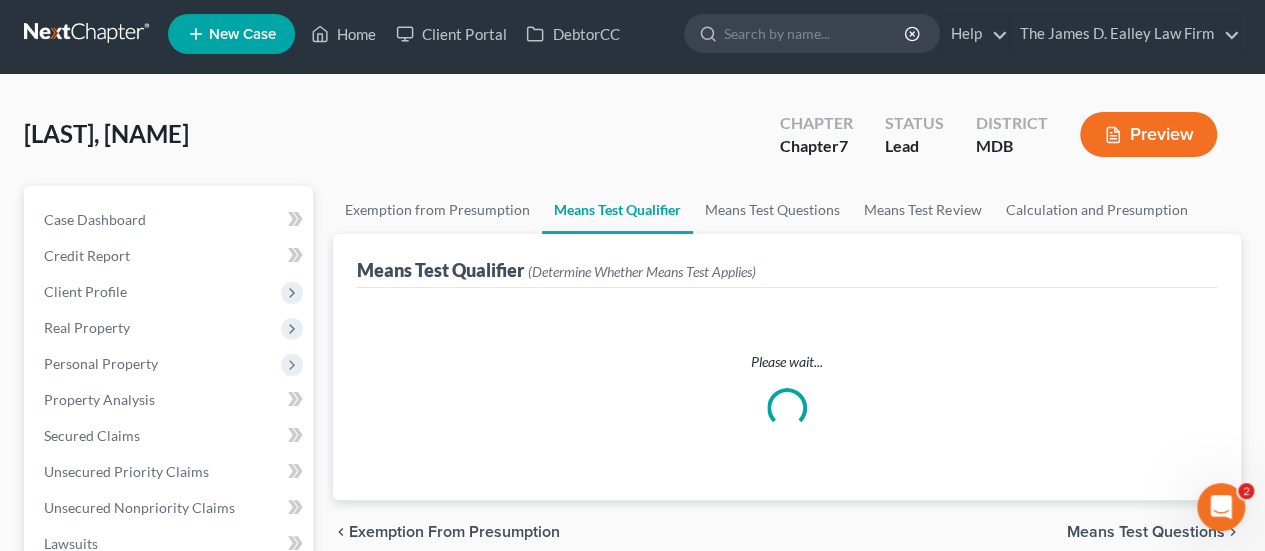 scroll, scrollTop: 0, scrollLeft: 0, axis: both 